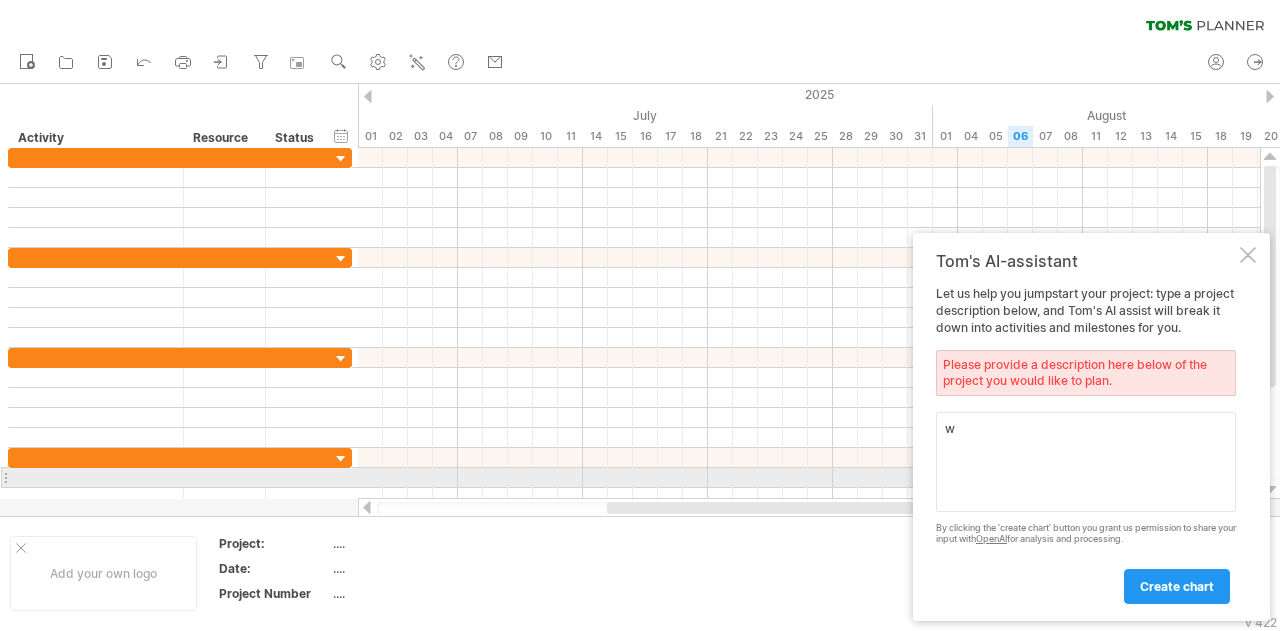 scroll, scrollTop: 0, scrollLeft: 0, axis: both 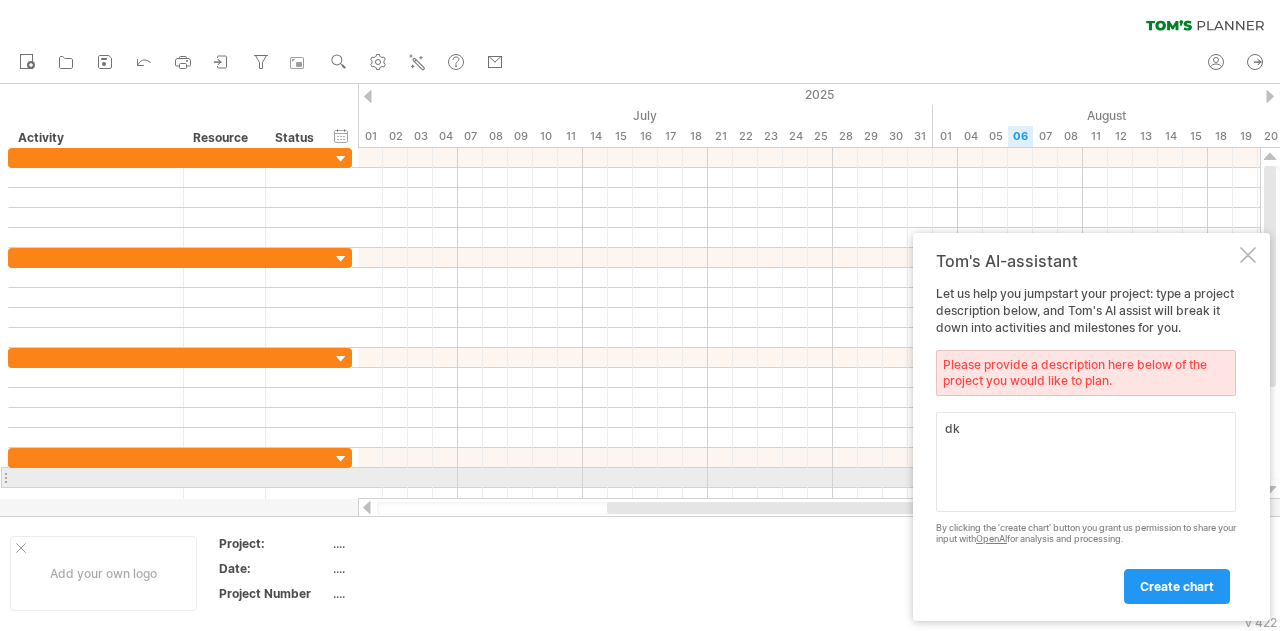 type on "d" 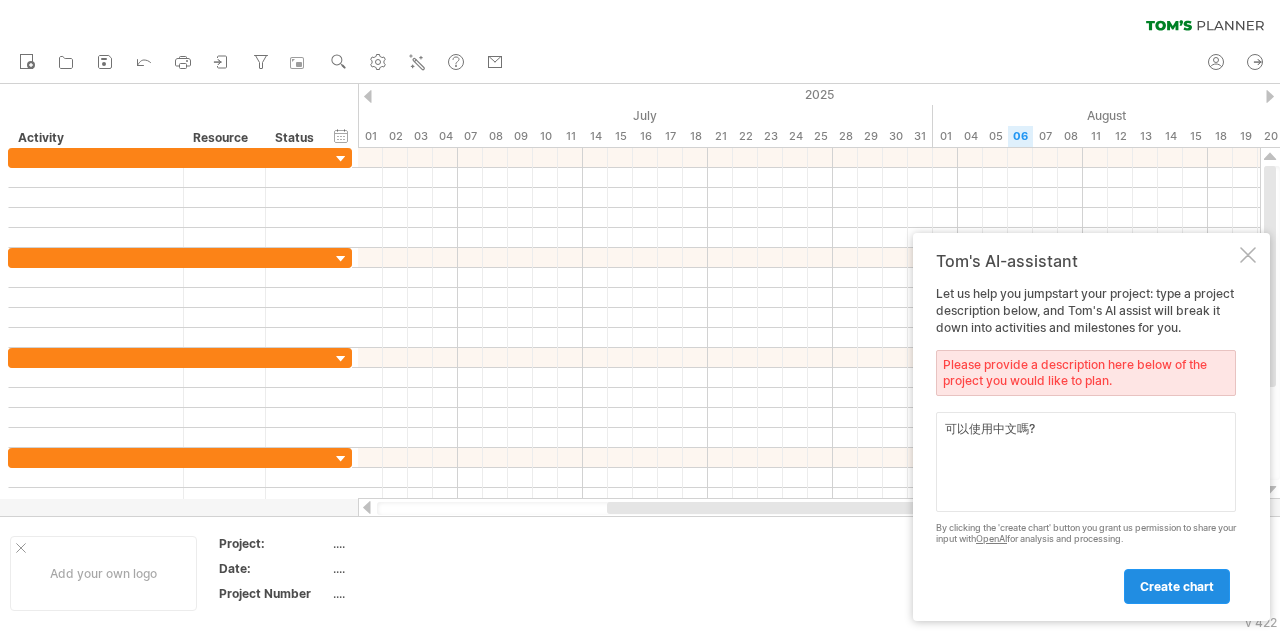 type on "可以使用中文嗎?" 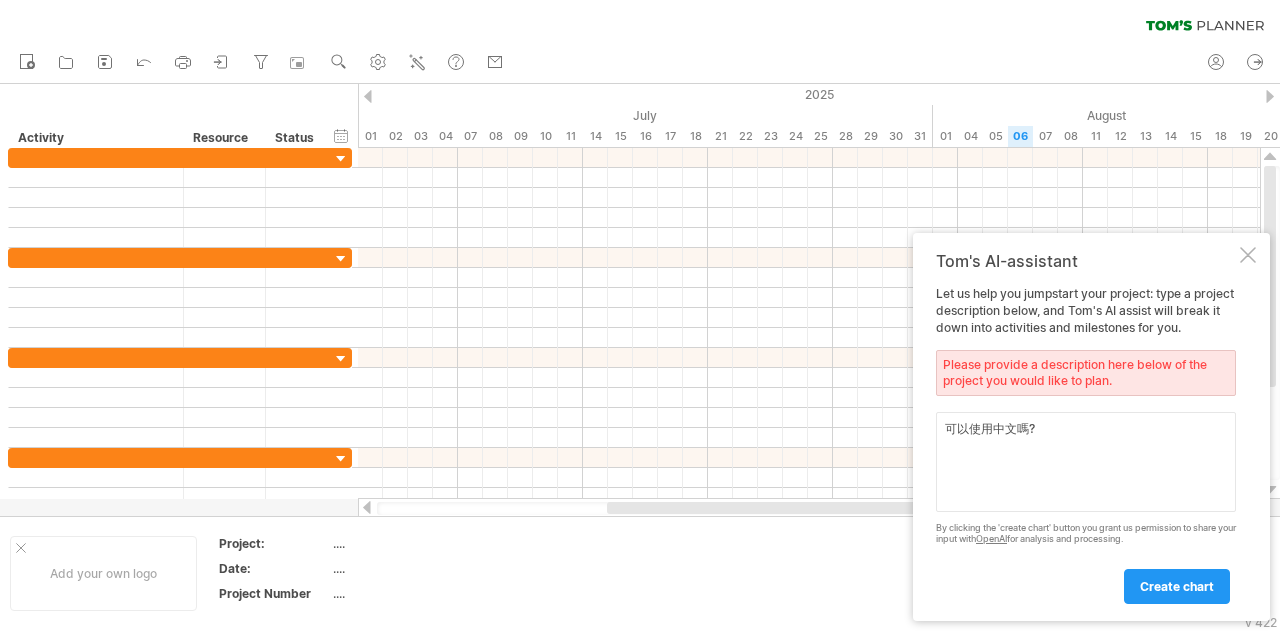click on "create chart" at bounding box center [1177, 586] 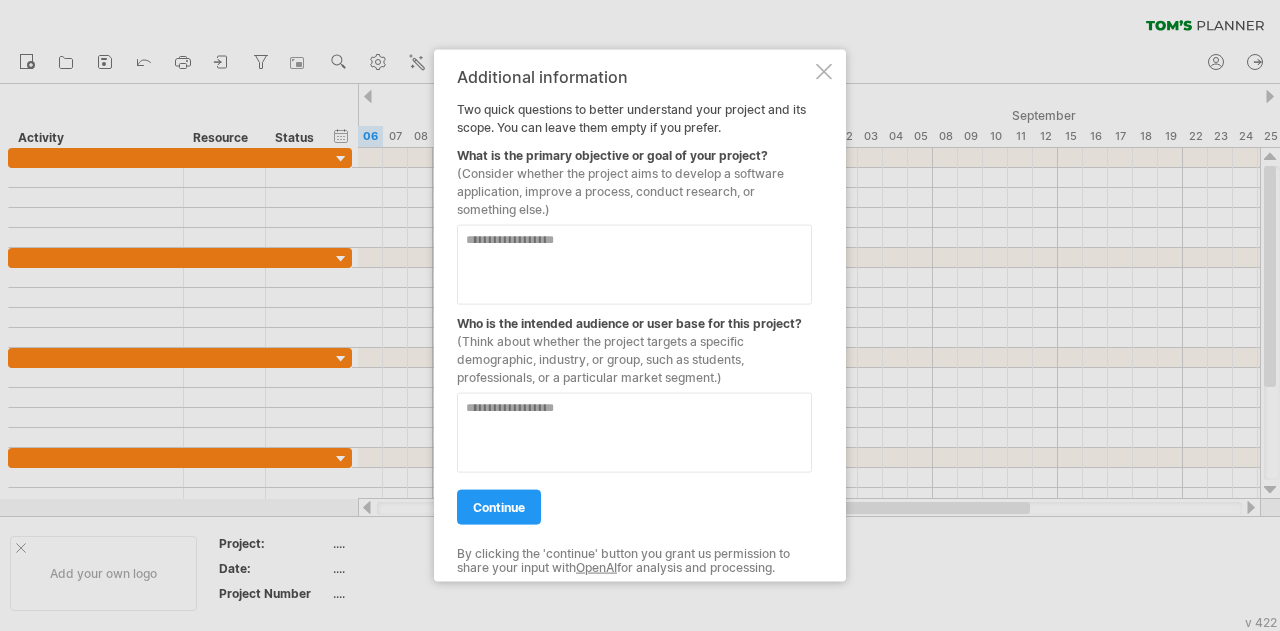 click at bounding box center [824, 71] 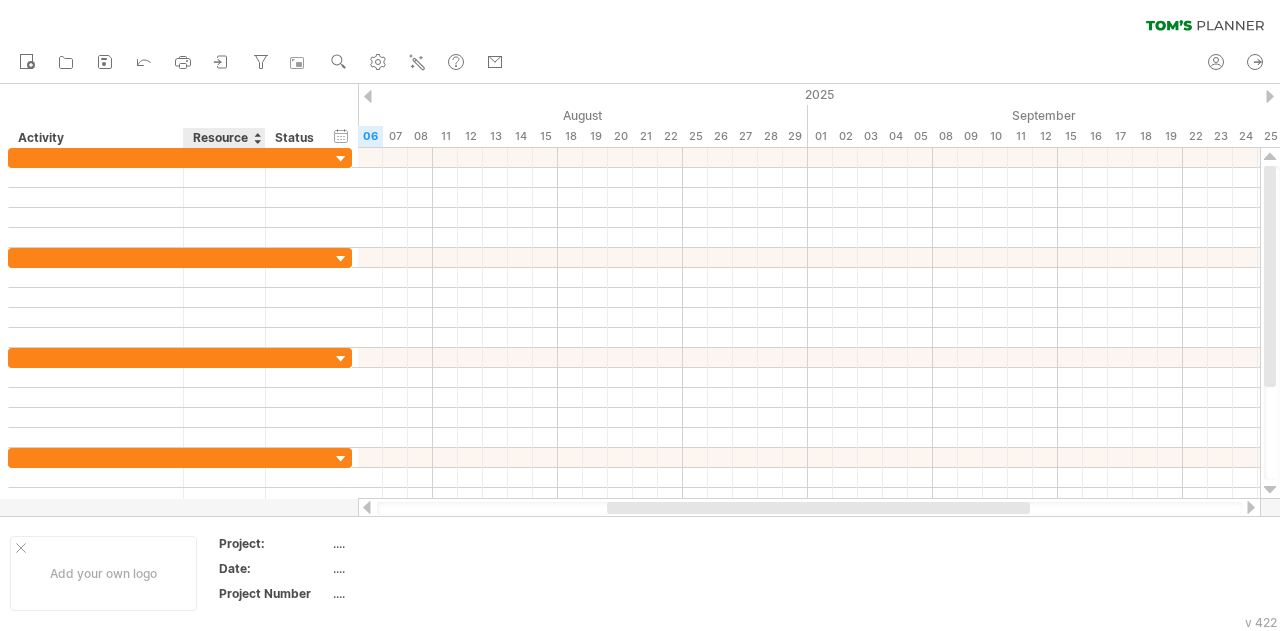 click on "Resource" at bounding box center [223, 138] 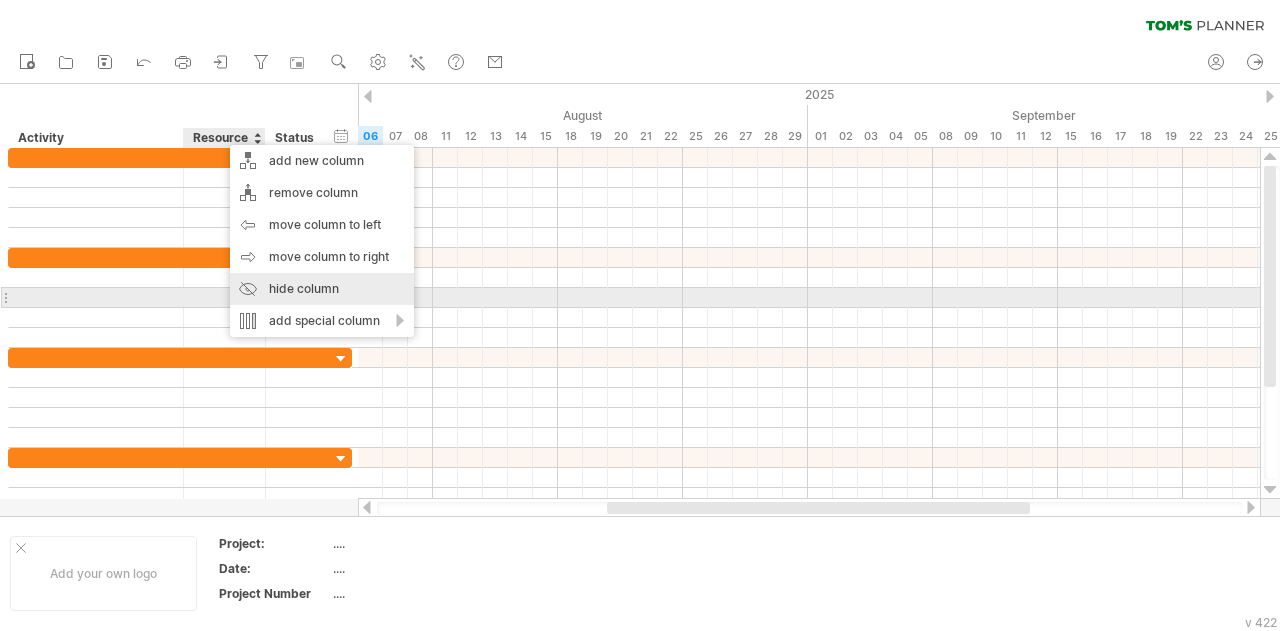 click on "hide column" at bounding box center (322, 289) 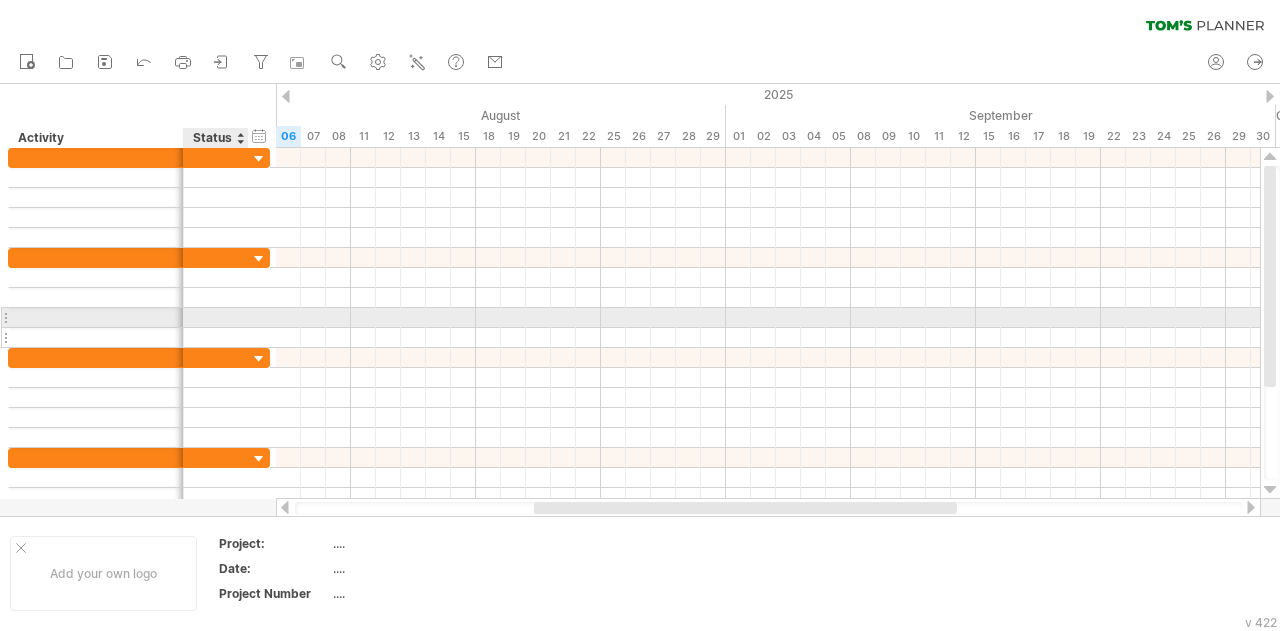 click at bounding box center [216, 337] 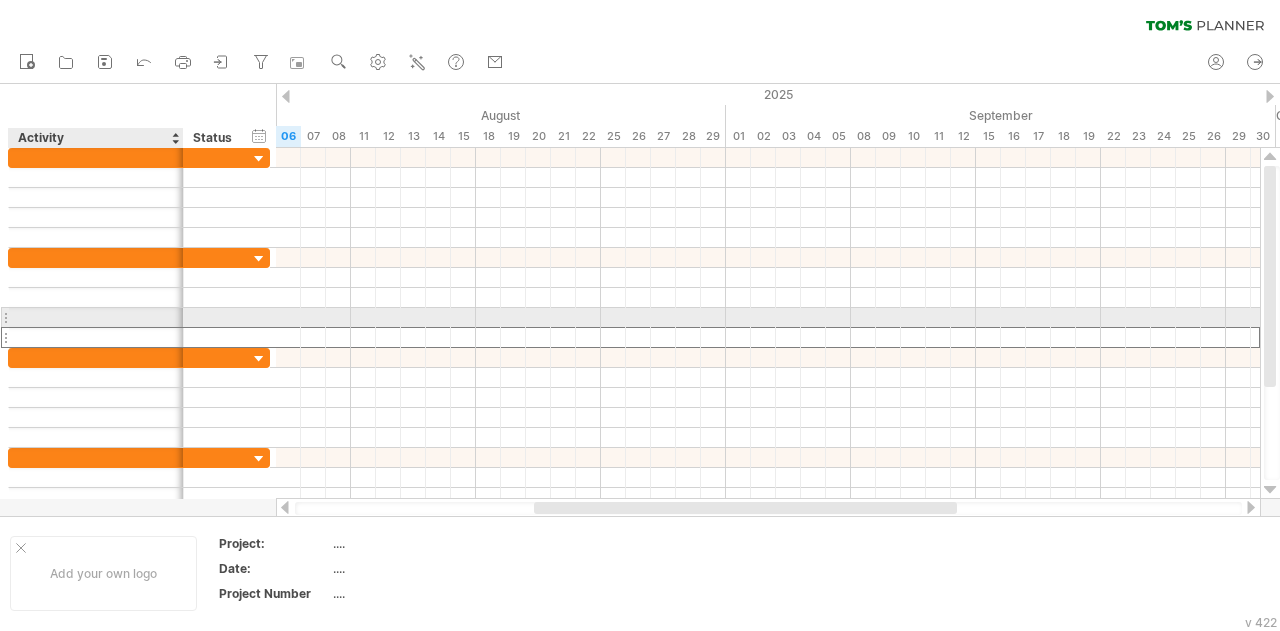 click at bounding box center [96, 317] 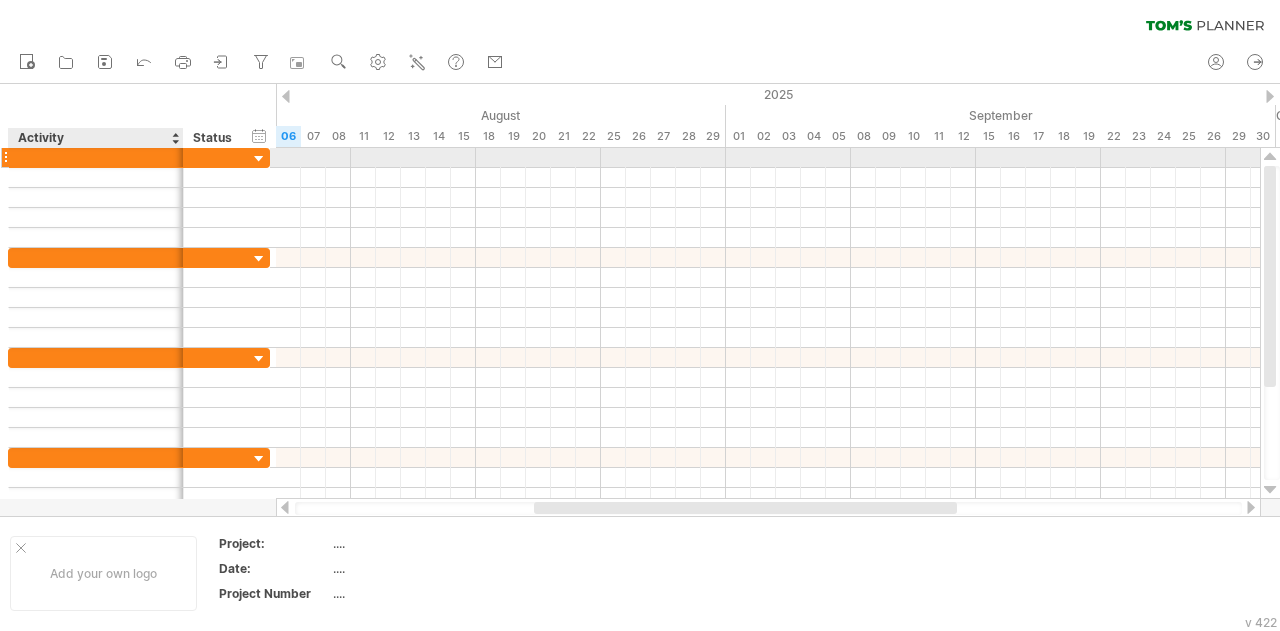 click at bounding box center [181, 158] 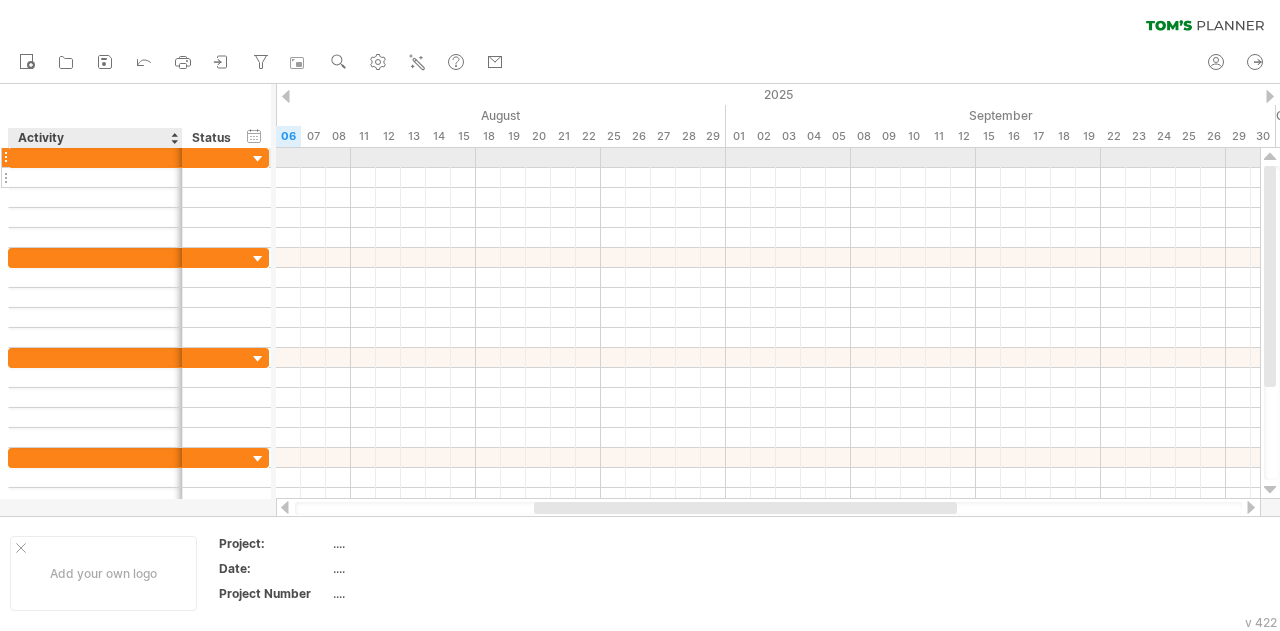 drag, startPoint x: 182, startPoint y: 157, endPoint x: 181, endPoint y: 182, distance: 25.019993 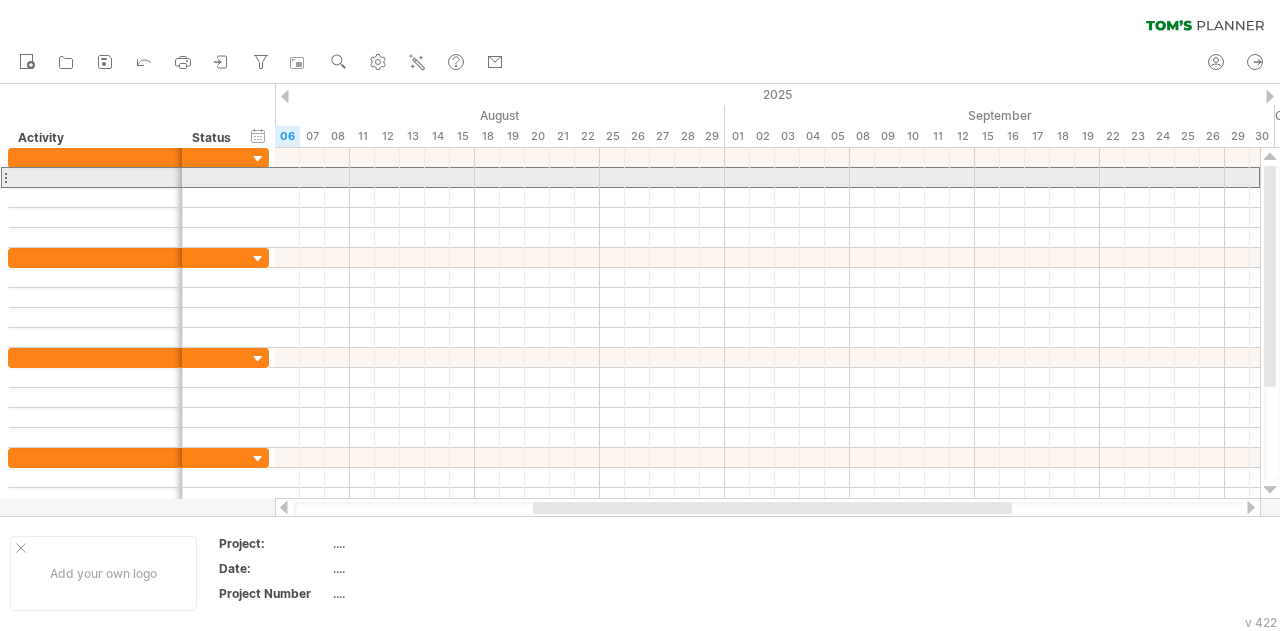 click at bounding box center [138, 177] 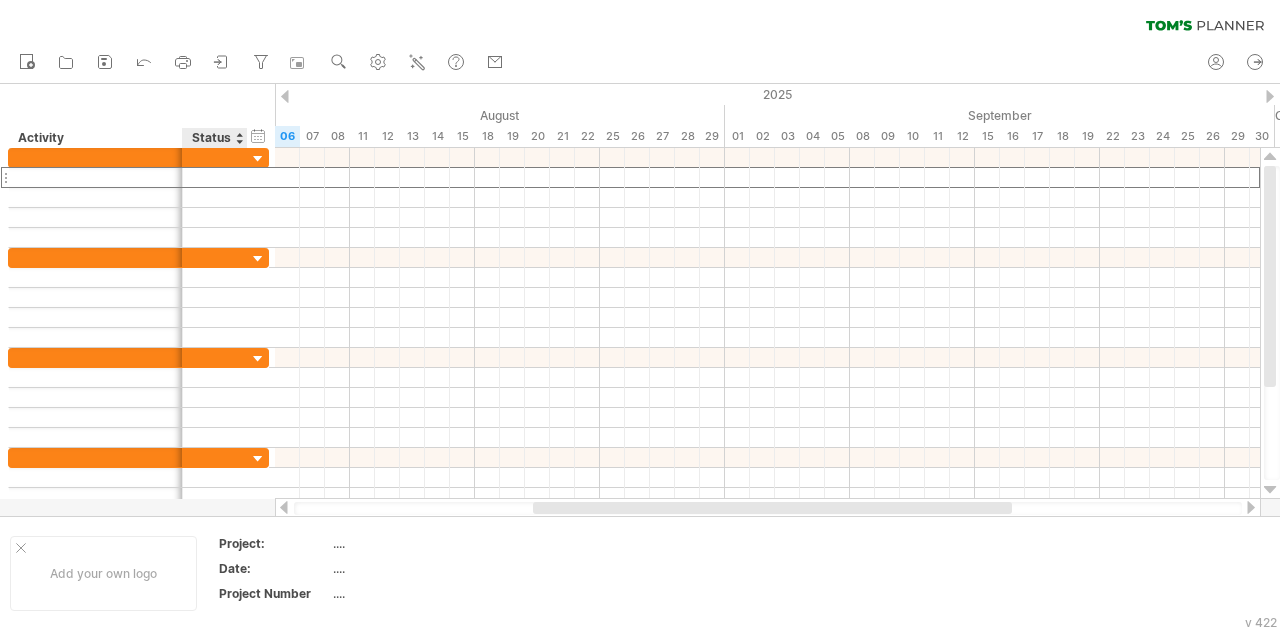click on "Status" at bounding box center [214, 138] 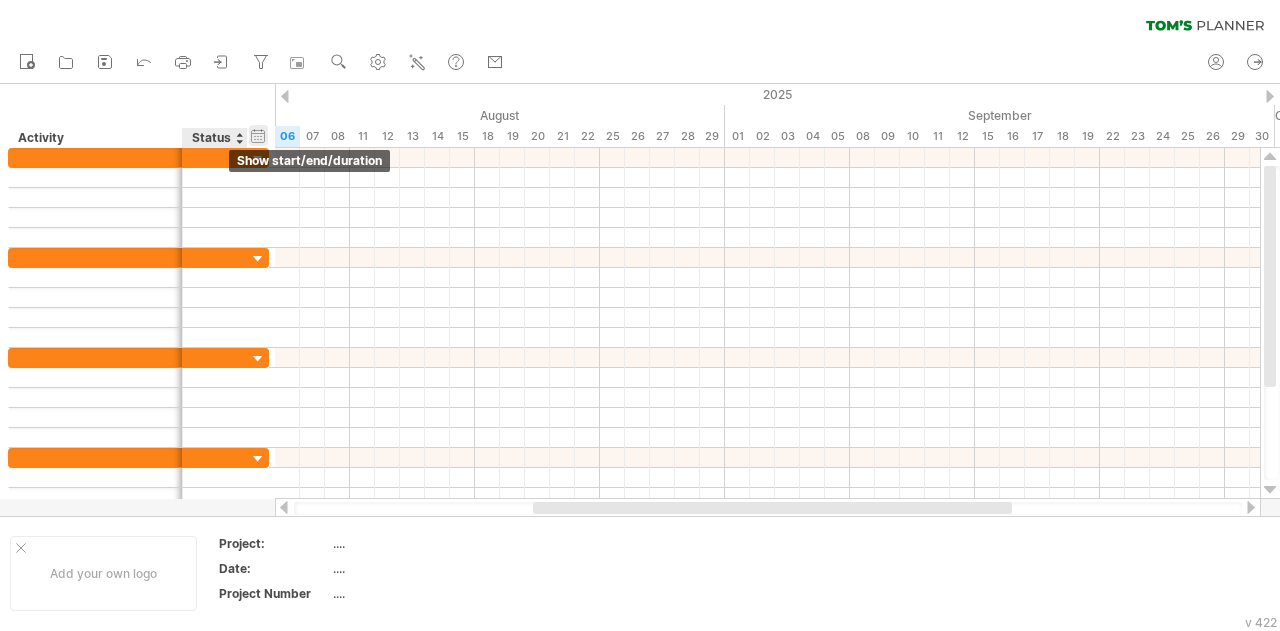 click on "hide start/end/duration show start/end/duration" at bounding box center [258, 135] 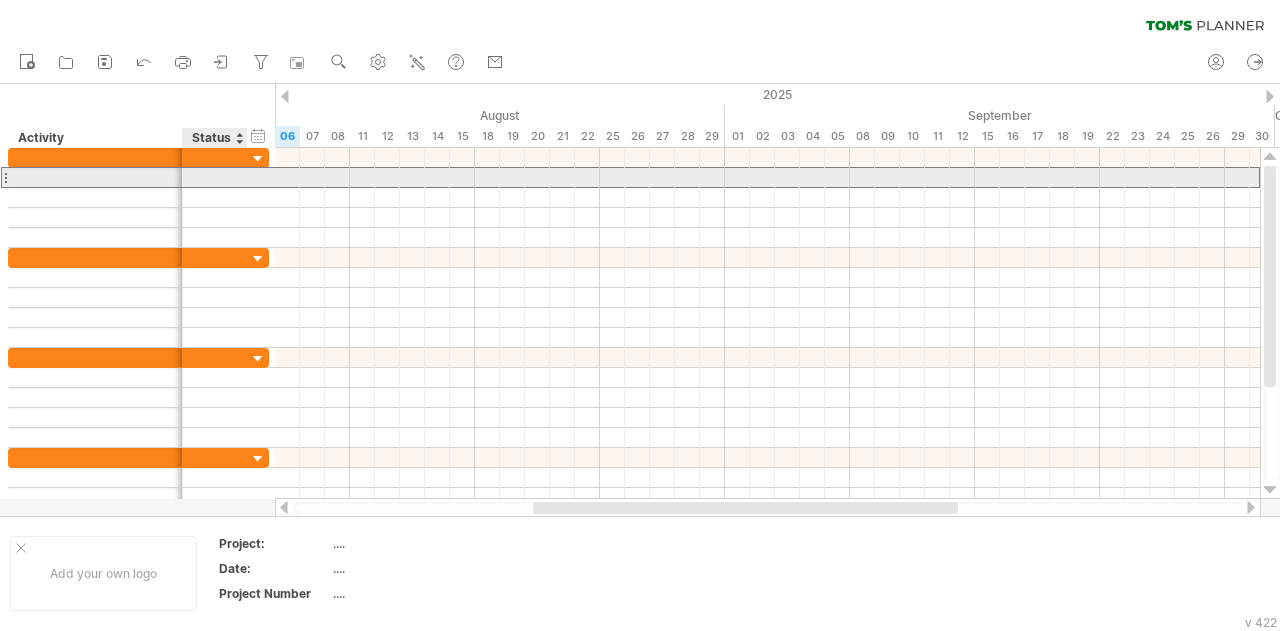 click at bounding box center (215, 177) 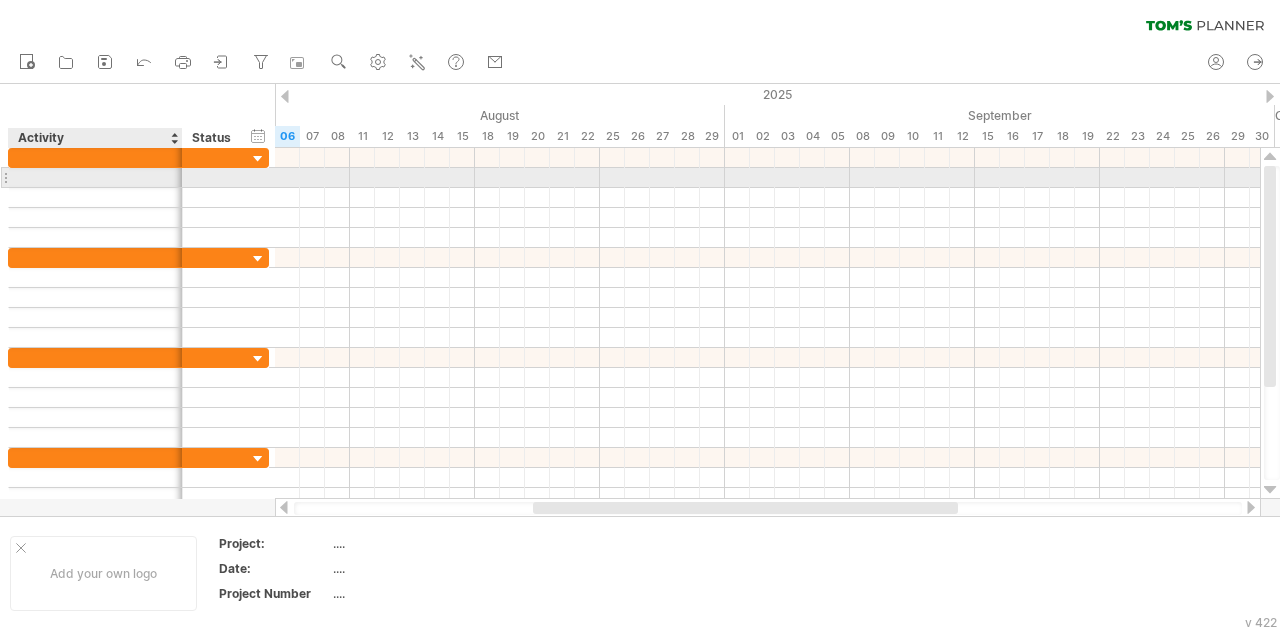 click at bounding box center [95, 177] 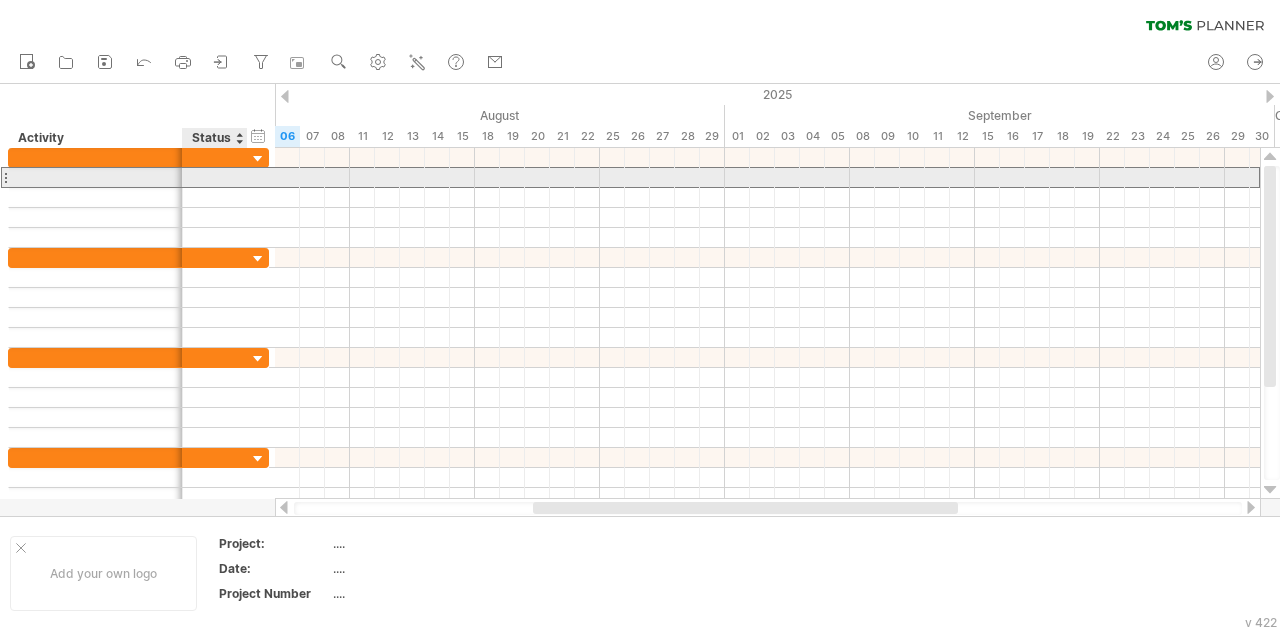 click at bounding box center (215, 177) 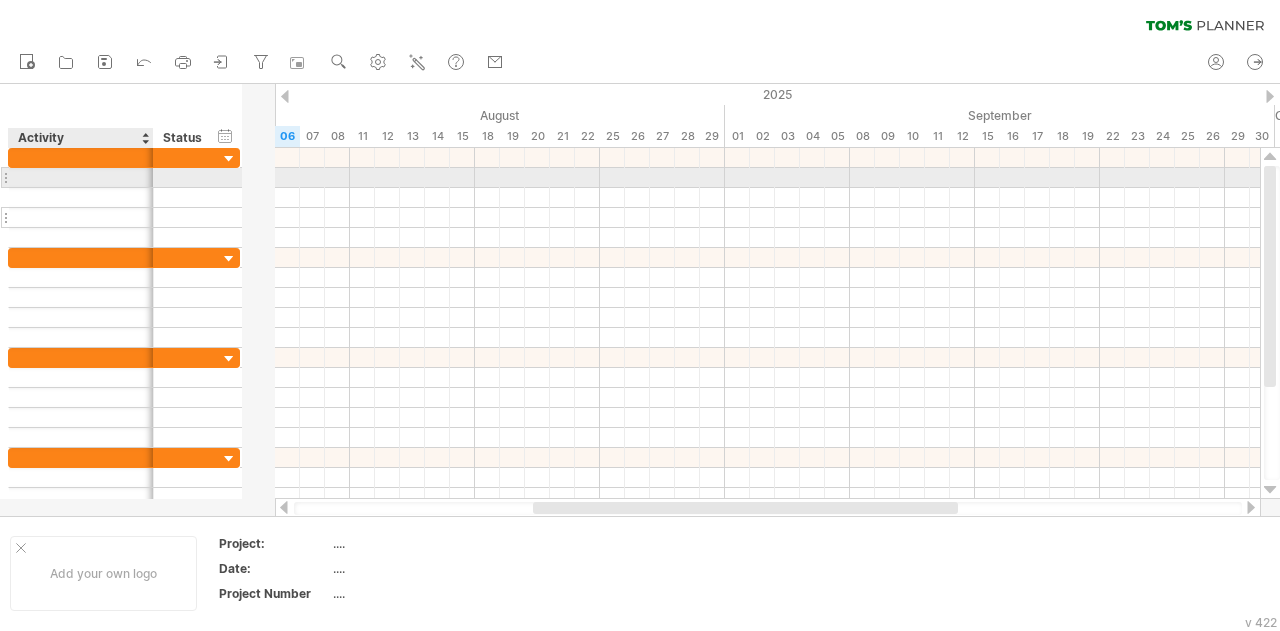 drag, startPoint x: 181, startPoint y: 183, endPoint x: 154, endPoint y: 211, distance: 38.8973 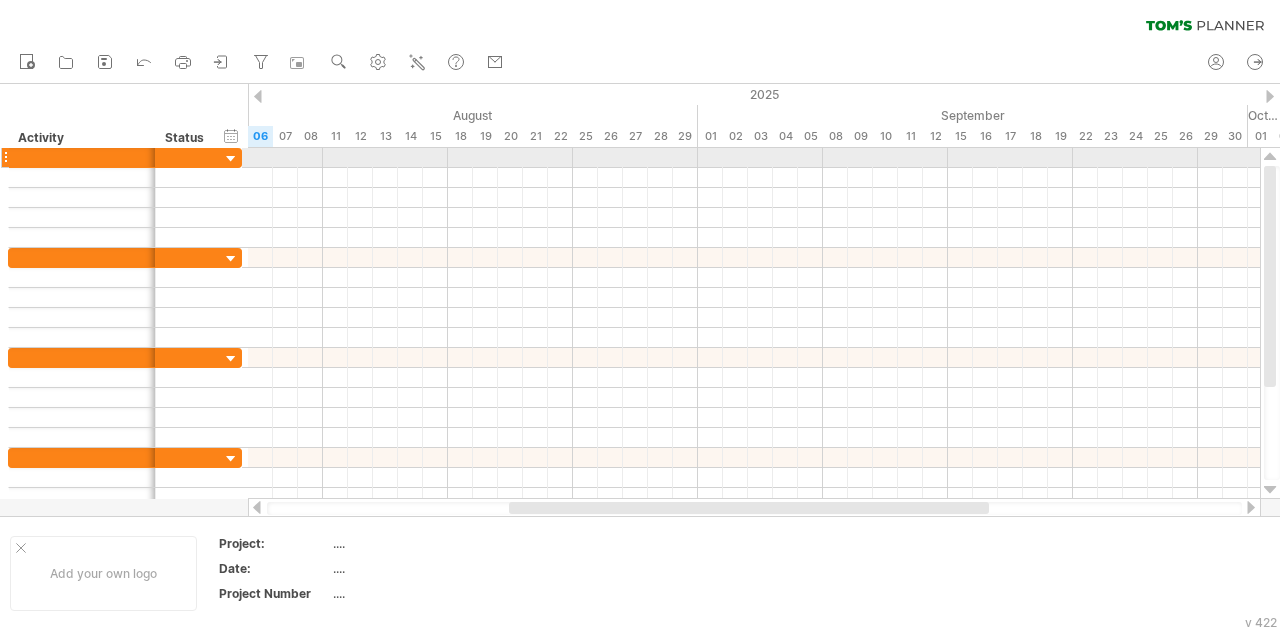 click at bounding box center (82, 157) 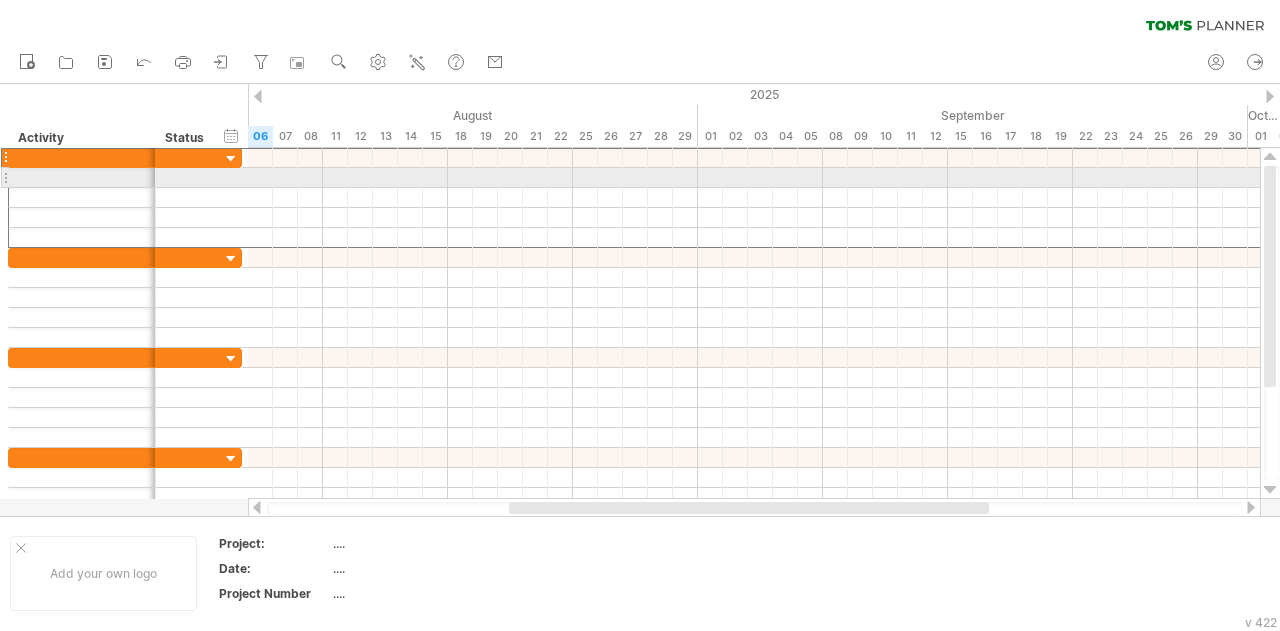 click at bounding box center (82, 177) 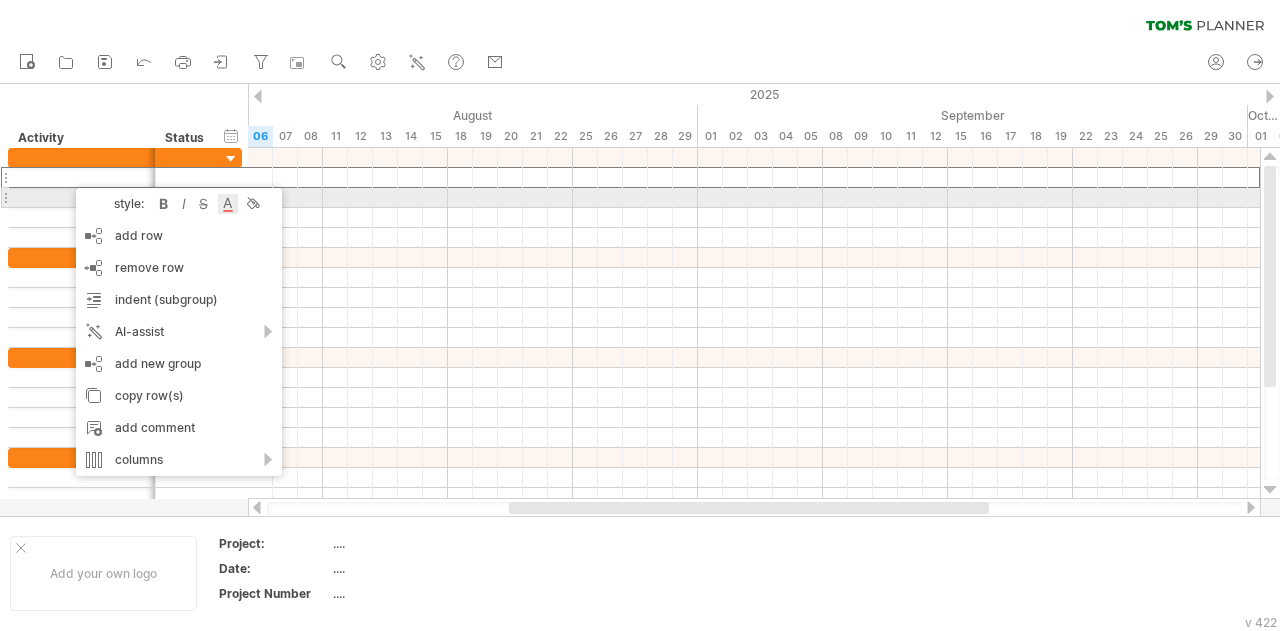 click at bounding box center [228, 204] 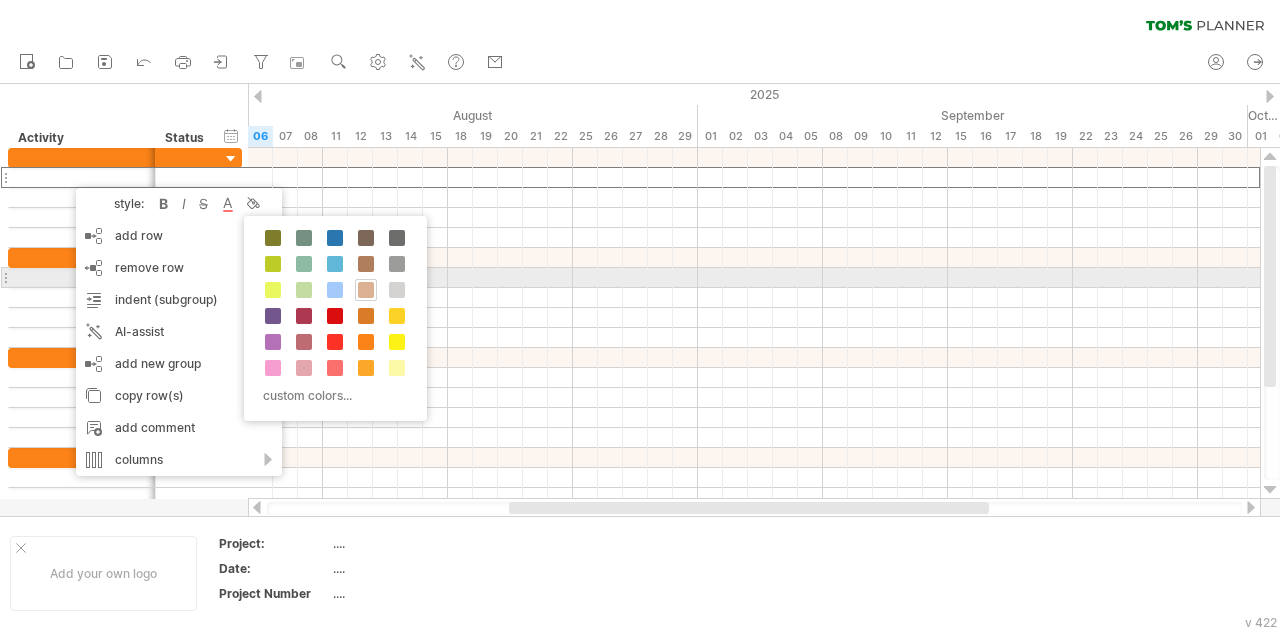 click at bounding box center [366, 290] 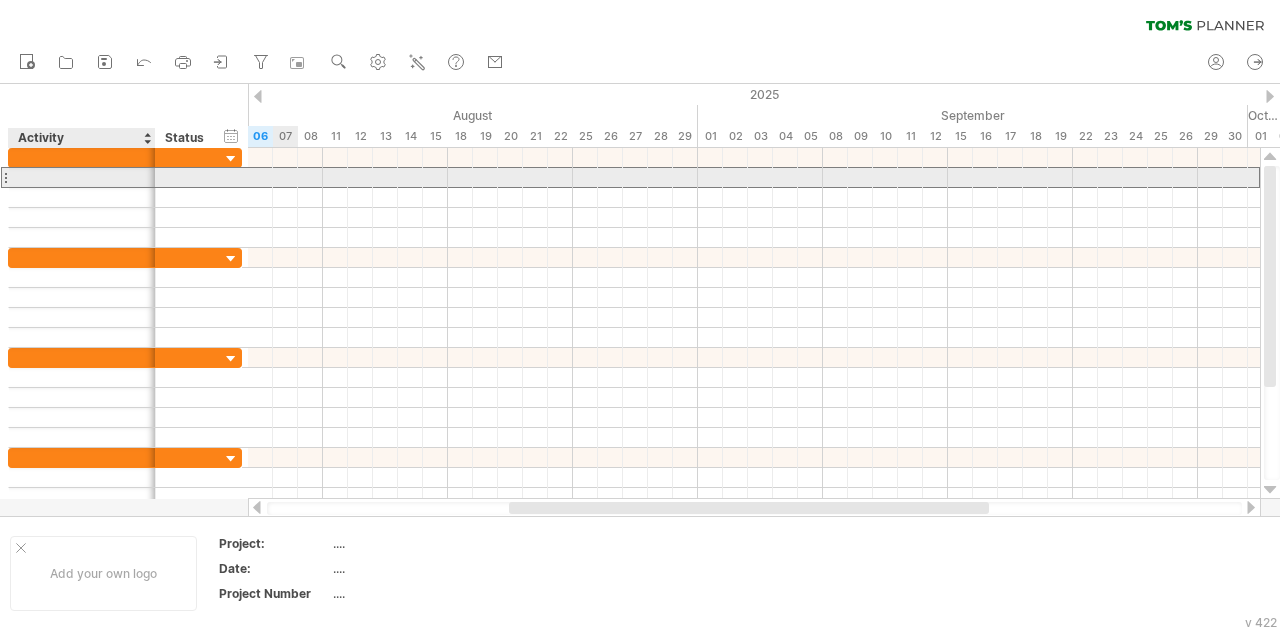 click at bounding box center [82, 177] 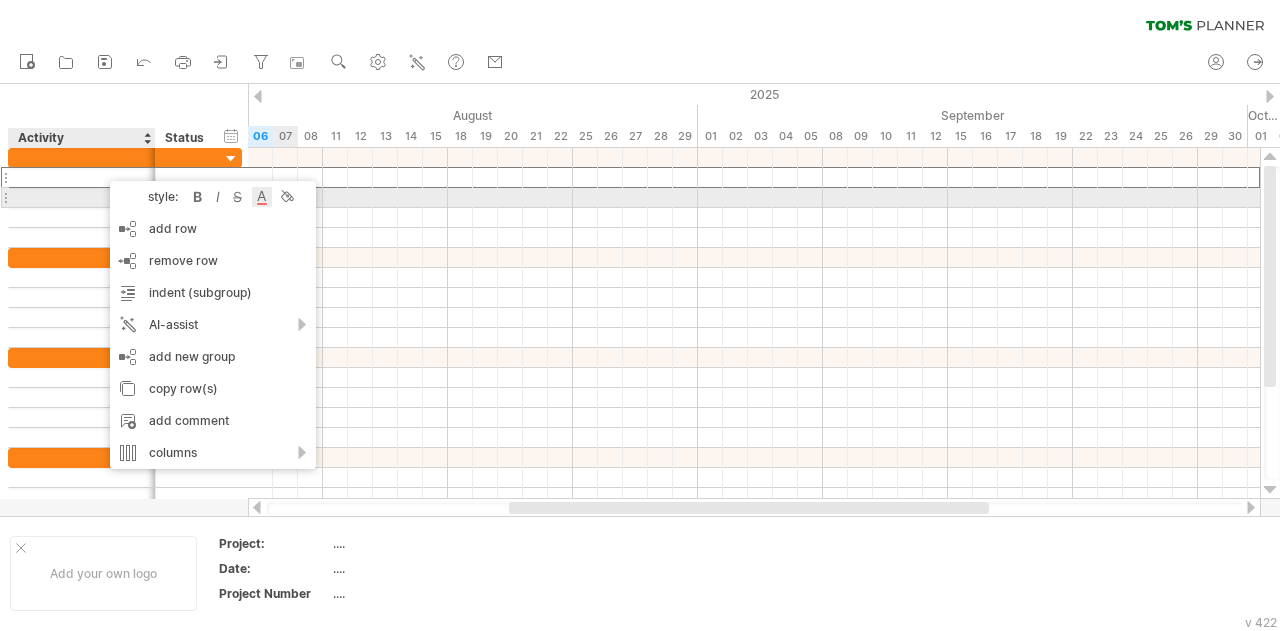 click at bounding box center [262, 197] 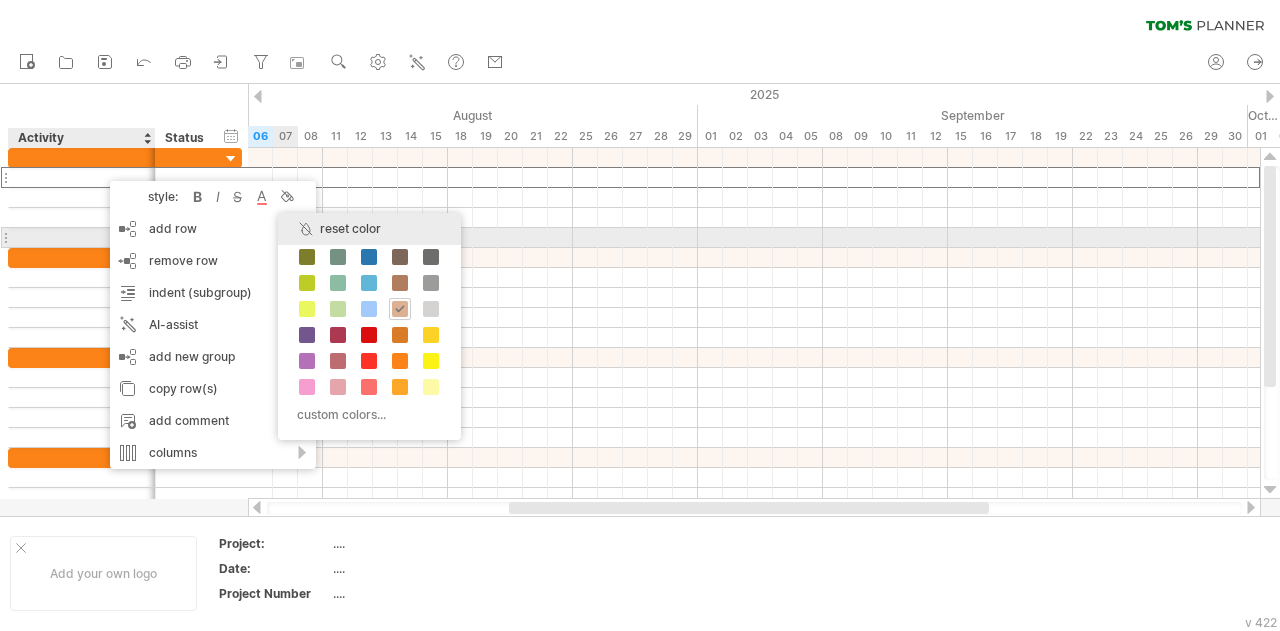 click on "reset color" at bounding box center (369, 229) 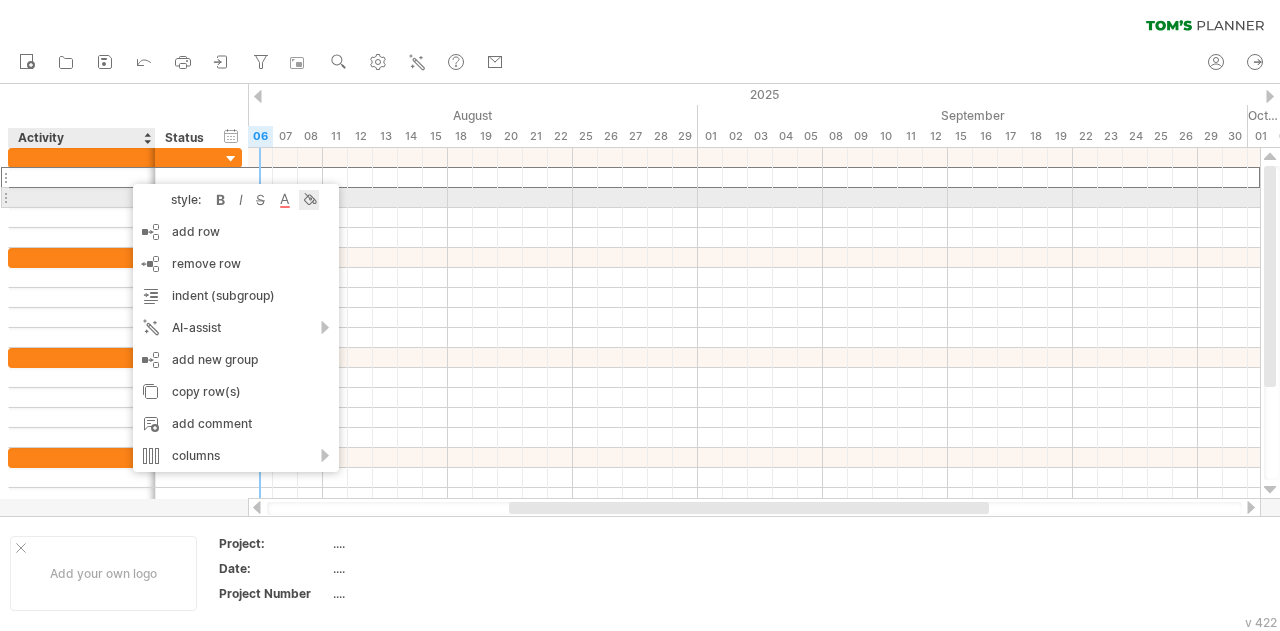 click at bounding box center [309, 200] 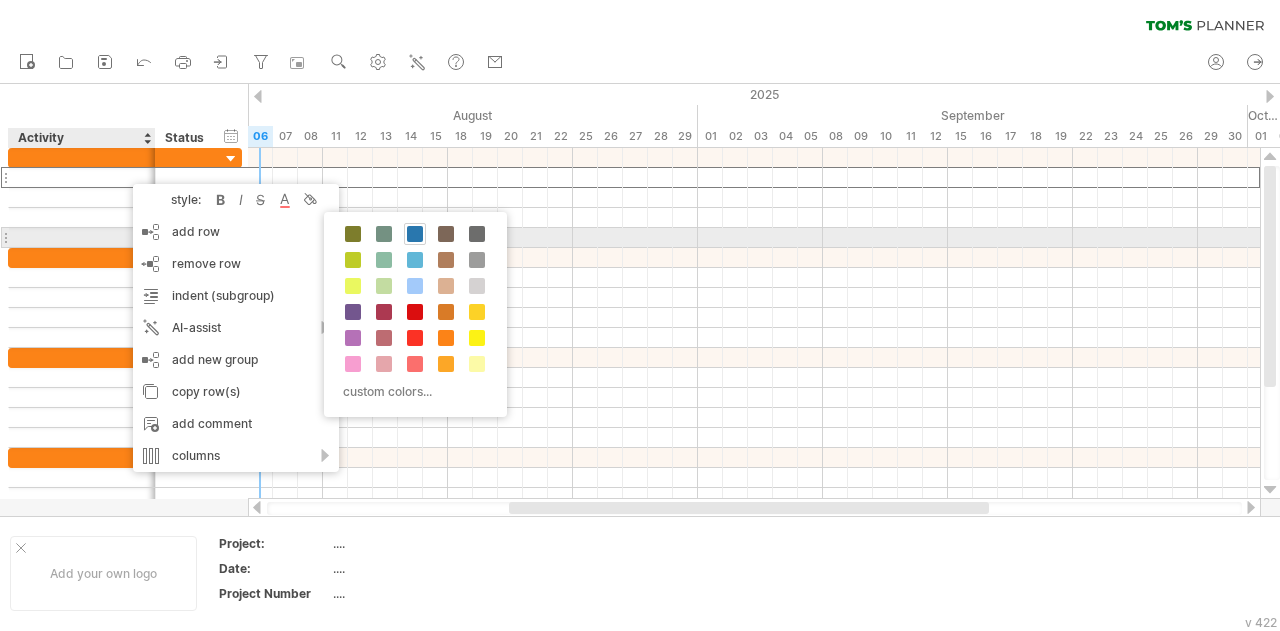 click at bounding box center (415, 234) 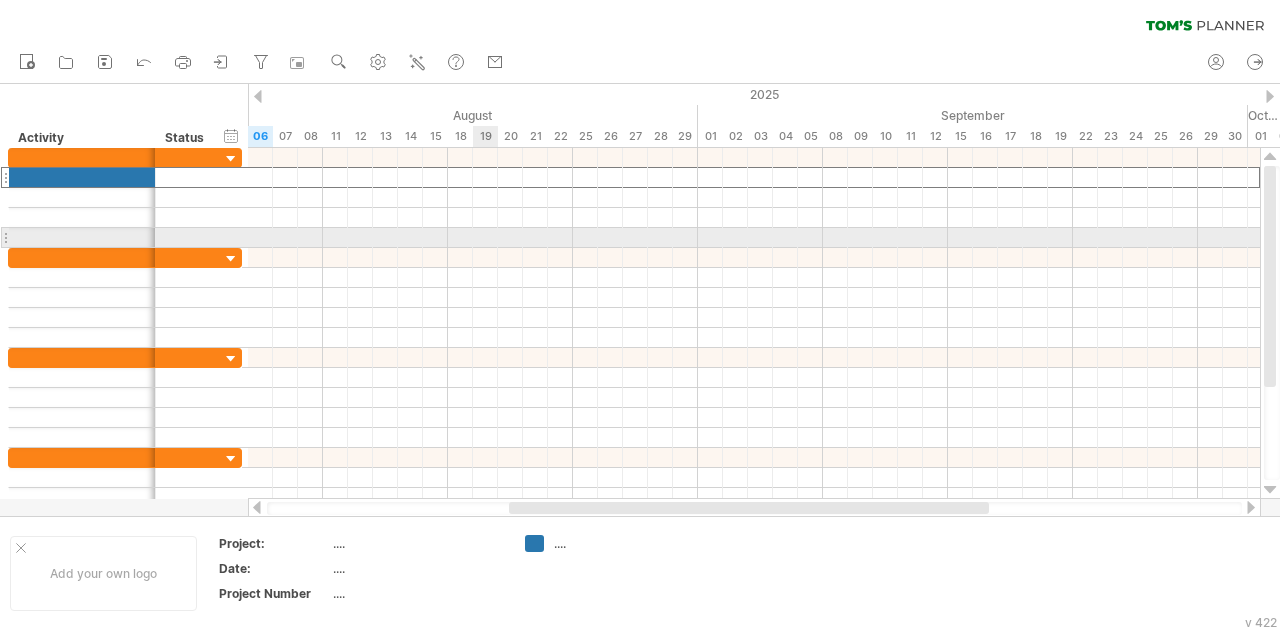 click at bounding box center (754, 238) 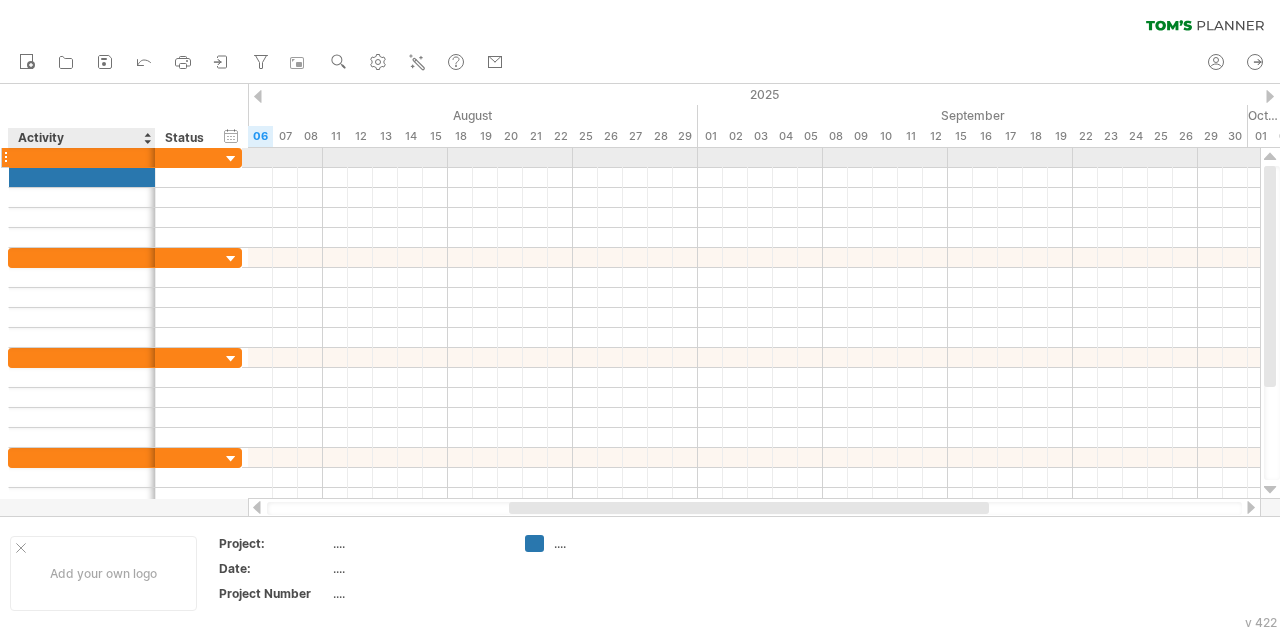 click at bounding box center [82, 157] 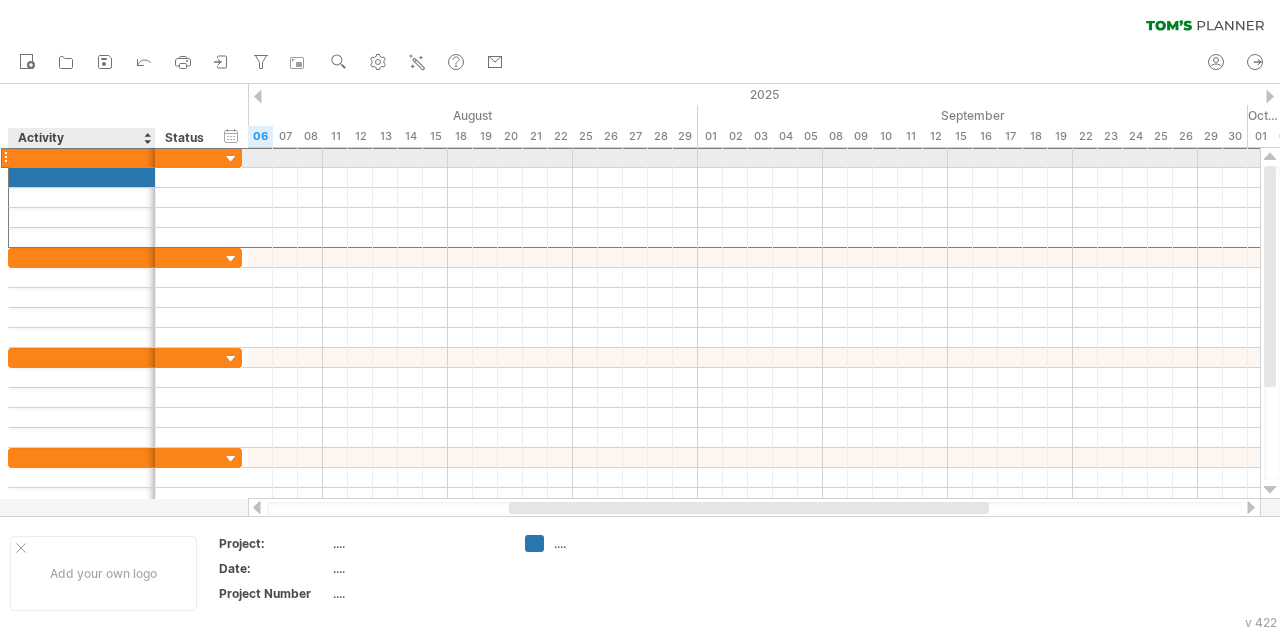 click at bounding box center [82, 157] 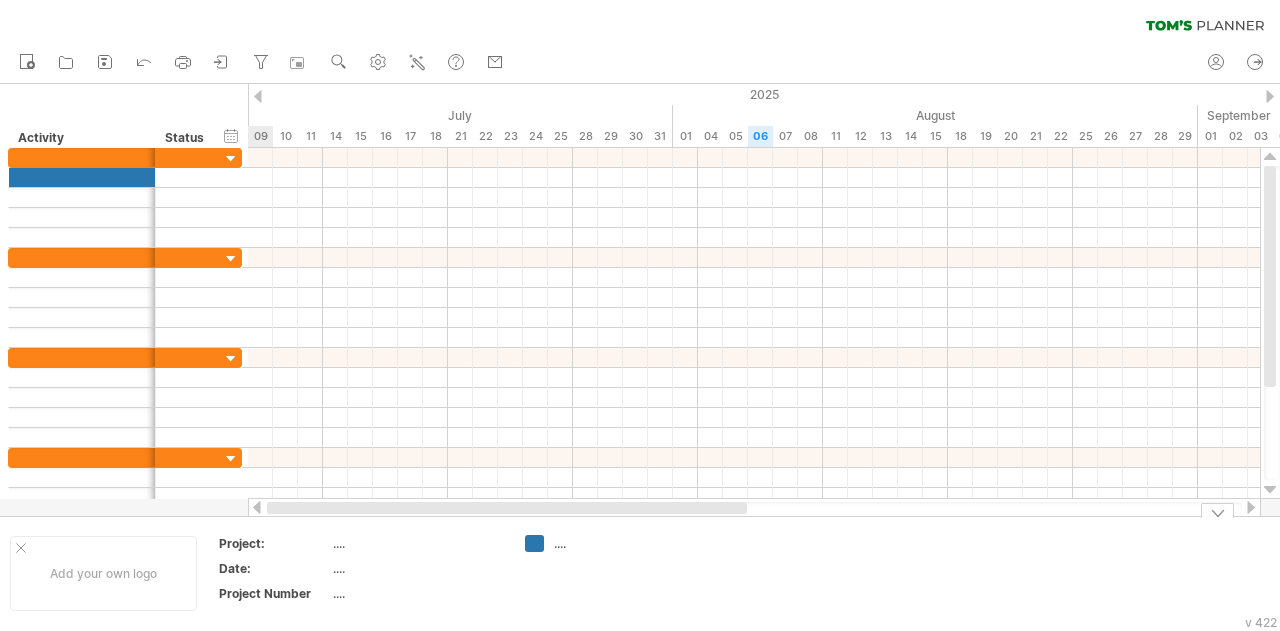 drag, startPoint x: 716, startPoint y: 510, endPoint x: 427, endPoint y: 518, distance: 289.11072 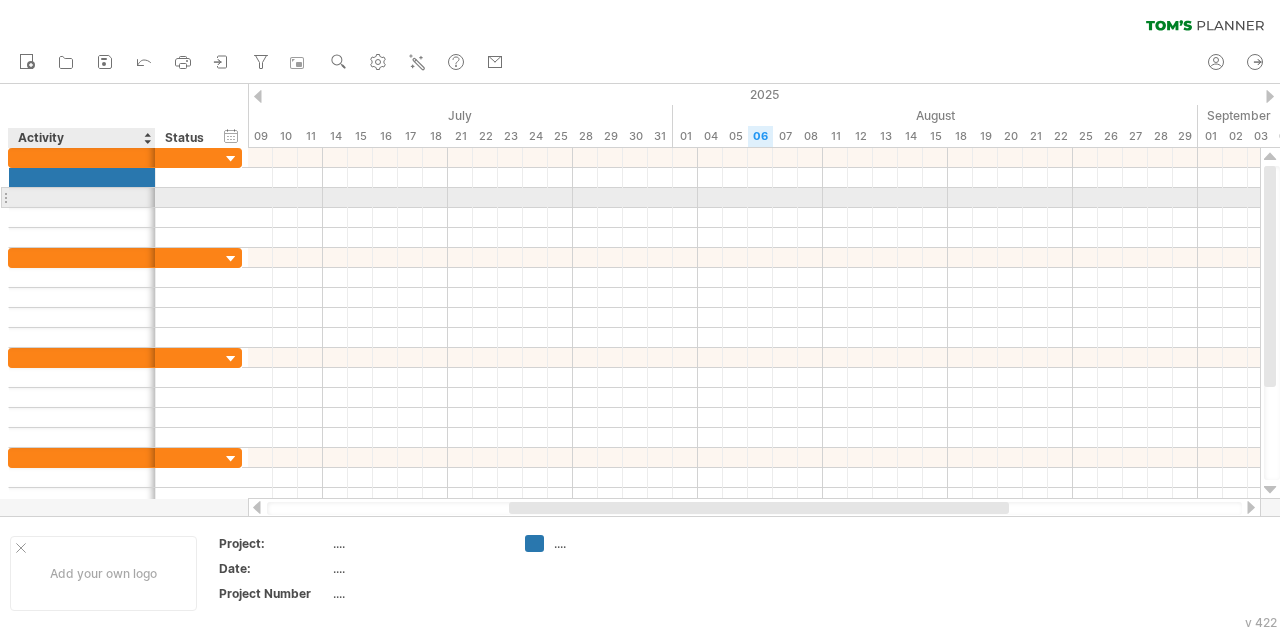 click at bounding box center [153, 198] 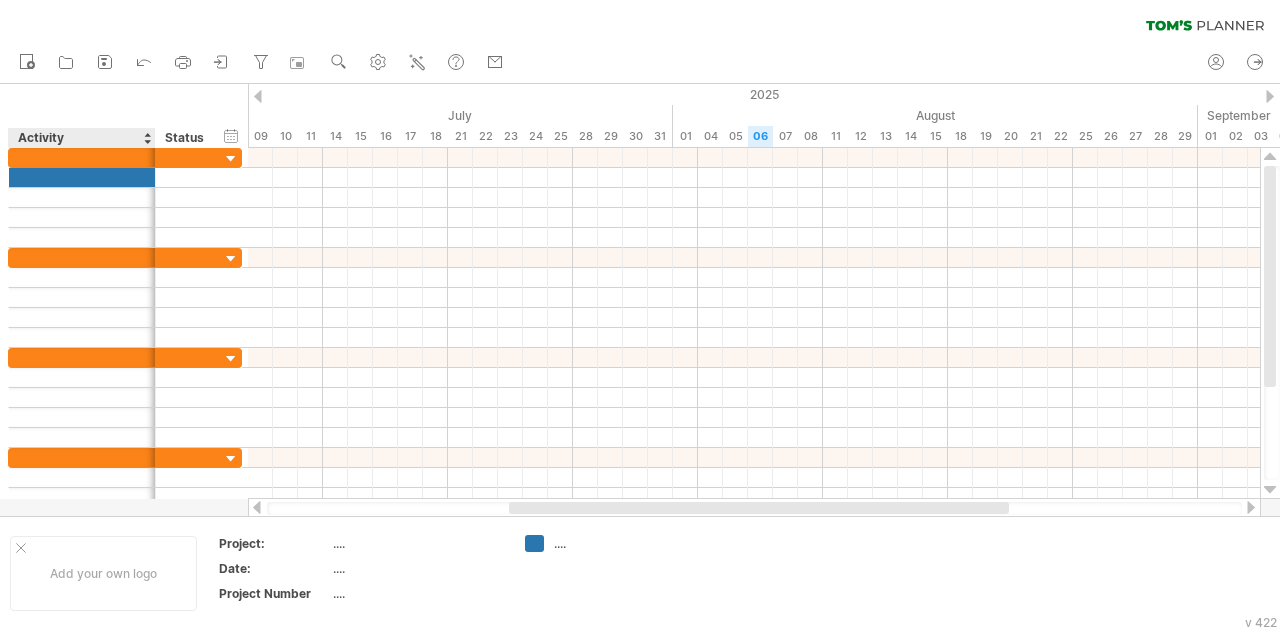 click at bounding box center [147, 138] 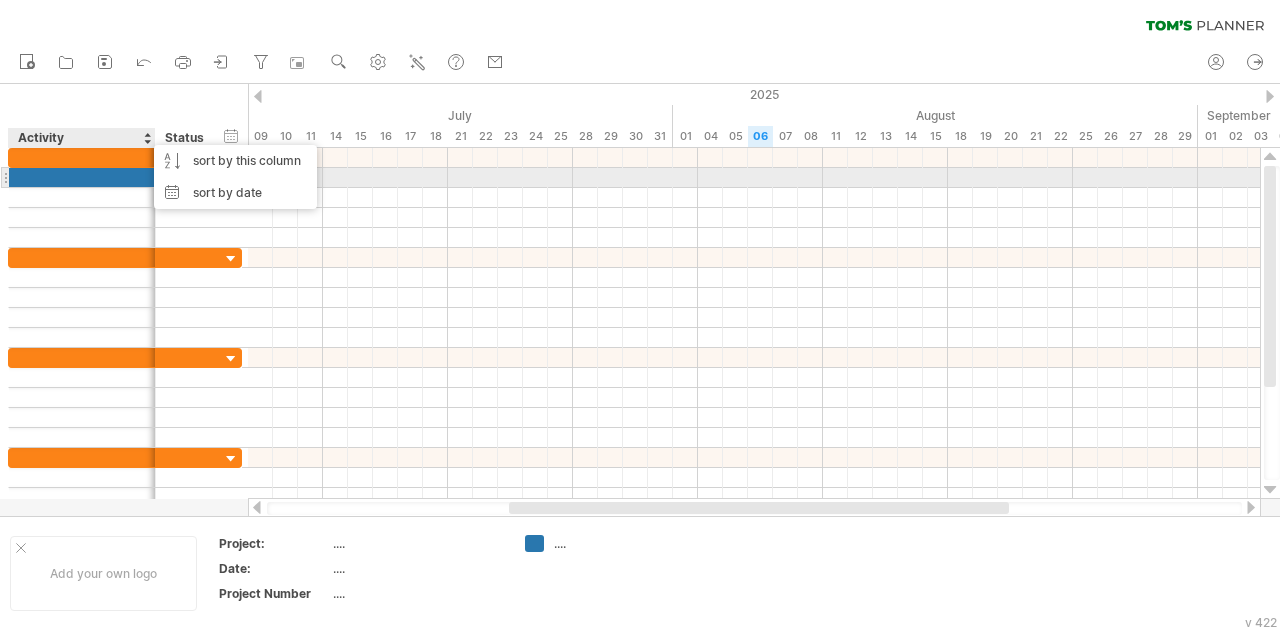 click at bounding box center (82, 177) 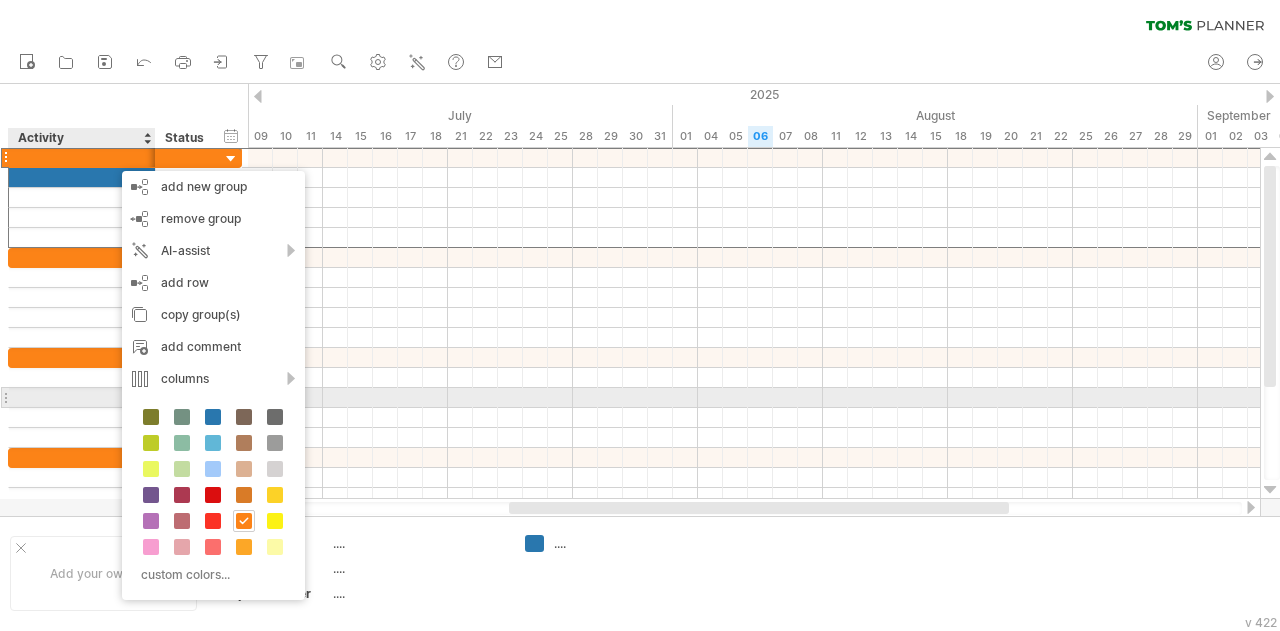 click on "custom colors..." at bounding box center [213, 497] 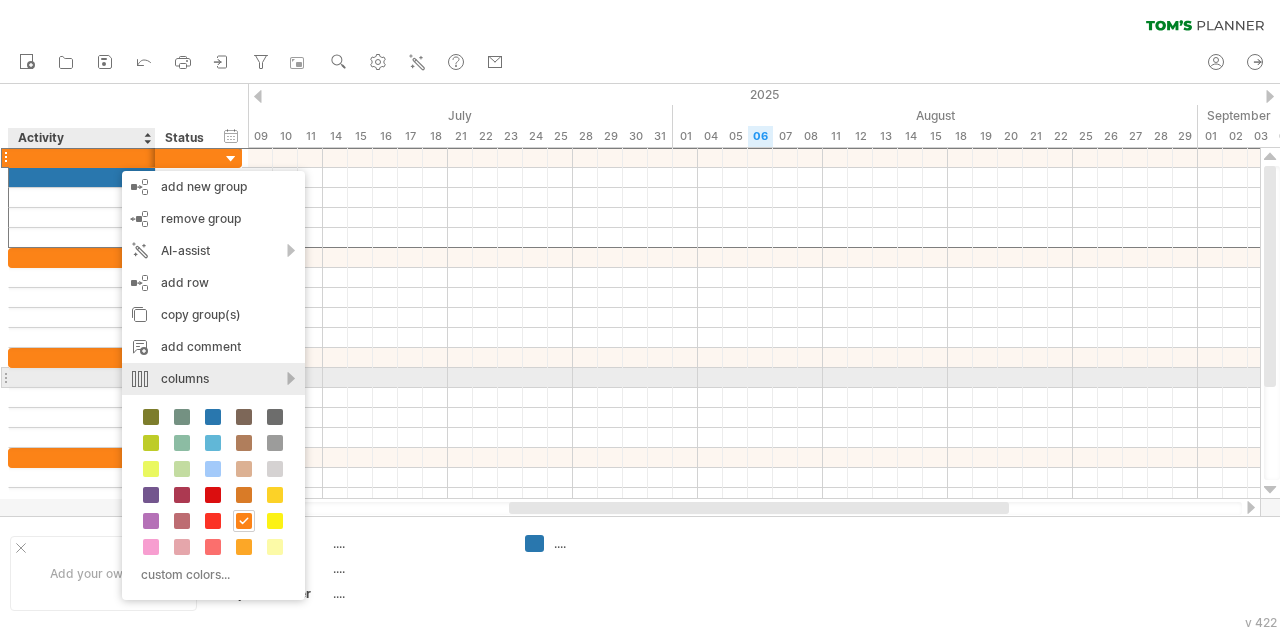 click on "columns" at bounding box center [213, 379] 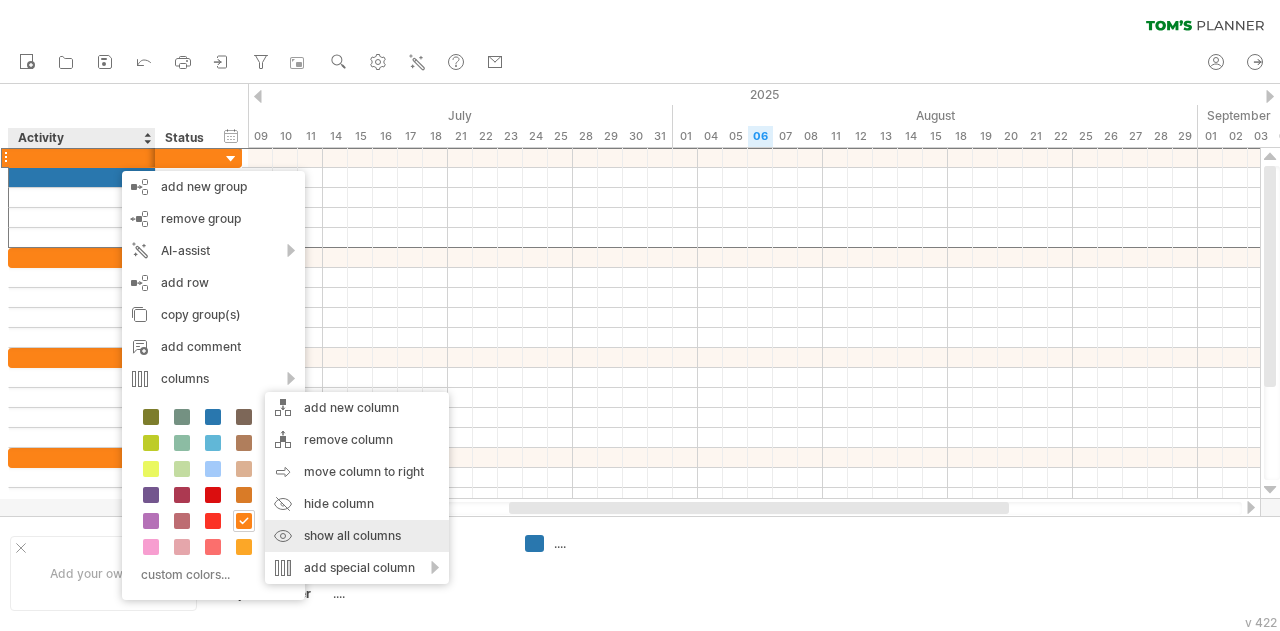 click on "show all columns" at bounding box center (357, 536) 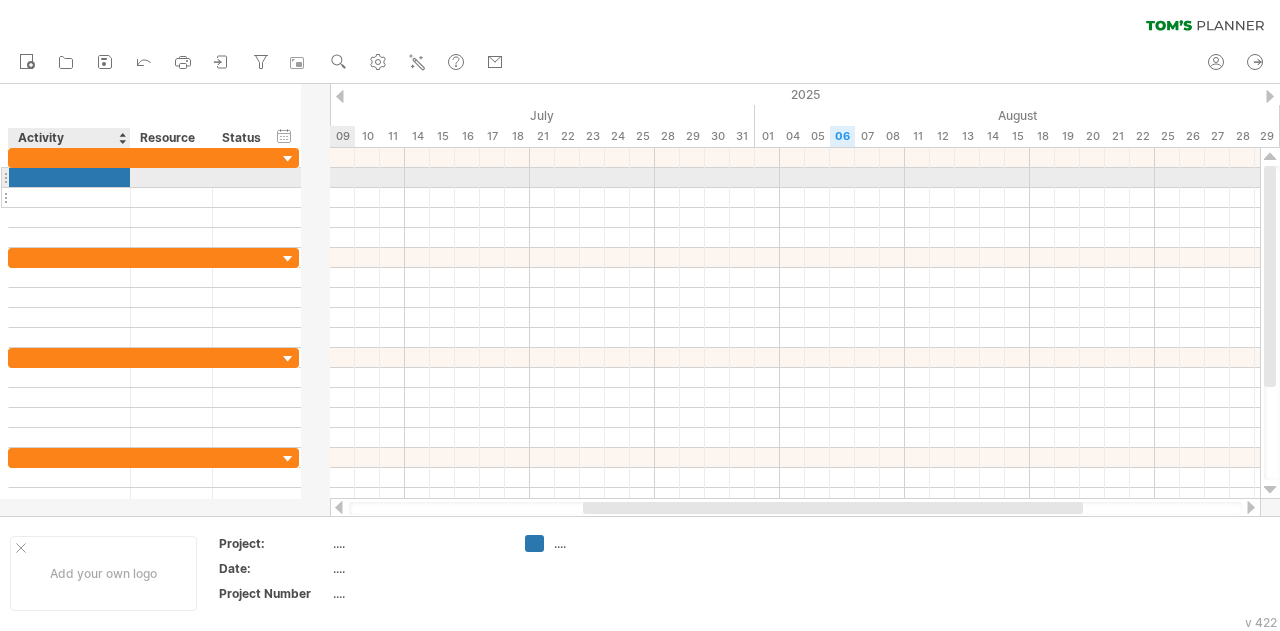 drag, startPoint x: 152, startPoint y: 184, endPoint x: 122, endPoint y: 199, distance: 33.54102 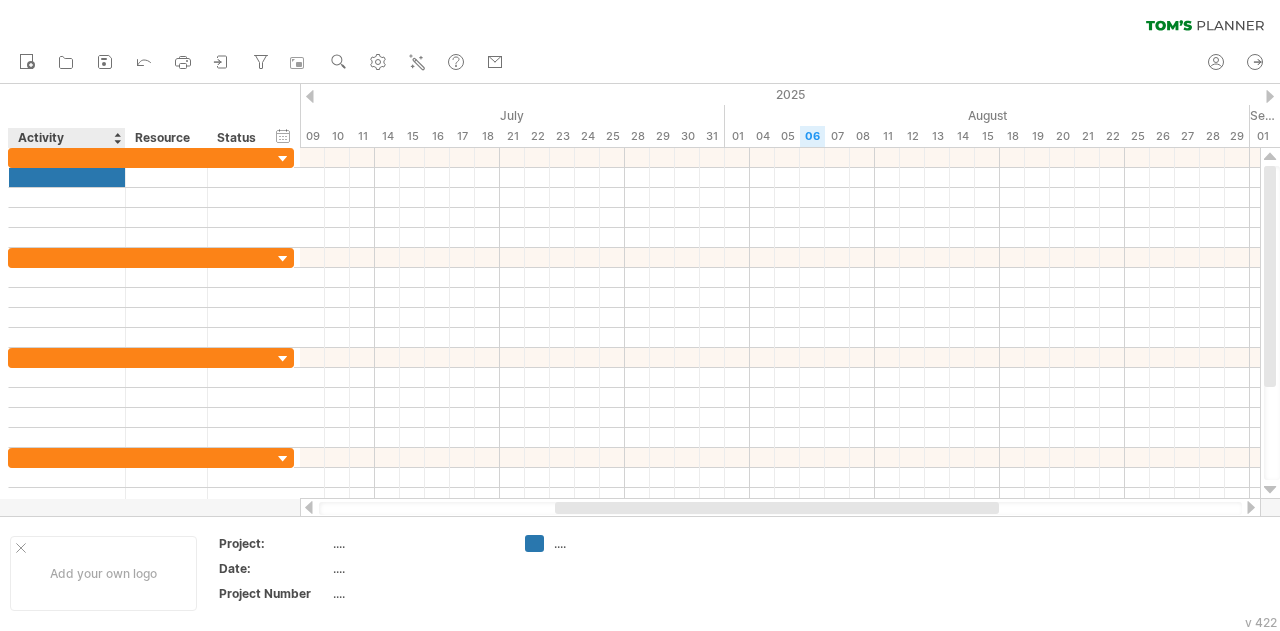 click on "Activity" at bounding box center [66, 138] 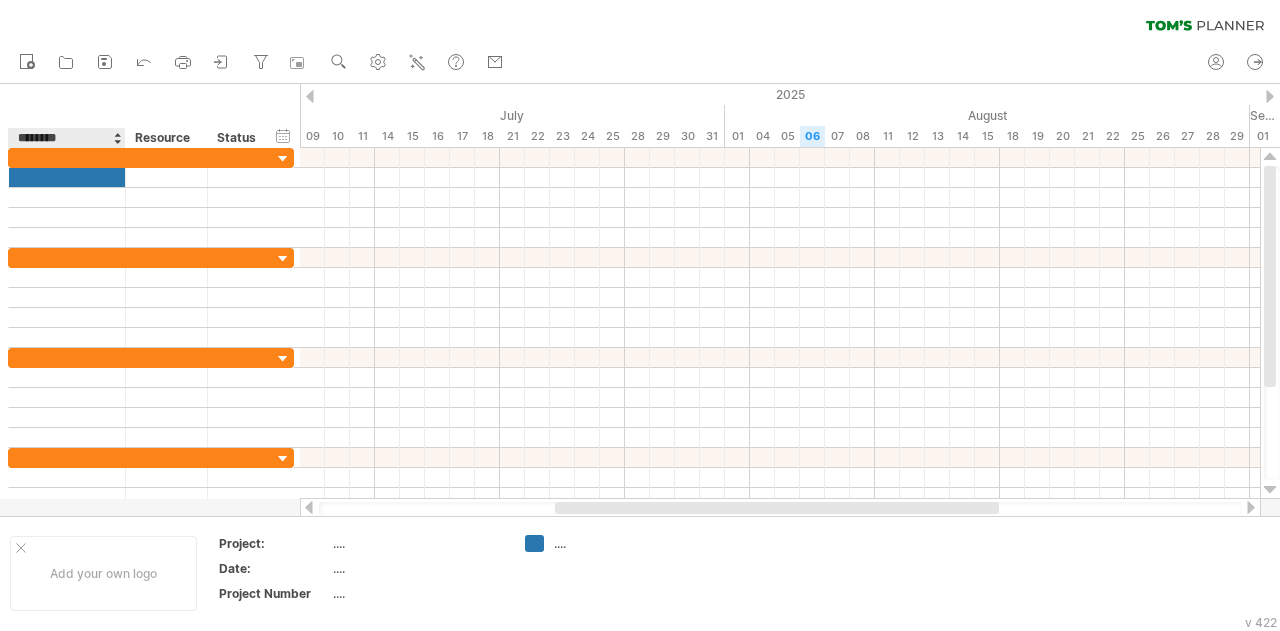click on "********" at bounding box center [66, 138] 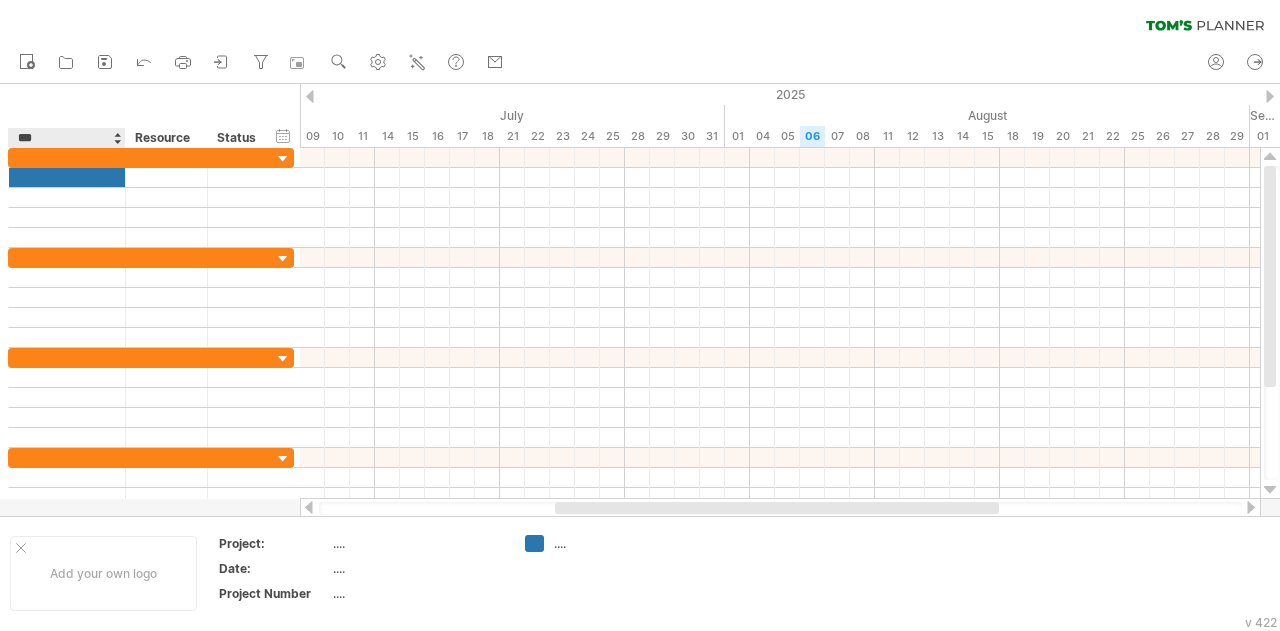 type on "**" 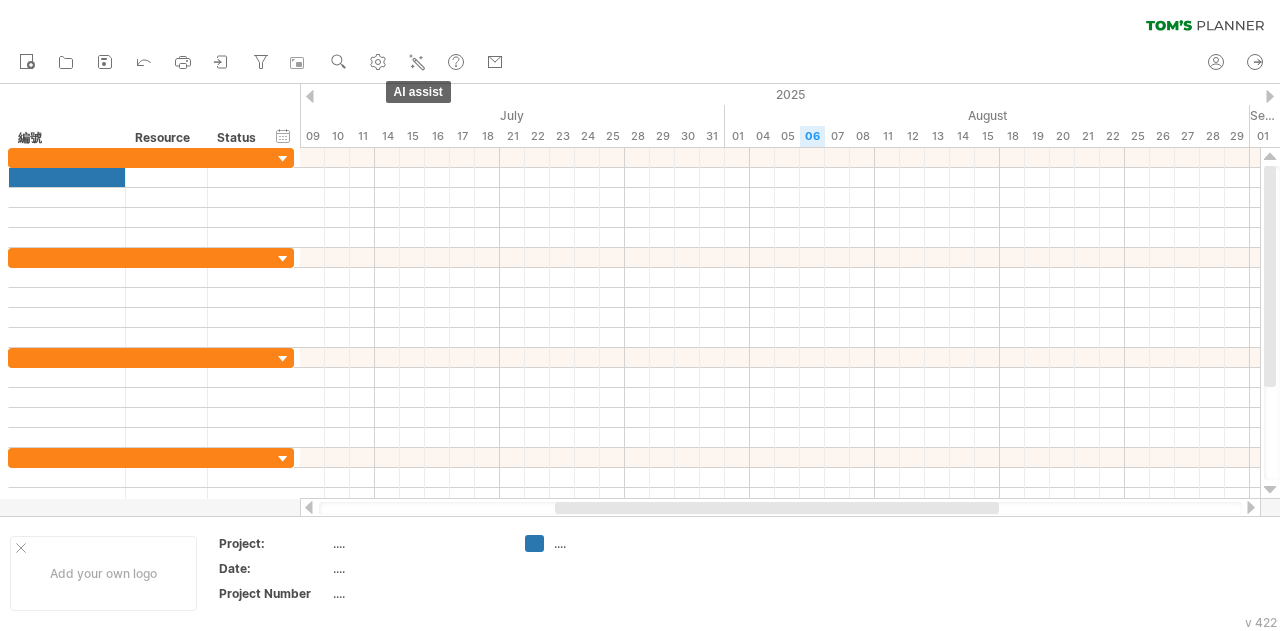 click on "AI assist" at bounding box center [418, 63] 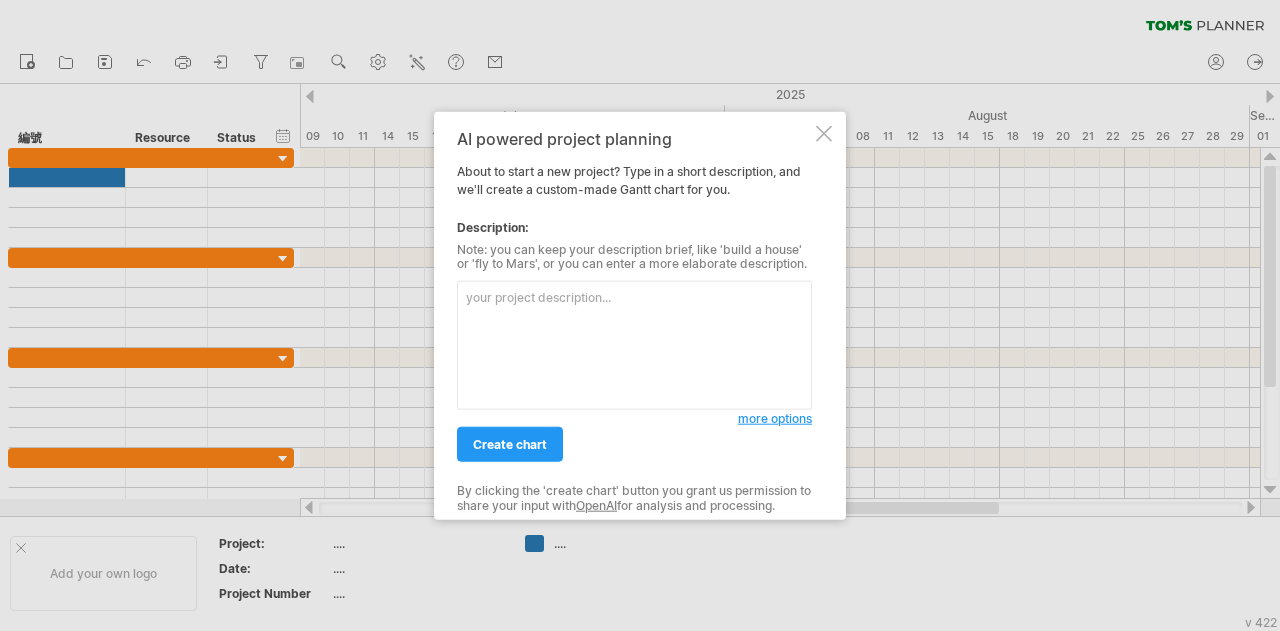 click at bounding box center [634, 345] 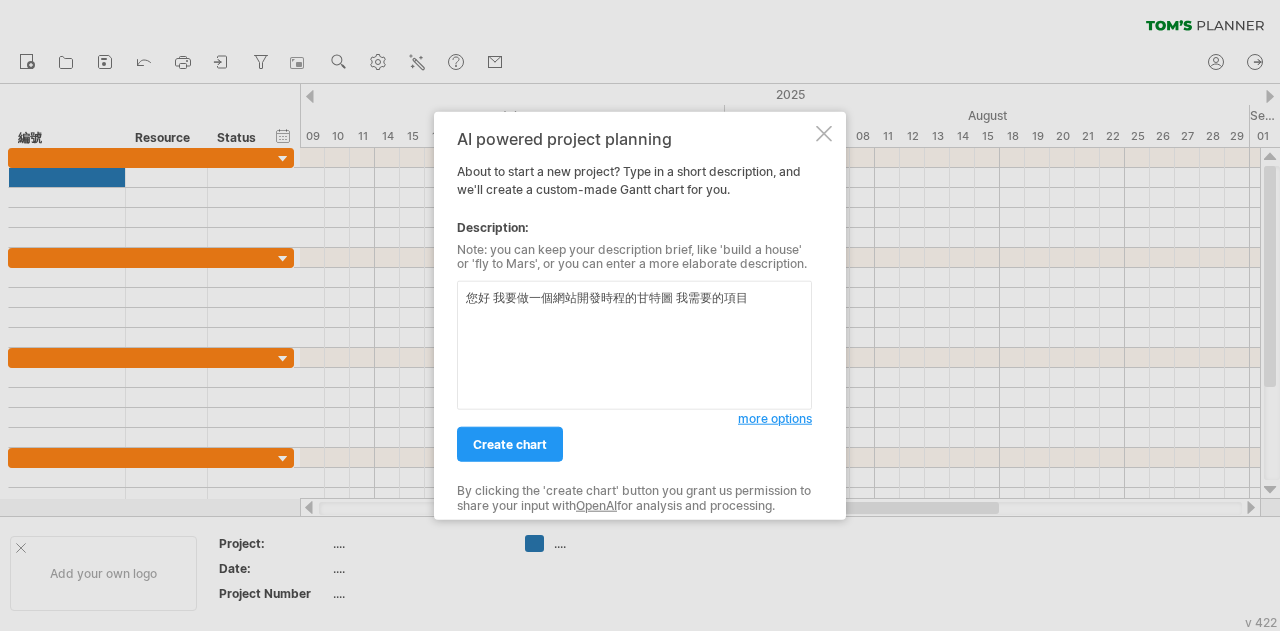 click on "您好 我要做一個網站開發時程的甘特圖 我需要的項目" at bounding box center [634, 345] 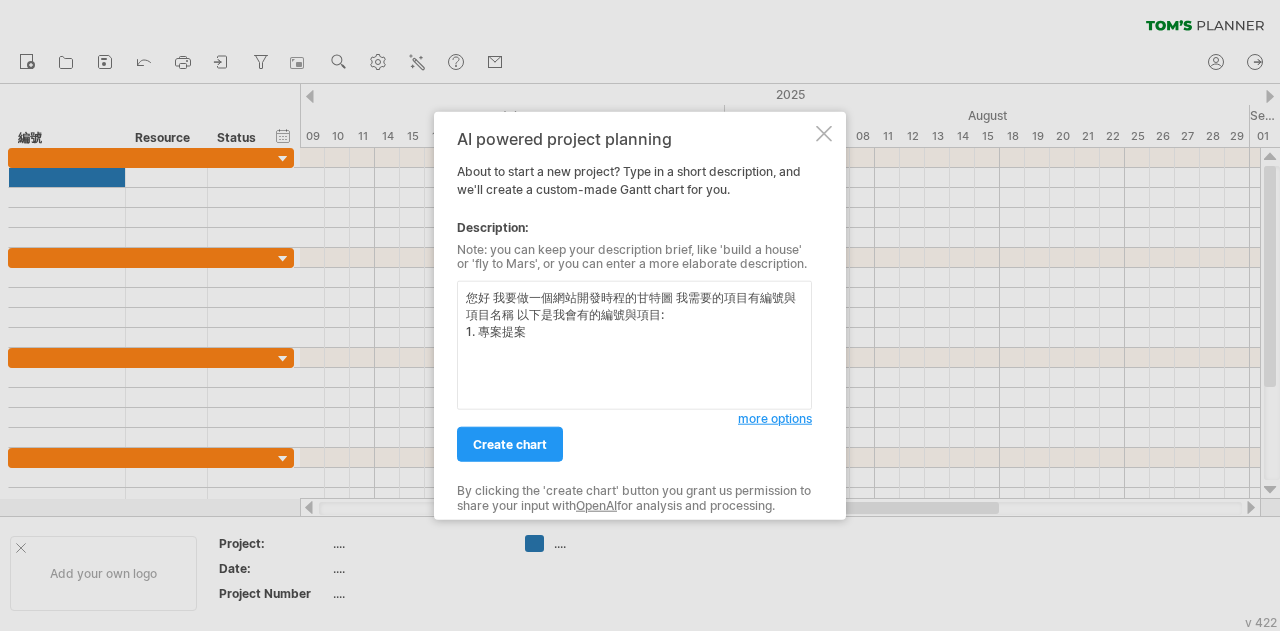 click on "您好 我要做一個網站開發時程的甘特圖 我需要的項目有編號與項目名稱 以下是我會有的編號與項目:
1. 專案提案" at bounding box center [634, 345] 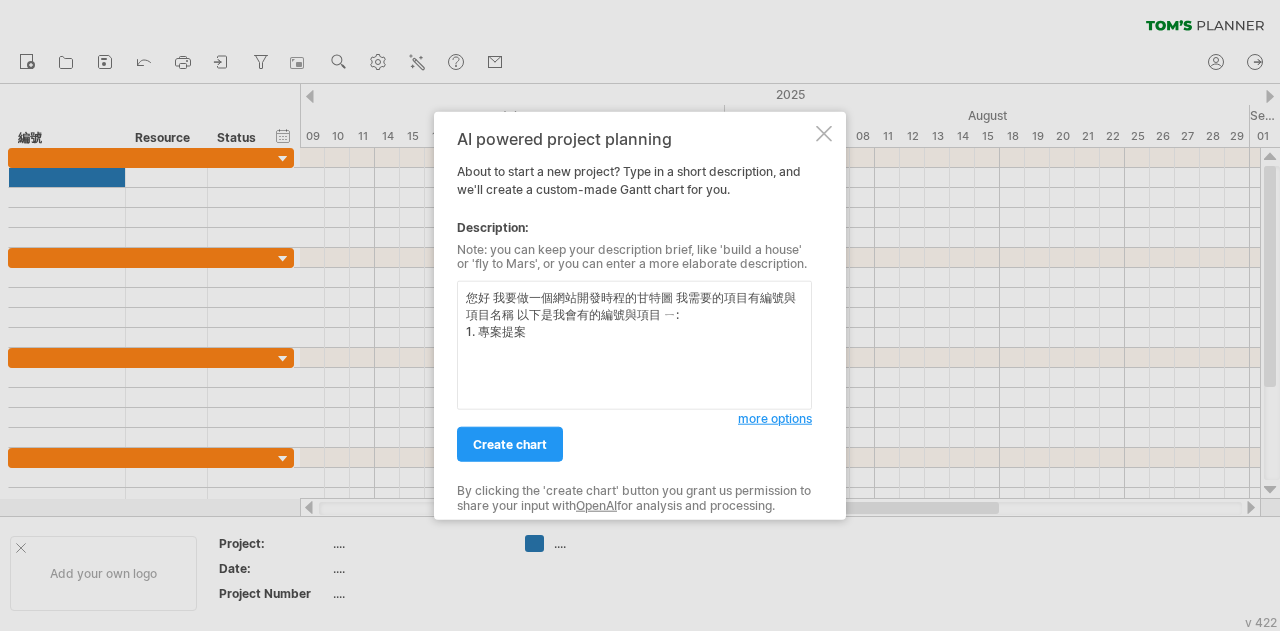 click on "您好 我要做一個網站開發時程的甘特圖 我需要的項目有編號與項目名稱 以下是我會有的編號與項目 ㄧ:
1. 專案提案" at bounding box center (634, 345) 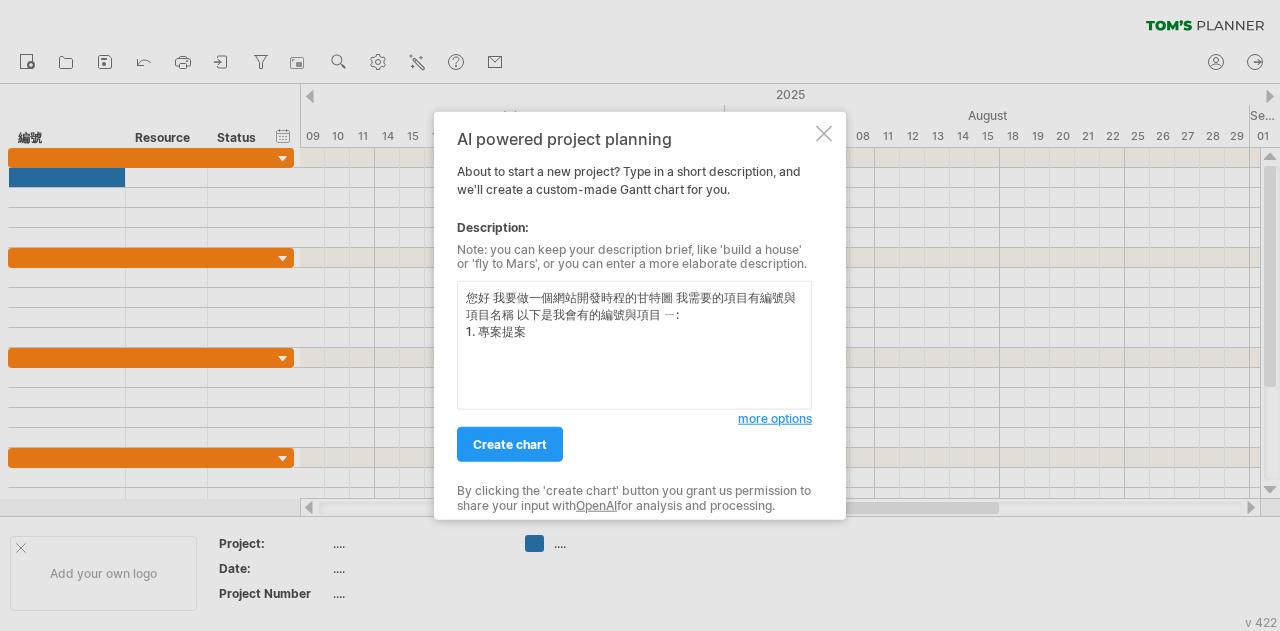 click at bounding box center [824, 133] 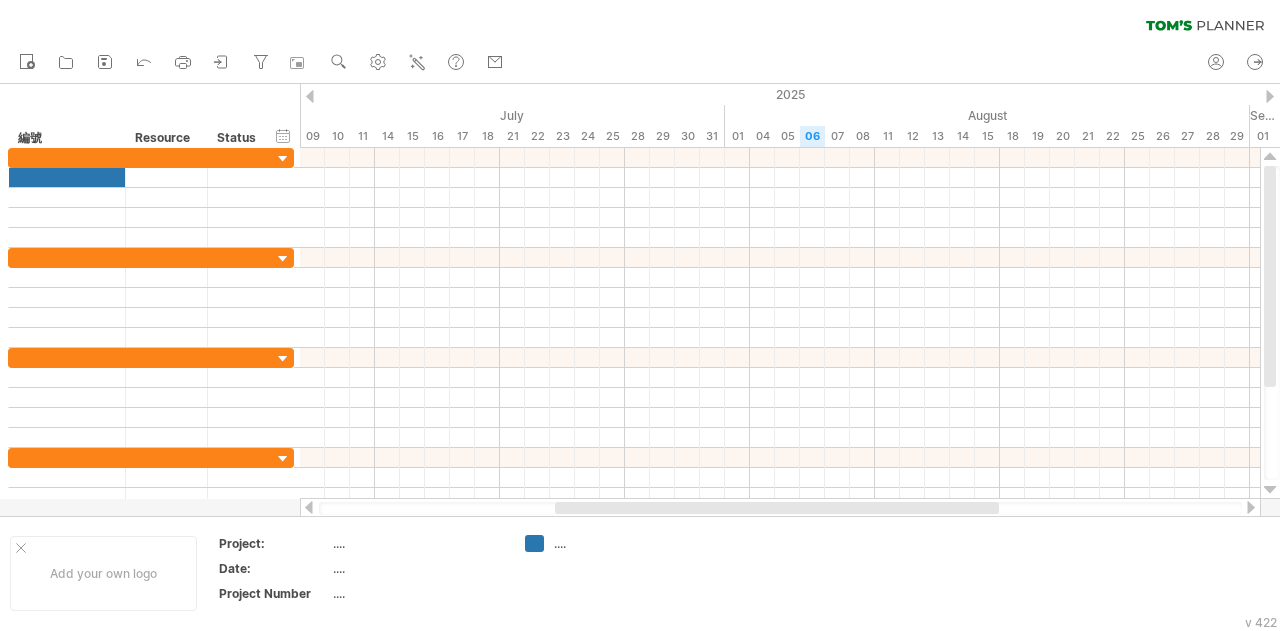 click on "AI assist" at bounding box center [418, 60] 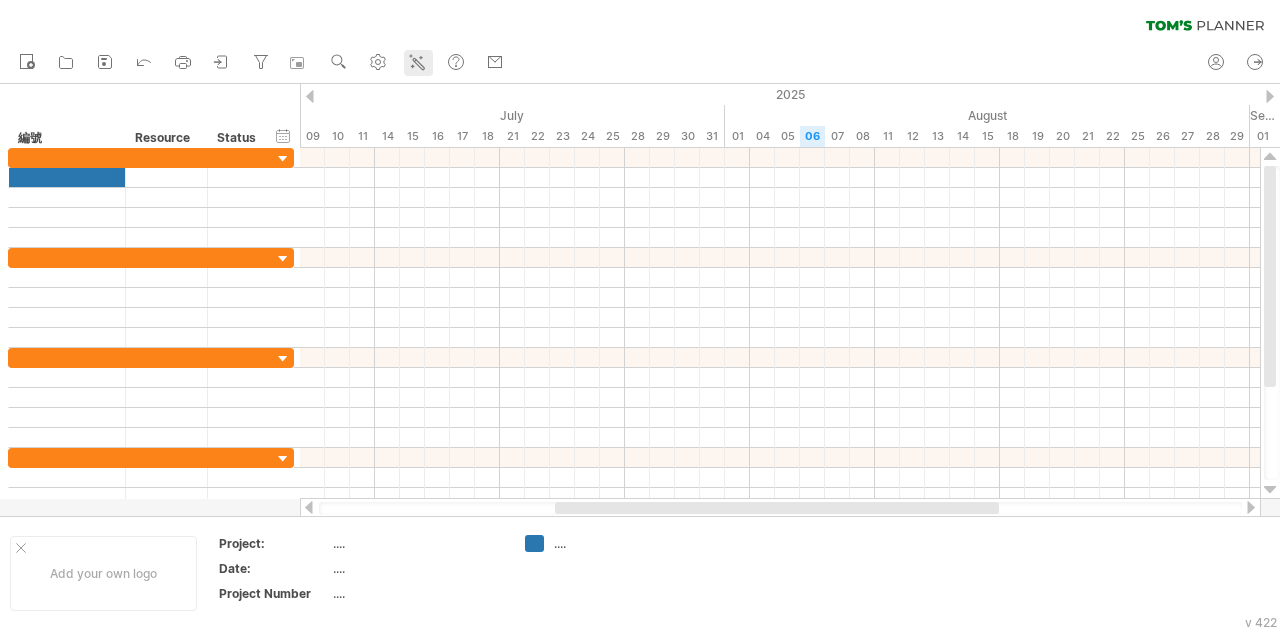 click 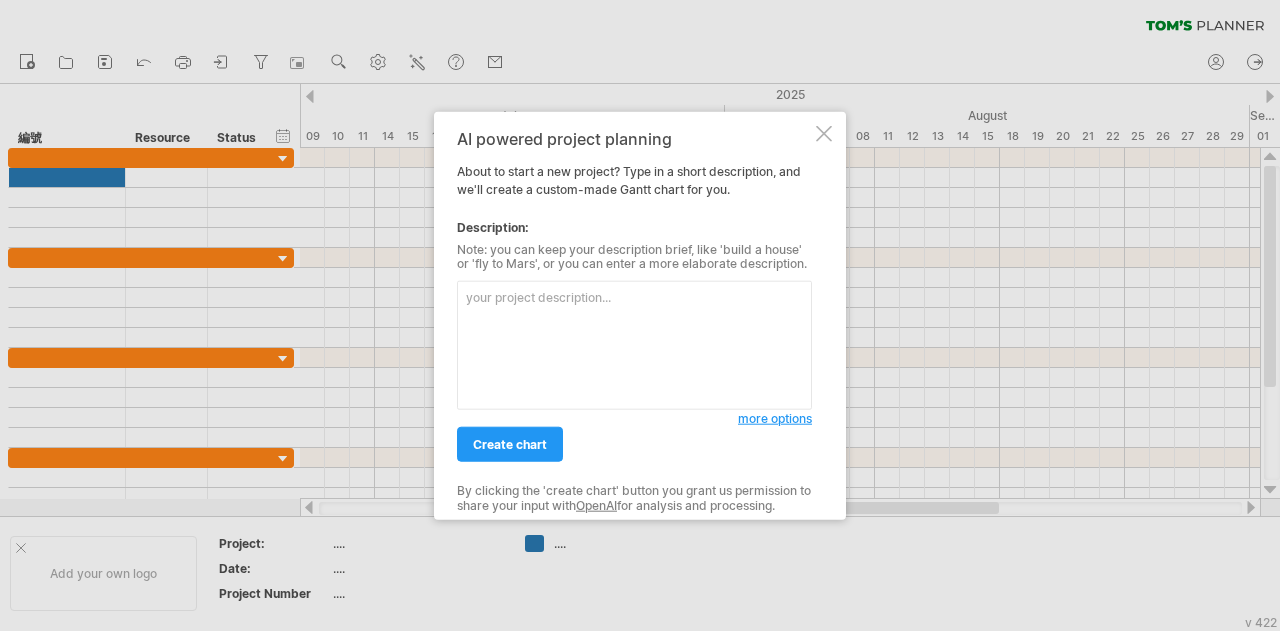 click at bounding box center [634, 345] 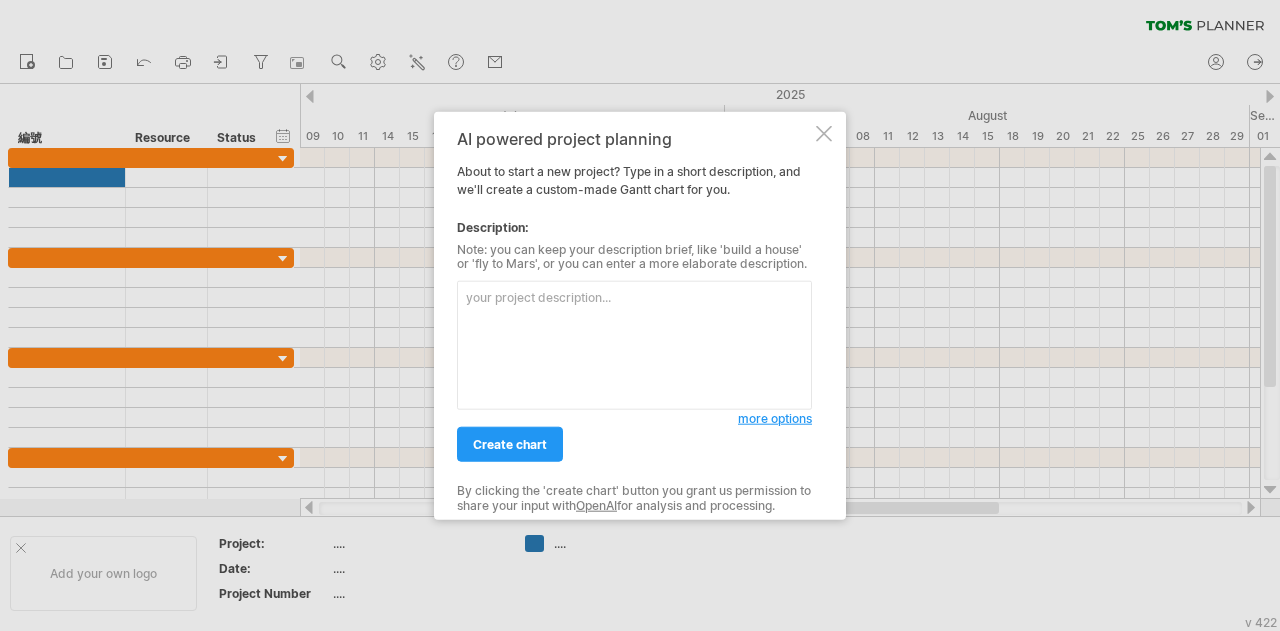 click at bounding box center [634, 345] 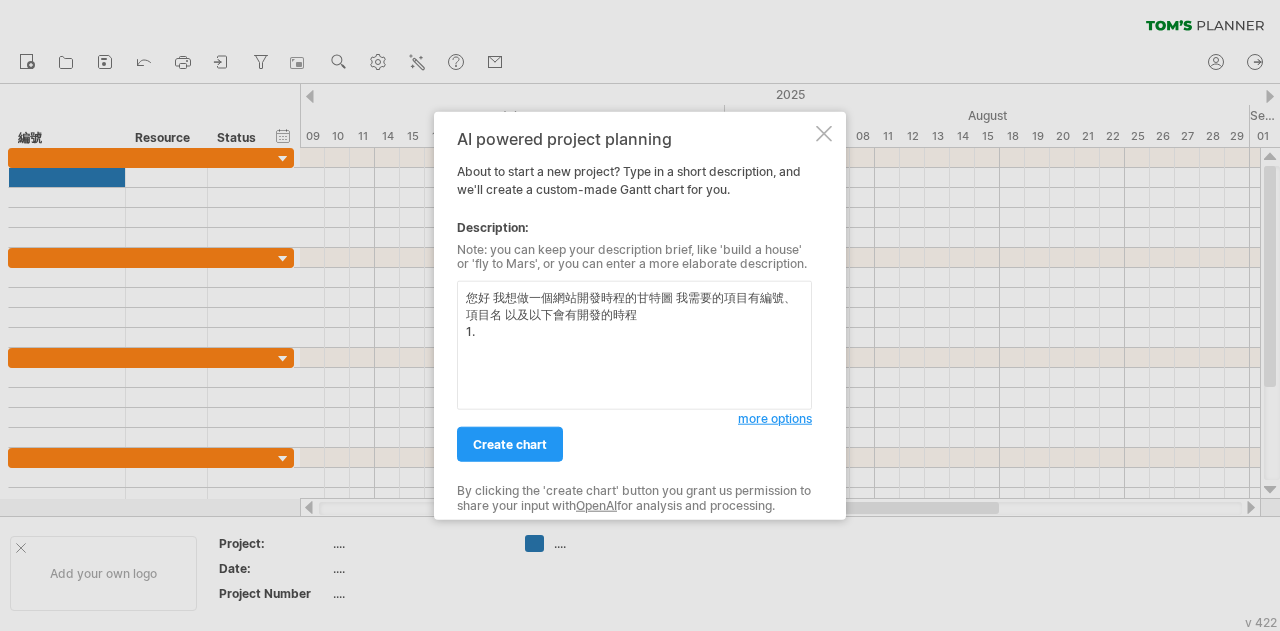 click on "您好 我想做一個網站開發時程的甘特圖 我需要的項目有編號、項目名 以及以下會有開發的時程
1." at bounding box center [634, 345] 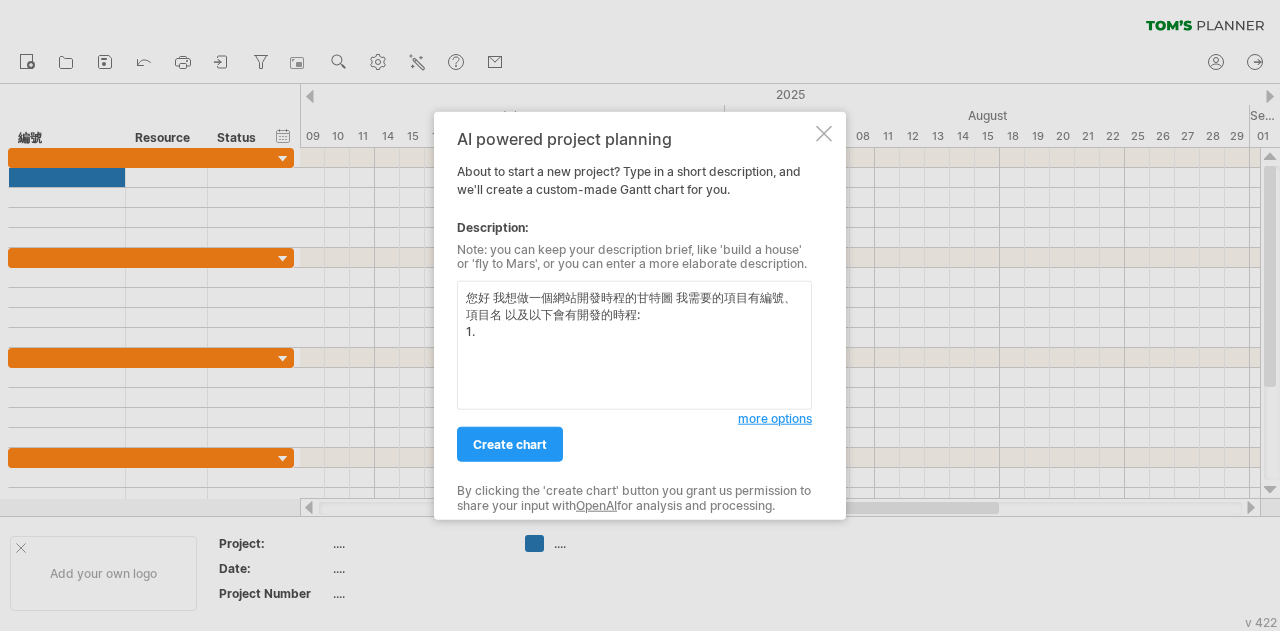 click on "您好 我想做一個網站開發時程的甘特圖 我需要的項目有編號、項目名 以及以下會有開發的時程:
1." at bounding box center [634, 345] 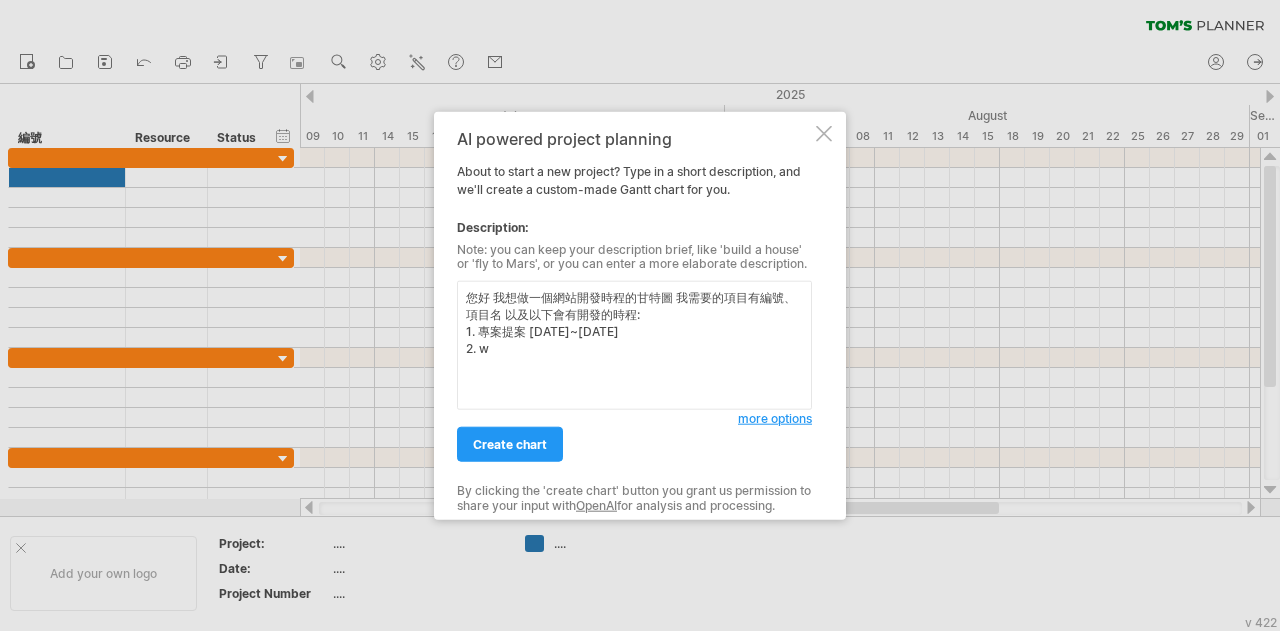 click on "您好 我想做一個網站開發時程的甘特圖 我需要的項目有編號、項目名 以及以下會有開發的時程:
1. 專案提案 [DATE]~[DATE]
2. w" at bounding box center [634, 345] 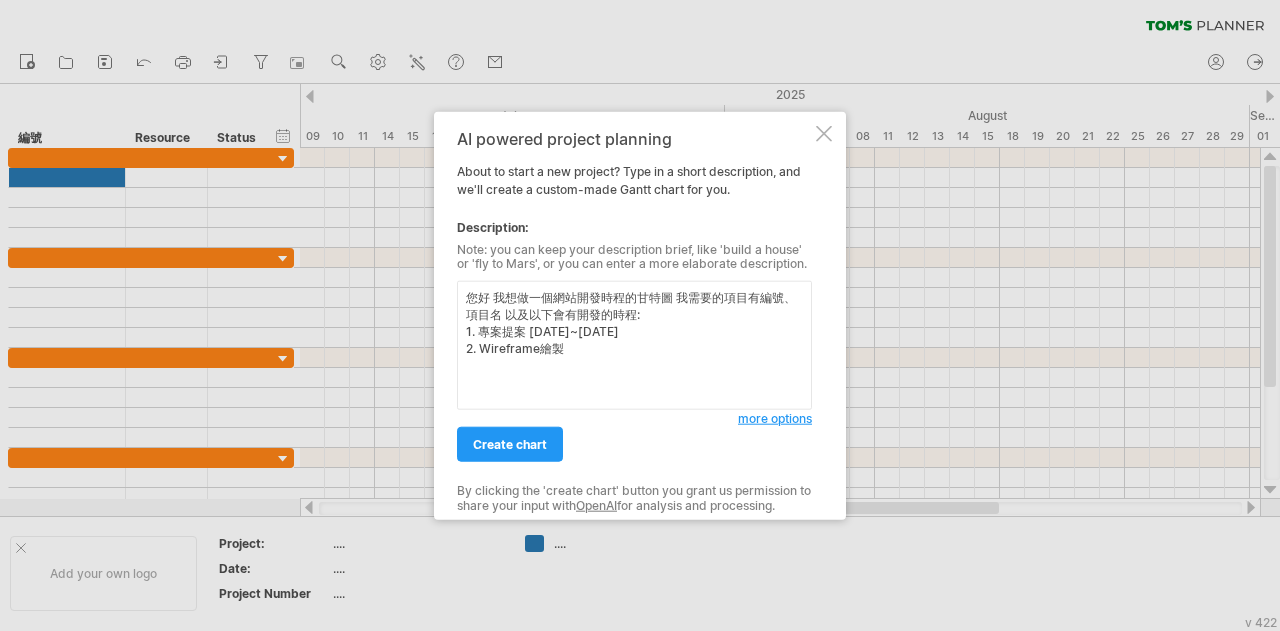 drag, startPoint x: 600, startPoint y: 332, endPoint x: 566, endPoint y: 335, distance: 34.132095 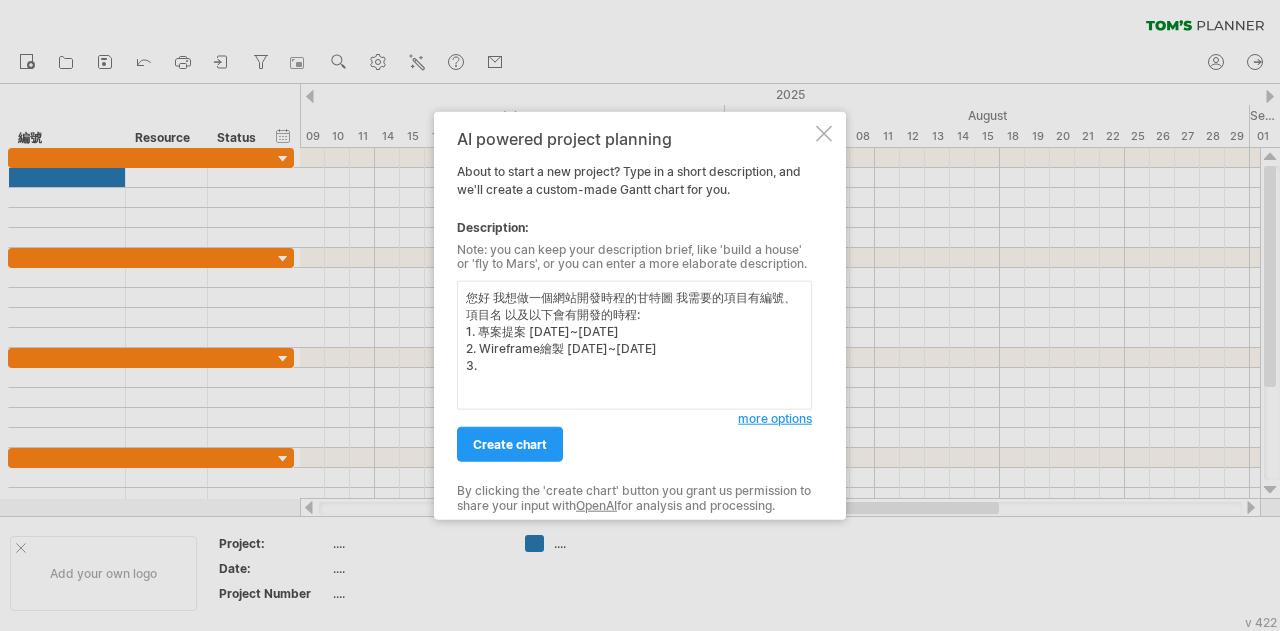 click on "您好 我想做一個網站開發時程的甘特圖 我需要的項目有編號、項目名 以及以下會有開發的時程:
1. 專案提案 [DATE]~[DATE]
2. Wireframe繪製 [DATE]~[DATE]
3." at bounding box center [634, 345] 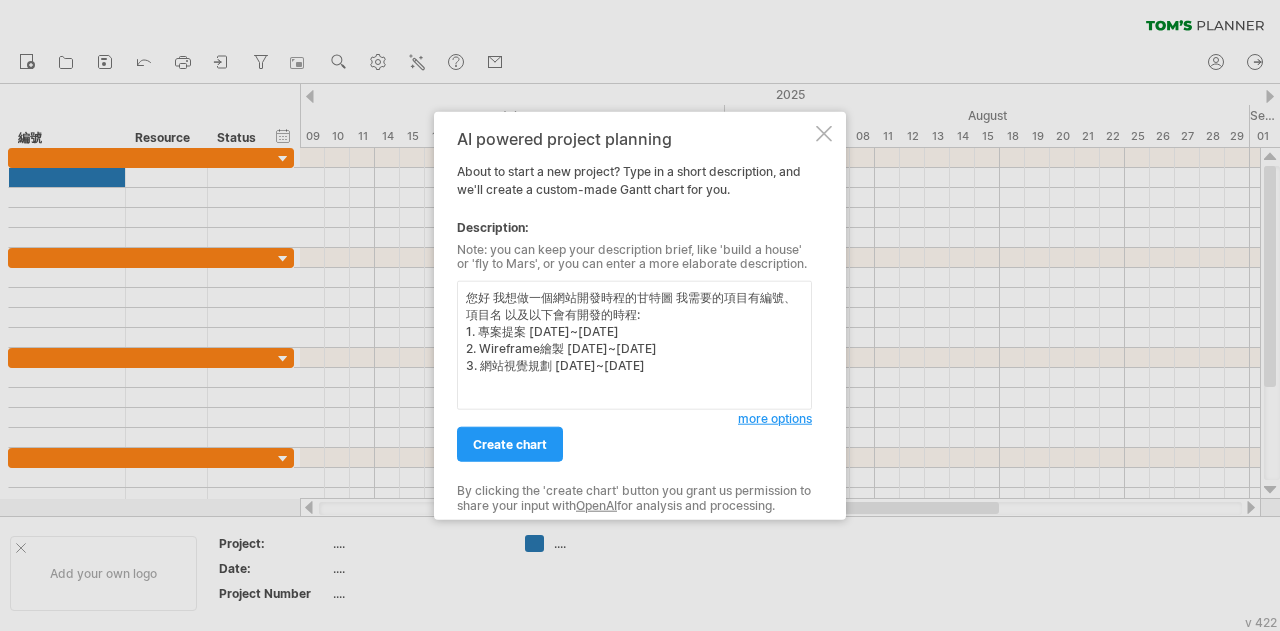 click on "您好 我想做一個網站開發時程的甘特圖 我需要的項目有編號、項目名 以及以下會有開發的時程:
1. 專案提案 [DATE]~[DATE]
2. Wireframe繪製 [DATE]~[DATE]
3. 網站視覺規劃 [DATE]~[DATE]" at bounding box center [634, 345] 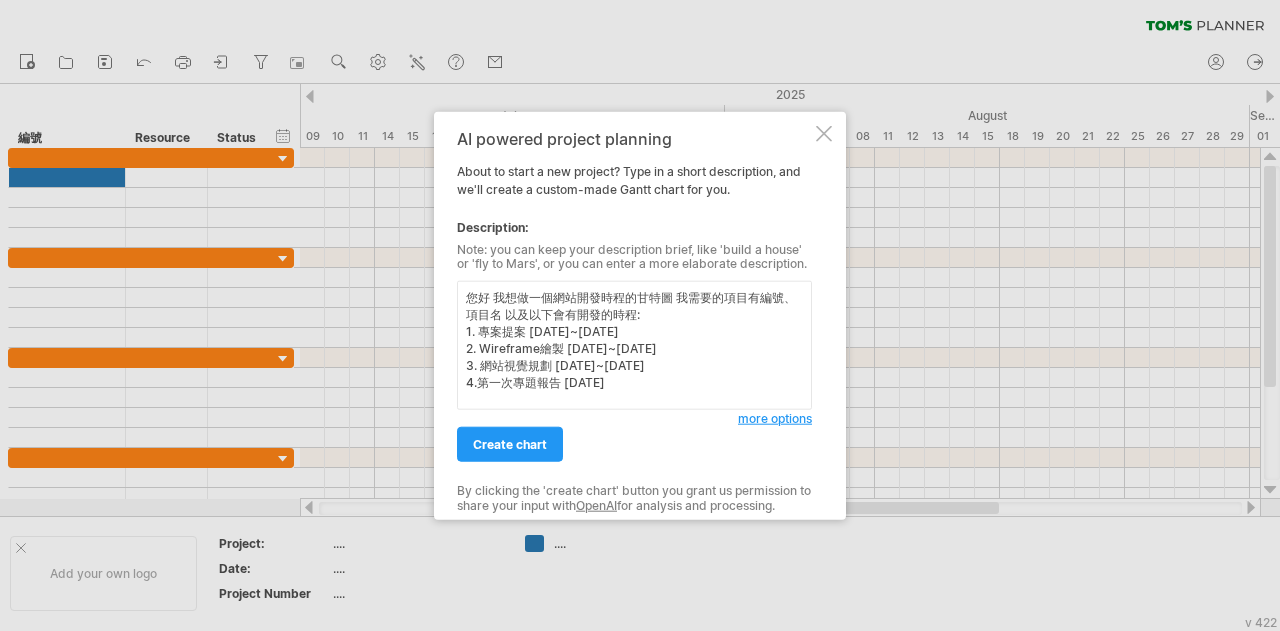 click on "您好 我想做一個網站開發時程的甘特圖 我需要的項目有編號、項目名 以及以下會有開發的時程:
1. 專案提案 [DATE]~[DATE]
2. Wireframe繪製 [DATE]~[DATE]
3. 網站視覺規劃 [DATE]~[DATE]
4.第一次專題報告 [DATE]" at bounding box center (634, 345) 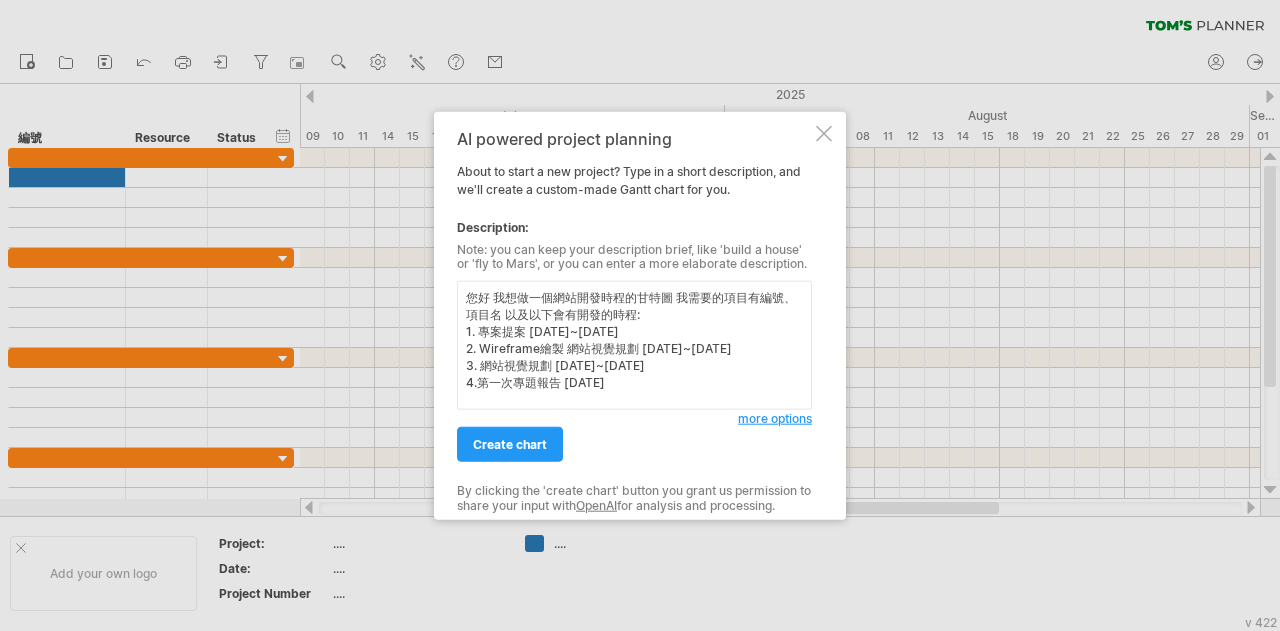 drag, startPoint x: 560, startPoint y: 355, endPoint x: 480, endPoint y: 357, distance: 80.024994 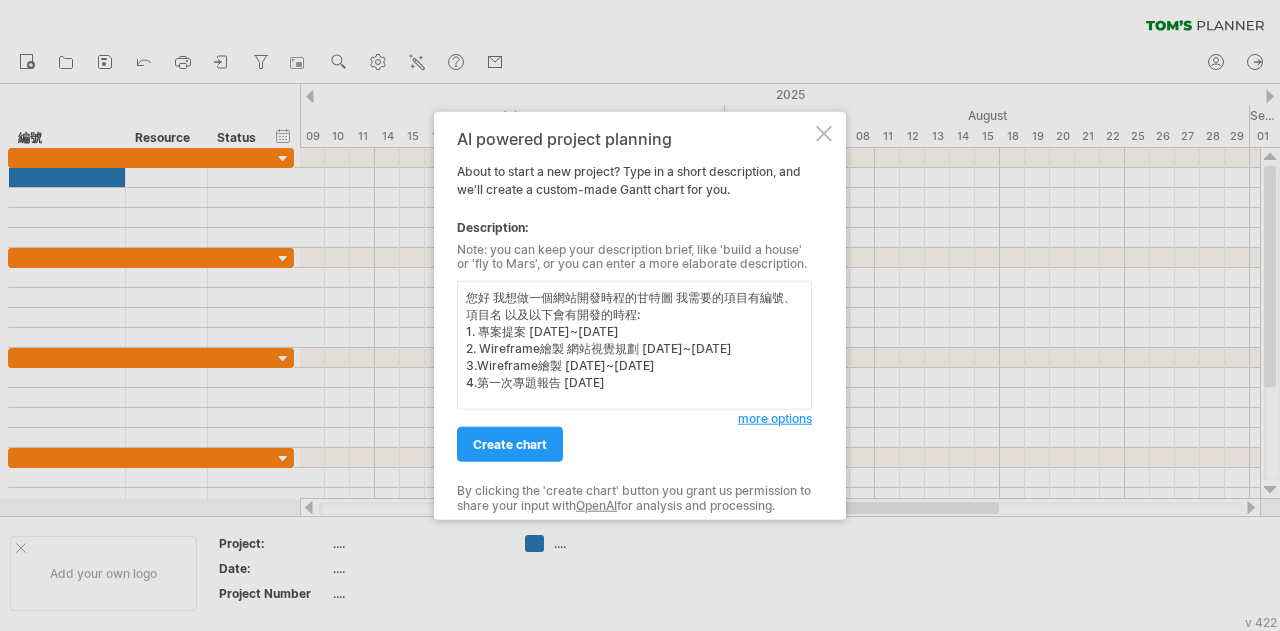 drag, startPoint x: 567, startPoint y: 354, endPoint x: 480, endPoint y: 349, distance: 87.14356 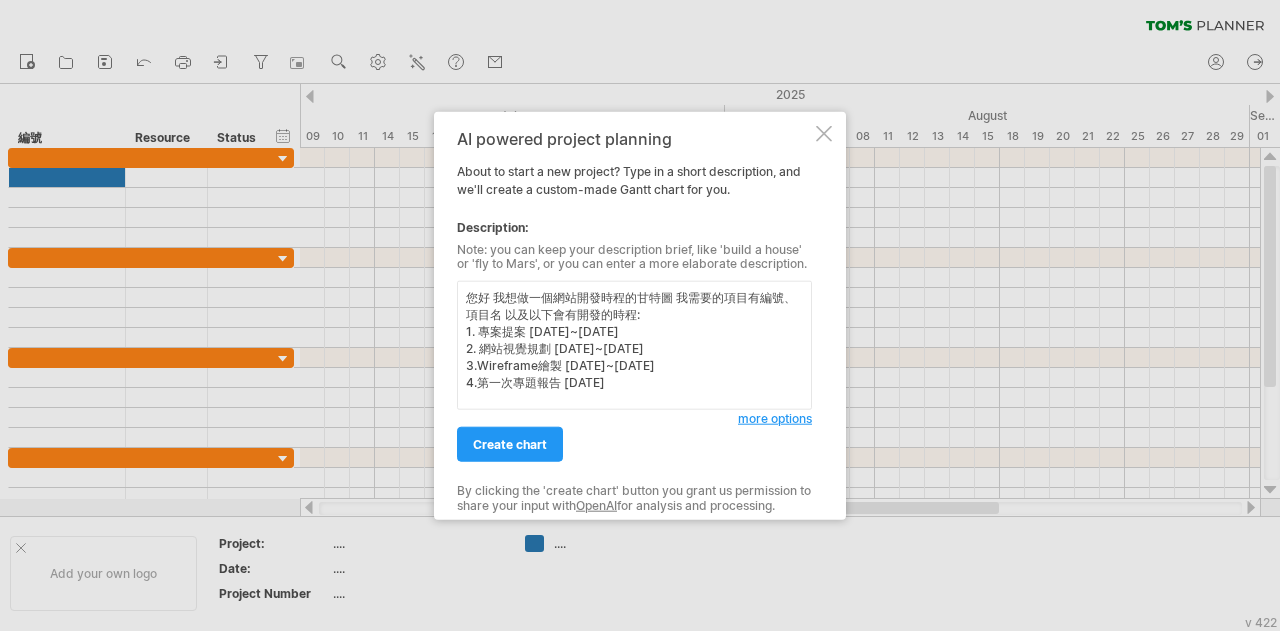 click on "您好 我想做一個網站開發時程的甘特圖 我需要的項目有編號、項目名 以及以下會有開發的時程:
1. 專案提案 [DATE]~[DATE]
2. 網站視覺規劃 [DATE]~[DATE]
3.Wireframe繪製 [DATE]~[DATE]
4.第一次專題報告 [DATE]" at bounding box center (634, 345) 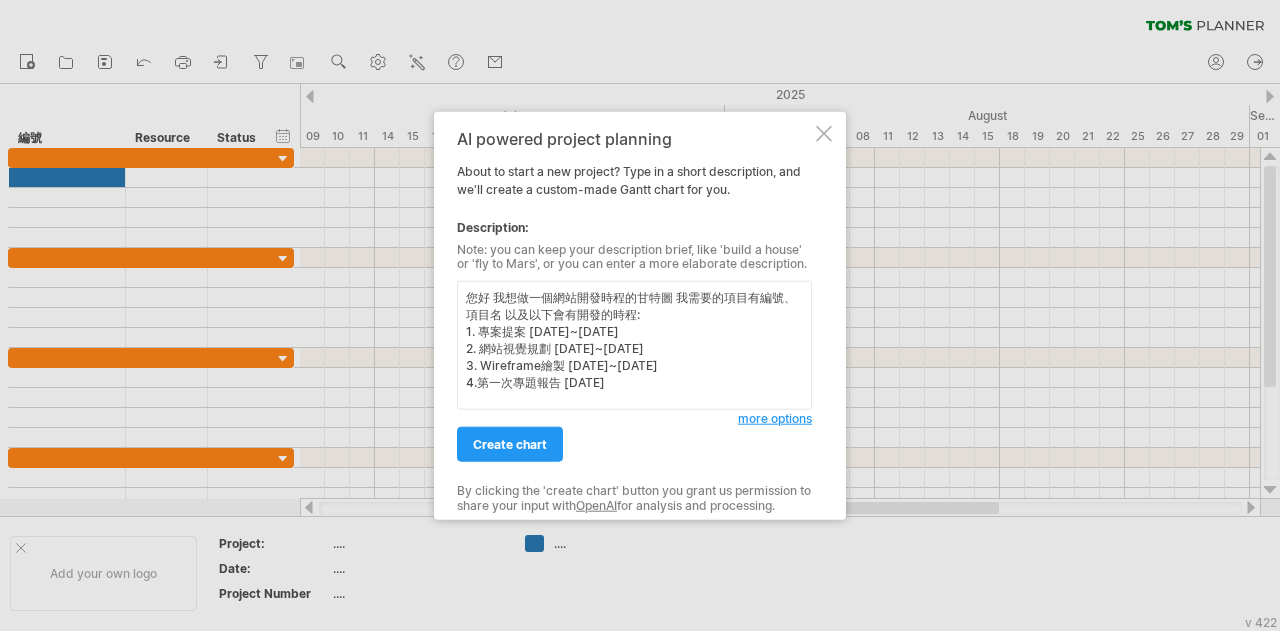 click on "您好 我想做一個網站開發時程的甘特圖 我需要的項目有編號、項目名 以及以下會有開發的時程:
1. 專案提案 [DATE]~[DATE]
2. 網站視覺規劃 [DATE]~[DATE]
3. Wireframe繪製 [DATE]~[DATE]
4.第一次專題報告 [DATE]" at bounding box center (634, 345) 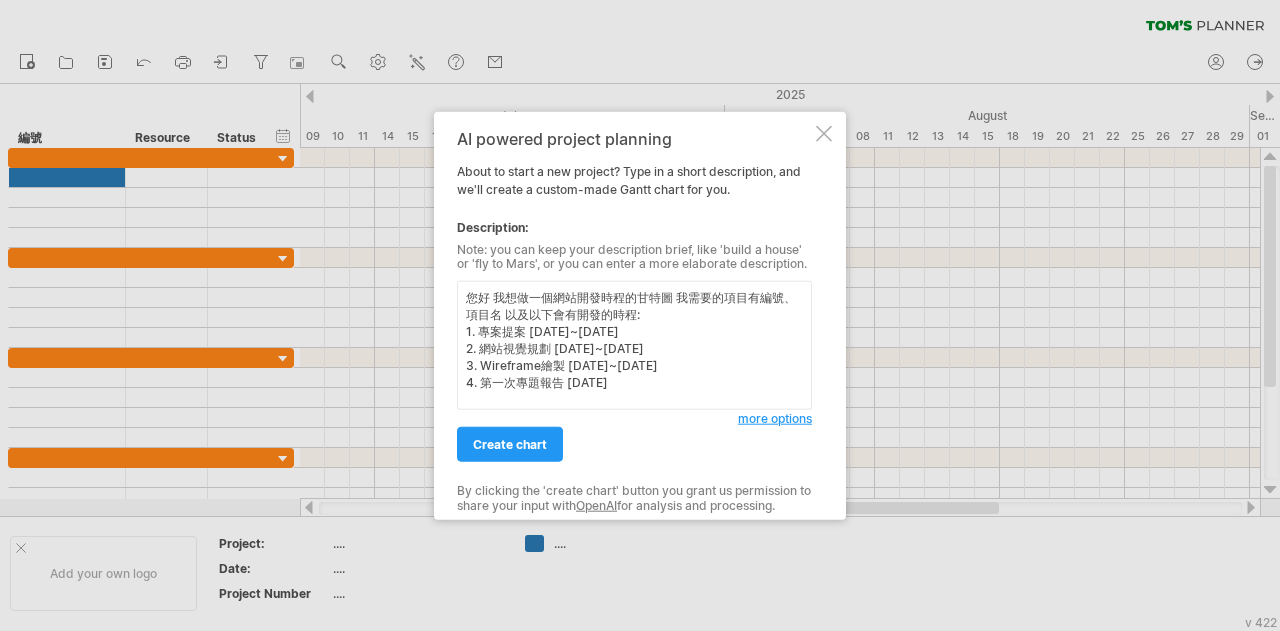 click on "您好 我想做一個網站開發時程的甘特圖 我需要的項目有編號、項目名 以及以下會有開發的時程:
1. 專案提案 [DATE]~[DATE]
2. 網站視覺規劃 [DATE]~[DATE]
3. Wireframe繪製 [DATE]~[DATE]
4. 第一次專題報告 [DATE]" at bounding box center (634, 345) 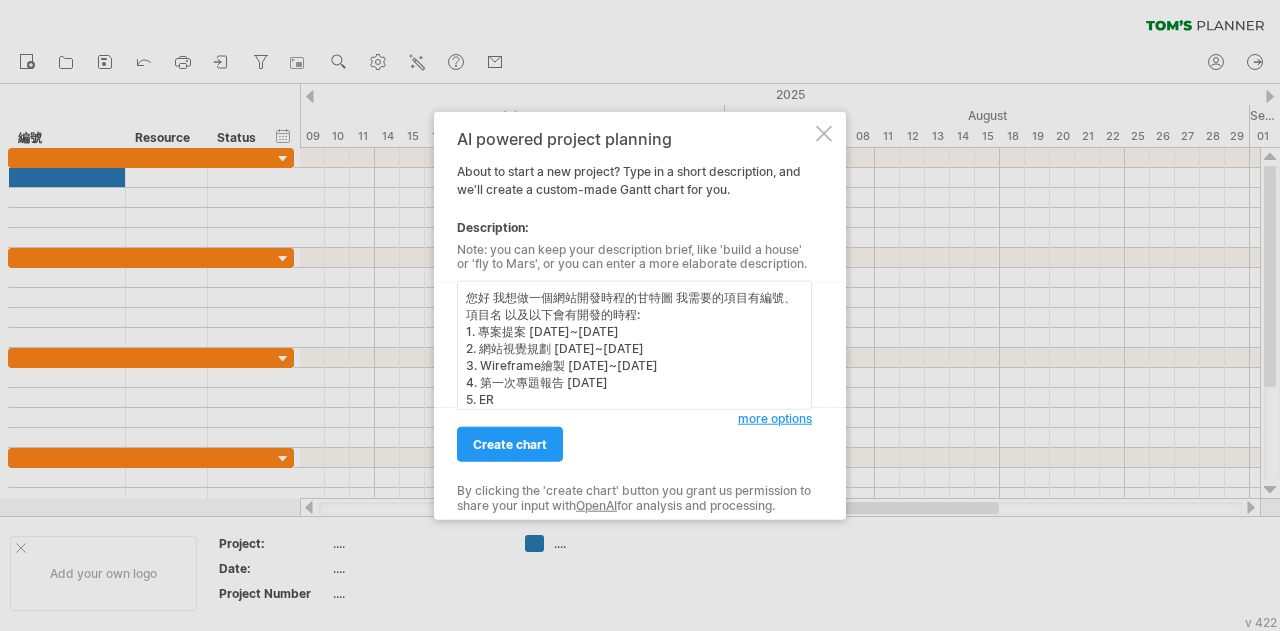 scroll, scrollTop: 1, scrollLeft: 0, axis: vertical 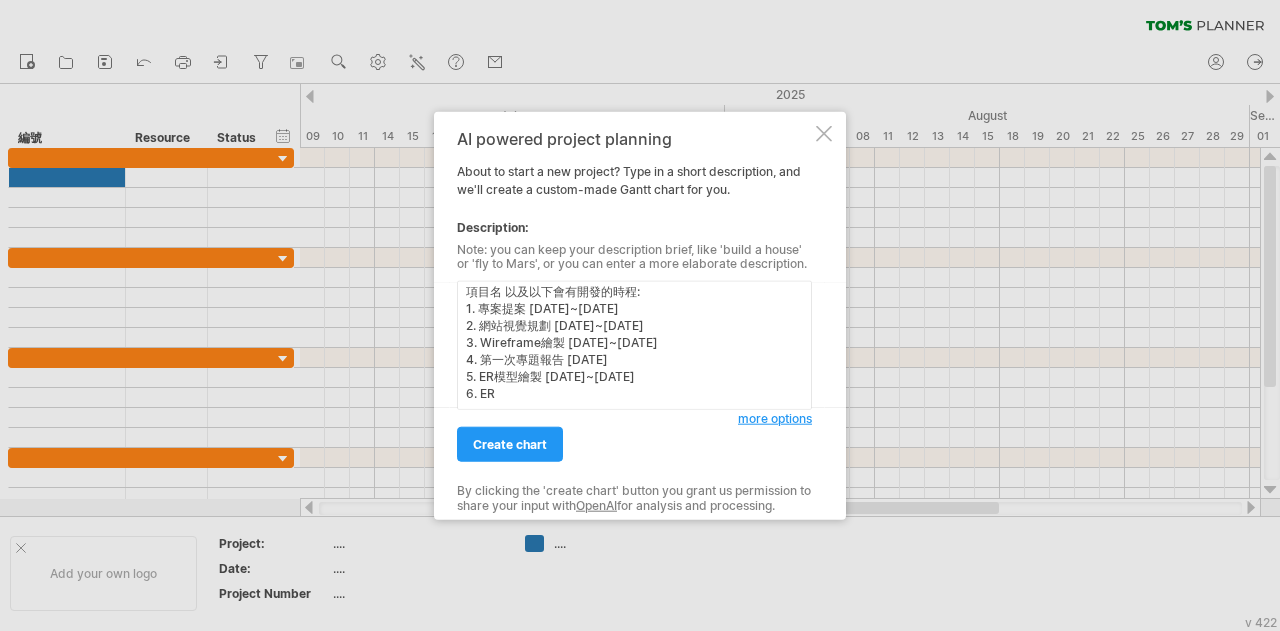 click on "您好 我想做一個網站開發時程的甘特圖 我需要的項目有編號、項目名 以及以下會有開發的時程:
1. 專案提案 [DATE]~[DATE]
2. 網站視覺規劃 [DATE]~[DATE]
3. Wireframe繪製 [DATE]~[DATE]
4. 第一次專題報告 [DATE]
5. ER模型繪製 [DATE]~[DATE]
6. ER" at bounding box center [634, 345] 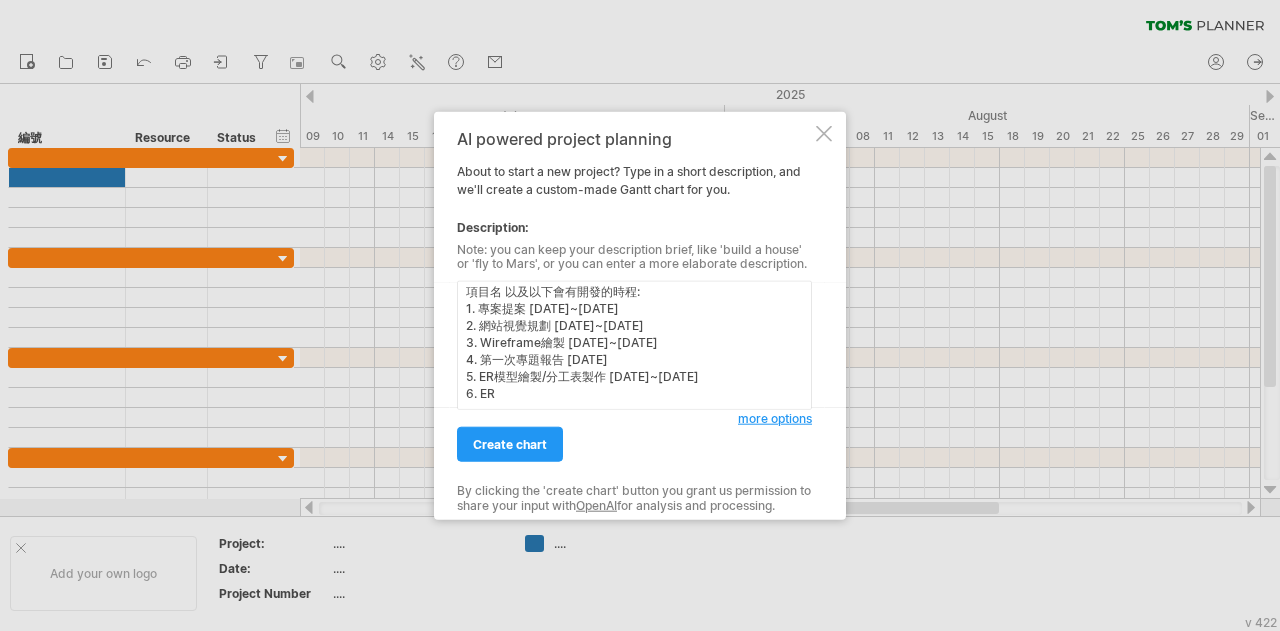 click on "您好 我想做一個網站開發時程的甘特圖 我需要的項目有編號、項目名 以及以下會有開發的時程:
1. 專案提案 [DATE]~[DATE]
2. 網站視覺規劃 [DATE]~[DATE]
3. Wireframe繪製 [DATE]~[DATE]
4. 第一次專題報告 [DATE]
5. ER模型繪製/分工表製作 [DATE]~[DATE]
6. ER" at bounding box center (634, 345) 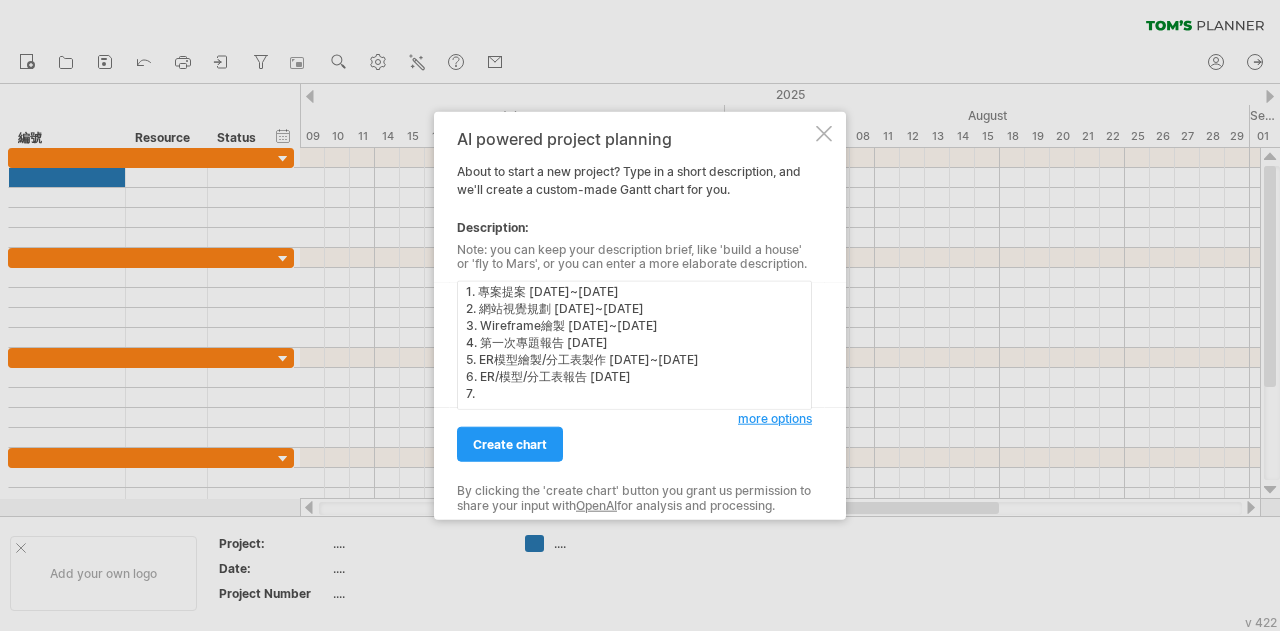 scroll, scrollTop: 68, scrollLeft: 0, axis: vertical 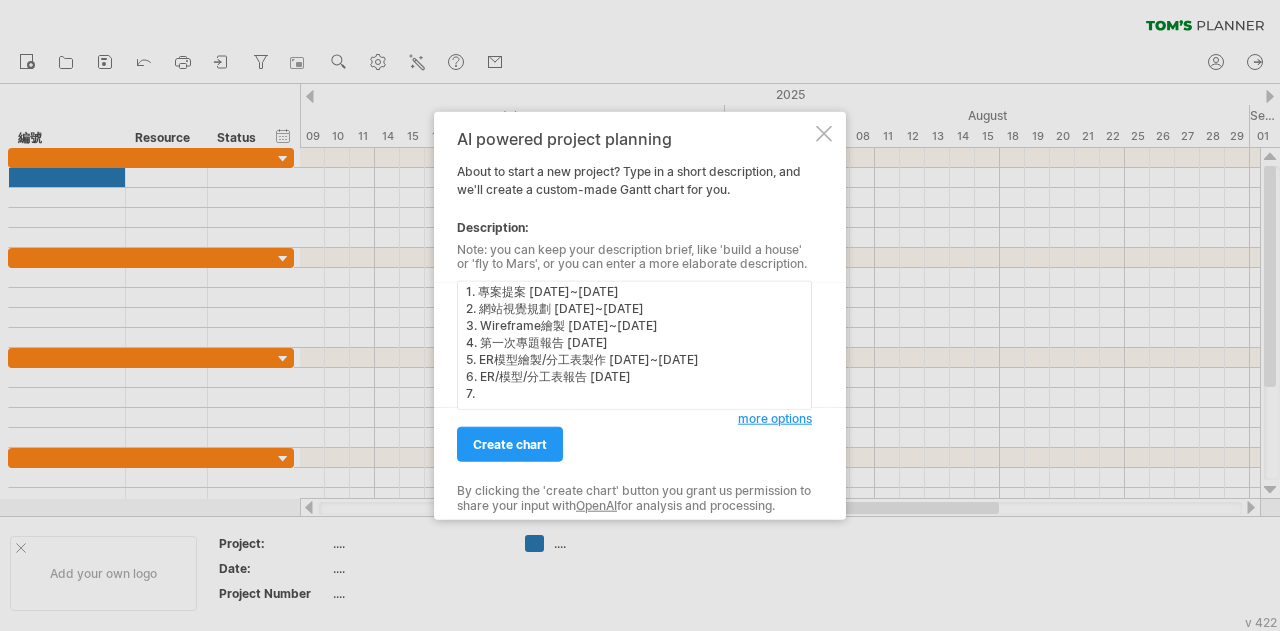 click on "您好 我想做一個網站開發時程的甘特圖 我需要的項目有編號、項目名 以及以下會有開發的時程:
1. 專案提案 [DATE]~[DATE]
2. 網站視覺規劃 [DATE]~[DATE]
3. Wireframe繪製 [DATE]~[DATE]
4. 第一次專題報告 [DATE]
5. ER模型繪製/分工表製作 [DATE]~[DATE]
6. ER/模型/分工表報告 [DATE]
7." at bounding box center (634, 345) 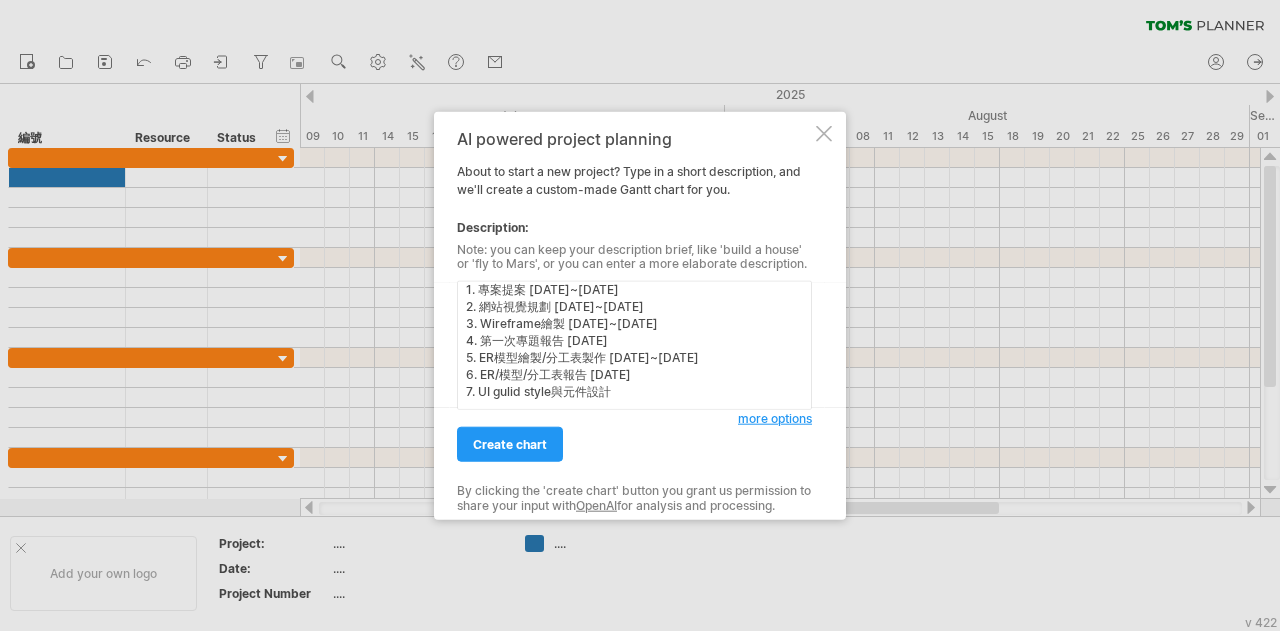 drag, startPoint x: 623, startPoint y: 347, endPoint x: 475, endPoint y: 349, distance: 148.01352 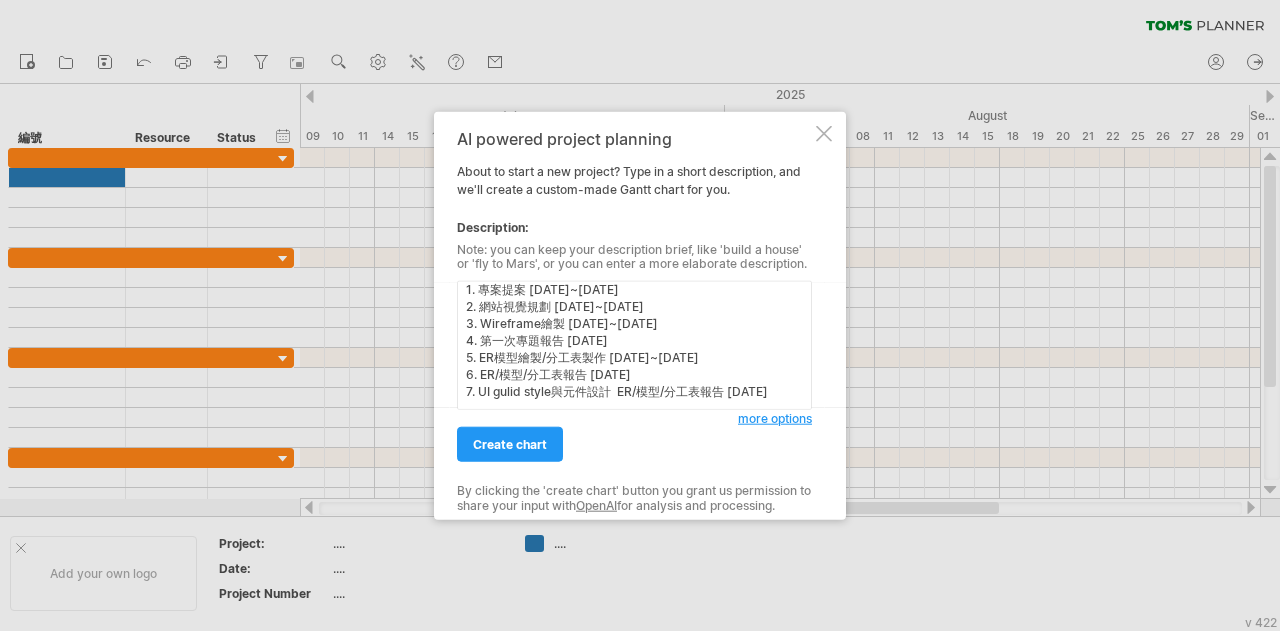 drag, startPoint x: 608, startPoint y: 372, endPoint x: 477, endPoint y: 362, distance: 131.38112 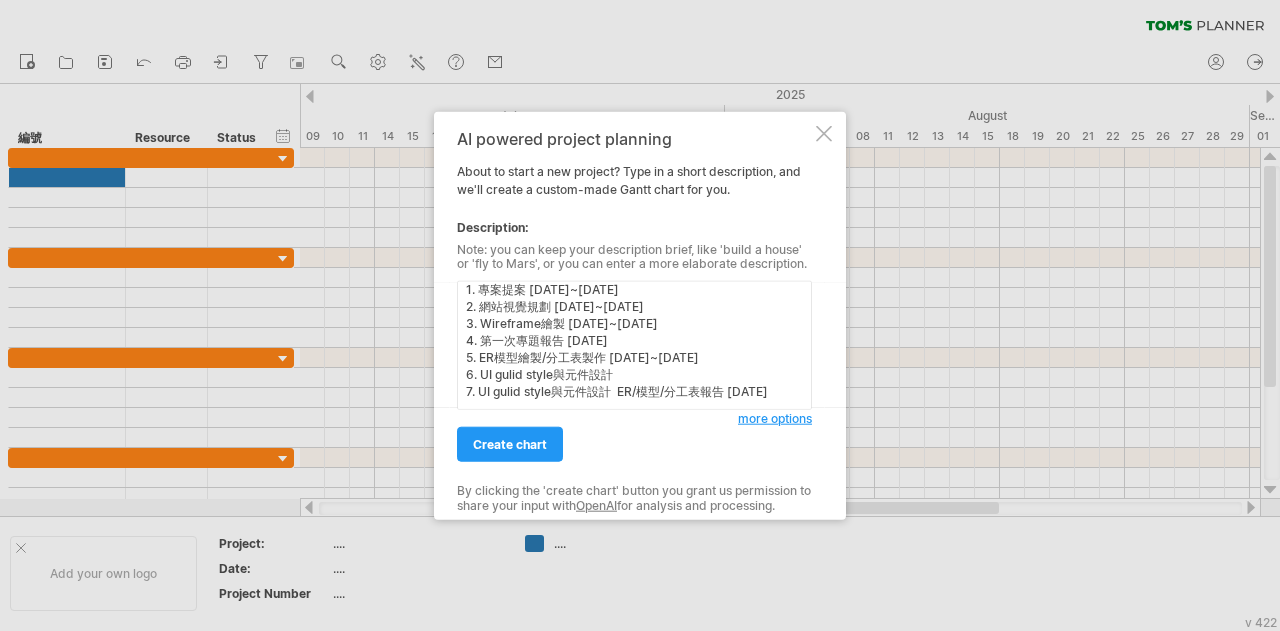 drag, startPoint x: 612, startPoint y: 369, endPoint x: 478, endPoint y: 367, distance: 134.01492 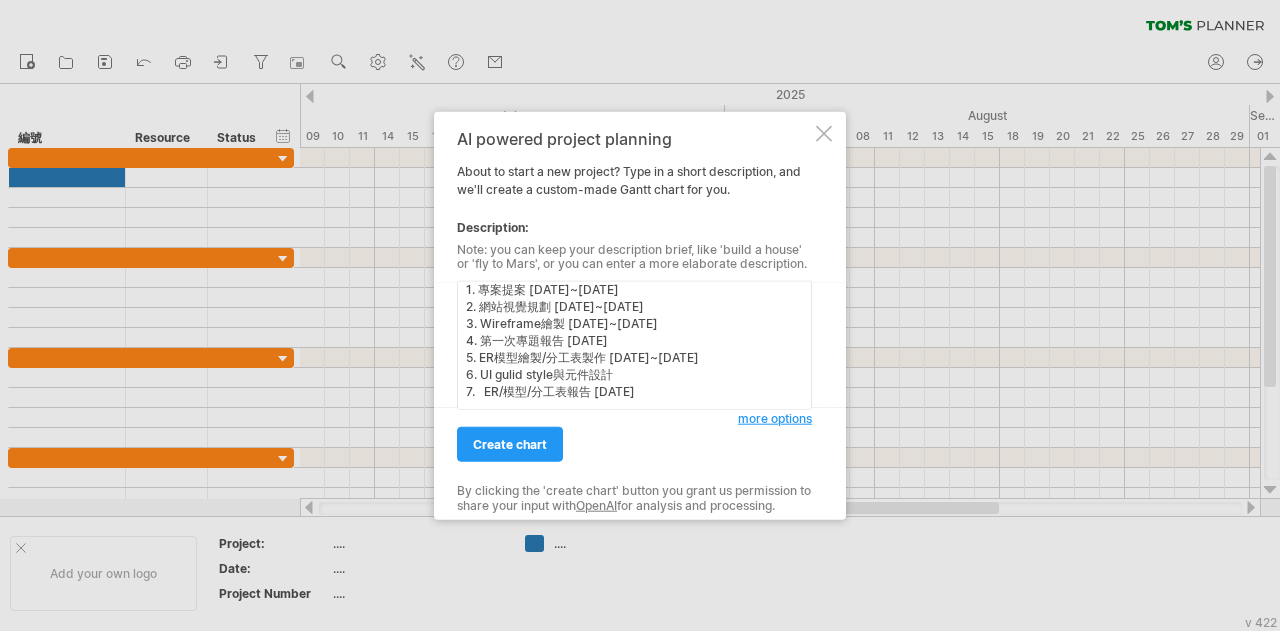 click on "您好 我想做一個網站開發時程的甘特圖 我需要的項目有編號、項目名 以及以下會有開發的時程:
1. 專案提案 [DATE]~[DATE]
2. 網站視覺規劃 [DATE]~[DATE]
3. Wireframe繪製 [DATE]~[DATE]
4. 第一次專題報告 [DATE]
5. ER模型繪製/分工表製作 [DATE]~[DATE]
6. UI gulid style與元件設計
7.   ER/模型/分工表報告 [DATE]" at bounding box center (634, 345) 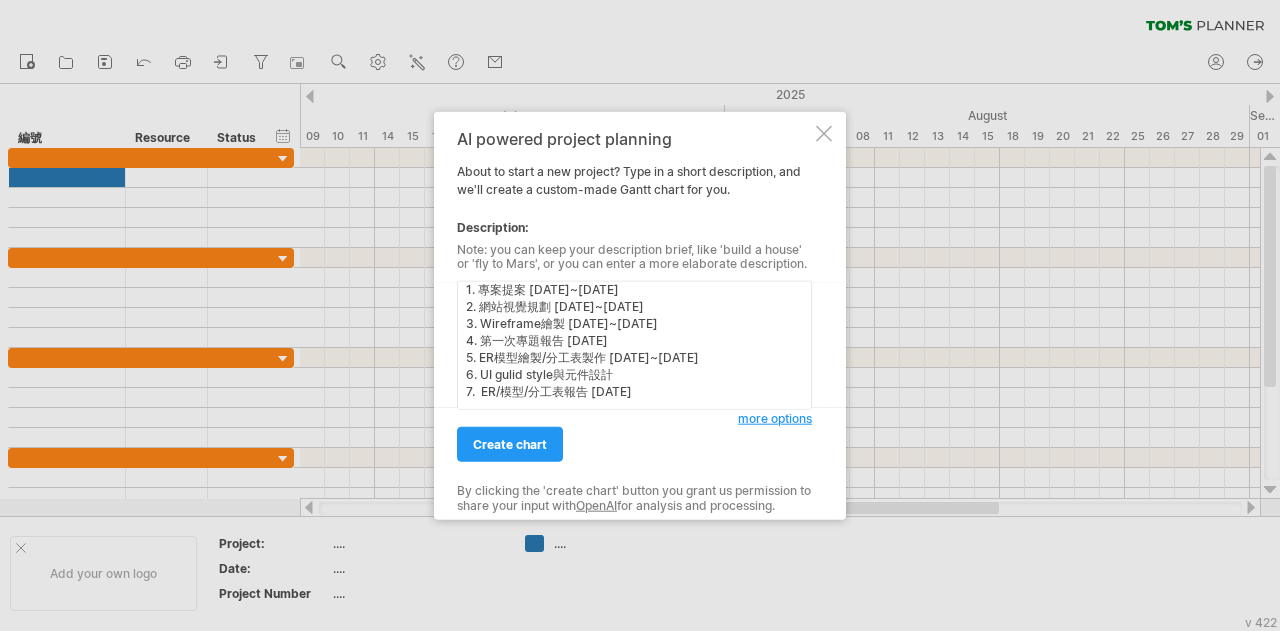 click on "您好 我想做一個網站開發時程的甘特圖 我需要的項目有編號、項目名 以及以下會有開發的時程:
1. 專案提案 [DATE]~[DATE]
2. 網站視覺規劃 [DATE]~[DATE]
3. Wireframe繪製 [DATE]~[DATE]
4. 第一次專題報告 [DATE]
5. ER模型繪製/分工表製作 [DATE]~[DATE]
6. UI gulid style與元件設計
7.  ER/模型/分工表報告 [DATE]" at bounding box center (634, 345) 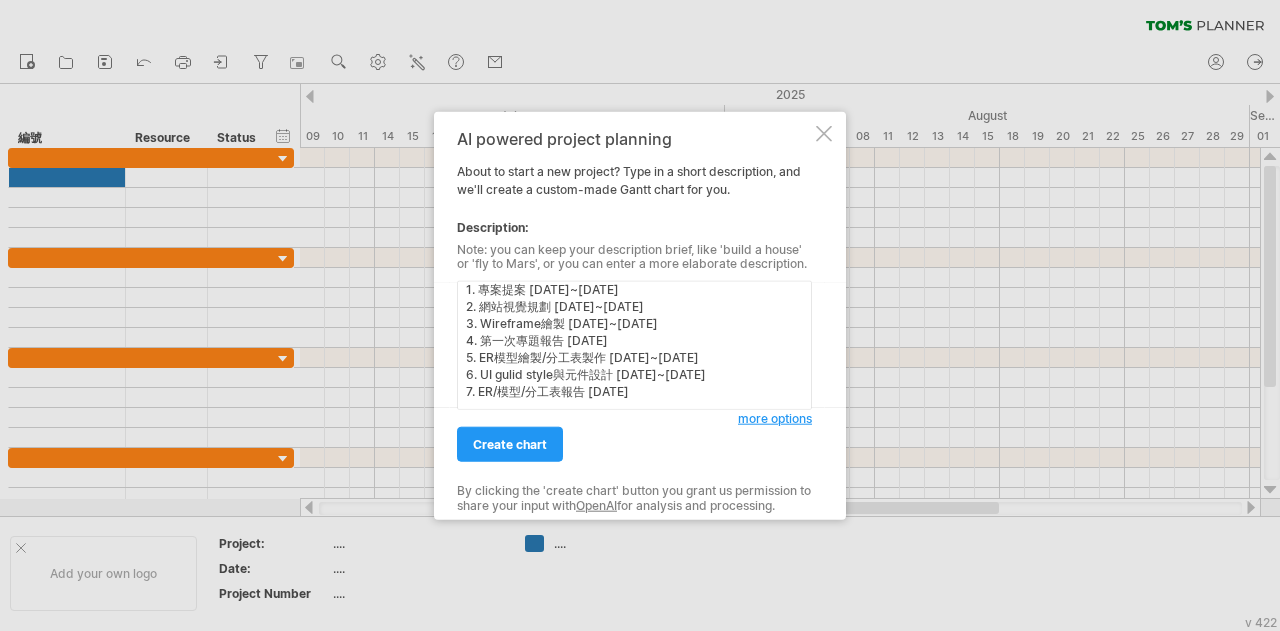 click on "您好 我想做一個網站開發時程的甘特圖 我需要的項目有編號、項目名 以及以下會有開發的時程:
1. 專案提案 [DATE]~[DATE]
2. 網站視覺規劃 [DATE]~[DATE]
3. Wireframe繪製 [DATE]~[DATE]
4. 第一次專題報告 [DATE]
5. ER模型繪製/分工表製作 [DATE]~[DATE]
6. UI gulid style與元件設計 [DATE]~[DATE]
7. ER/模型/分工表報告 [DATE]" at bounding box center [634, 345] 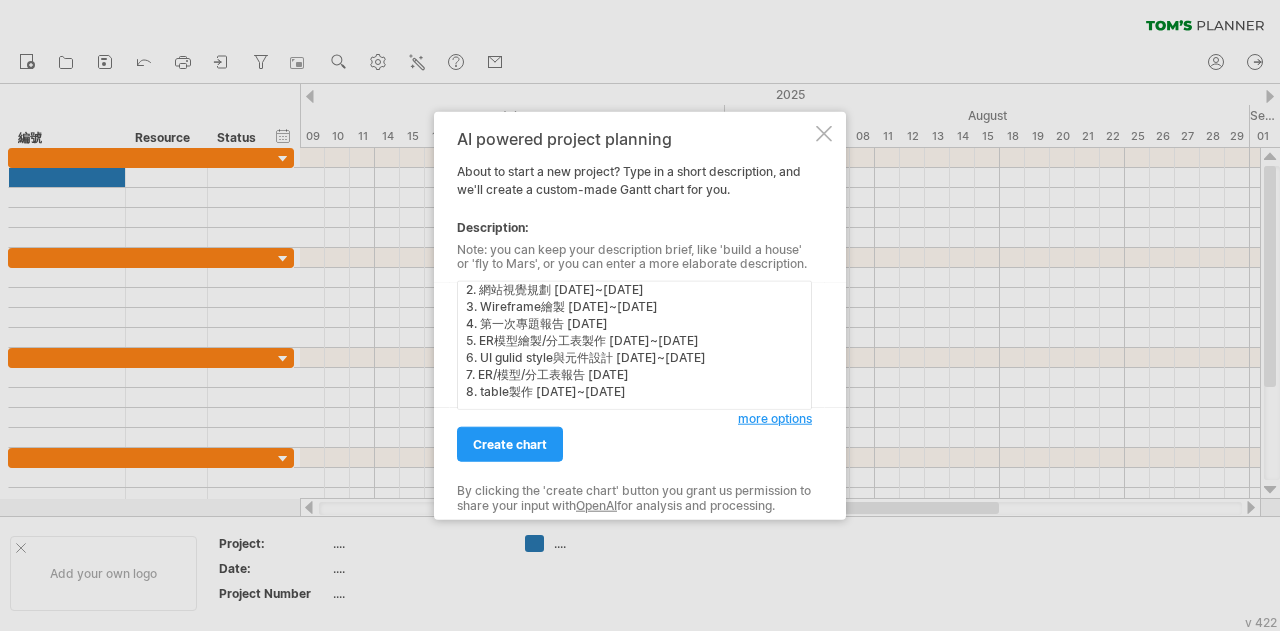 click on "您好 我想做一個網站開發時程的甘特圖 我需要的項目有編號、項目名 以及以下會有開發的時程:
1. 專案提案 [DATE]~[DATE]
2. 網站視覺規劃 [DATE]~[DATE]
3. Wireframe繪製 [DATE]~[DATE]
4. 第一次專題報告 [DATE]
5. ER模型繪製/分工表製作 [DATE]~[DATE]
6. UI gulid style與元件設計 [DATE]~[DATE]
7. ER/模型/分工表報告 [DATE]
8. table製作 [DATE]~[DATE]" at bounding box center (634, 345) 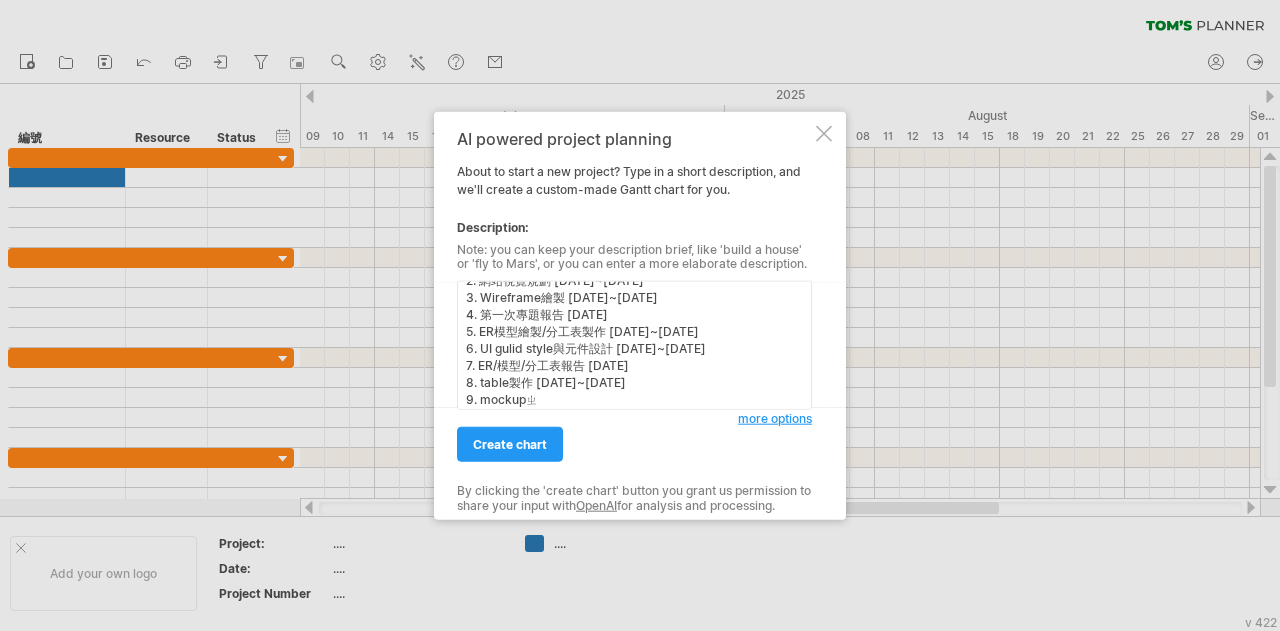 scroll, scrollTop: 70, scrollLeft: 0, axis: vertical 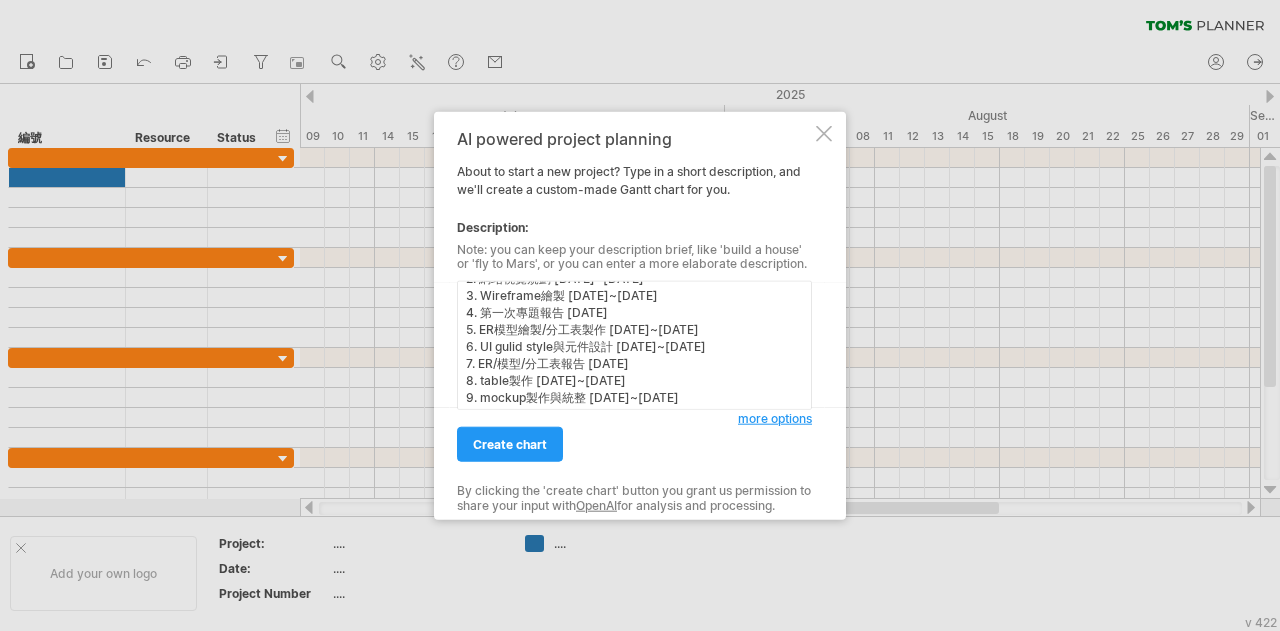 click on "您好 我想做一個網站開發時程的甘特圖 我需要的項目有編號、項目名 以及以下會有開發的時程:
1. 專案提案 [DATE]~[DATE]
2. 網站視覺規劃 [DATE]~[DATE]
3. Wireframe繪製 [DATE]~[DATE]
4. 第一次專題報告 [DATE]
5. ER模型繪製/分工表製作 [DATE]~[DATE]
6. UI gulid style與元件設計 [DATE]~[DATE]
7. ER/模型/分工表報告 [DATE]
8. table製作 [DATE]~[DATE]
9. mockup製作與統整 [DATE]~[DATE]" at bounding box center (634, 345) 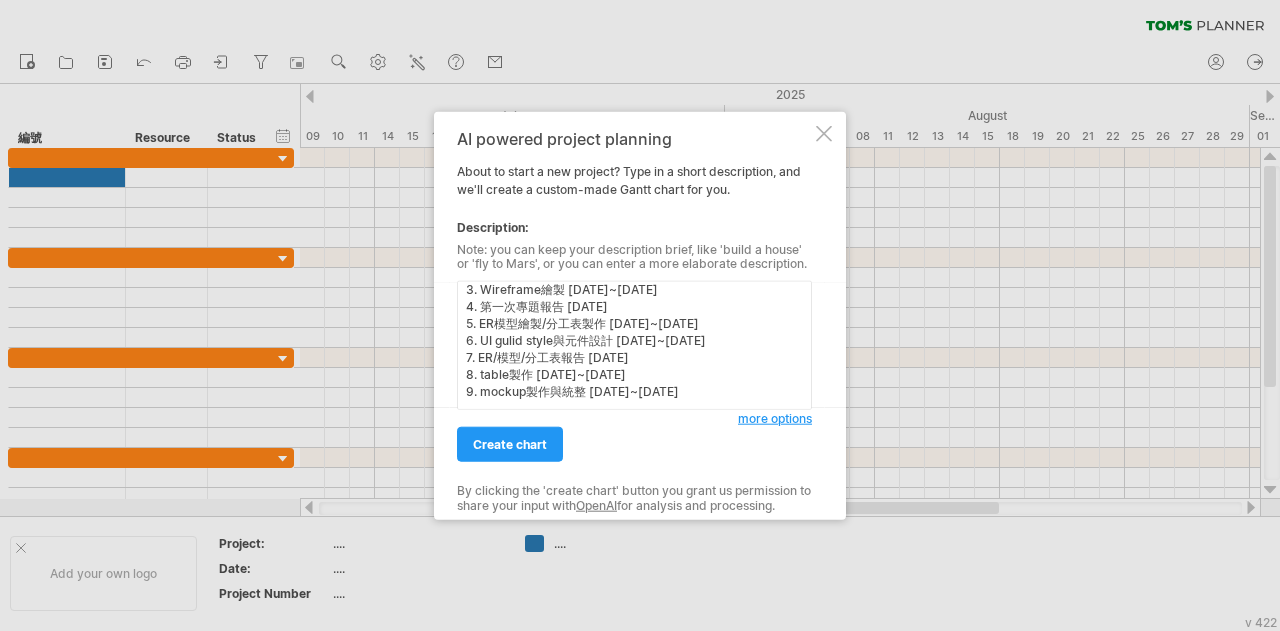 scroll, scrollTop: 106, scrollLeft: 0, axis: vertical 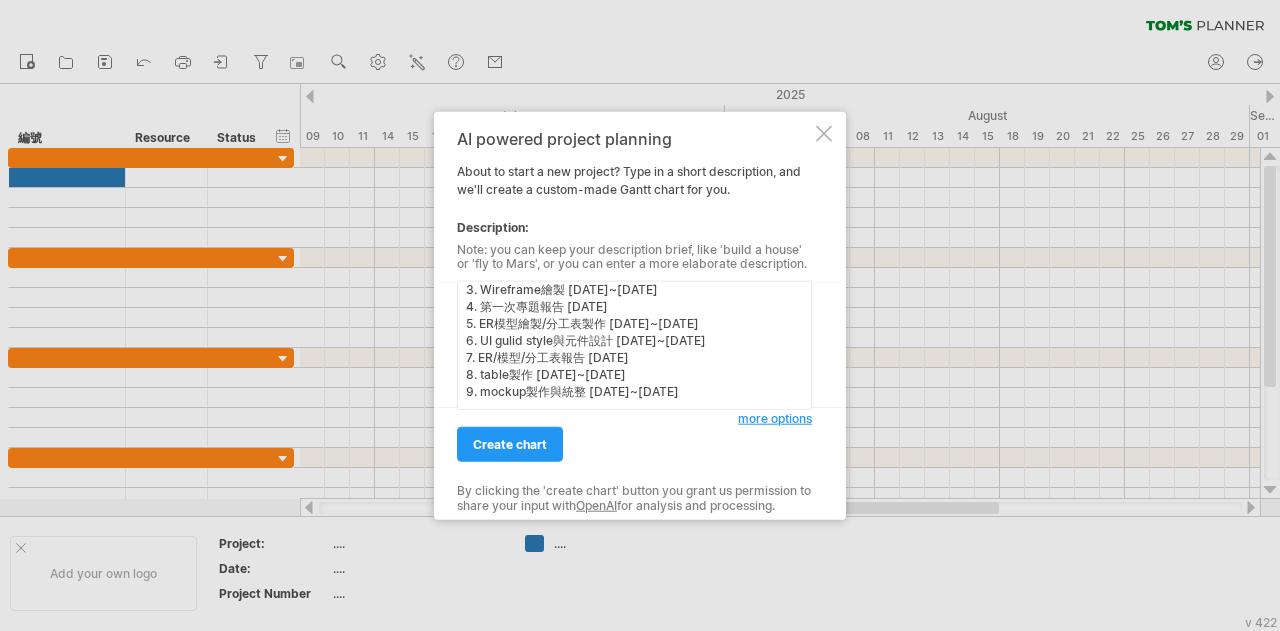 click on "您好 我想做一個網站開發時程的甘特圖 我需要的項目有編號、項目名 以及以下會有開發的時程:
1. 專案提案 [DATE]~[DATE]
2. 網站視覺規劃 [DATE]~[DATE]
3. Wireframe繪製 [DATE]~[DATE]
4. 第一次專題報告 [DATE]
5. ER模型繪製/分工表製作 [DATE]~[DATE]
6. UI gulid style與元件設計 [DATE]~[DATE]
7. ER/模型/分工表報告 [DATE]
8. table製作 [DATE]~[DATE]
9. mockup製作與統整 [DATE]~[DATE]" at bounding box center [634, 345] 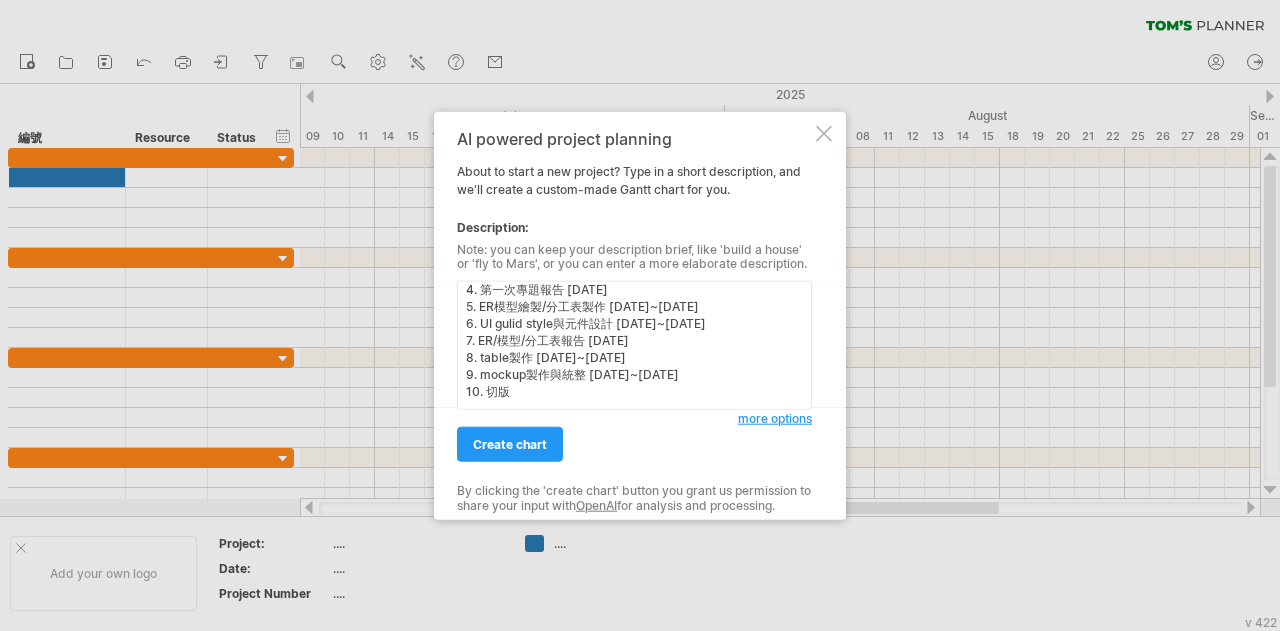 click on "您好 我想做一個網站開發時程的甘特圖 我需要的項目有編號、項目名 以及以下會有開發的時程:
1. 專案提案 [DATE]~[DATE]
2. 網站視覺規劃 [DATE]~[DATE]
3. Wireframe繪製 [DATE]~[DATE]
4. 第一次專題報告 [DATE]
5. ER模型繪製/分工表製作 [DATE]~[DATE]
6. UI gulid style與元件設計 [DATE]~[DATE]
7. ER/模型/分工表報告 [DATE]
8. table製作 [DATE]~[DATE]
9. mockup製作與統整 [DATE]~[DATE]
10. 切版" at bounding box center [634, 345] 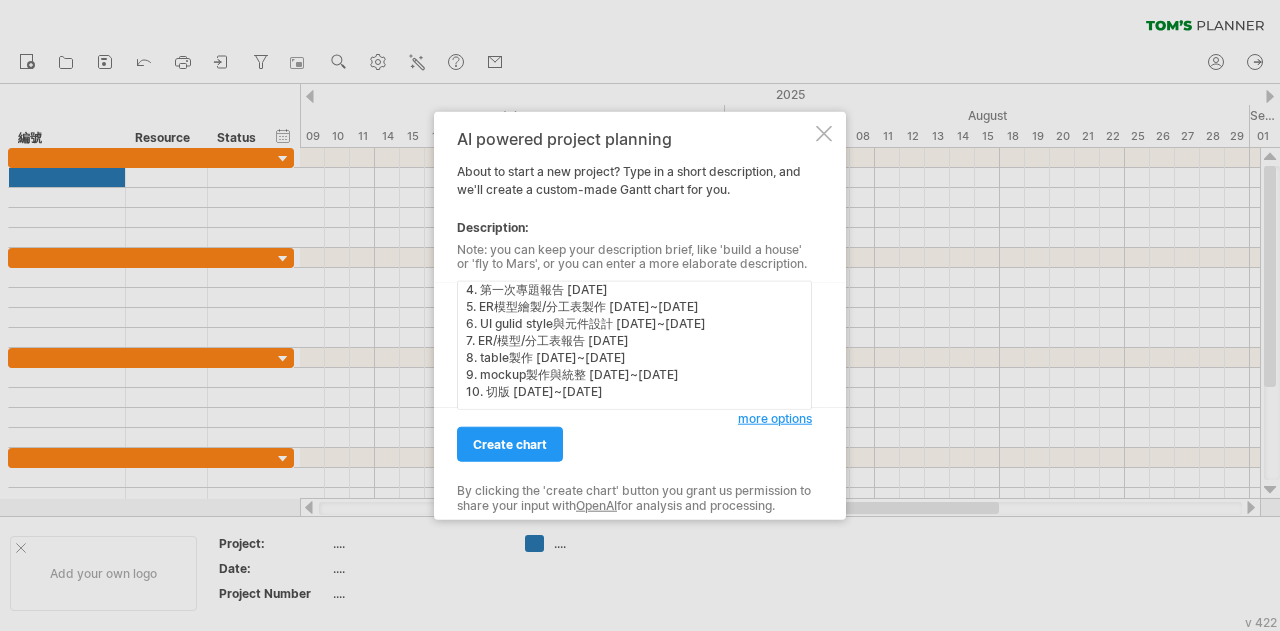 click on "您好 我想做一個網站開發時程的甘特圖 我需要的項目有編號、項目名 以及以下會有開發的時程:
1. 專案提案 [DATE]~[DATE]
2. 網站視覺規劃 [DATE]~[DATE]
3. Wireframe繪製 [DATE]~[DATE]
4. 第一次專題報告 [DATE]
5. ER模型繪製/分工表製作 [DATE]~[DATE]
6. UI gulid style與元件設計 [DATE]~[DATE]
7. ER/模型/分工表報告 [DATE]
8. table製作 [DATE]~[DATE]
9. mockup製作與統整 [DATE]~[DATE]
10. 切版 [DATE]~[DATE]" at bounding box center (634, 345) 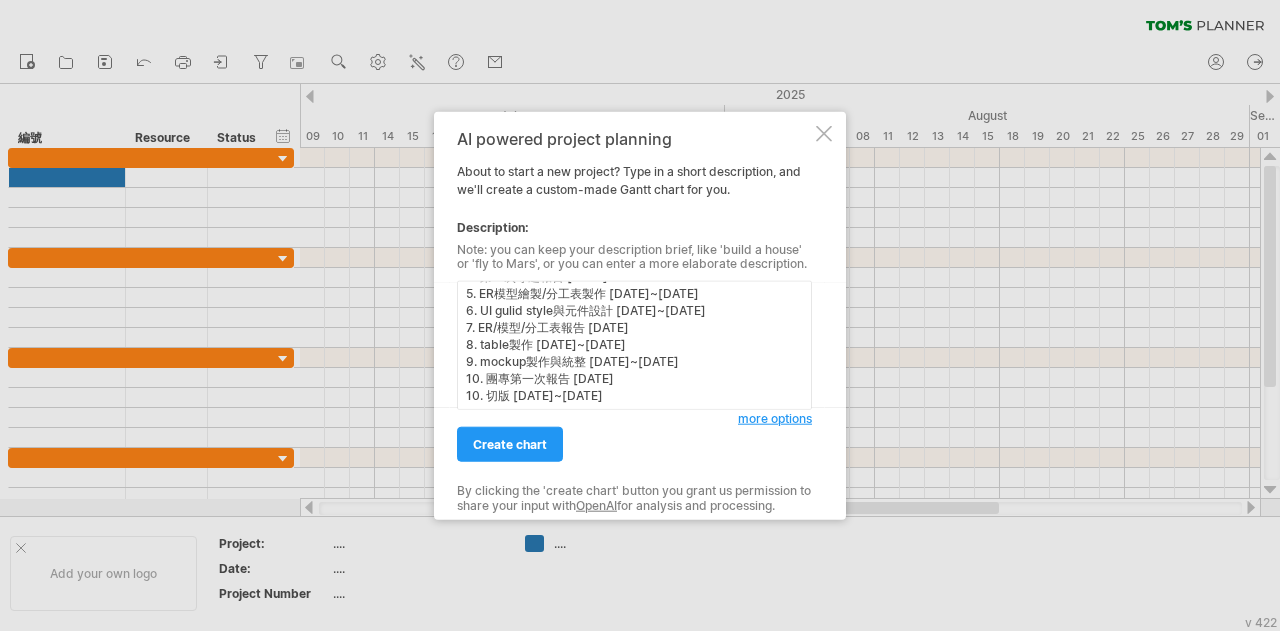 click on "您好 我想做一個網站開發時程的甘特圖 我需要的項目有編號、項目名 以及以下會有開發的時程:
1. 專案提案 [DATE]~[DATE]
2. 網站視覺規劃 [DATE]~[DATE]
3. Wireframe繪製 [DATE]~[DATE]
4. 第一次專題報告 [DATE]
5. ER模型繪製/分工表製作 [DATE]~[DATE]
6. UI gulid style與元件設計 [DATE]~[DATE]
7. ER/模型/分工表報告 [DATE]
8. table製作 [DATE]~[DATE]
9. mockup製作與統整 [DATE]~[DATE]
10. 團專第一次報告 [DATE]
10. 切版 [DATE]~[DATE]" at bounding box center [634, 345] 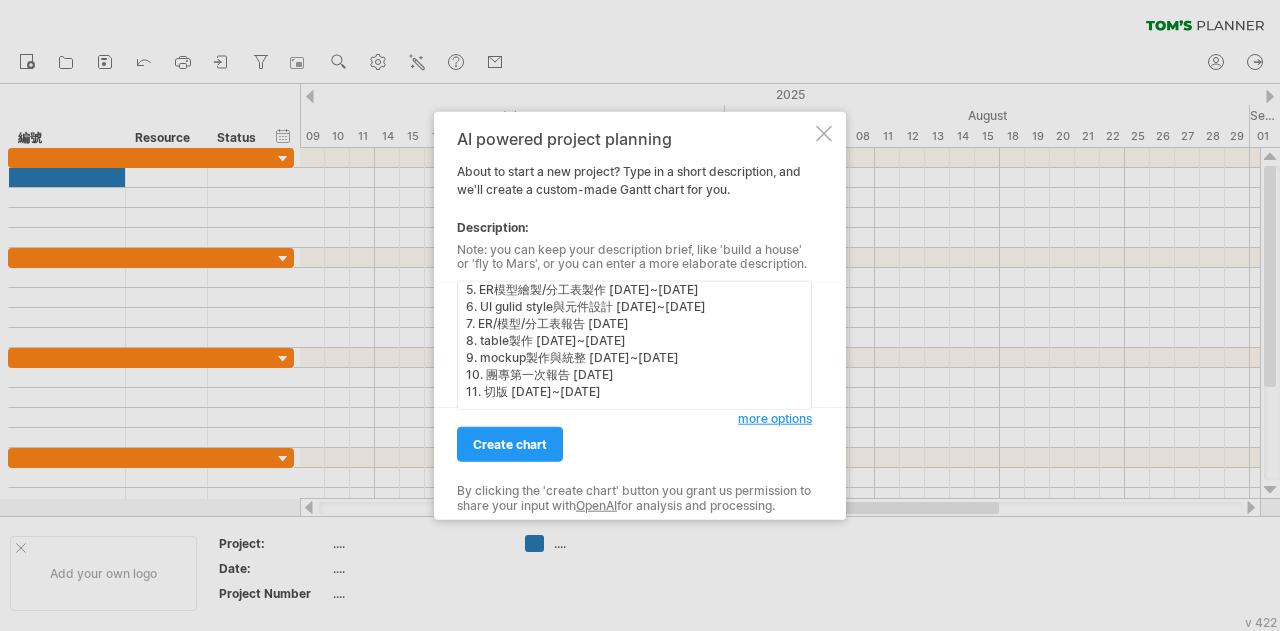 scroll, scrollTop: 141, scrollLeft: 0, axis: vertical 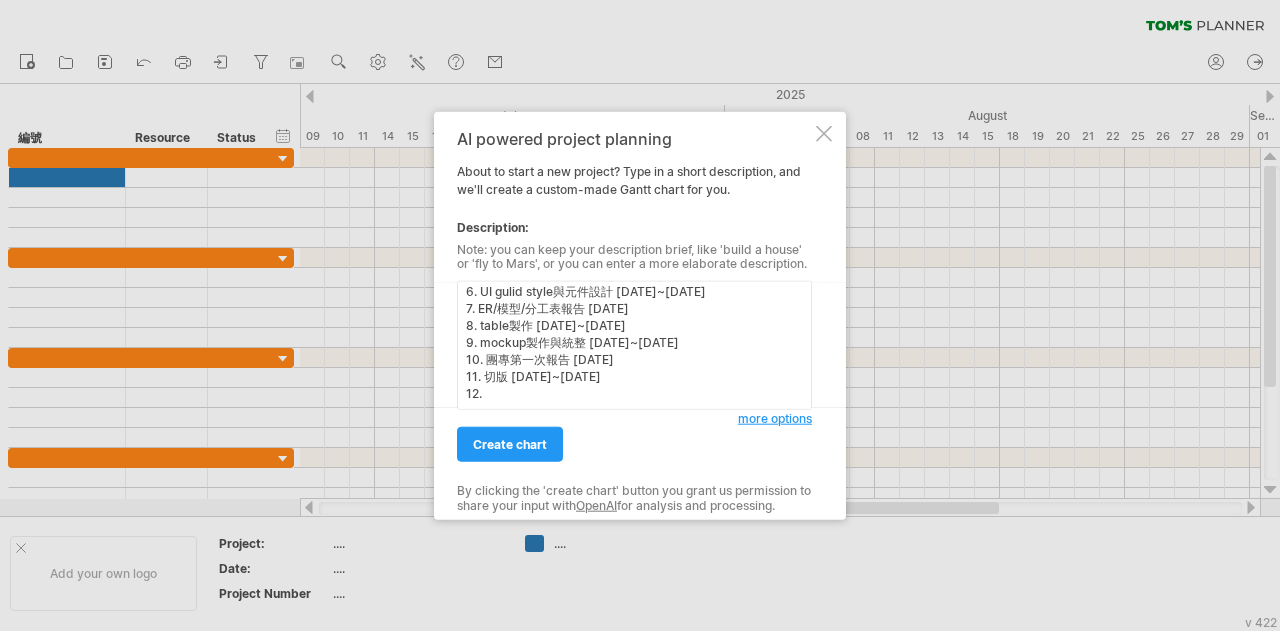 drag, startPoint x: 575, startPoint y: 363, endPoint x: 586, endPoint y: 365, distance: 11.18034 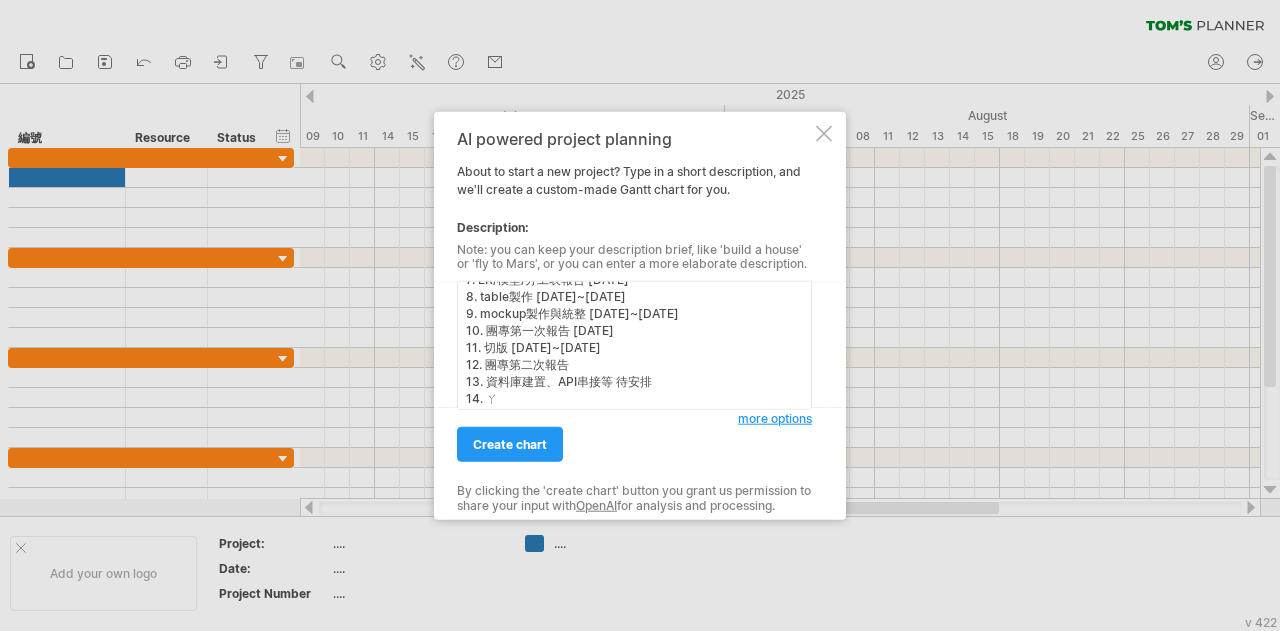 scroll, scrollTop: 157, scrollLeft: 0, axis: vertical 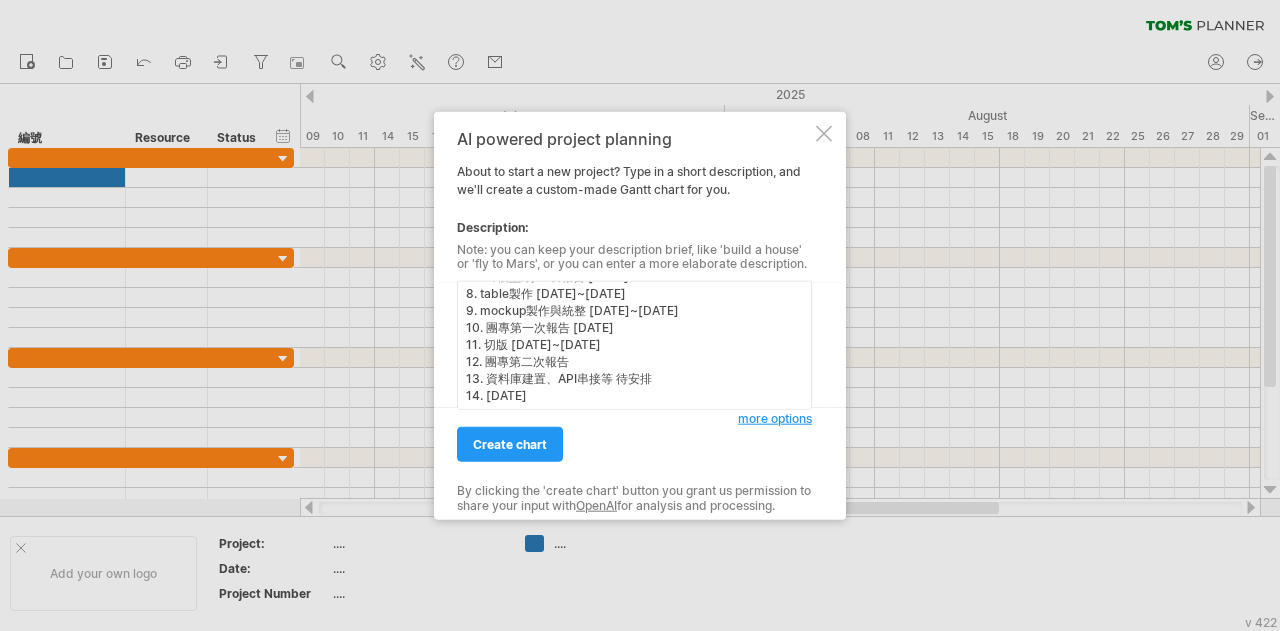 click on "您好 我想做一個網站開發時程的甘特圖 我需要的項目有編號、項目名 以及以下會有開發的時程:
1. 專案提案 [DATE]~[DATE]
2. 網站視覺規劃 [DATE]~[DATE]
3. Wireframe繪製 [DATE]~[DATE]
4. 第一次專題報告 [DATE]
5. ER模型繪製/分工表製作 [DATE]~[DATE]
6. UI gulid style與元件設計 [DATE]~[DATE]
7. ER/模型/分工表報告 [DATE]
8. table製作 [DATE]~[DATE]
9. mockup製作與統整 [DATE]~[DATE]
10. 團專第一次報告 [DATE]
11. 切版 [DATE]~[DATE]
12. 團專第二次報告
13. 資料庫建置、API串接等 待安排
14. [DATE]" at bounding box center [634, 345] 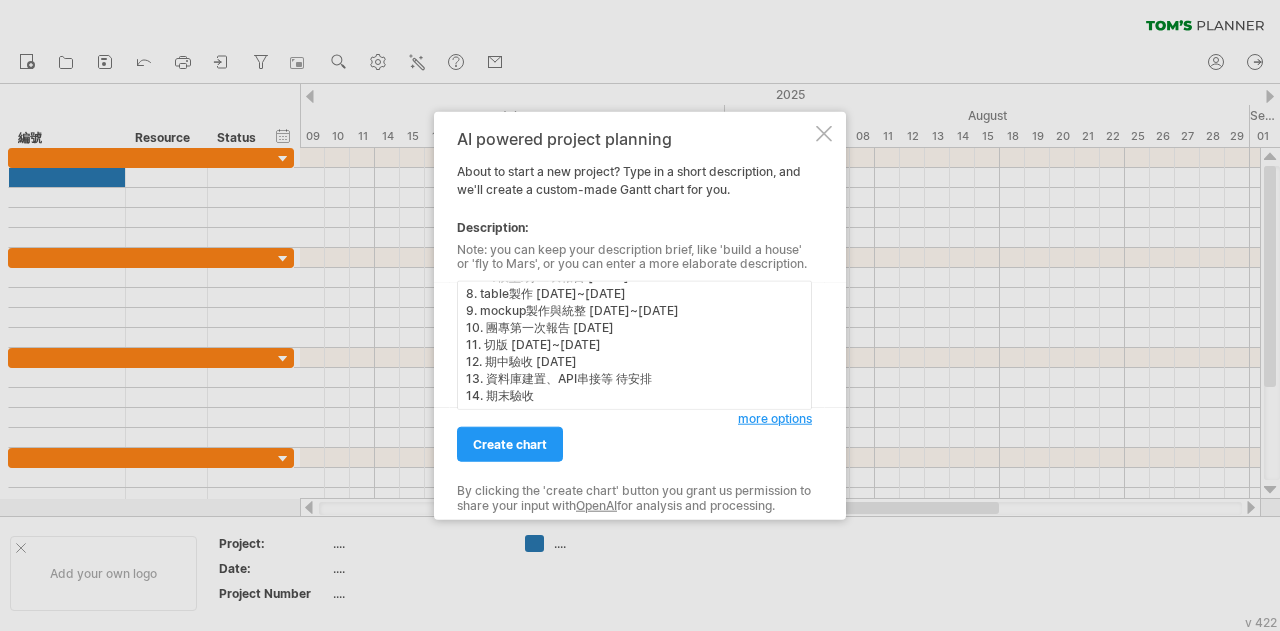 click on "您好 我想做一個網站開發時程的甘特圖 我需要的項目有編號、項目名 以及以下會有開發的時程:
1. 專案提案 [DATE]~[DATE]
2. 網站視覺規劃 [DATE]~[DATE]
3. Wireframe繪製 [DATE]~[DATE]
4. 第一次專題報告 [DATE]
5. ER模型繪製/分工表製作 [DATE]~[DATE]
6. UI gulid style與元件設計 [DATE]~[DATE]
7. ER/模型/分工表報告 [DATE]
8. table製作 [DATE]~[DATE]
9. mockup製作與統整 [DATE]~[DATE]
10. 團專第一次報告 [DATE]
11. 切版 [DATE]~[DATE]
12. 期中驗收 [DATE]
13. 資料庫建置、API串接等 待安排
14. 期末驗收" at bounding box center [634, 345] 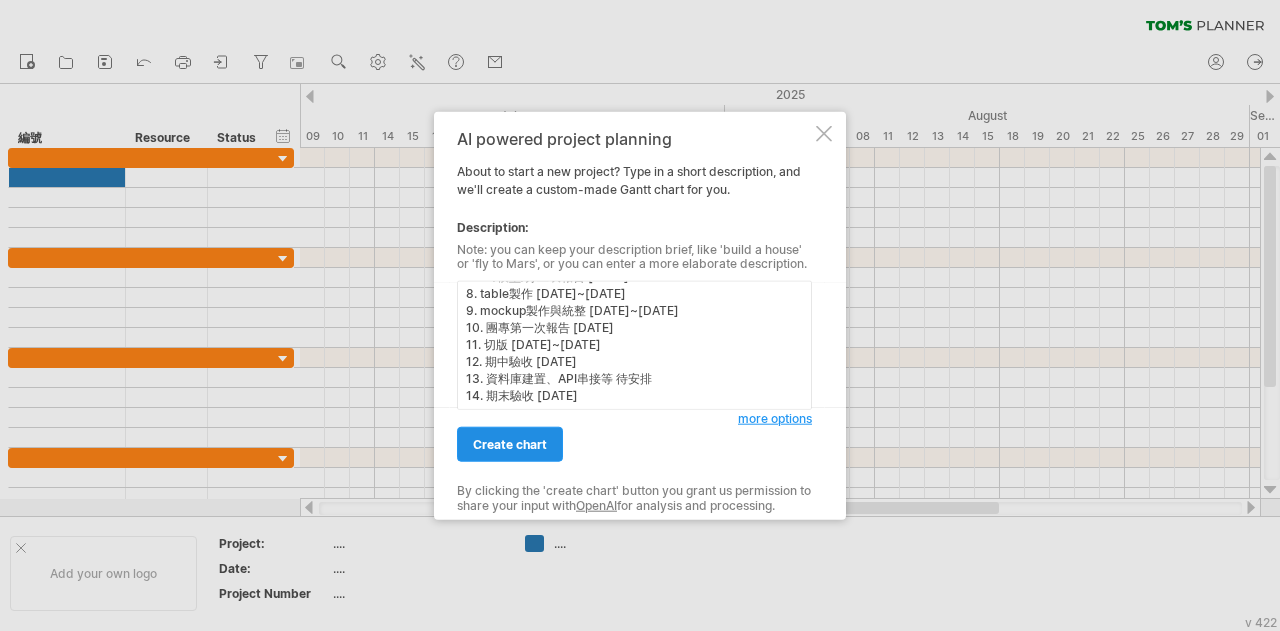 type on "您好 我想做一個網站開發時程的甘特圖 我需要的項目有編號、項目名 以及以下會有開發的時程:
1. 專案提案 [DATE]~[DATE]
2. 網站視覺規劃 [DATE]~[DATE]
3. Wireframe繪製 [DATE]~[DATE]
4. 第一次專題報告 [DATE]
5. ER模型繪製/分工表製作 [DATE]~[DATE]
6. UI gulid style與元件設計 [DATE]~[DATE]
7. ER/模型/分工表報告 [DATE]
8. table製作 [DATE]~[DATE]
9. mockup製作與統整 [DATE]~[DATE]
10. 團專第一次報告 [DATE]
11. 切版 [DATE]~[DATE]
12. 期中驗收 [DATE]
13. 資料庫建置、API串接等 待安排
14. 期末驗收 [DATE]" 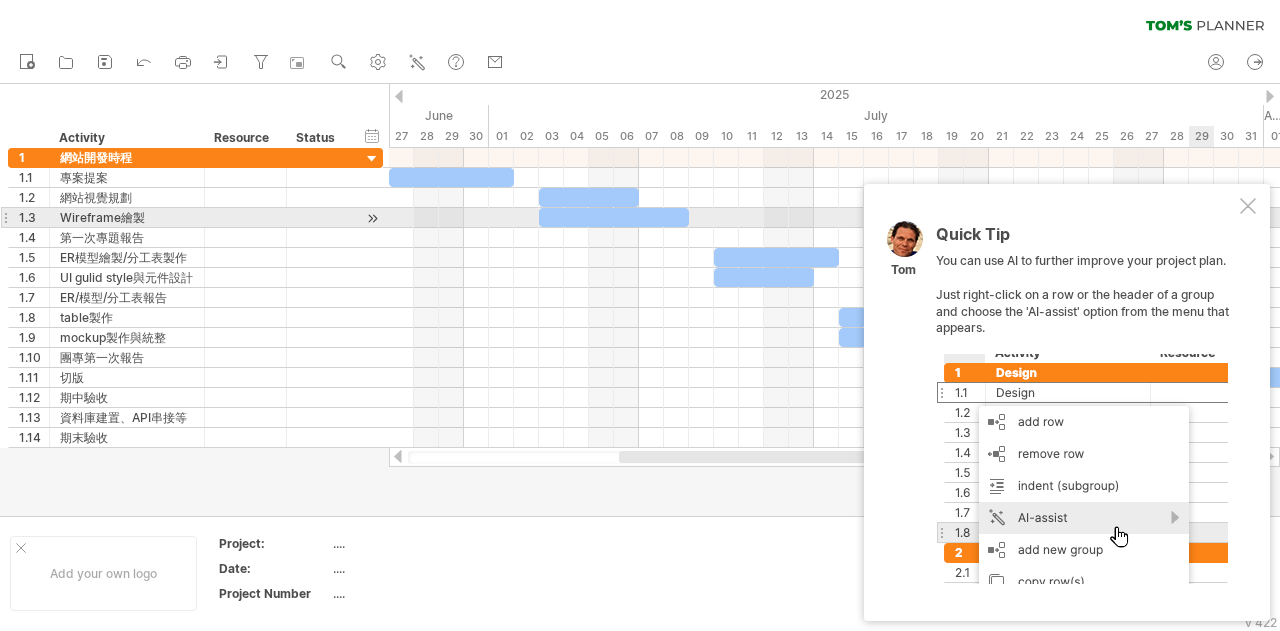 click at bounding box center [1248, 206] 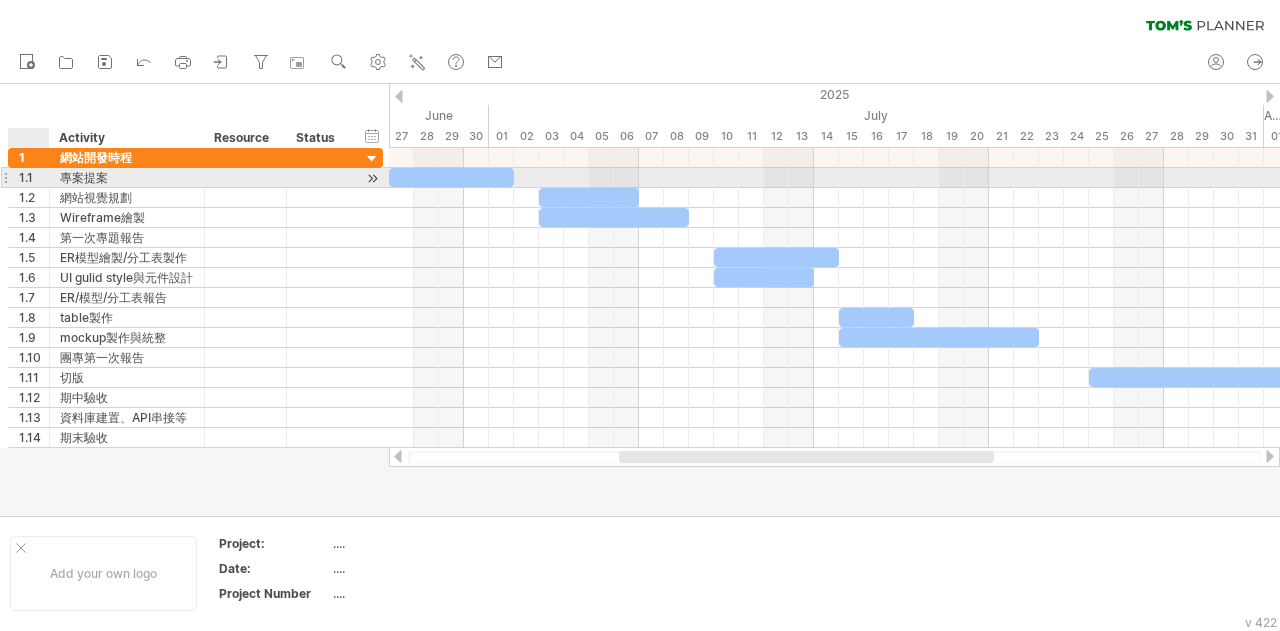click on "1.1" at bounding box center (34, 177) 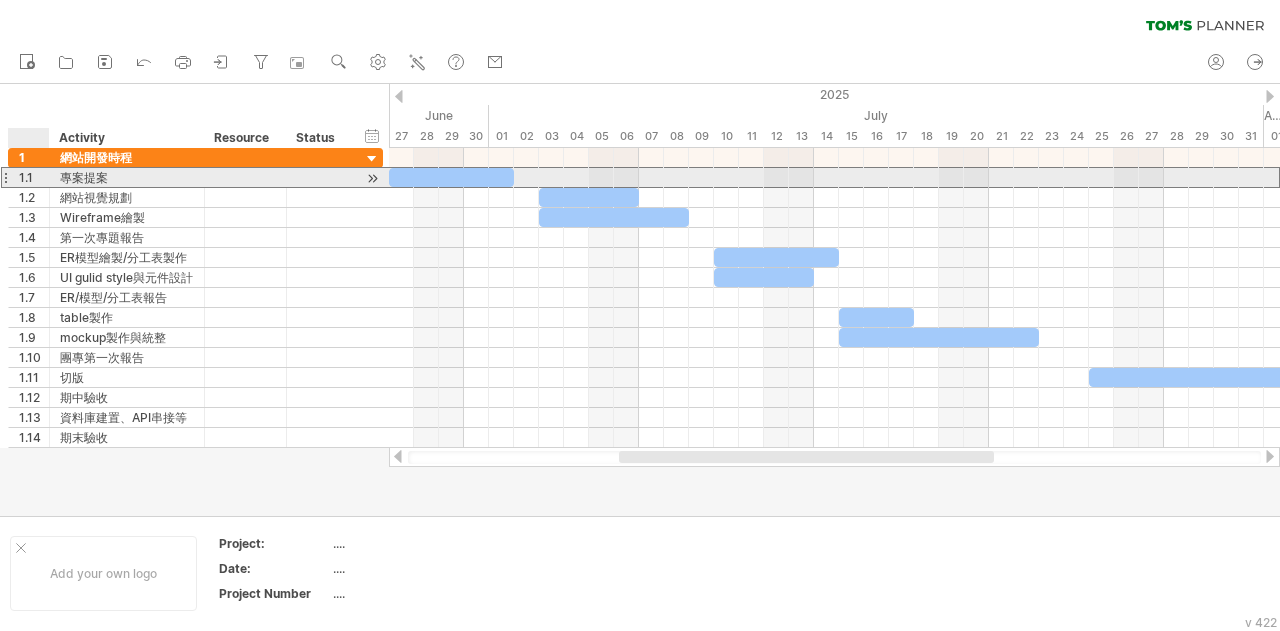 click on "1.1" at bounding box center [34, 177] 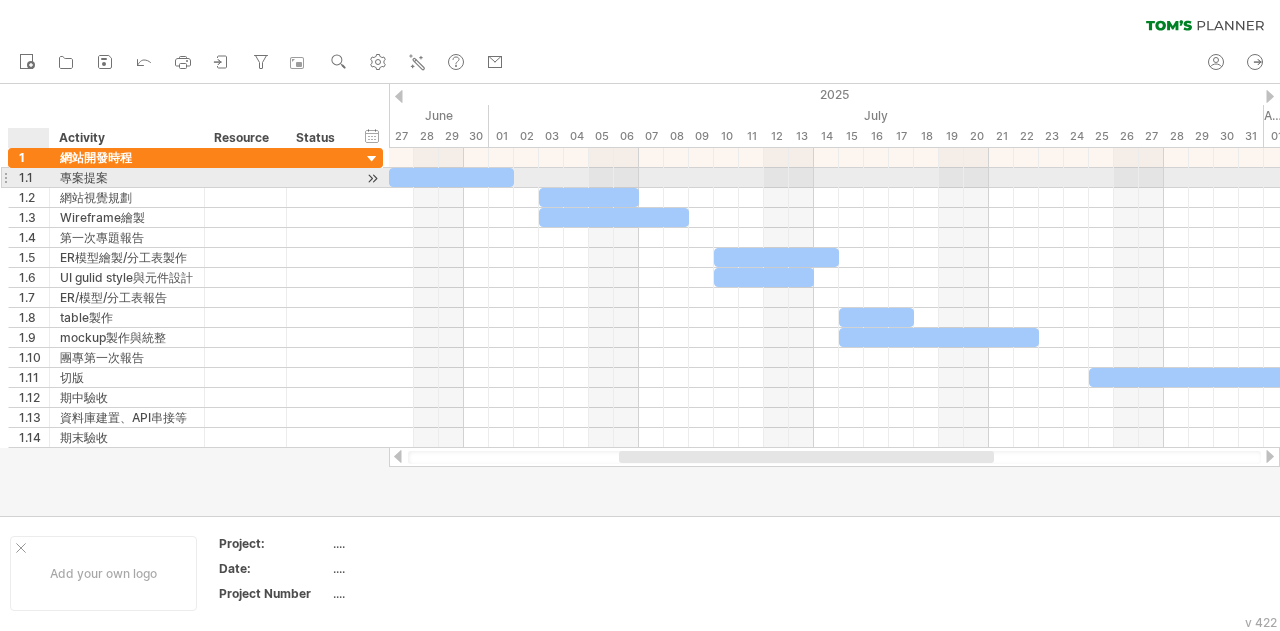 click at bounding box center [47, 178] 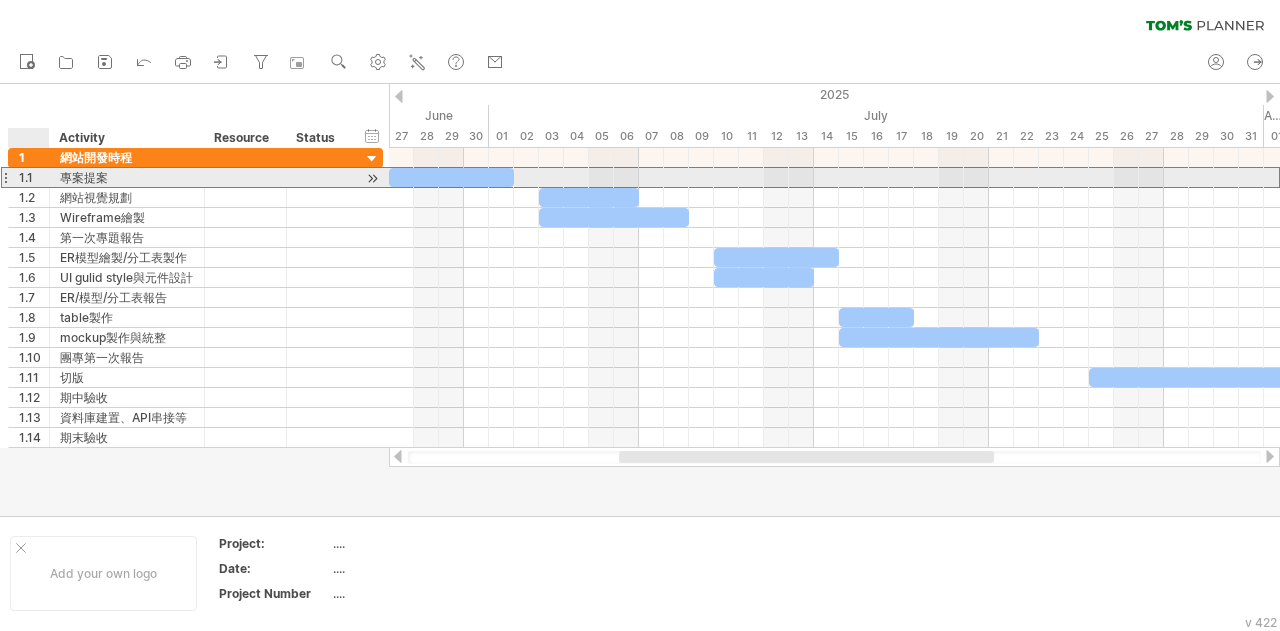 click on "1.1" at bounding box center (34, 177) 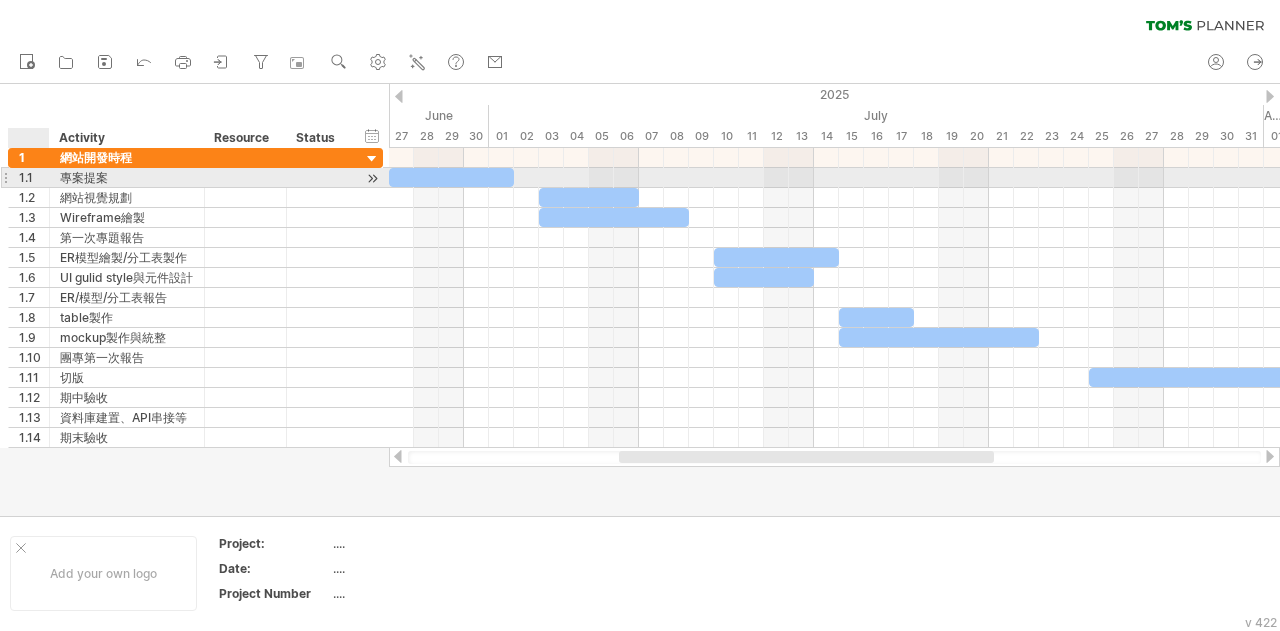 click on "1.1" at bounding box center (34, 177) 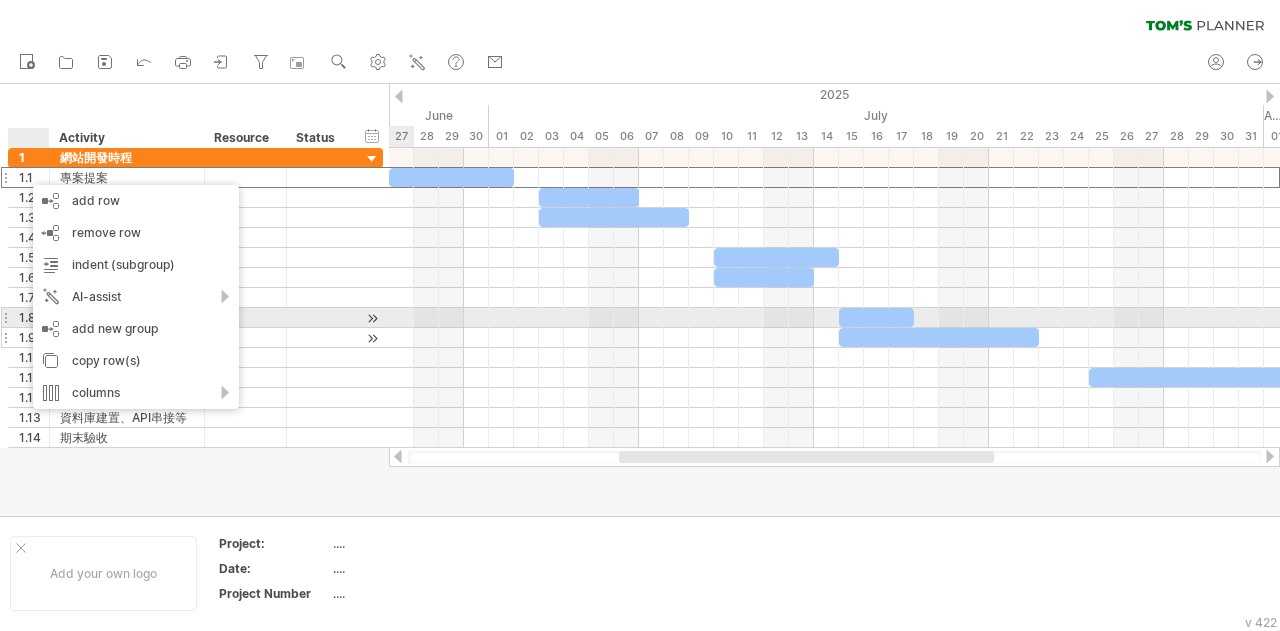 click at bounding box center [319, 337] 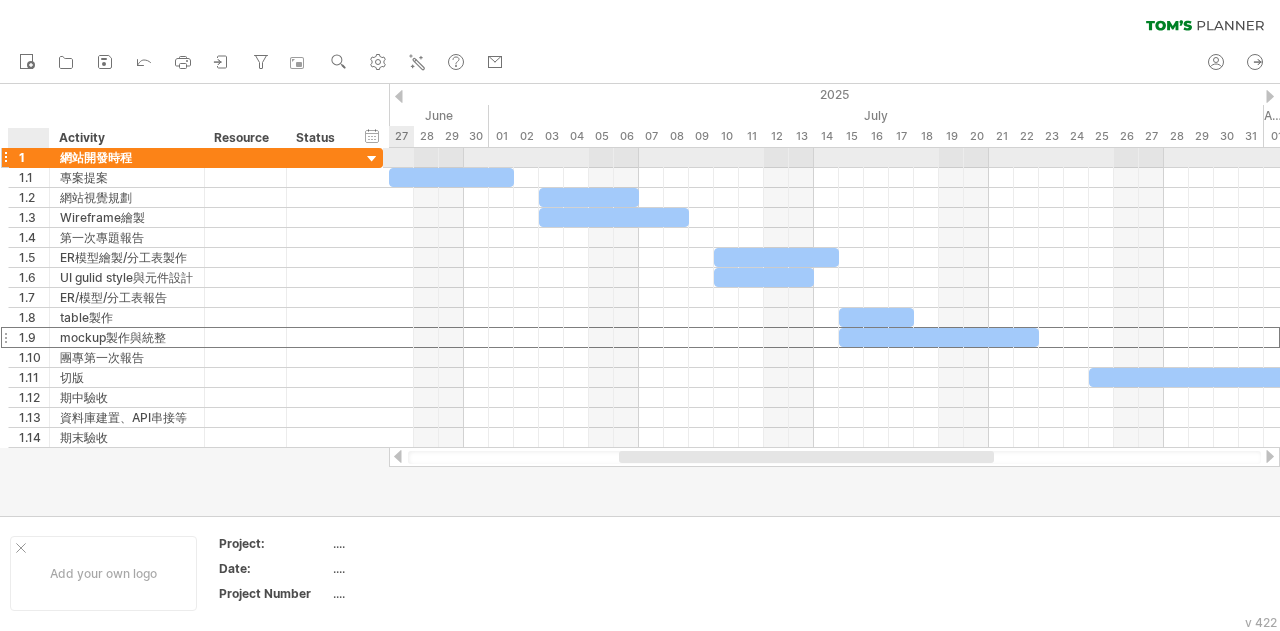 click on "1" at bounding box center [34, 157] 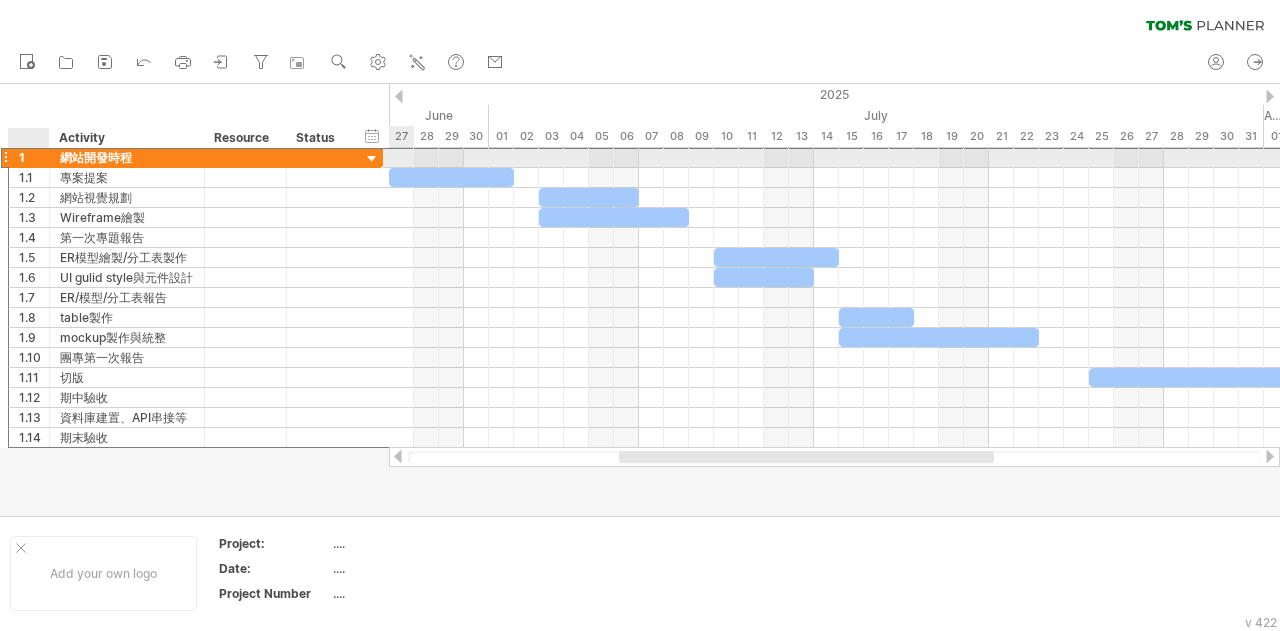 click on "1" at bounding box center (34, 157) 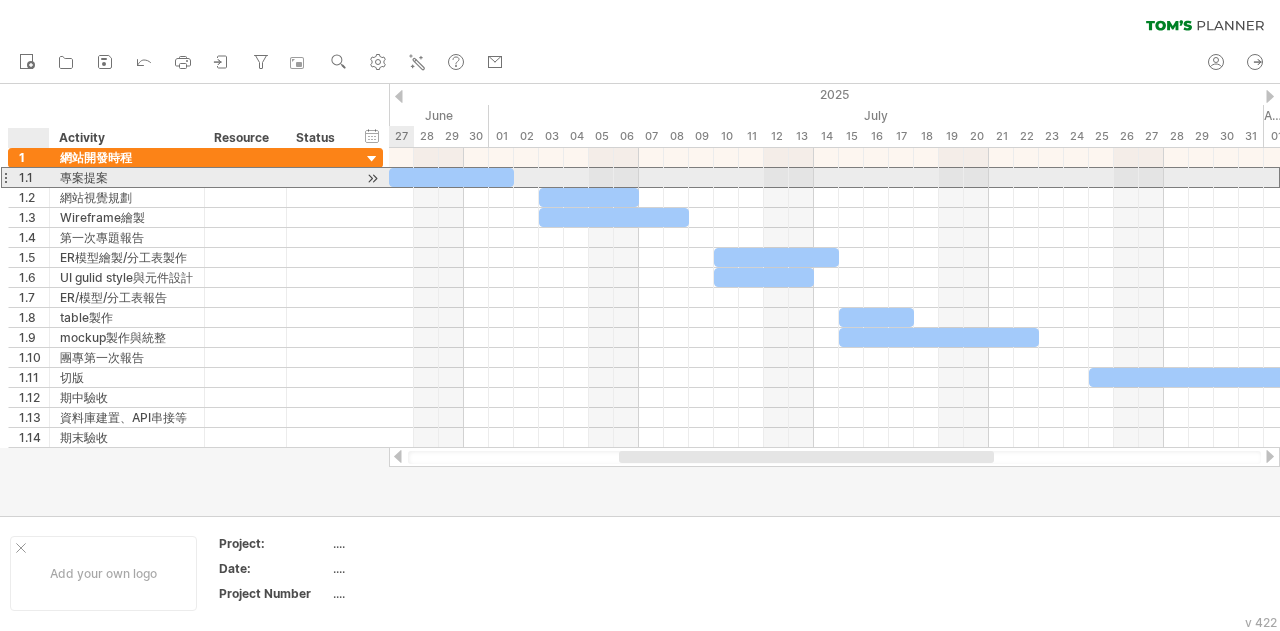 click on "1.1" at bounding box center [34, 177] 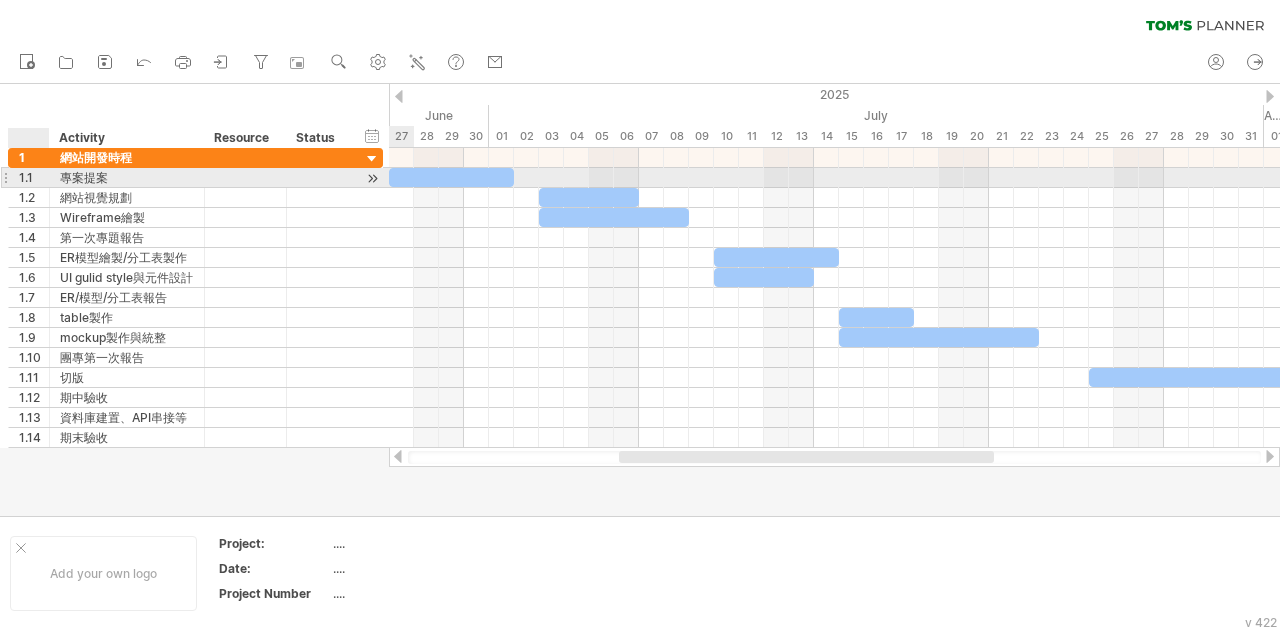 click on "1.1" at bounding box center [34, 177] 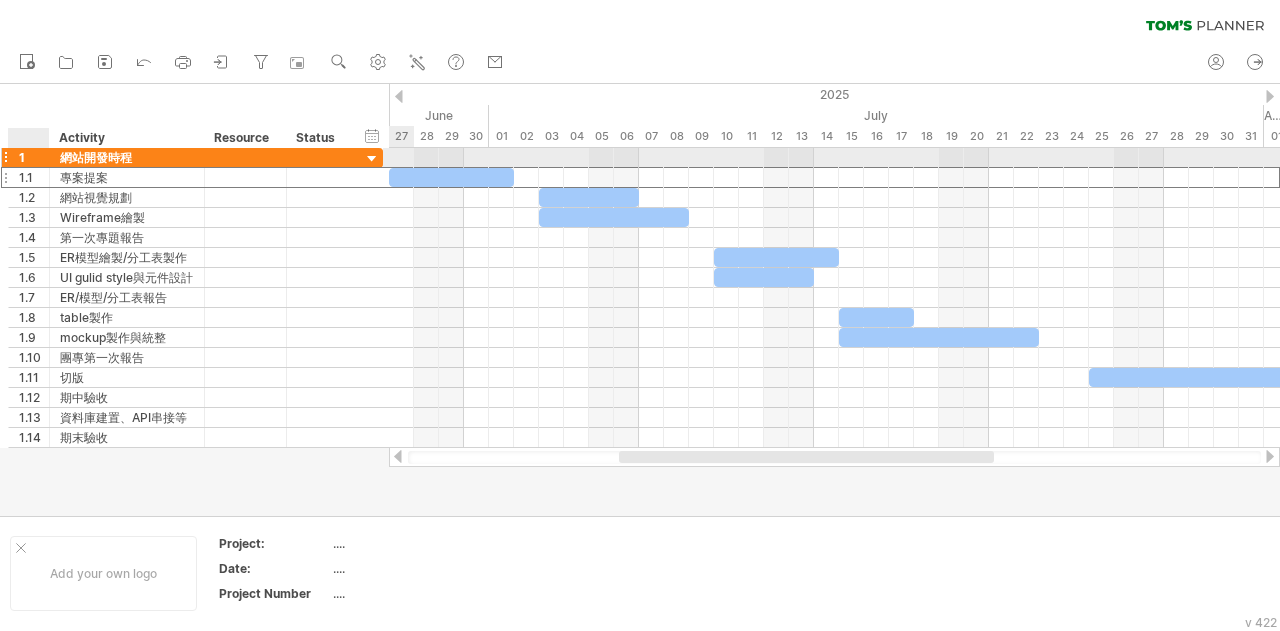 click on "1" at bounding box center [34, 157] 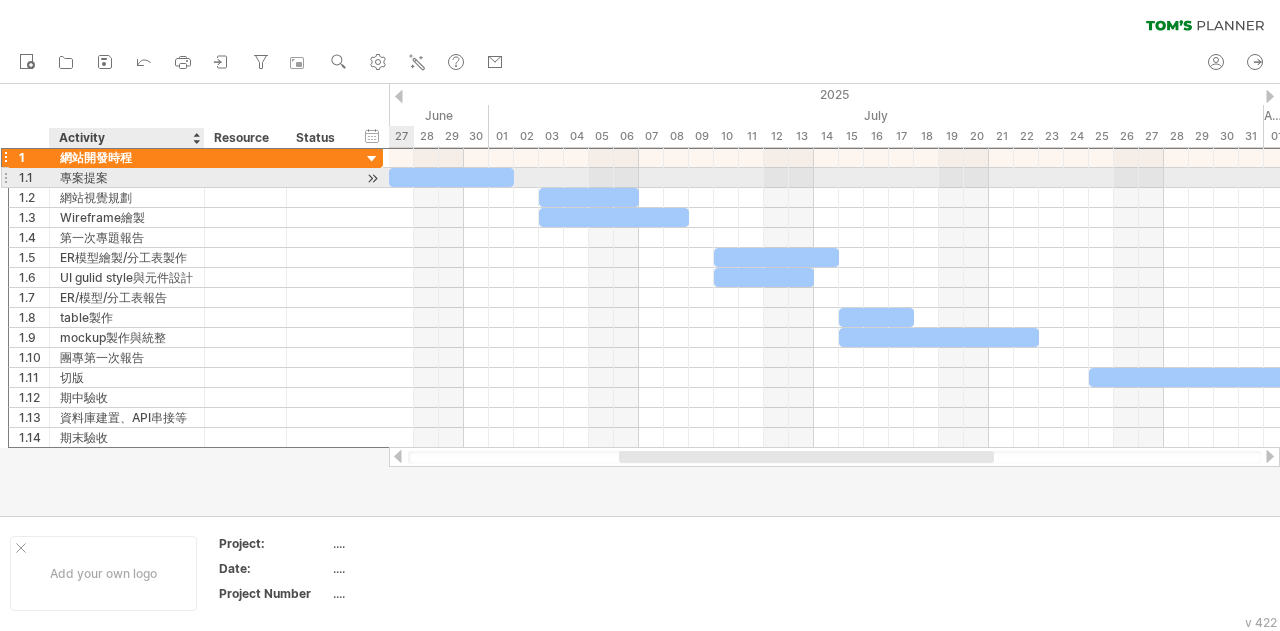 click on "專案提案" at bounding box center [127, 177] 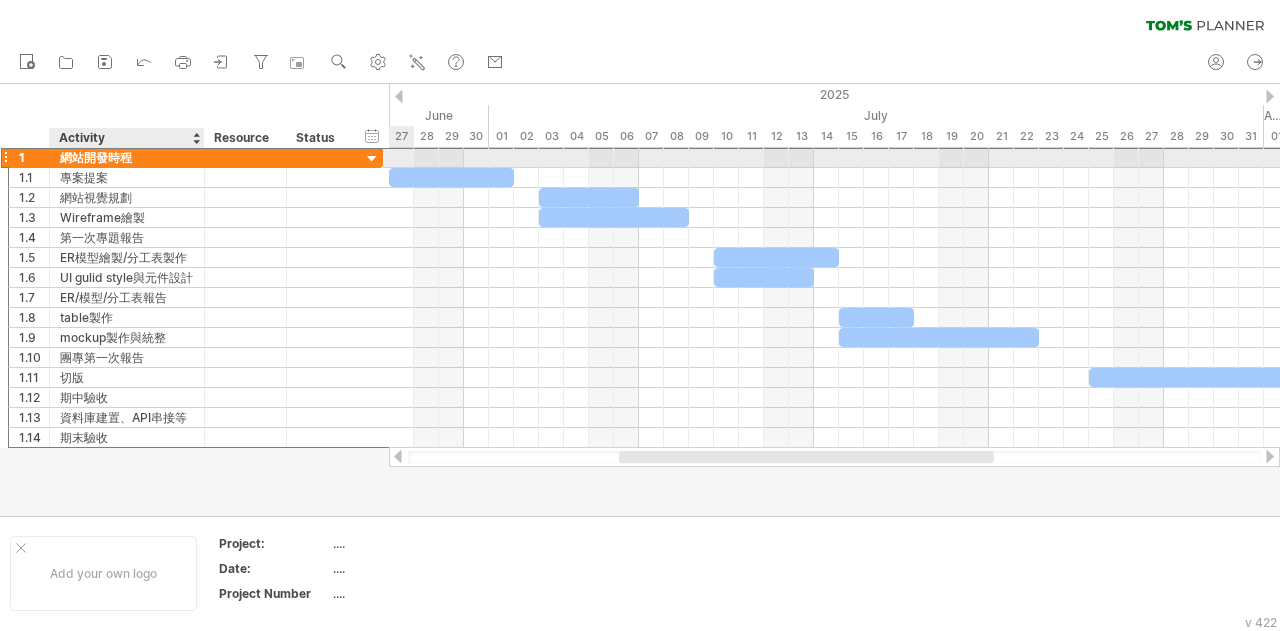 click on "網站開發時程" at bounding box center (127, 157) 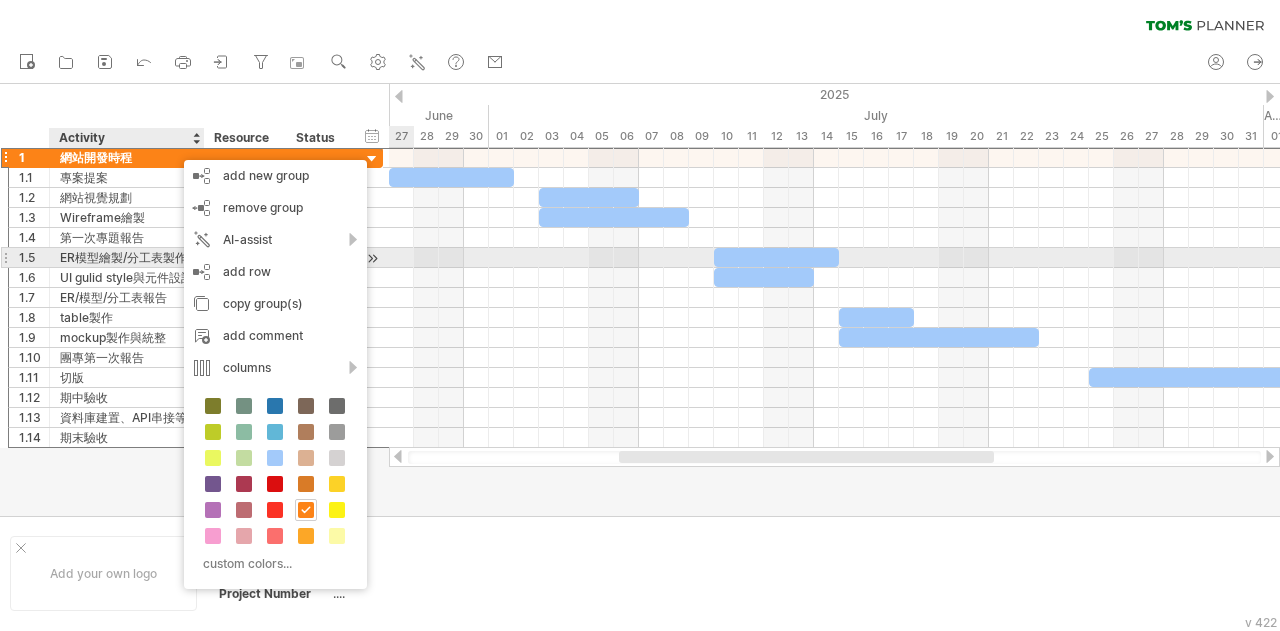 click at bounding box center (834, 258) 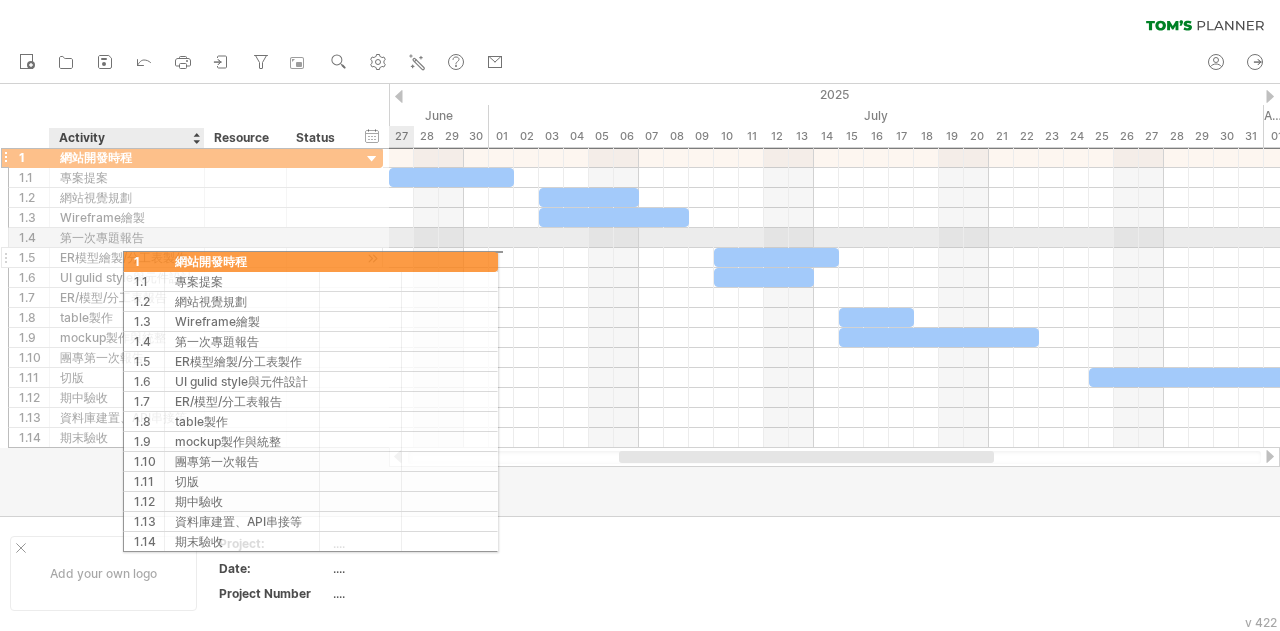 drag, startPoint x: 18, startPoint y: 153, endPoint x: 190, endPoint y: 258, distance: 201.51675 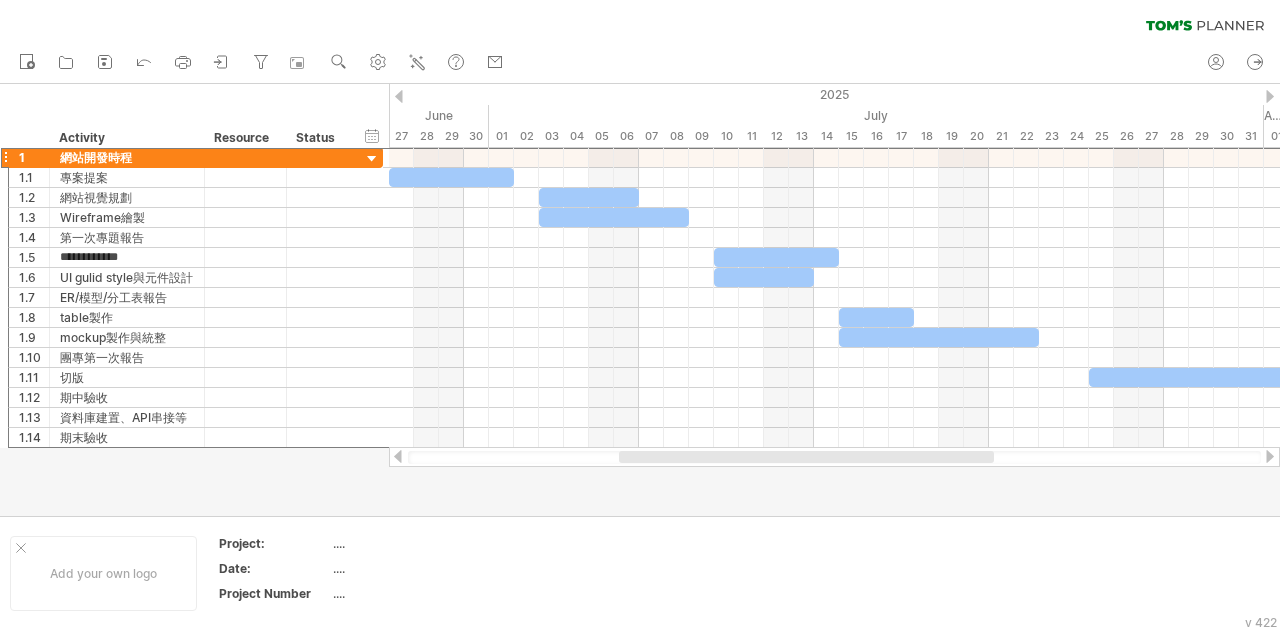 click on "clear filter
reapply filter" at bounding box center (640, 21) 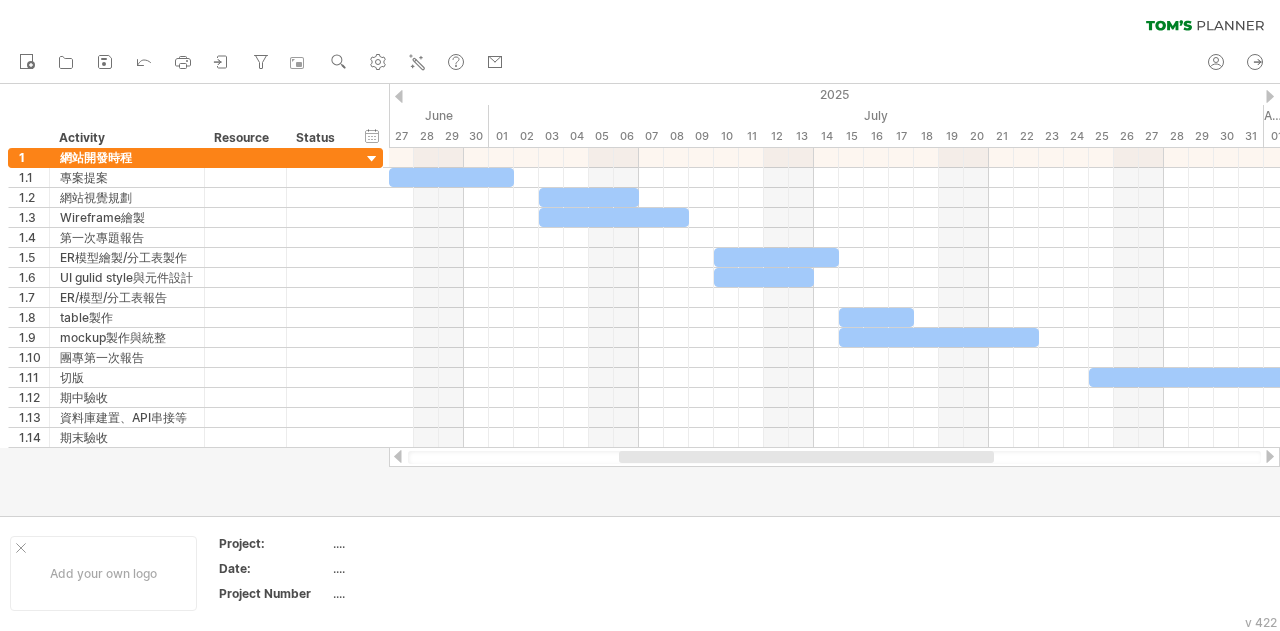 click on "AI assist" at bounding box center [418, 63] 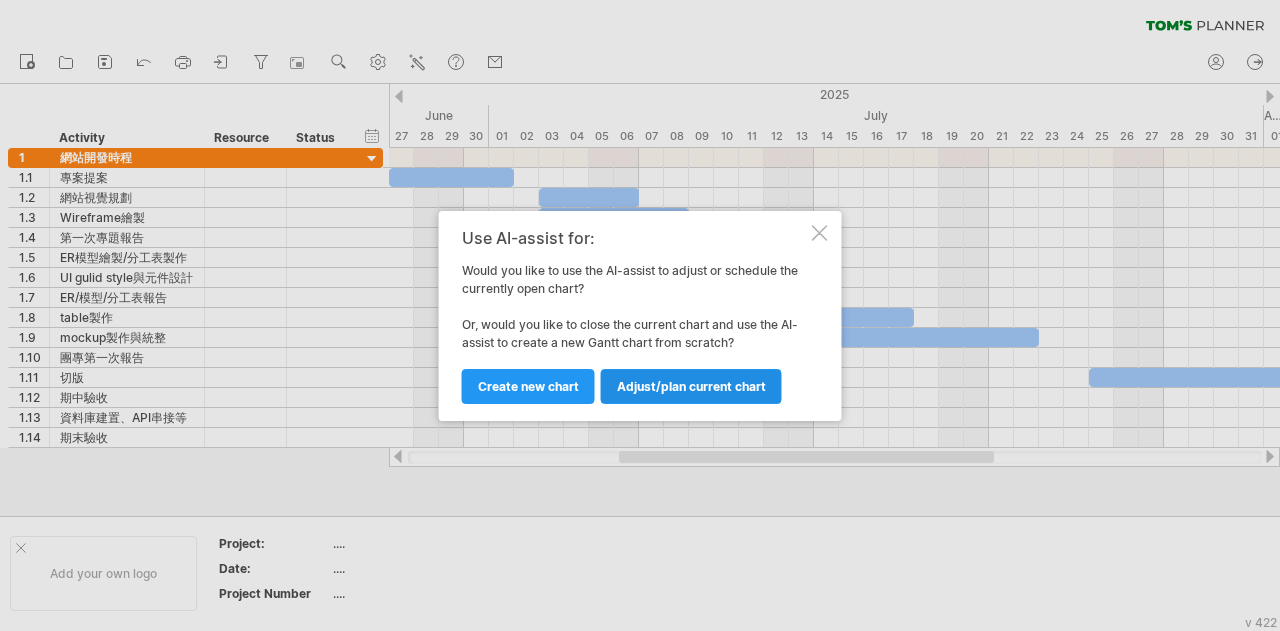 click on "Adjust/plan current chart" at bounding box center [691, 386] 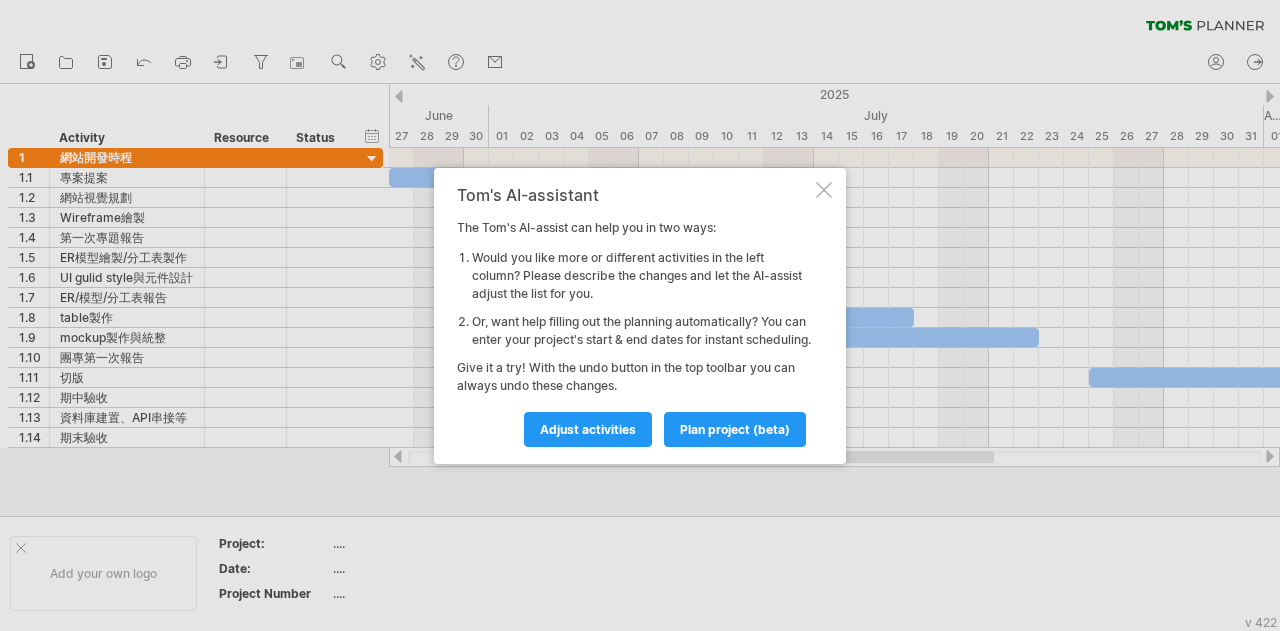 click at bounding box center [824, 190] 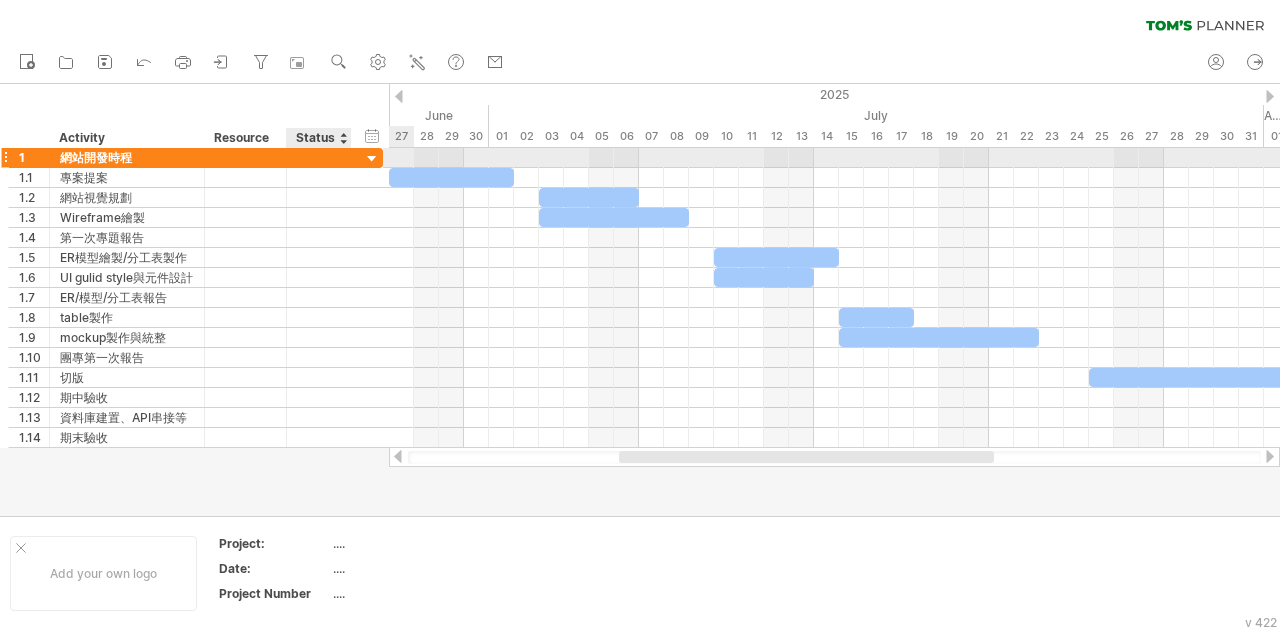 click at bounding box center (372, 159) 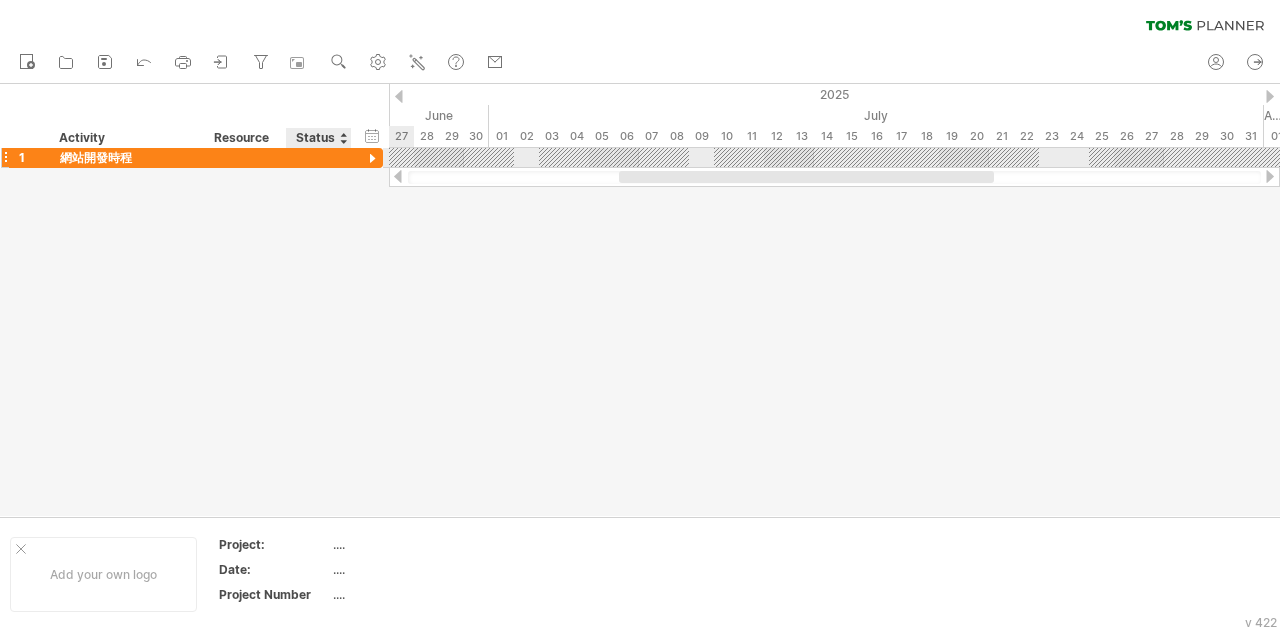 click at bounding box center (372, 159) 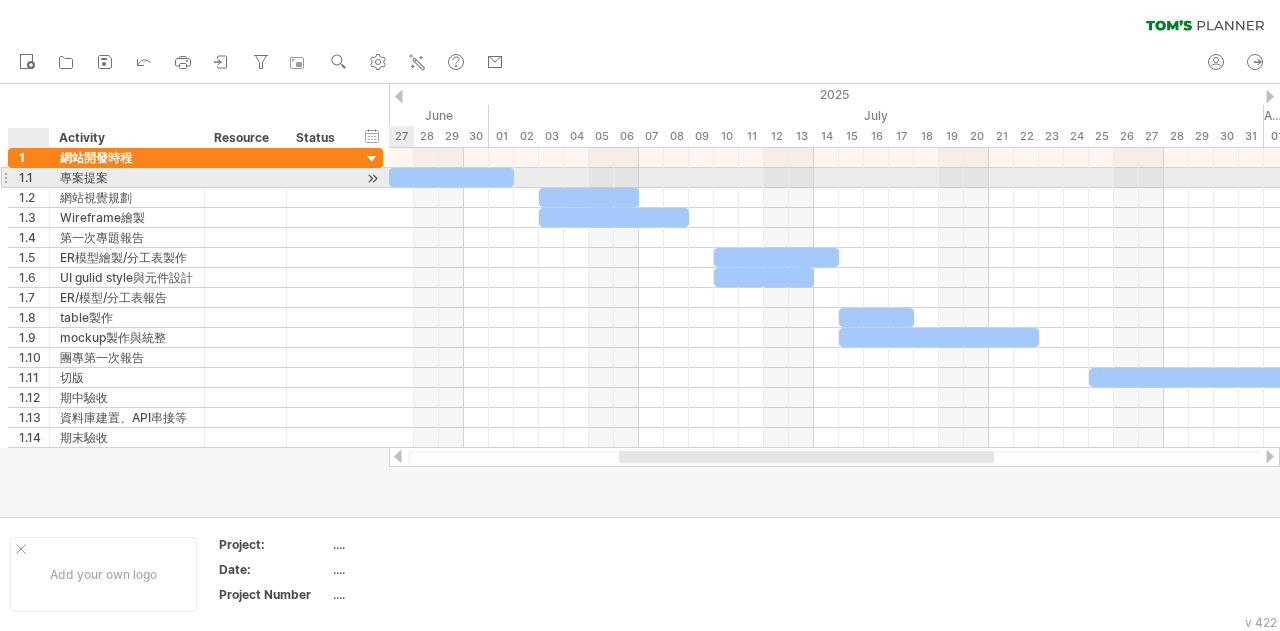 click on "1.1" at bounding box center (34, 177) 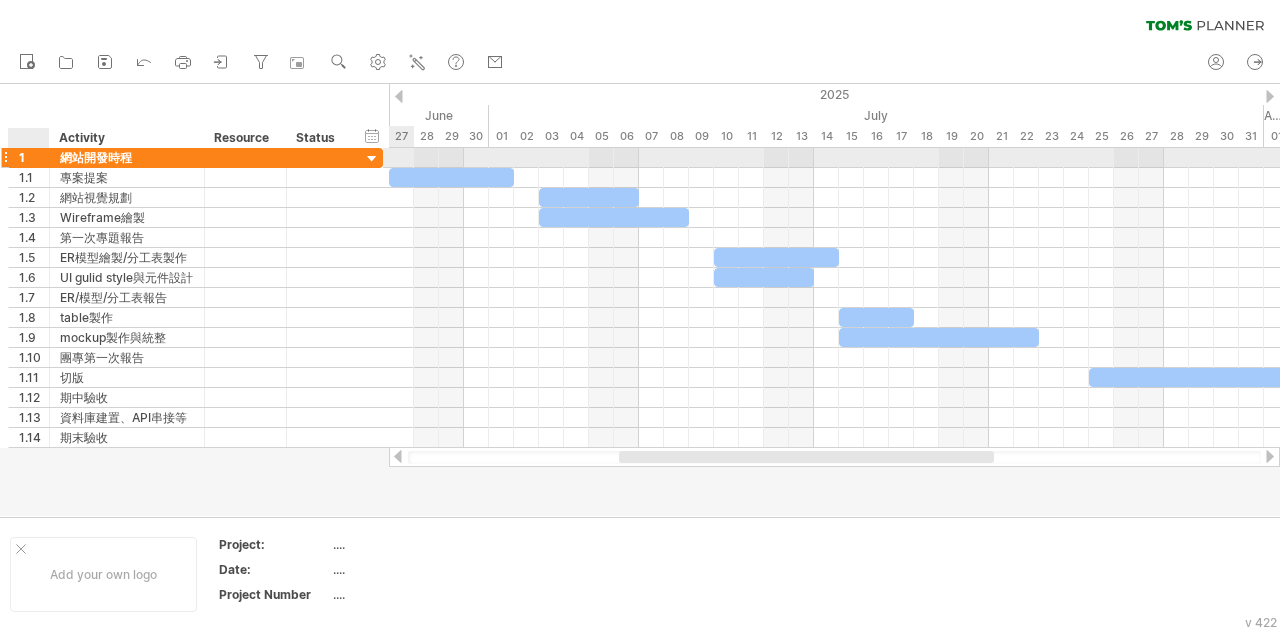 click on "1" at bounding box center (34, 157) 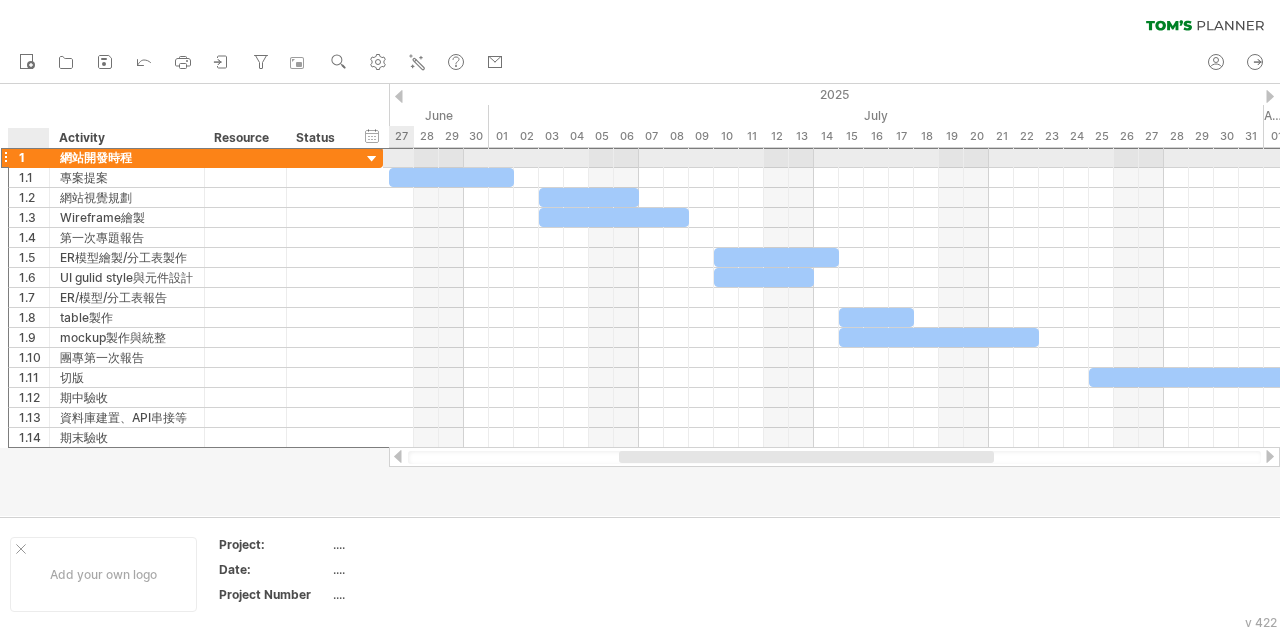 click on "1" at bounding box center (34, 157) 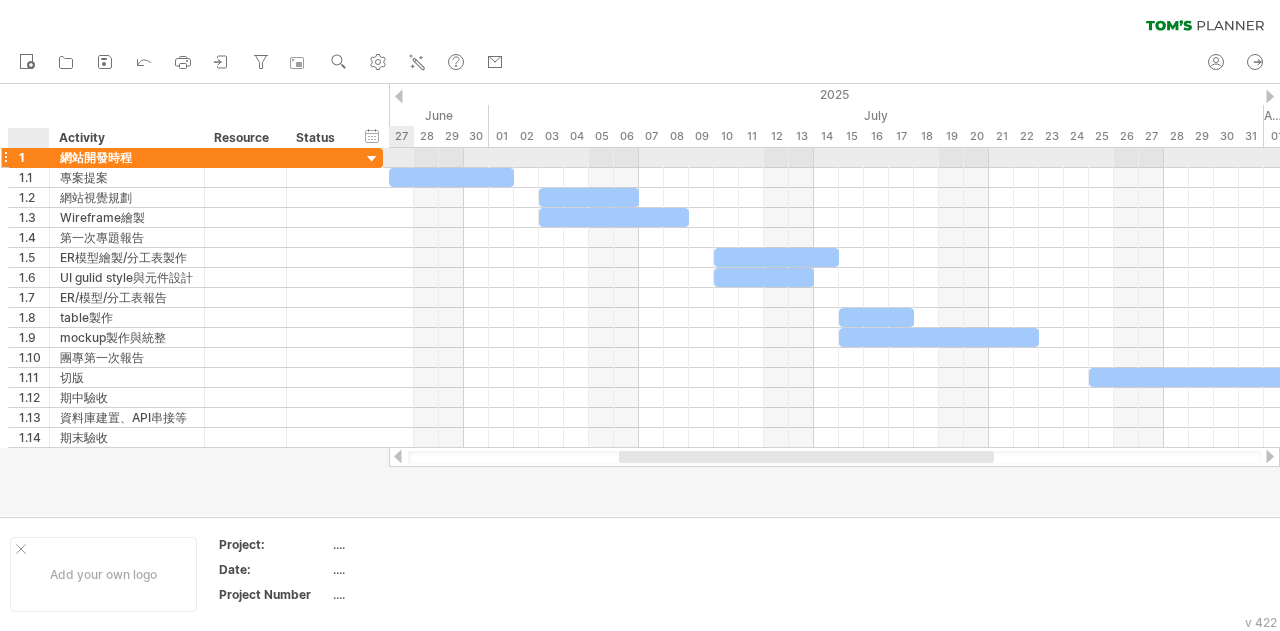 click on "1" at bounding box center [34, 157] 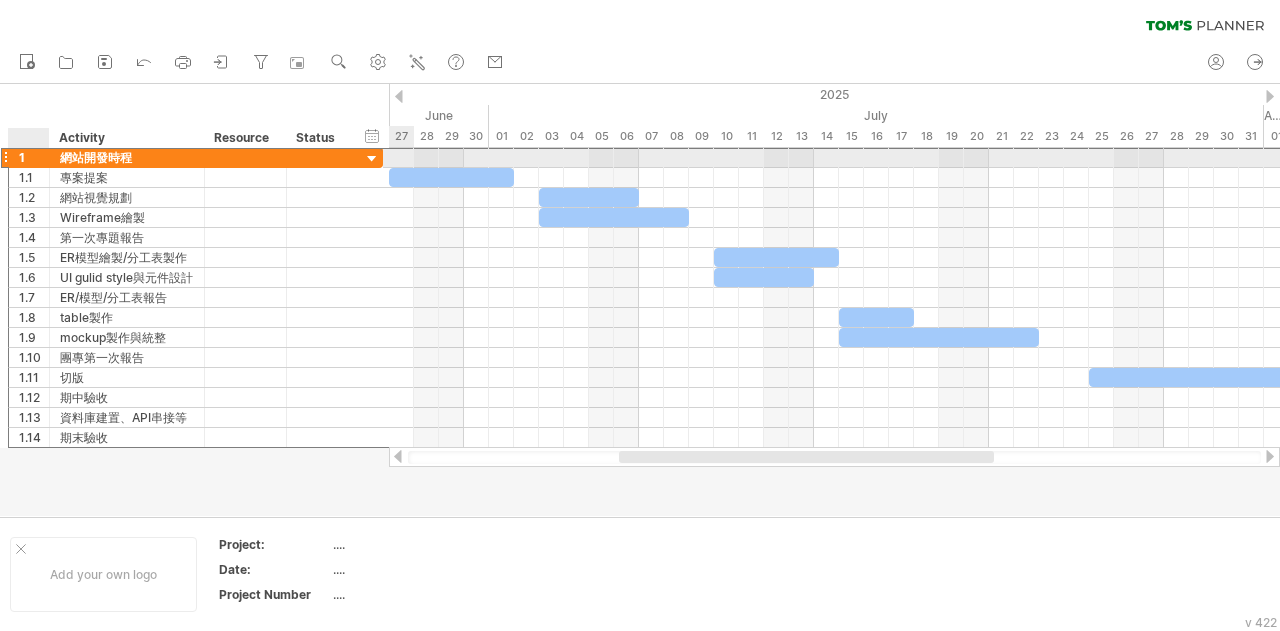 click on "1" at bounding box center (34, 157) 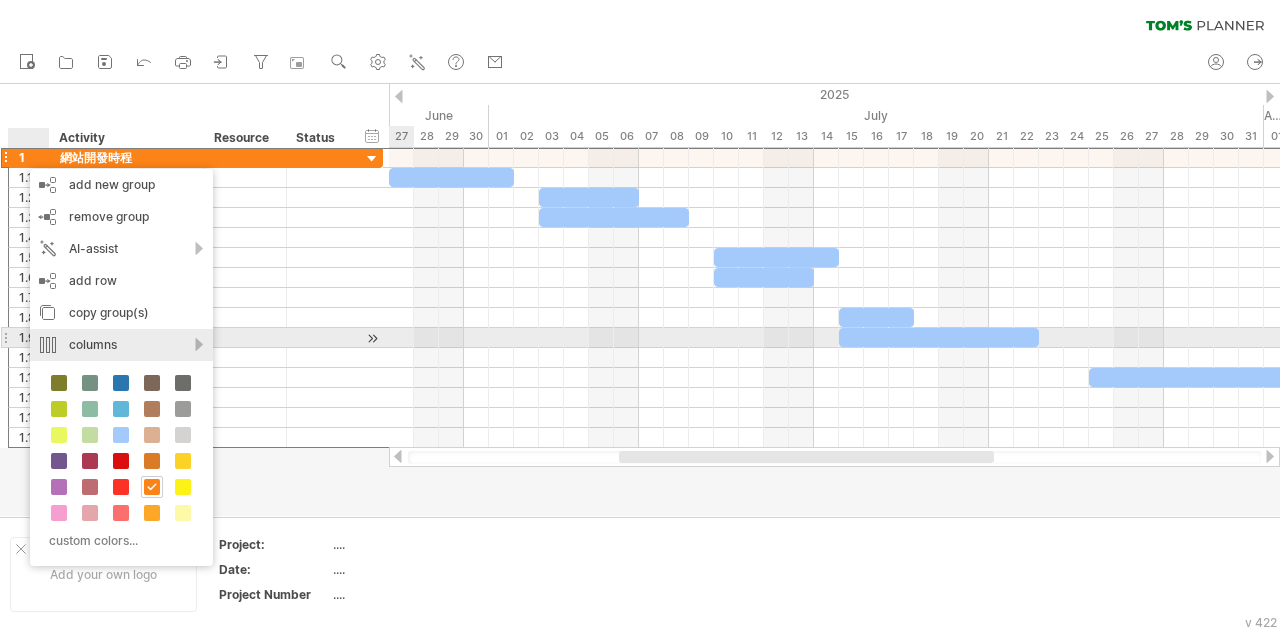 click on "columns" at bounding box center (121, 345) 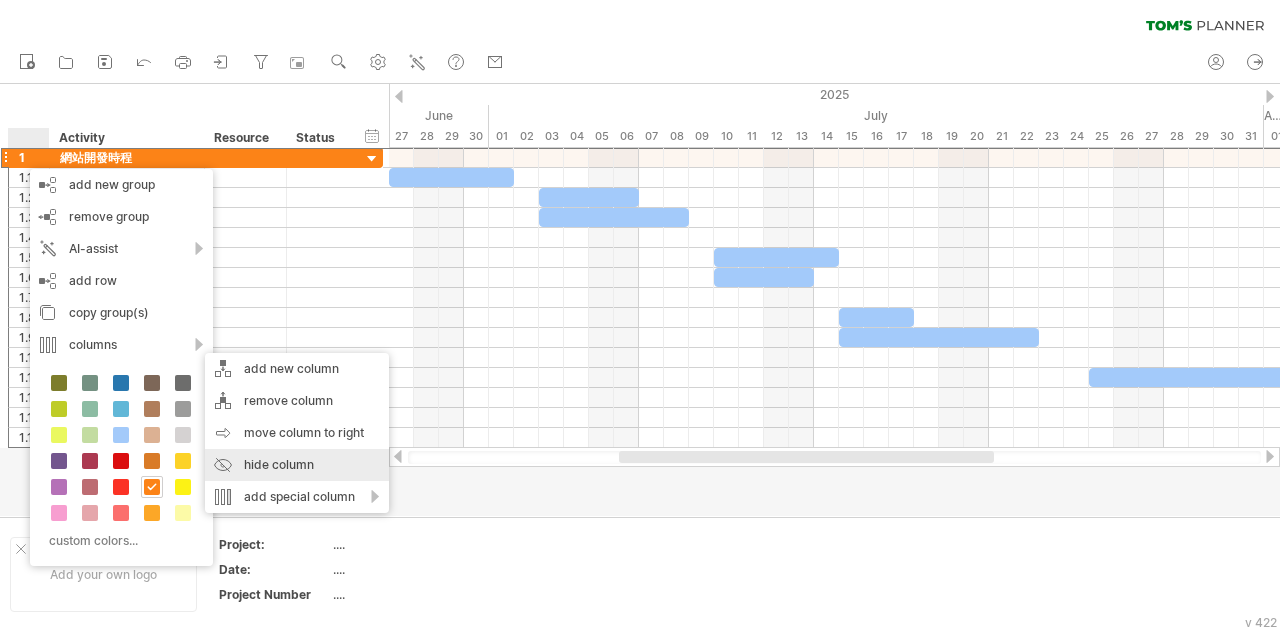 click on "hide column" at bounding box center [297, 465] 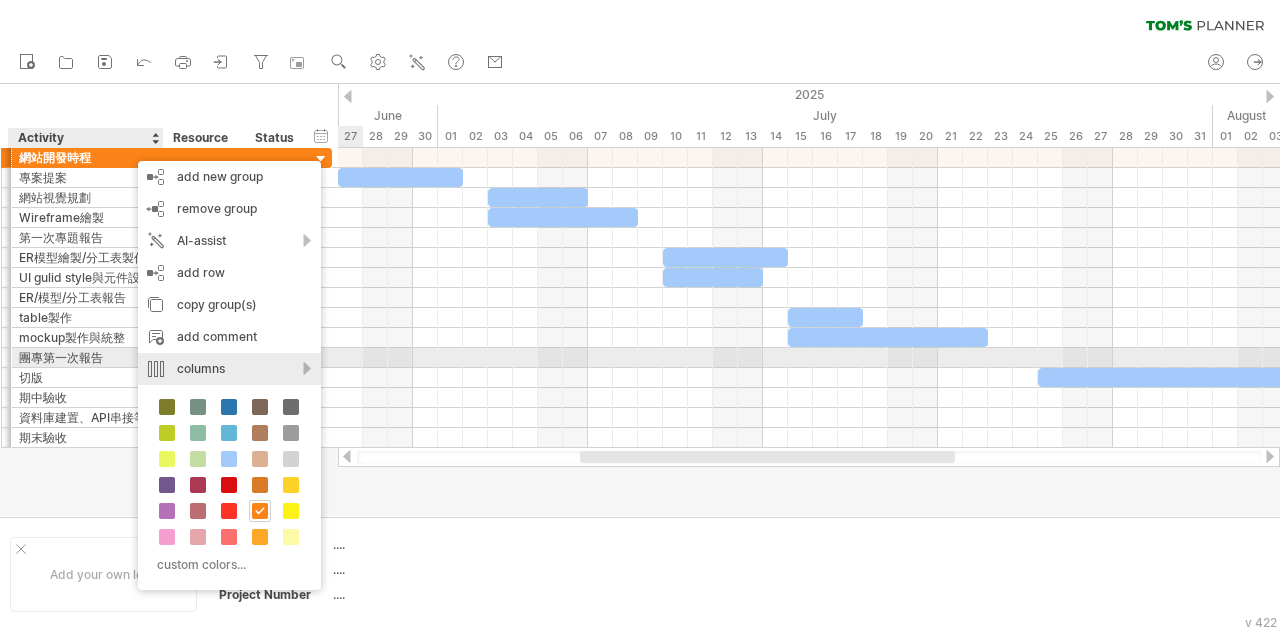 click on "columns" at bounding box center (229, 369) 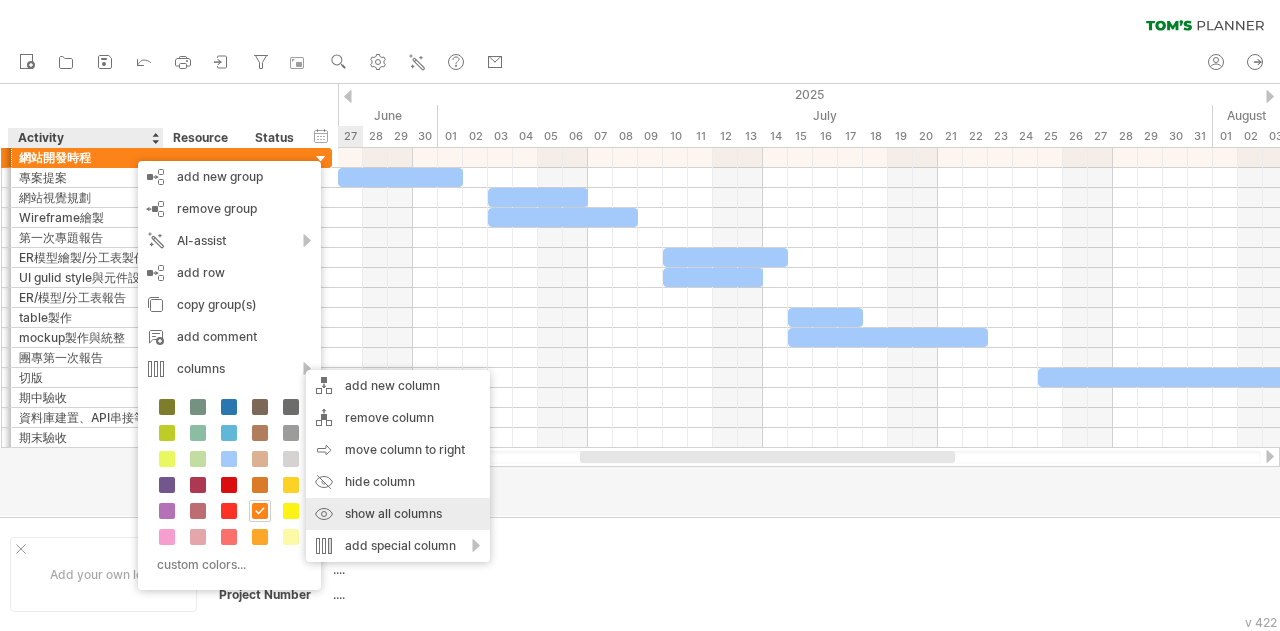 click on "show all columns" at bounding box center (398, 514) 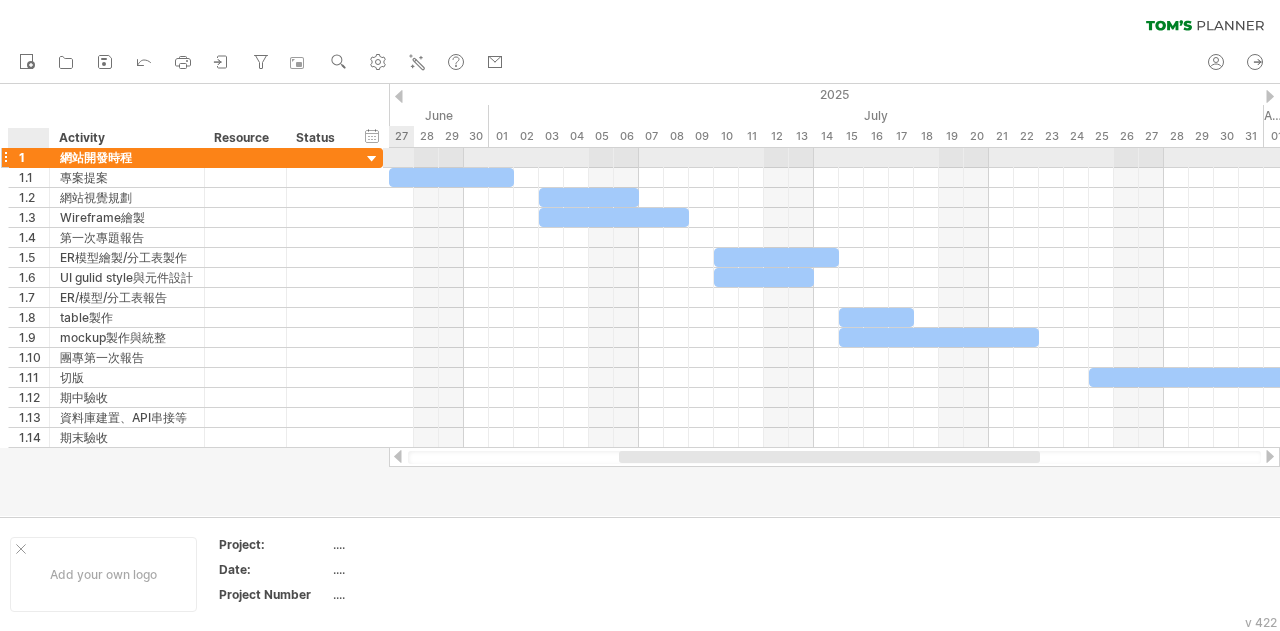 click on "1" at bounding box center [34, 157] 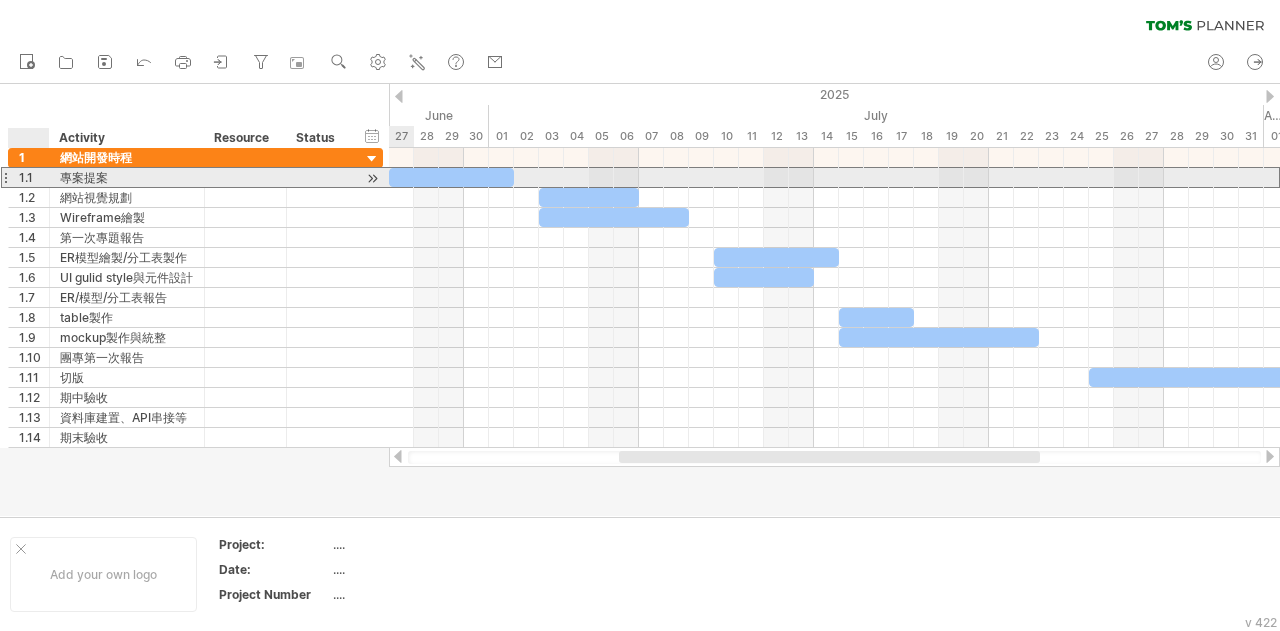 click on "1.1" at bounding box center (34, 177) 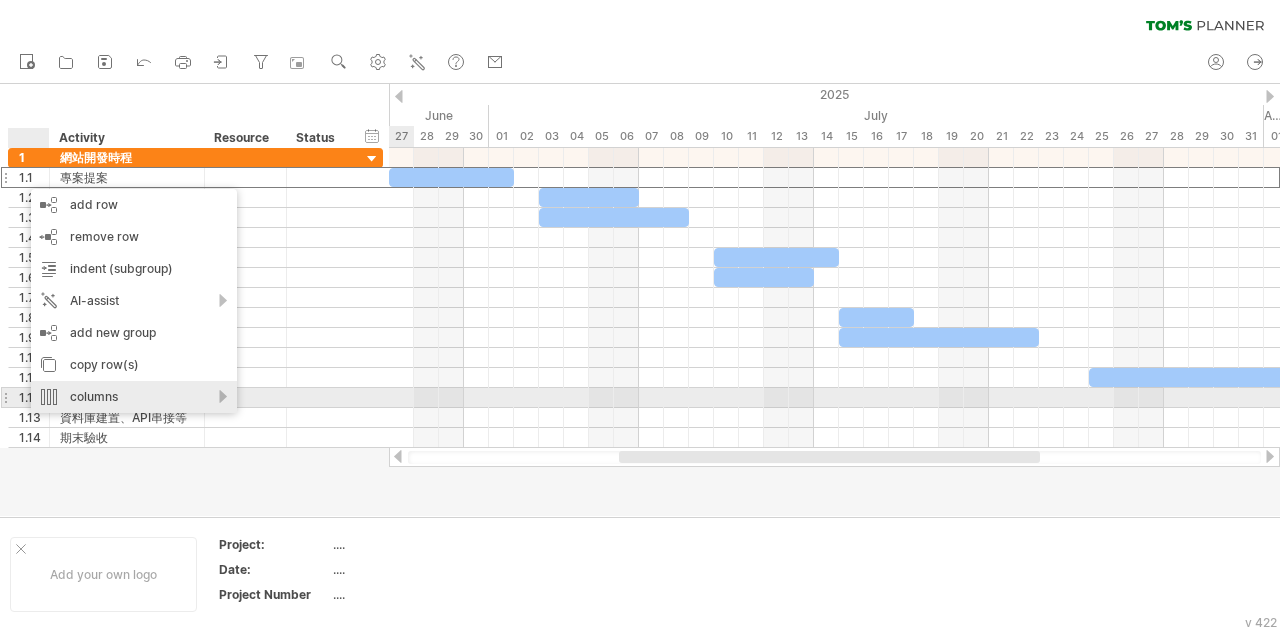 click on "columns" at bounding box center (134, 397) 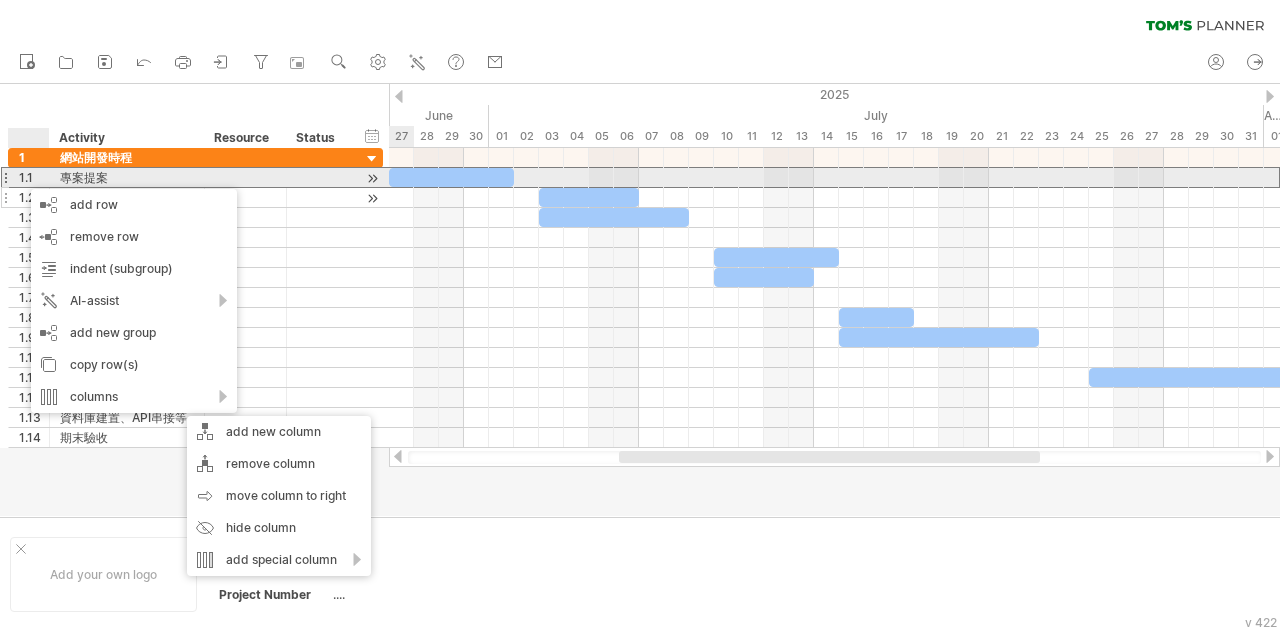 click at bounding box center [245, 197] 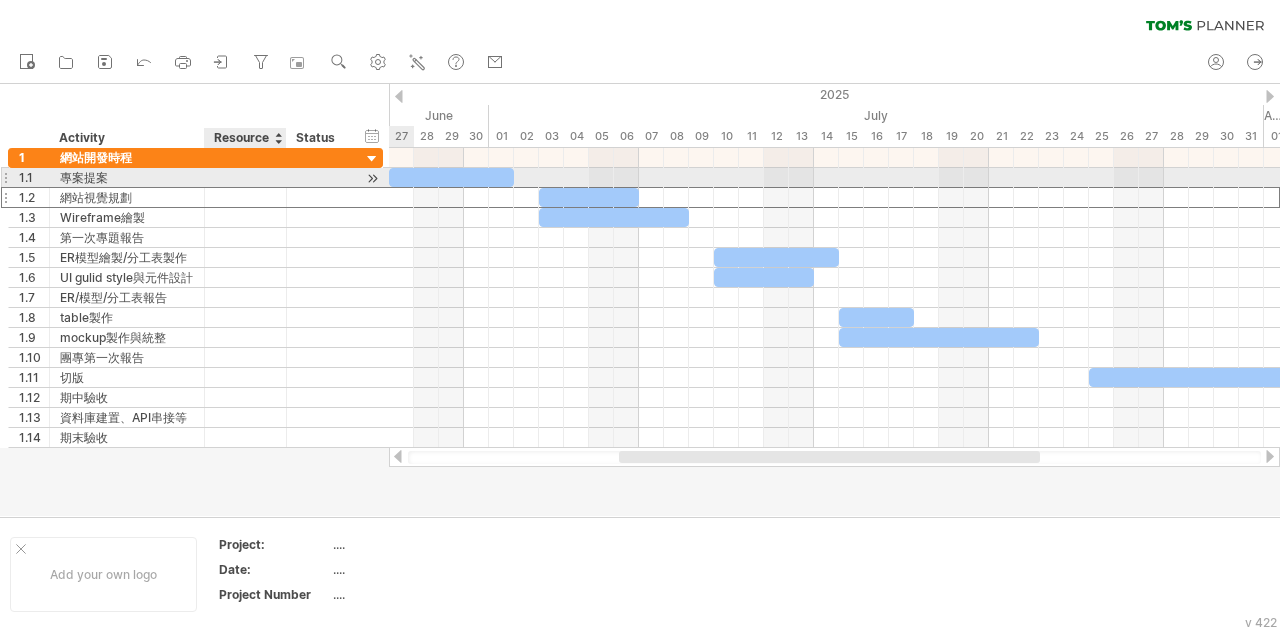 click at bounding box center (245, 177) 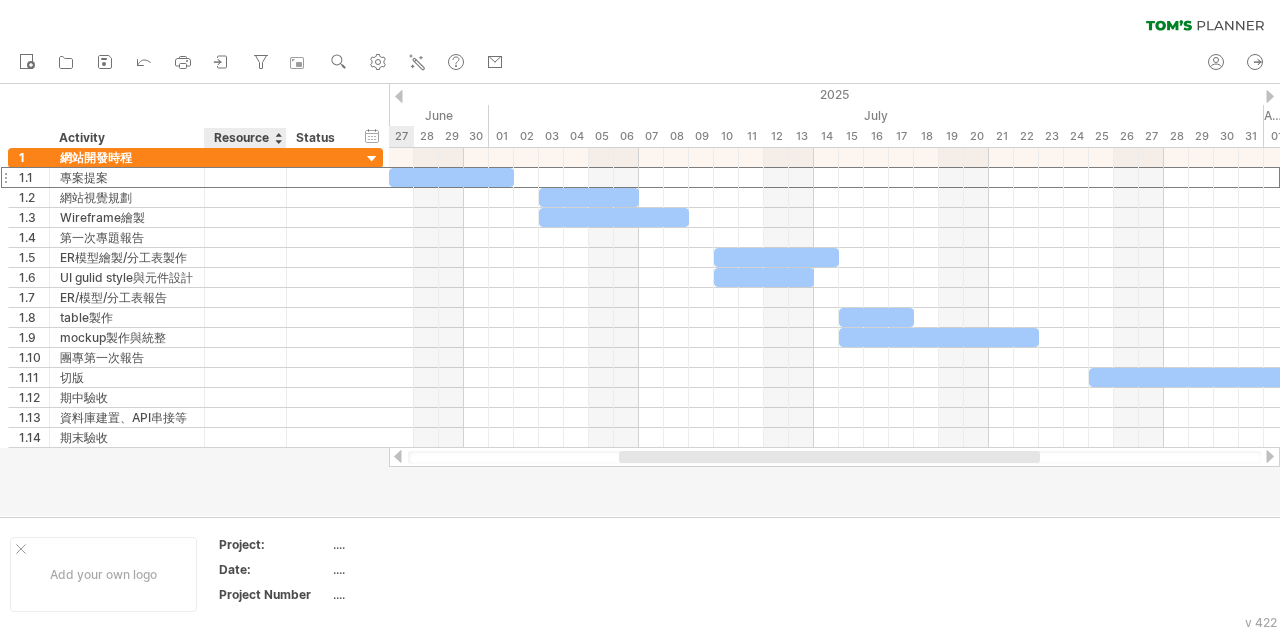 click on "Resource" at bounding box center (244, 138) 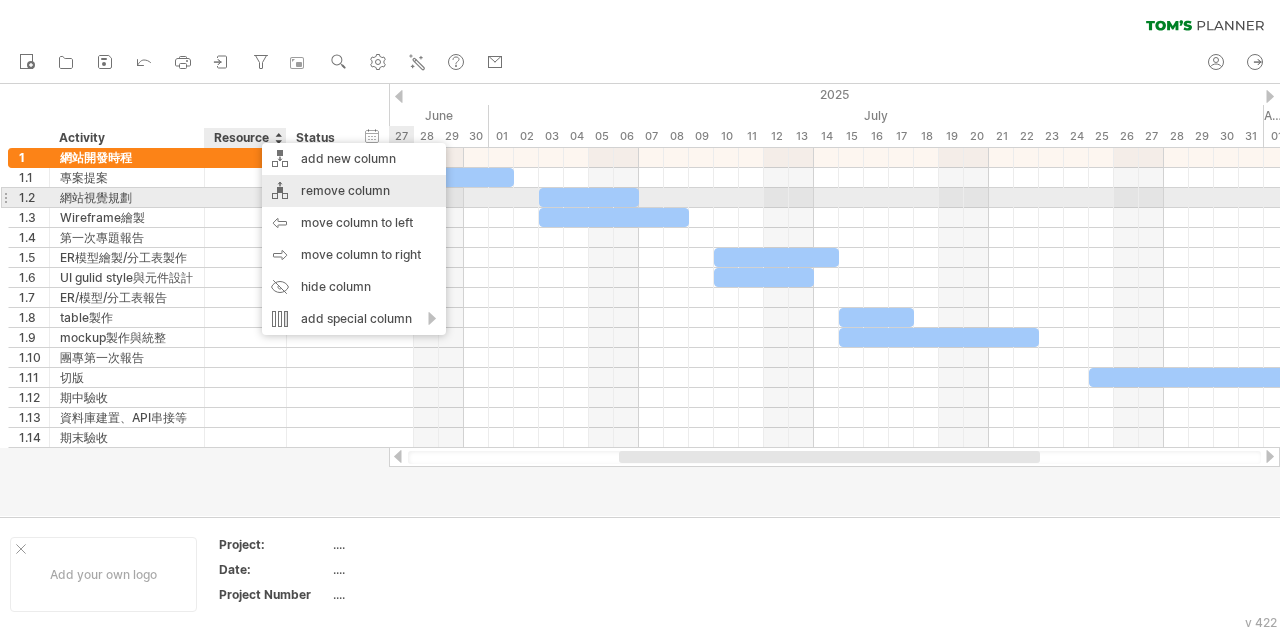 click on "remove column" at bounding box center (354, 191) 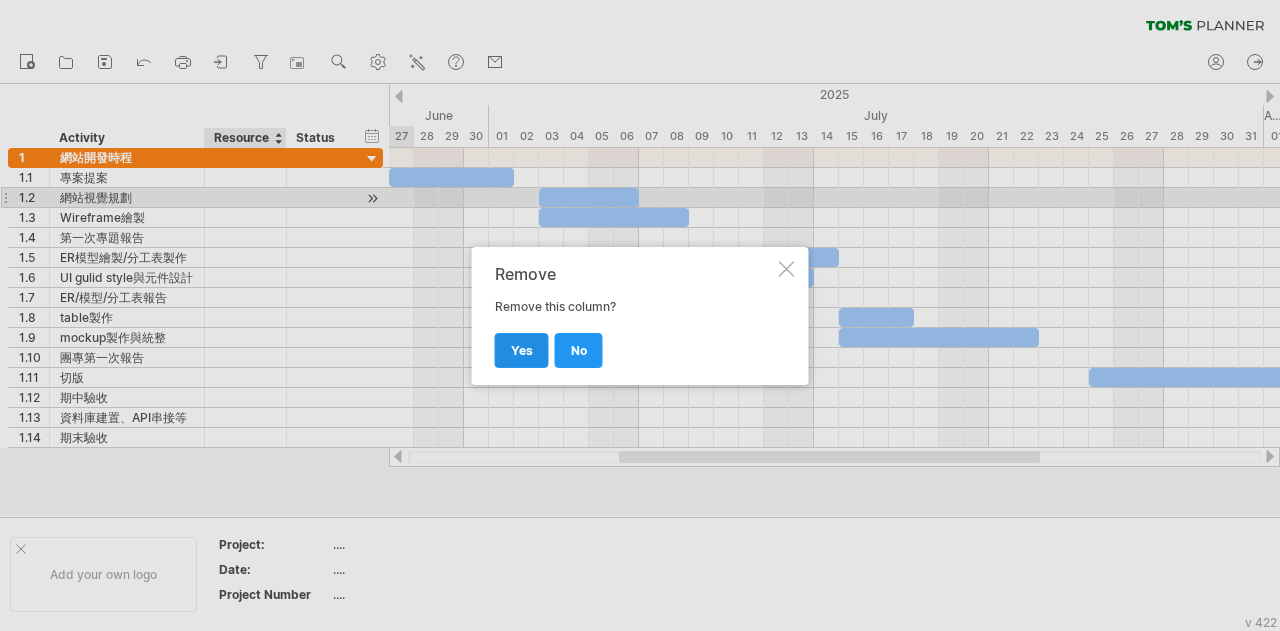 click on "yes" at bounding box center [522, 350] 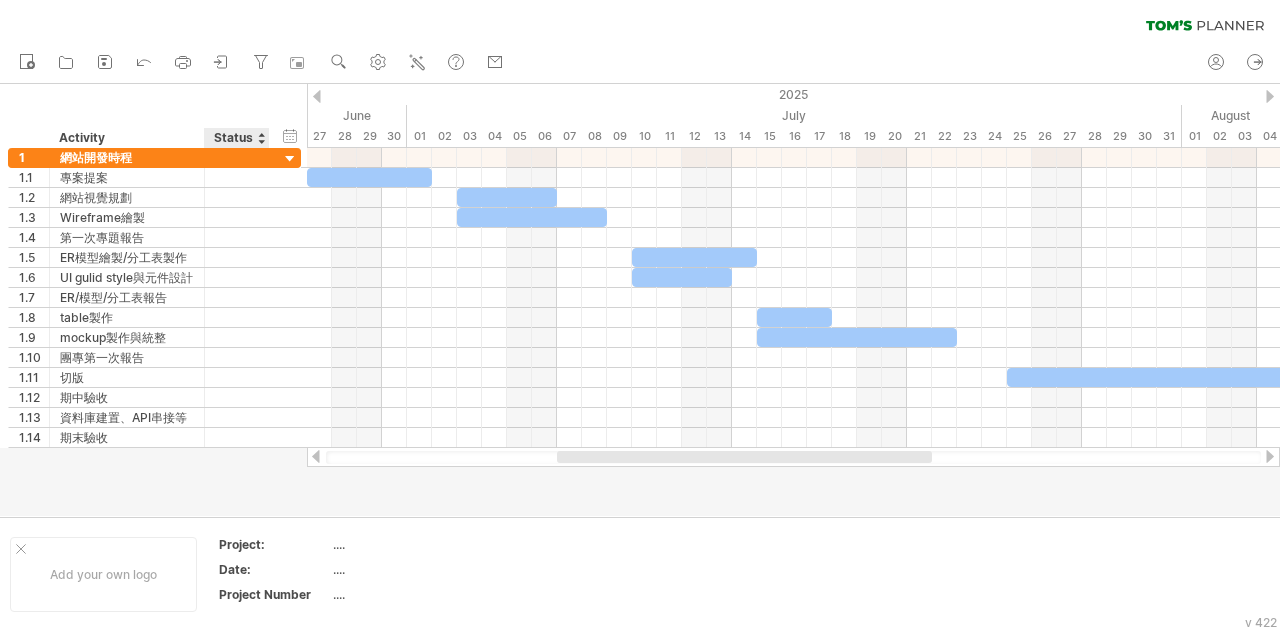 click on "Status" at bounding box center (236, 138) 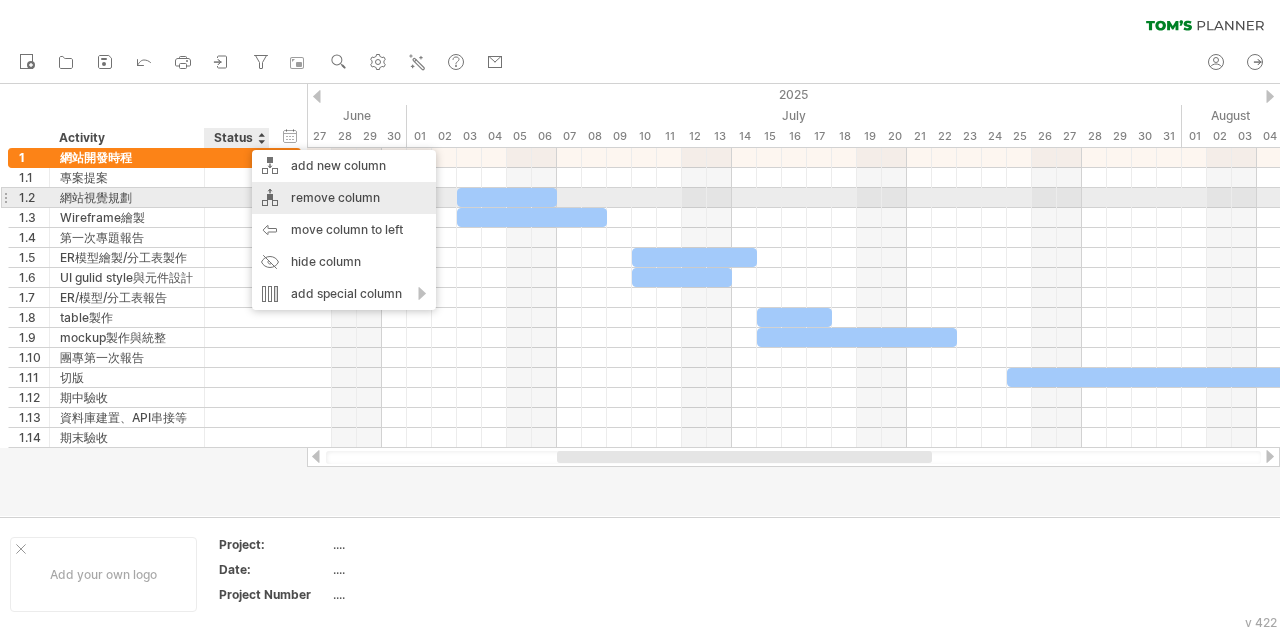 click on "remove column" at bounding box center [344, 198] 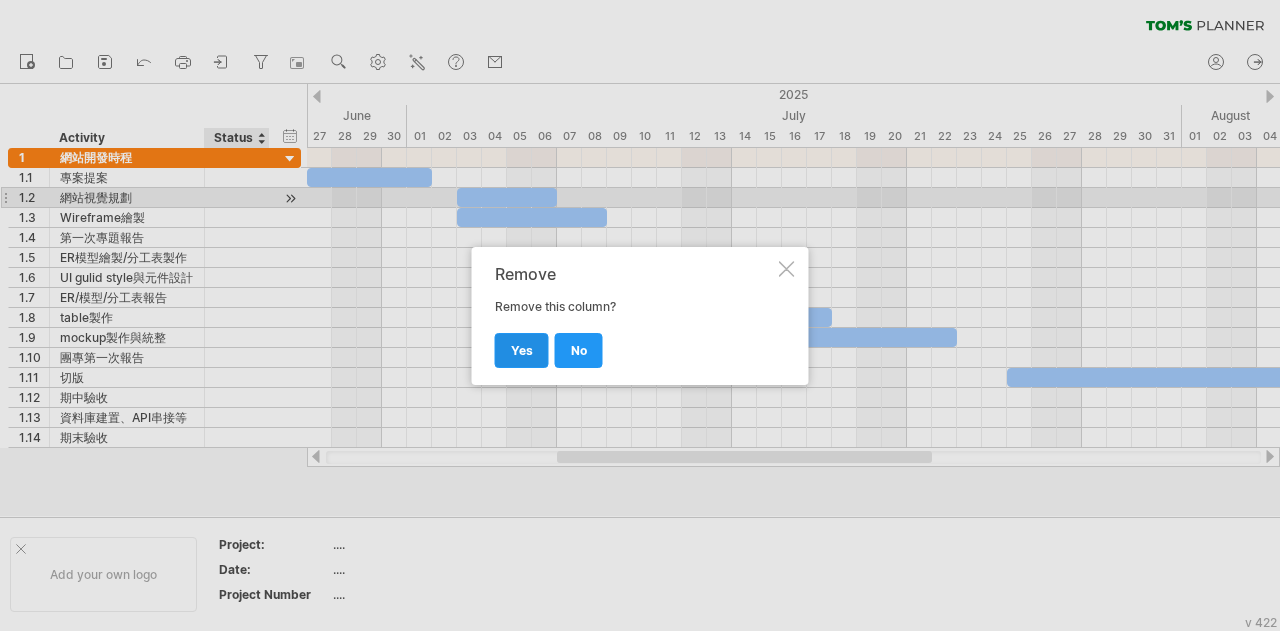 click on "yes" at bounding box center [522, 350] 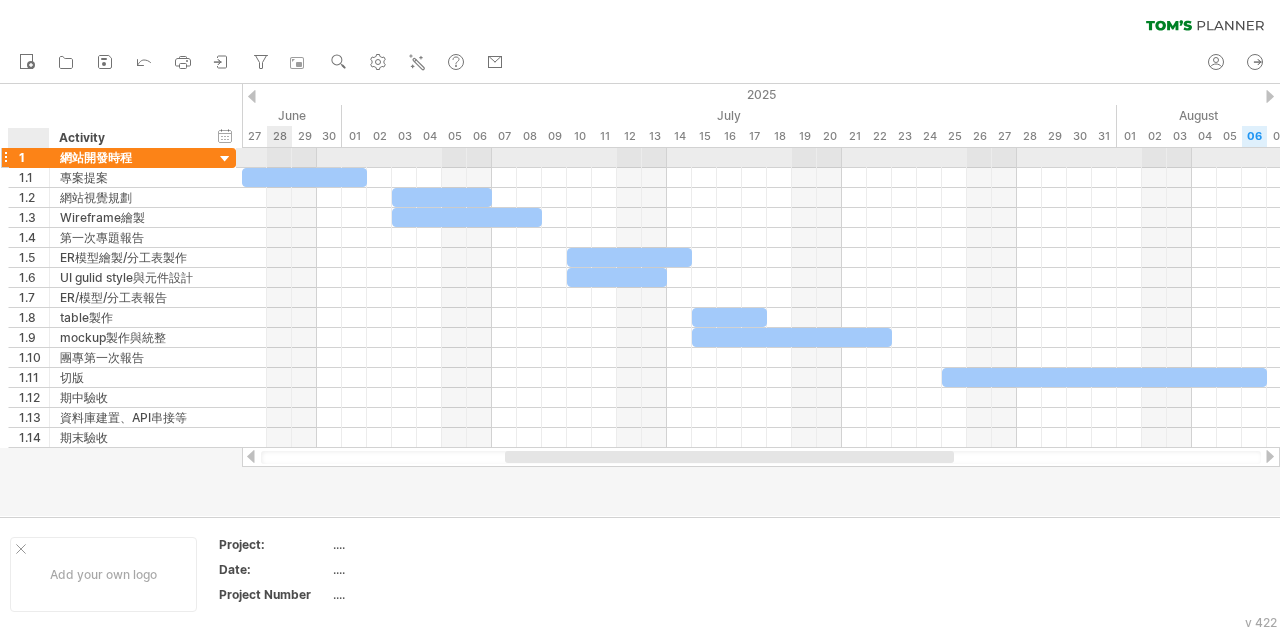 click on "1" at bounding box center [34, 157] 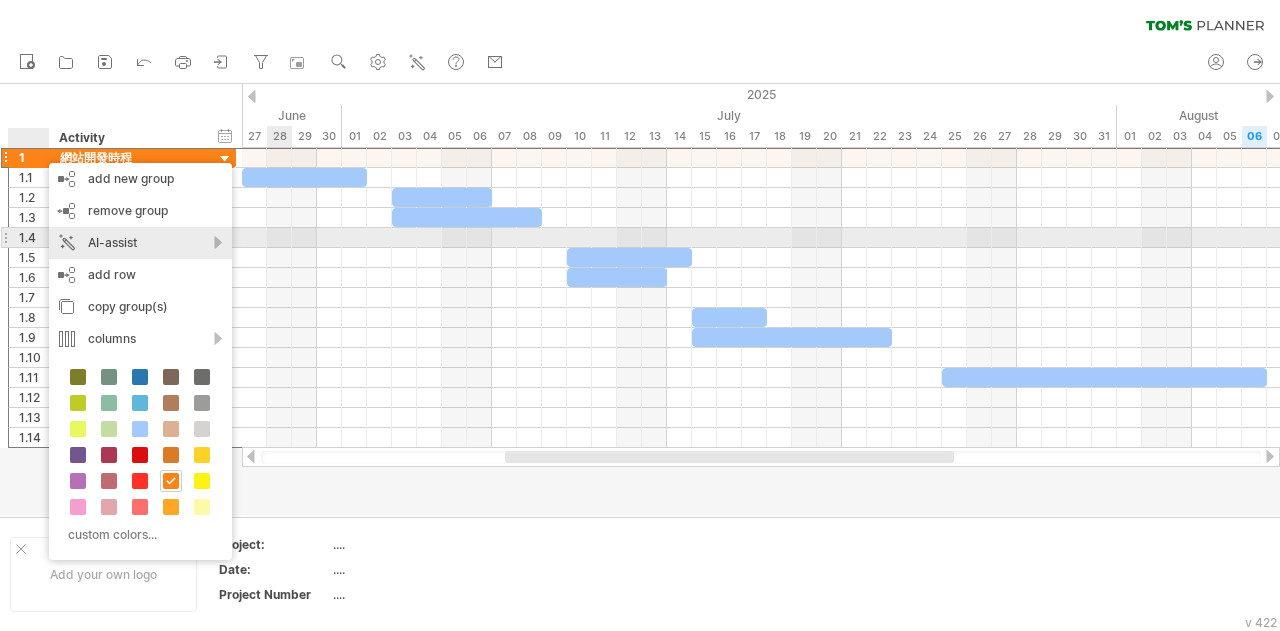 click on "AI-assist" at bounding box center [140, 243] 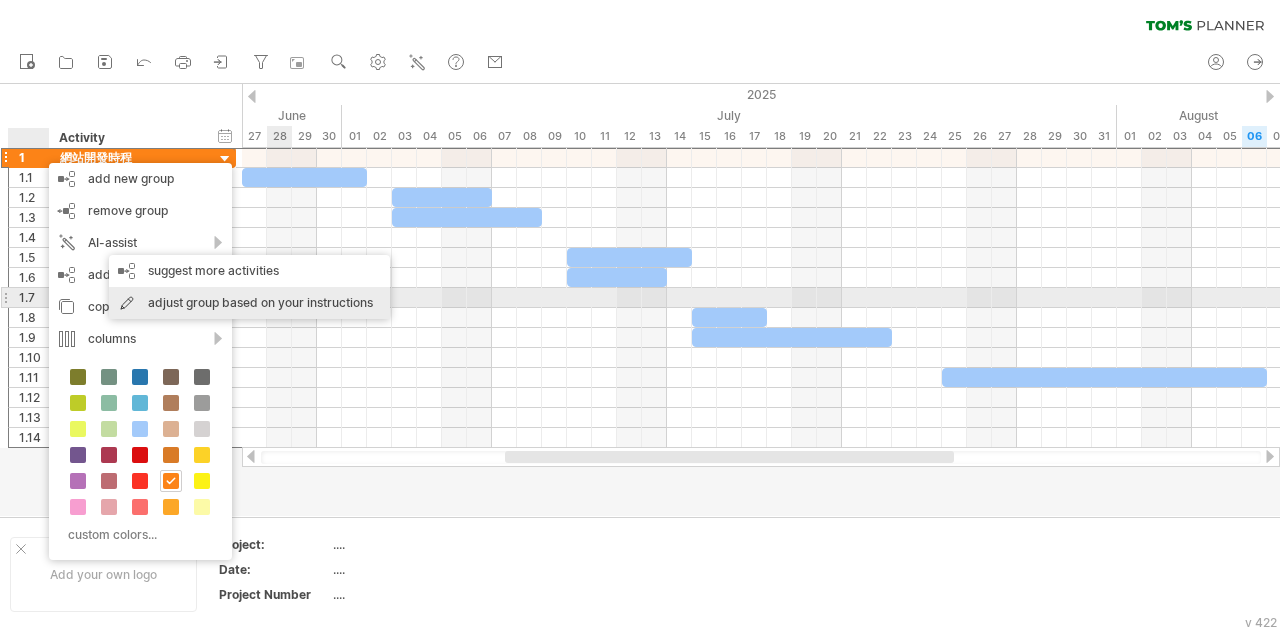 click on "adjust group based on your instructions" at bounding box center (249, 303) 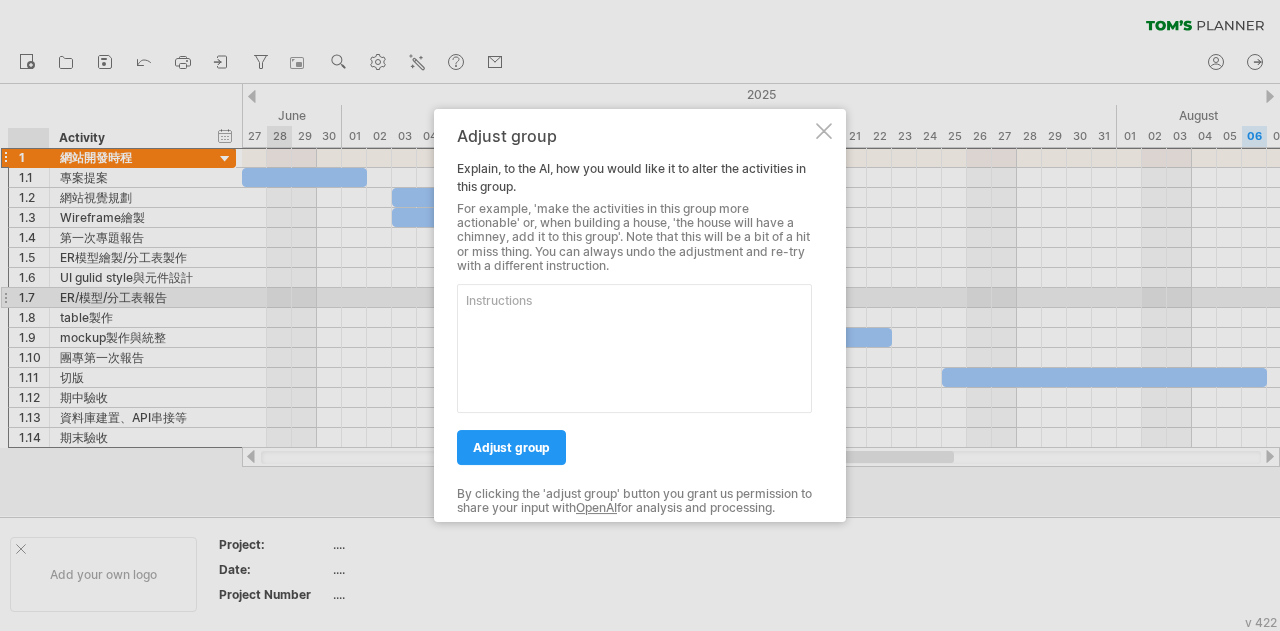 click at bounding box center [824, 131] 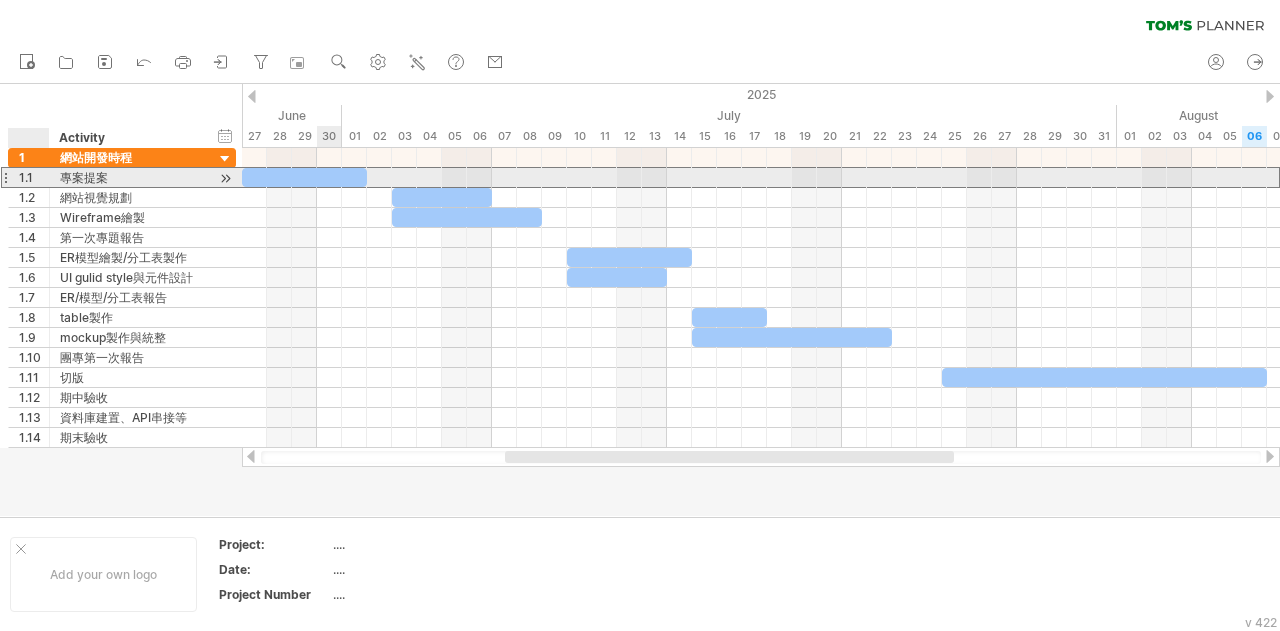 click on "1.1" at bounding box center (34, 177) 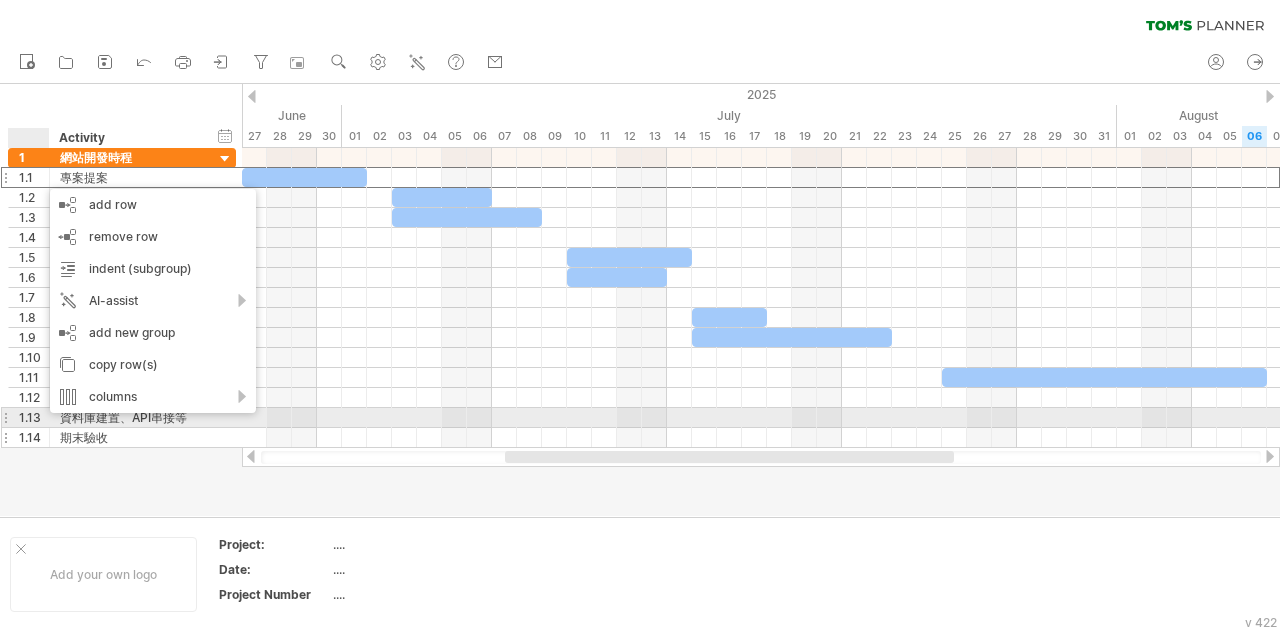 click on "期末驗收" at bounding box center [127, 437] 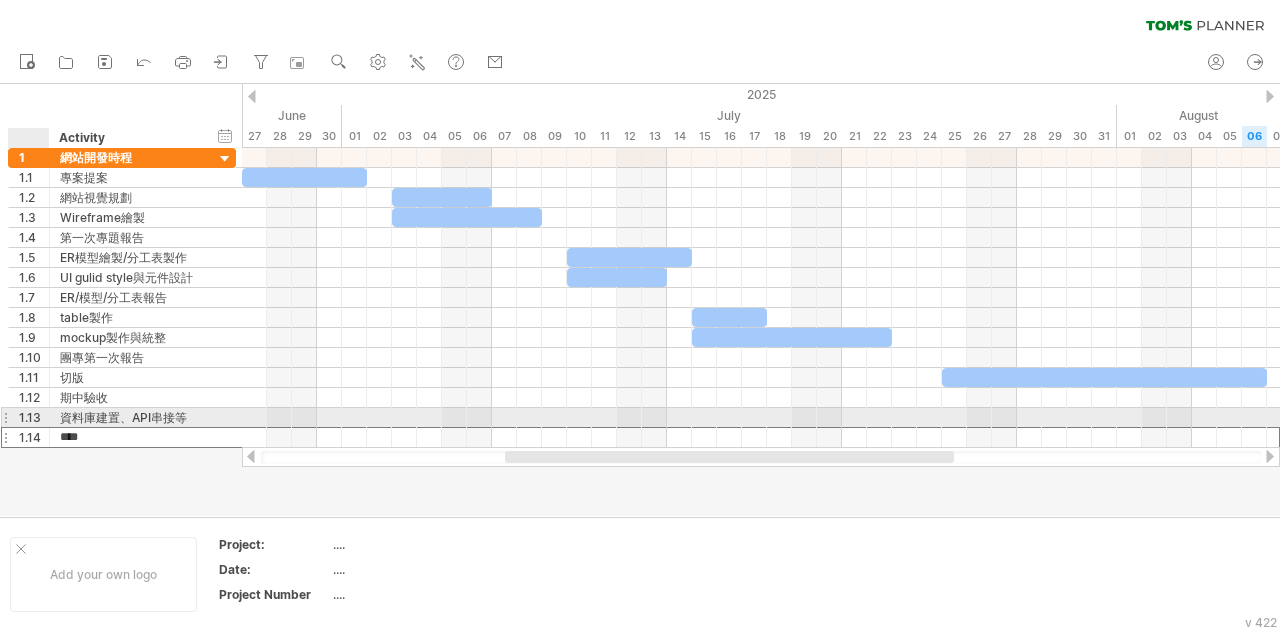 click on "****" at bounding box center (127, 437) 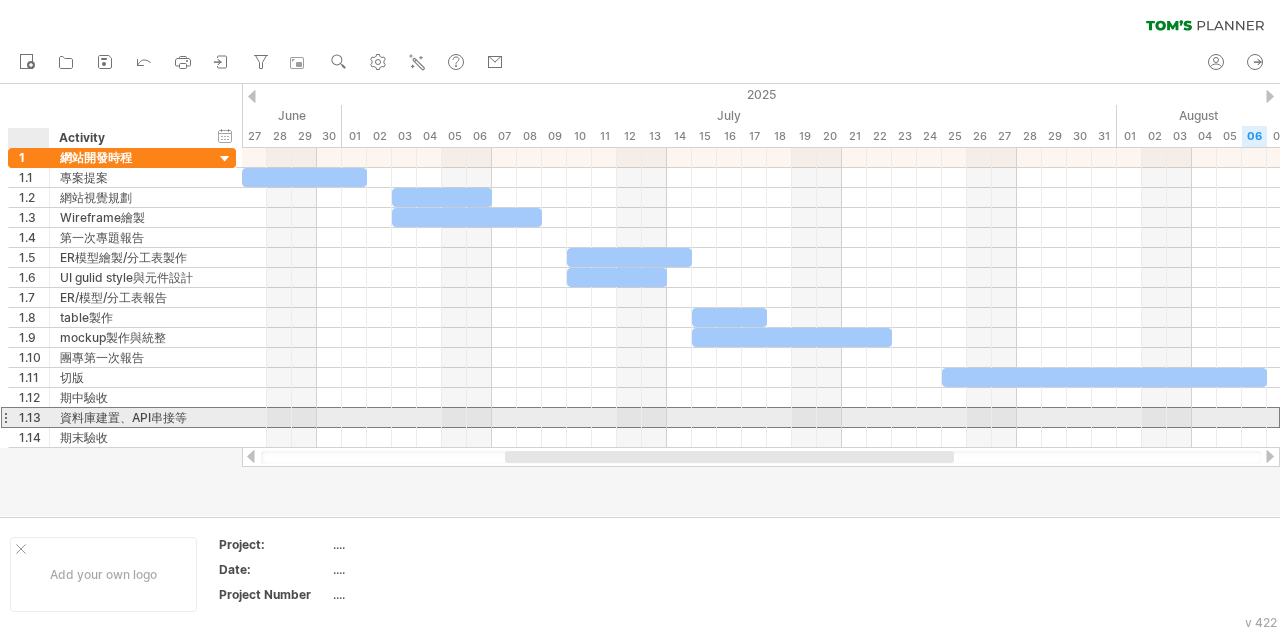 click on "1.13" at bounding box center [34, 417] 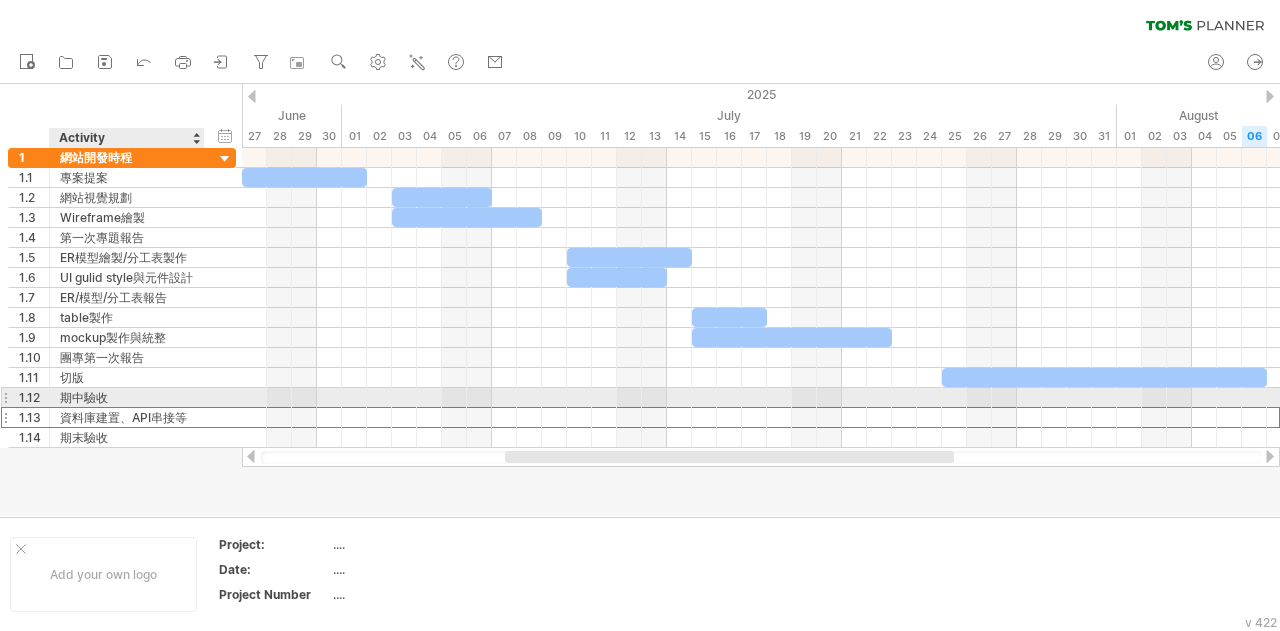 click on "期中驗收" at bounding box center (127, 397) 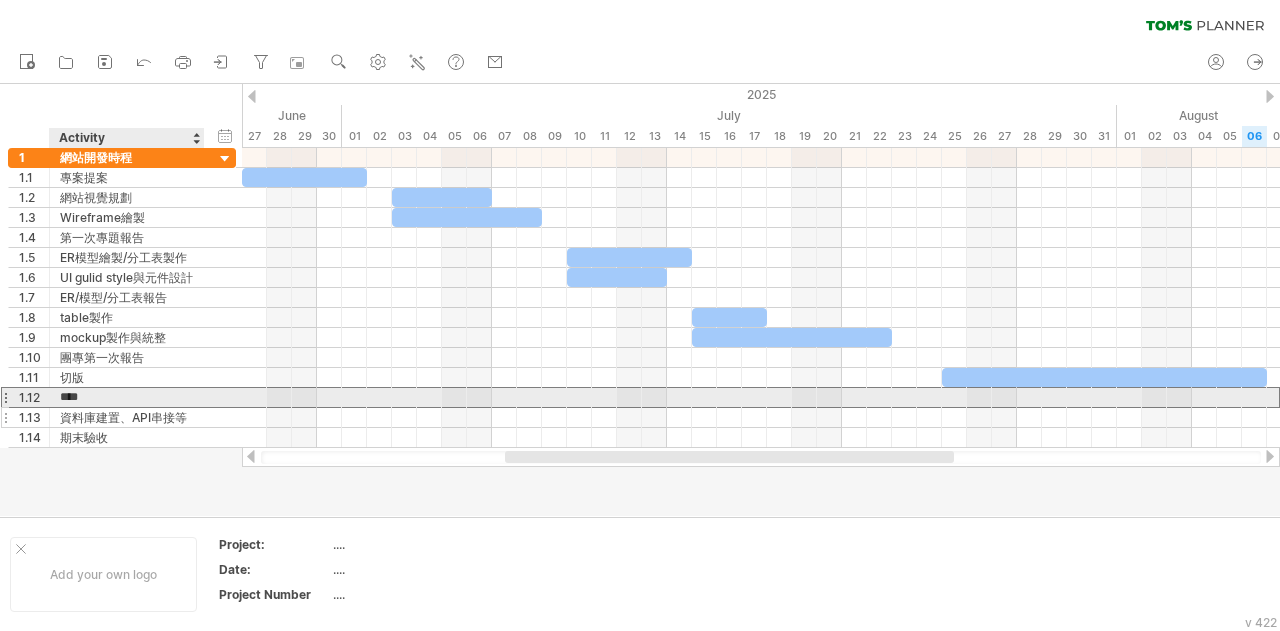 drag, startPoint x: 130, startPoint y: 401, endPoint x: 143, endPoint y: 417, distance: 20.615528 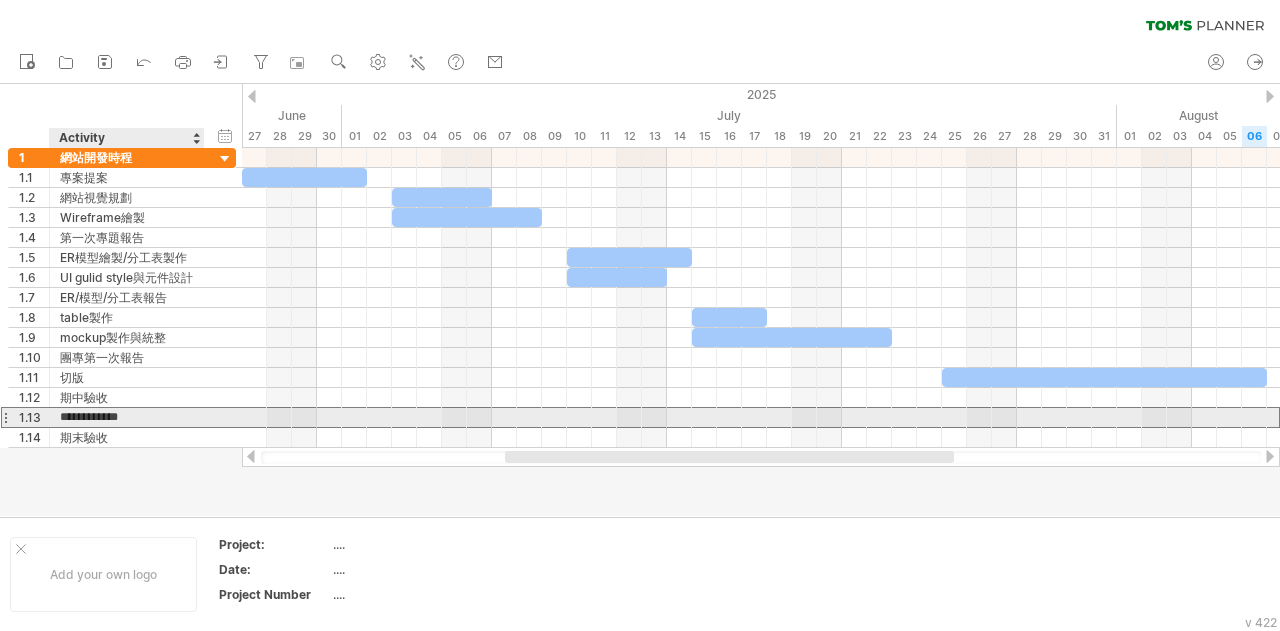 click on "**********" at bounding box center [127, 417] 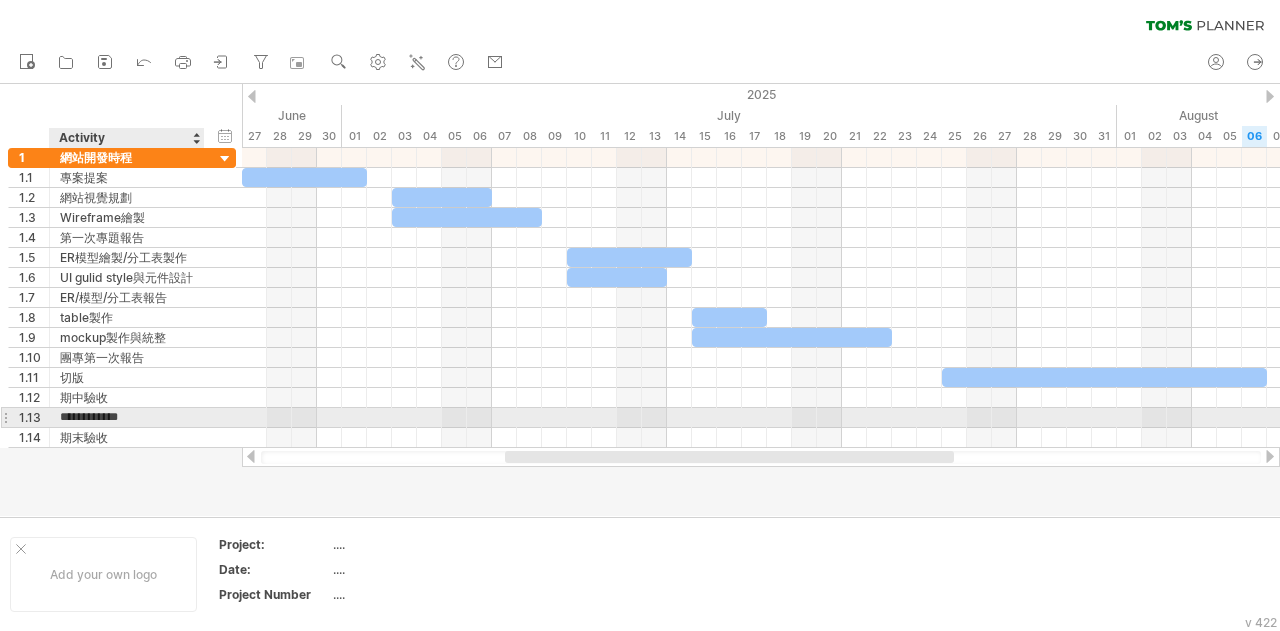 click on "[NUMBER] [ITEM] 資料庫建置、API串接等" at bounding box center [122, 418] 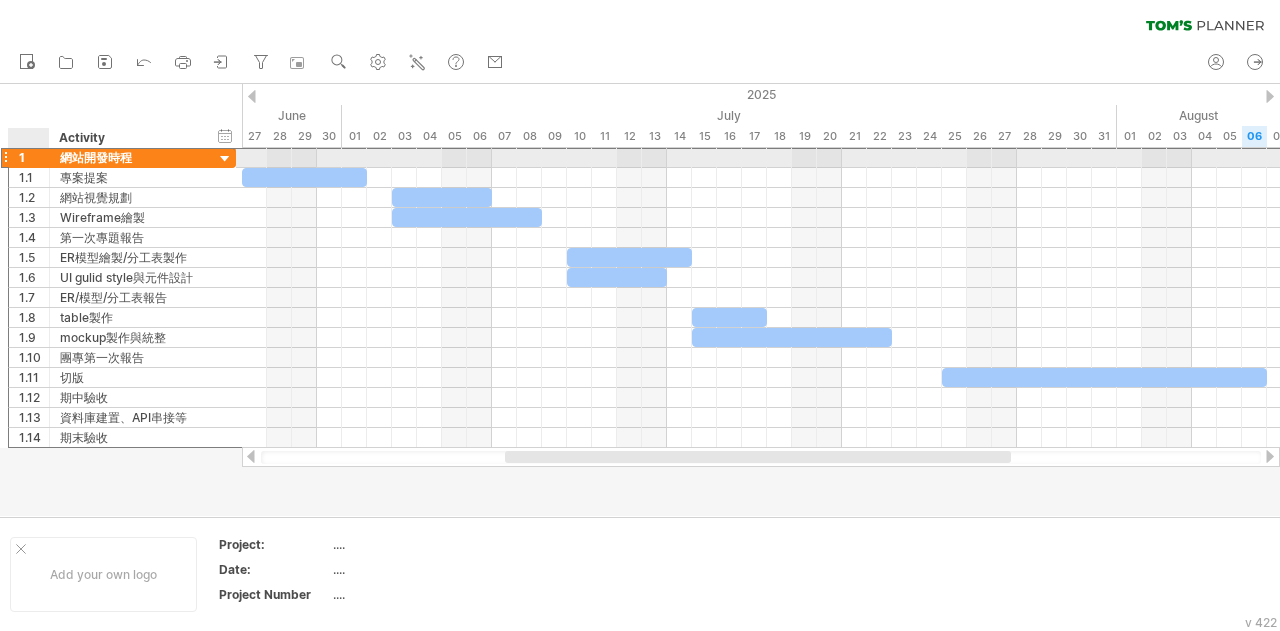 click on "1" at bounding box center (34, 157) 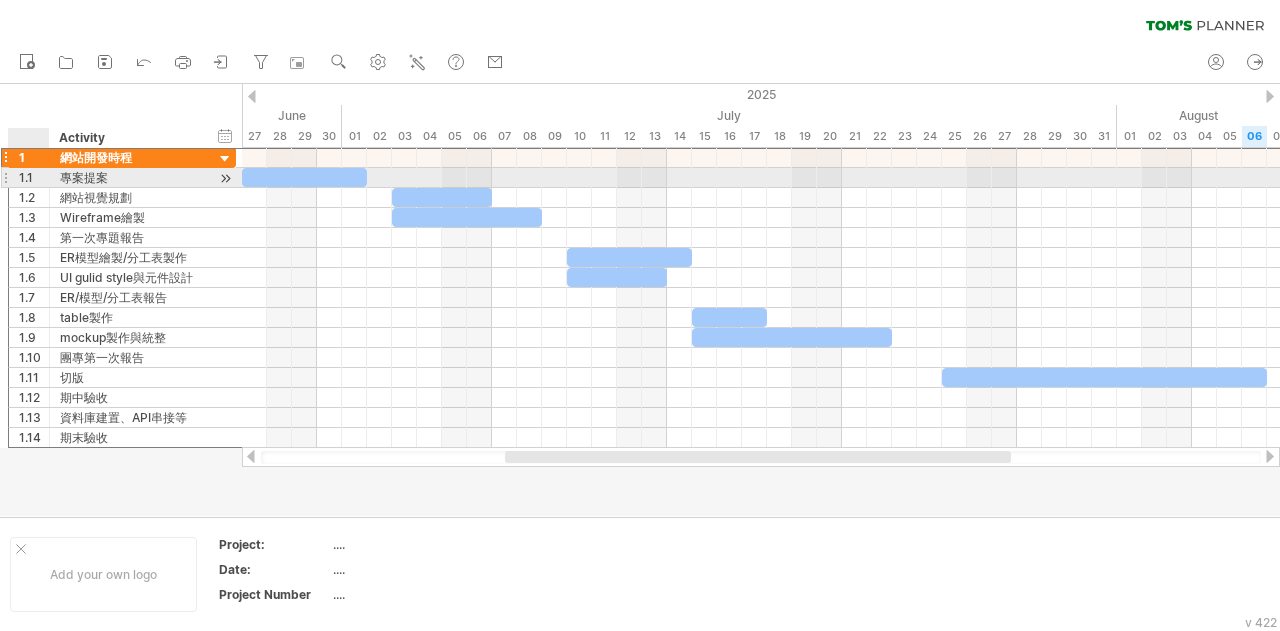 click on "1.1" at bounding box center (34, 177) 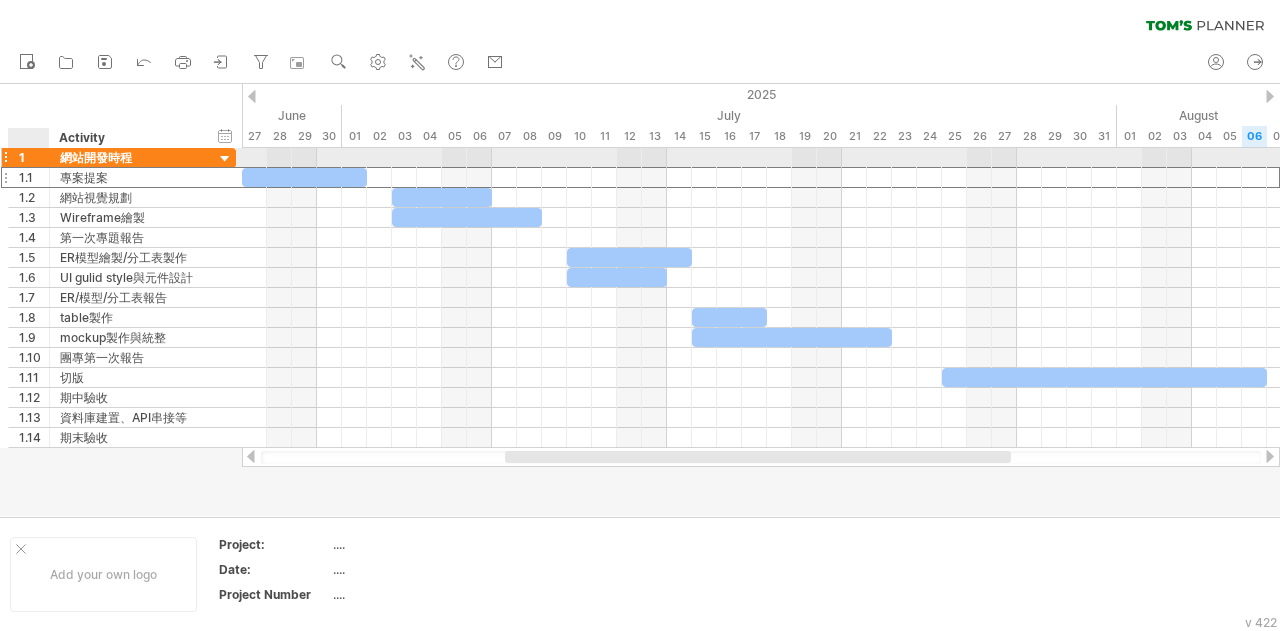 click on "1" at bounding box center [34, 157] 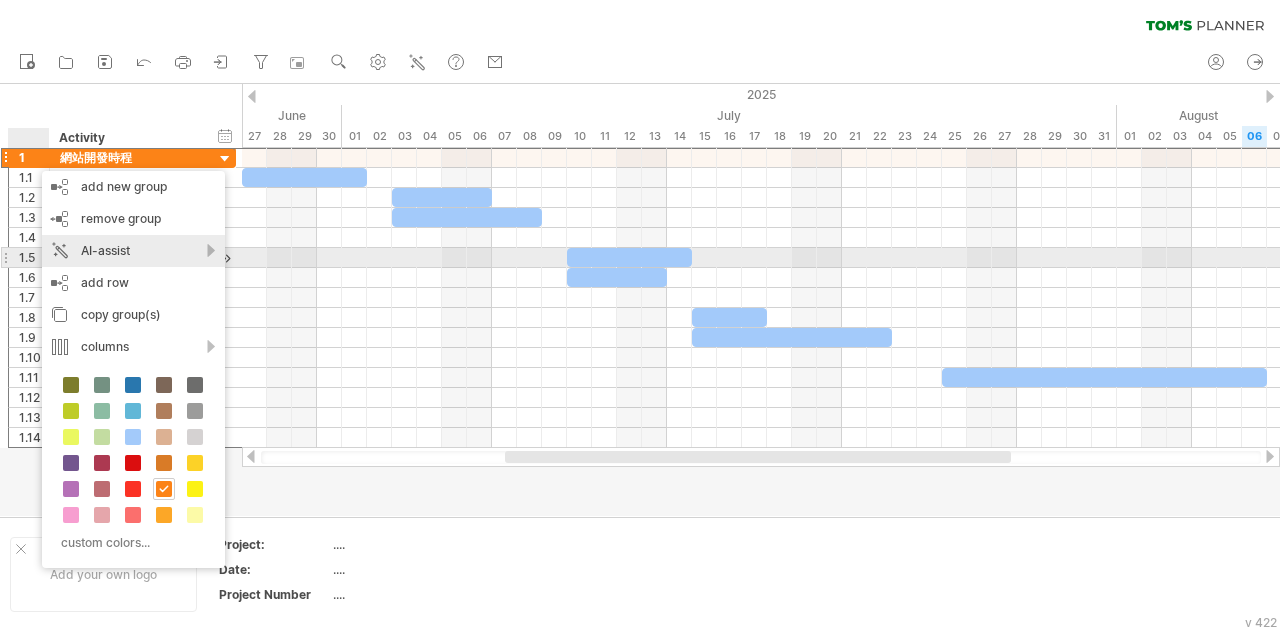 click on "AI-assist" at bounding box center (133, 251) 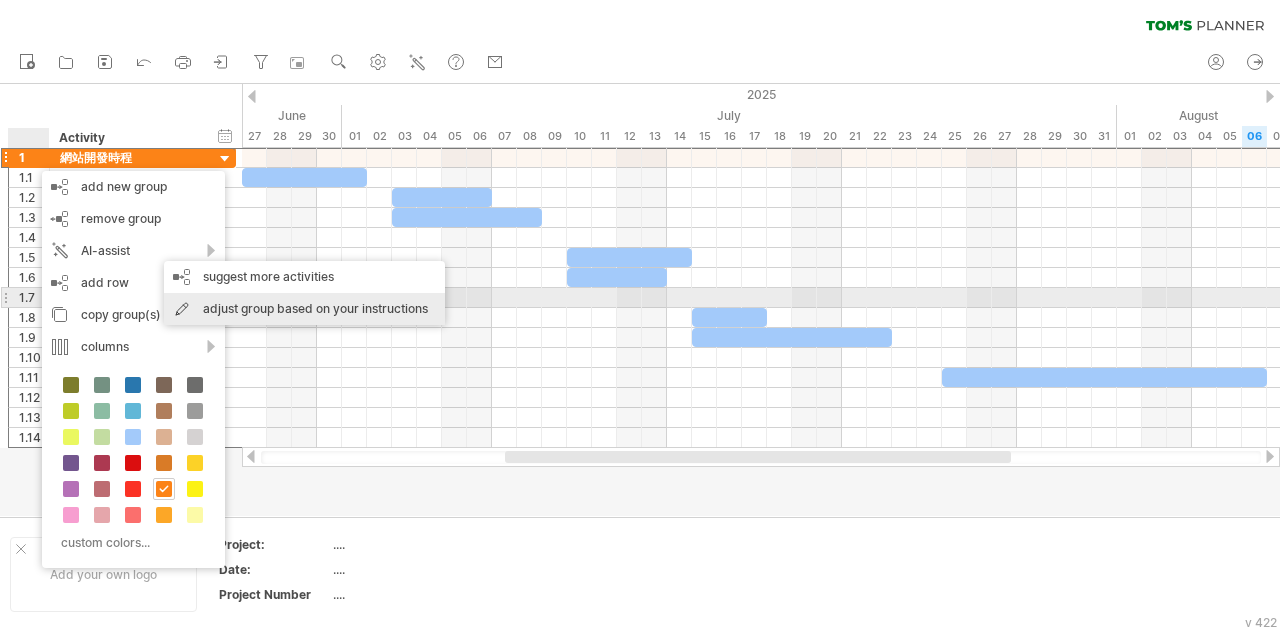 click on "adjust group based on your instructions" at bounding box center [304, 309] 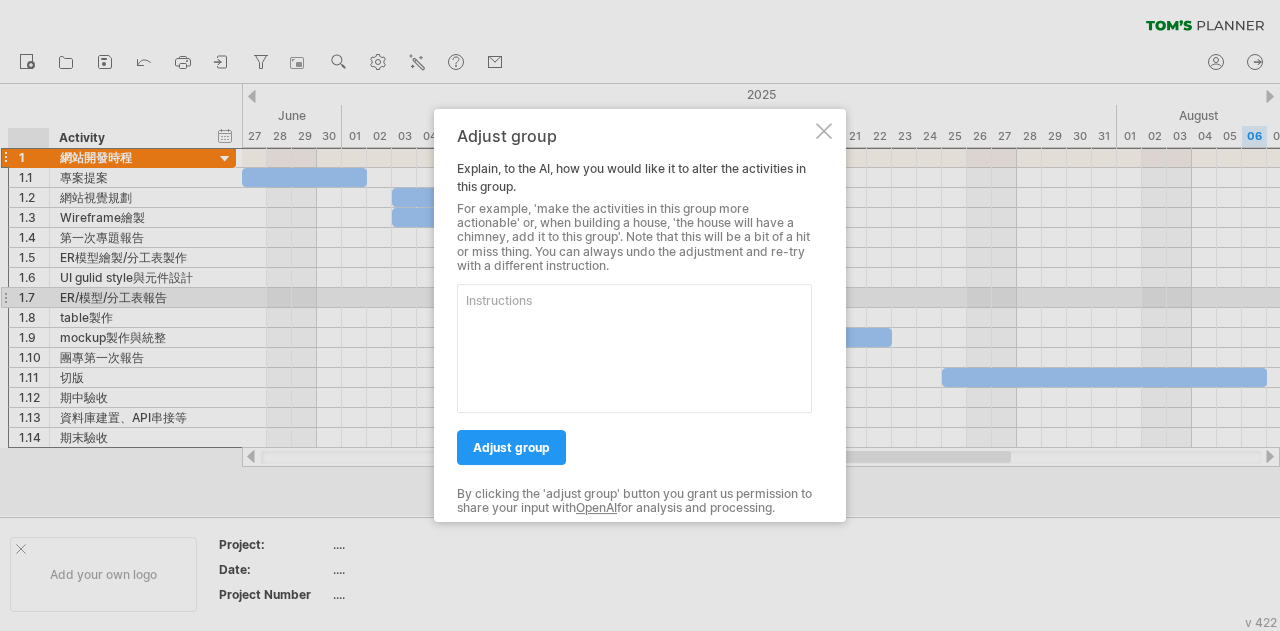 click at bounding box center (634, 348) 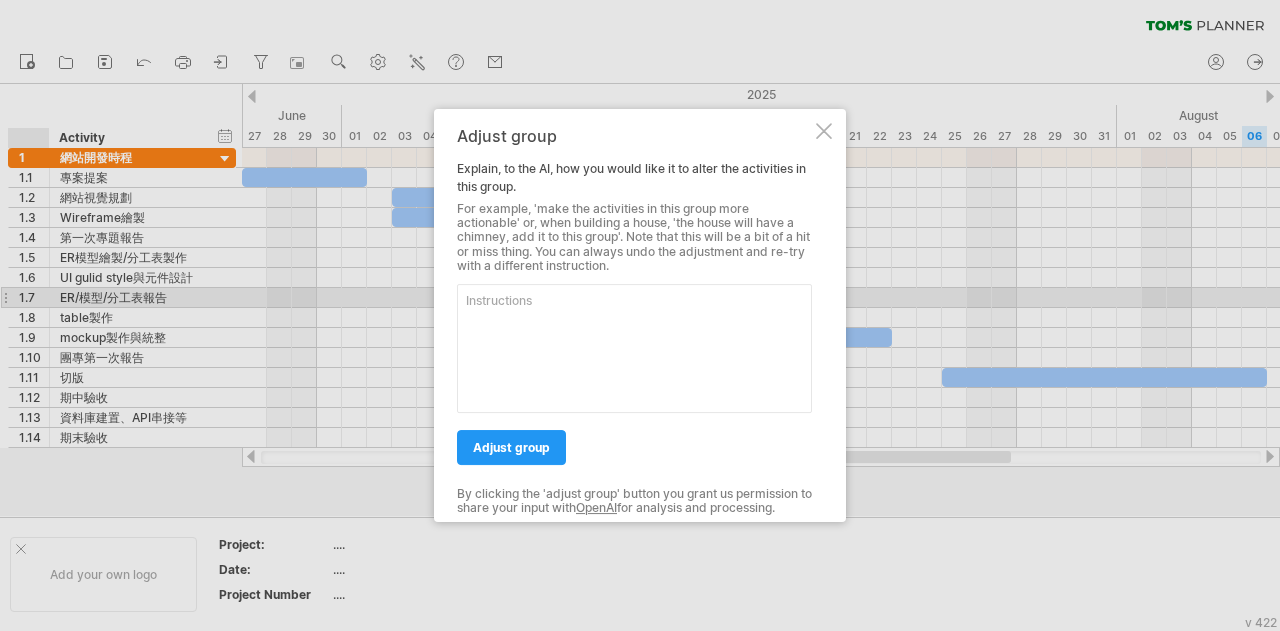 type on "1" 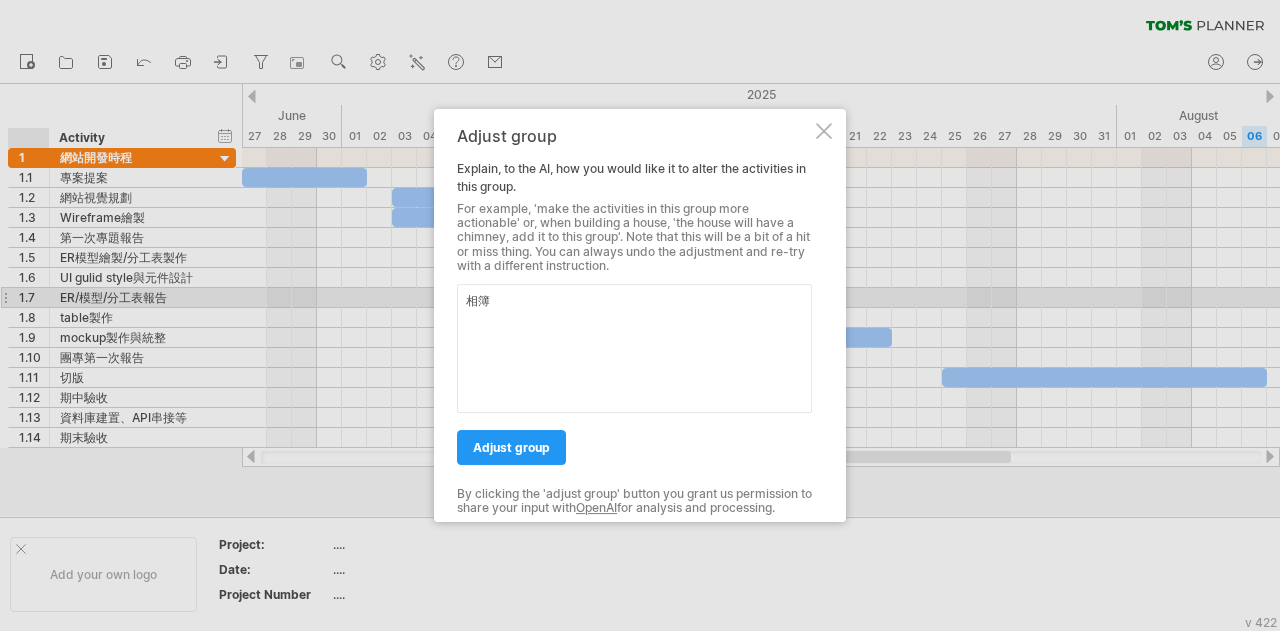 type on "向" 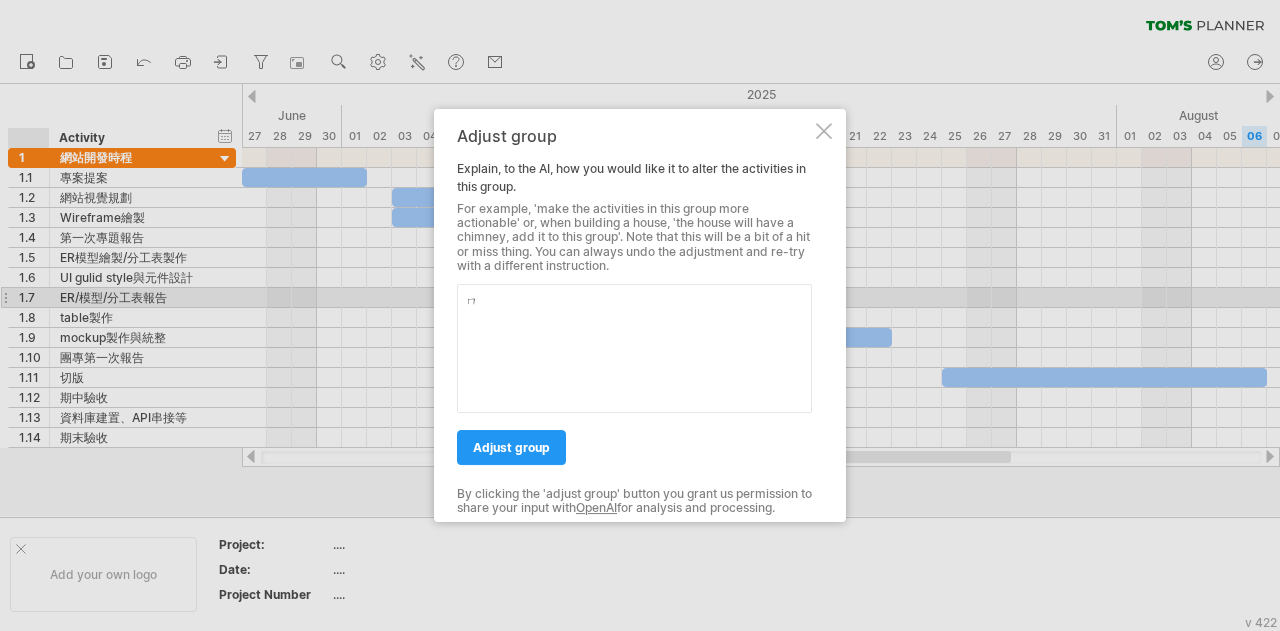 type on "ㄒ" 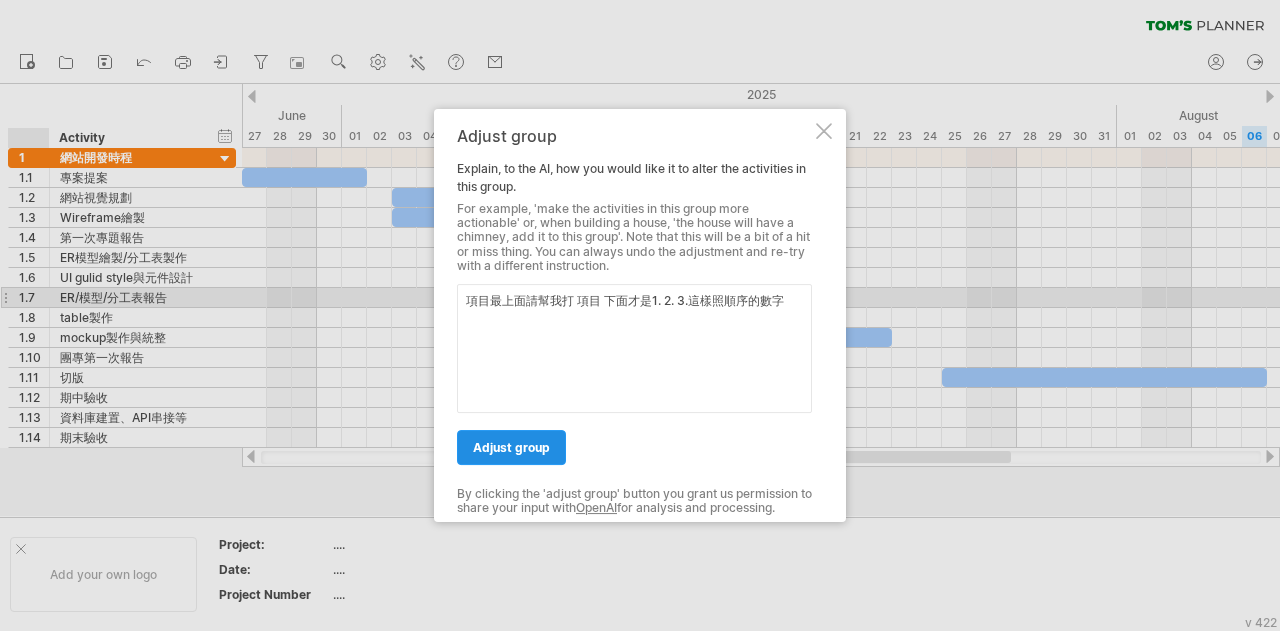 type on "項目最上面請幫我打 項目 下面才是1. 2. 3.這樣照順序的數字" 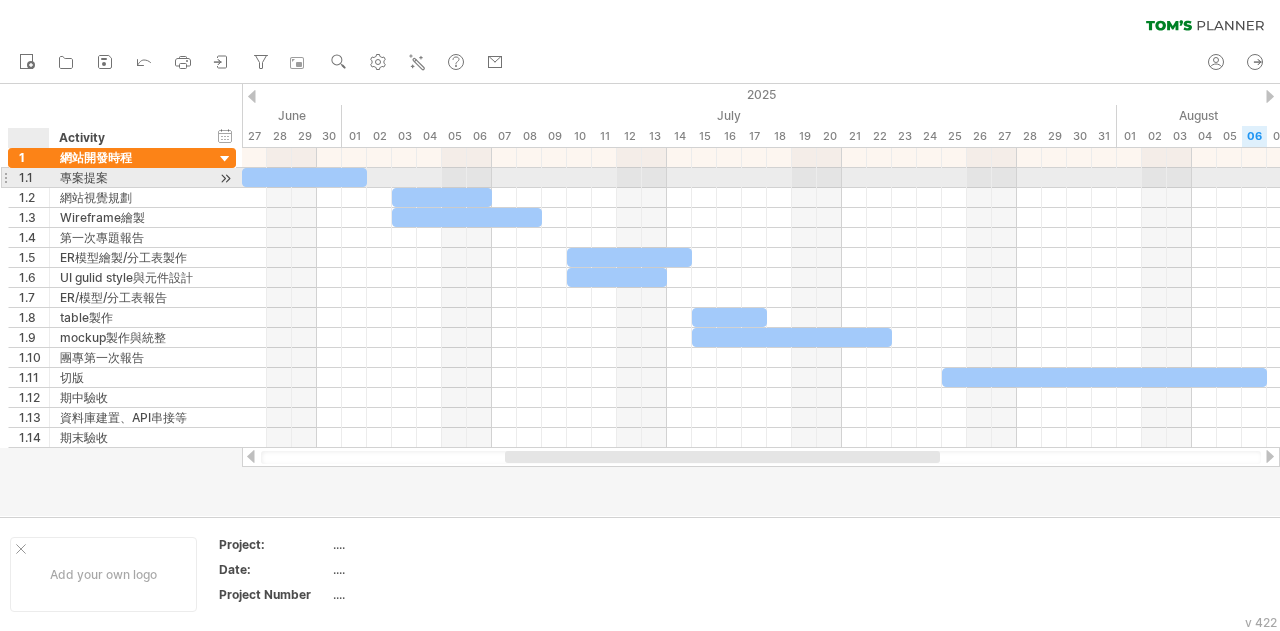 click on "1.1" at bounding box center (34, 177) 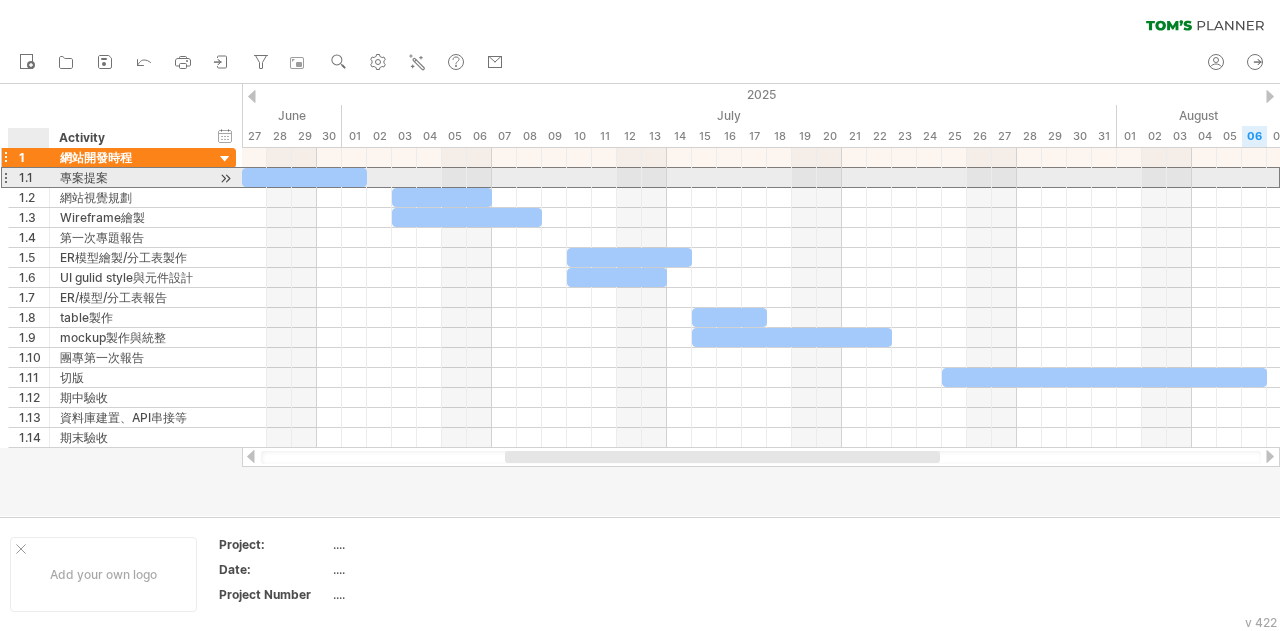 click on "1" at bounding box center (34, 157) 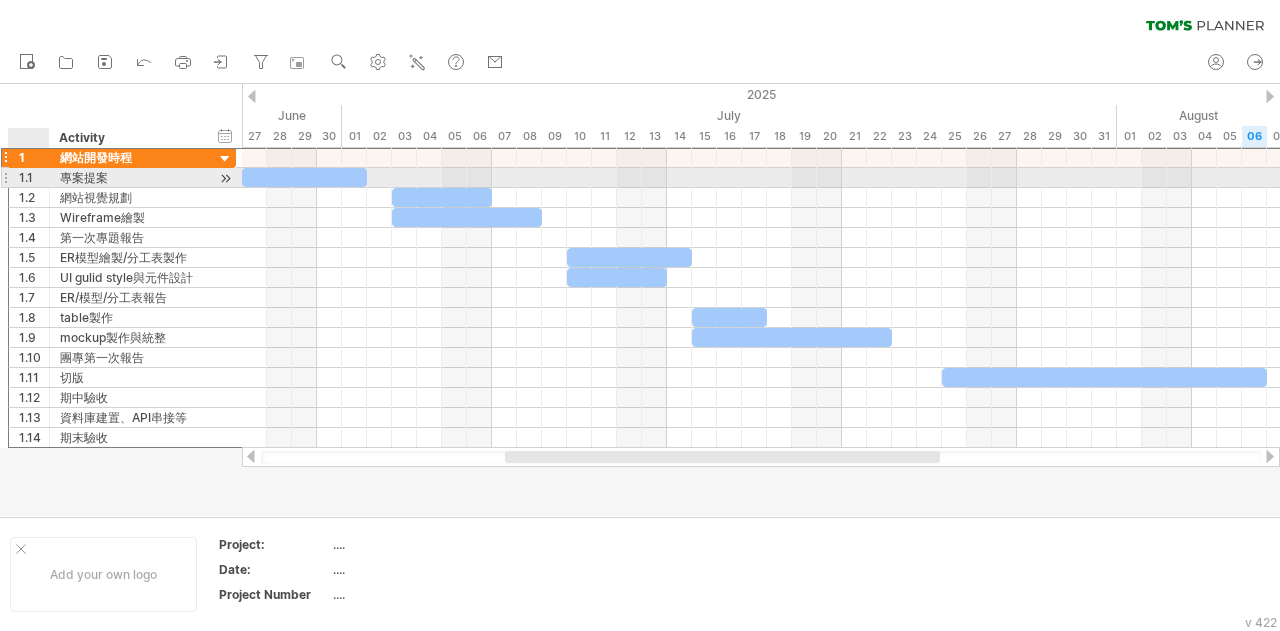 click on "1.1" at bounding box center (34, 177) 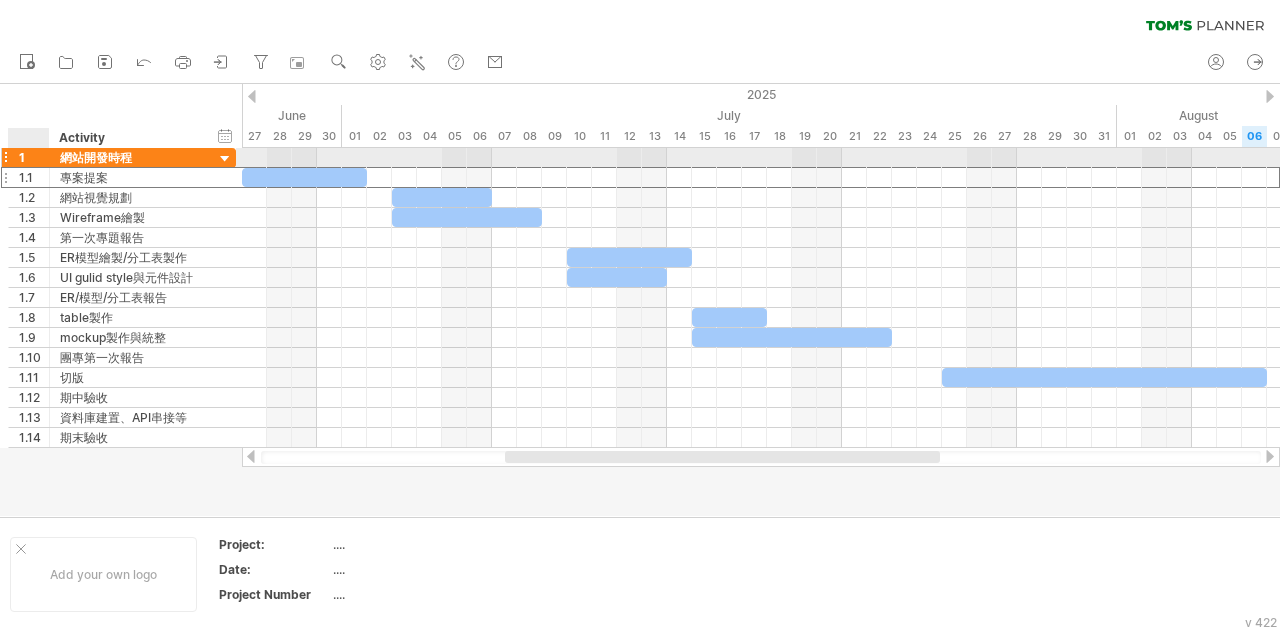 click on "1" at bounding box center [34, 157] 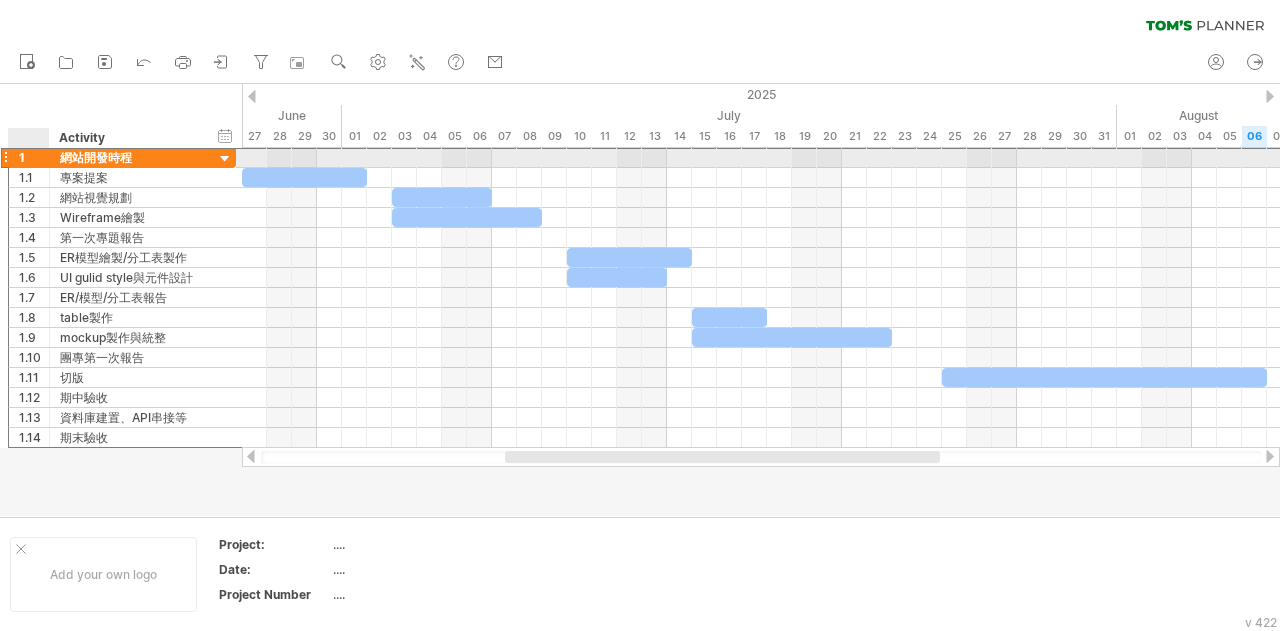 click on "1" at bounding box center [34, 157] 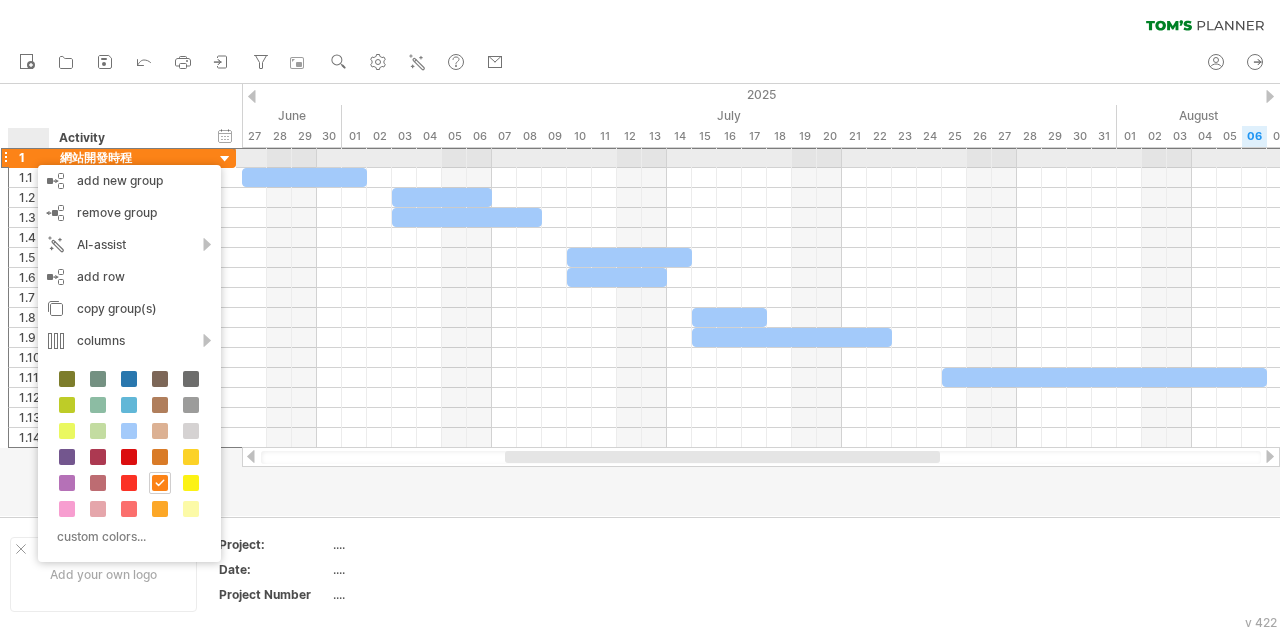 click on "1" at bounding box center (34, 157) 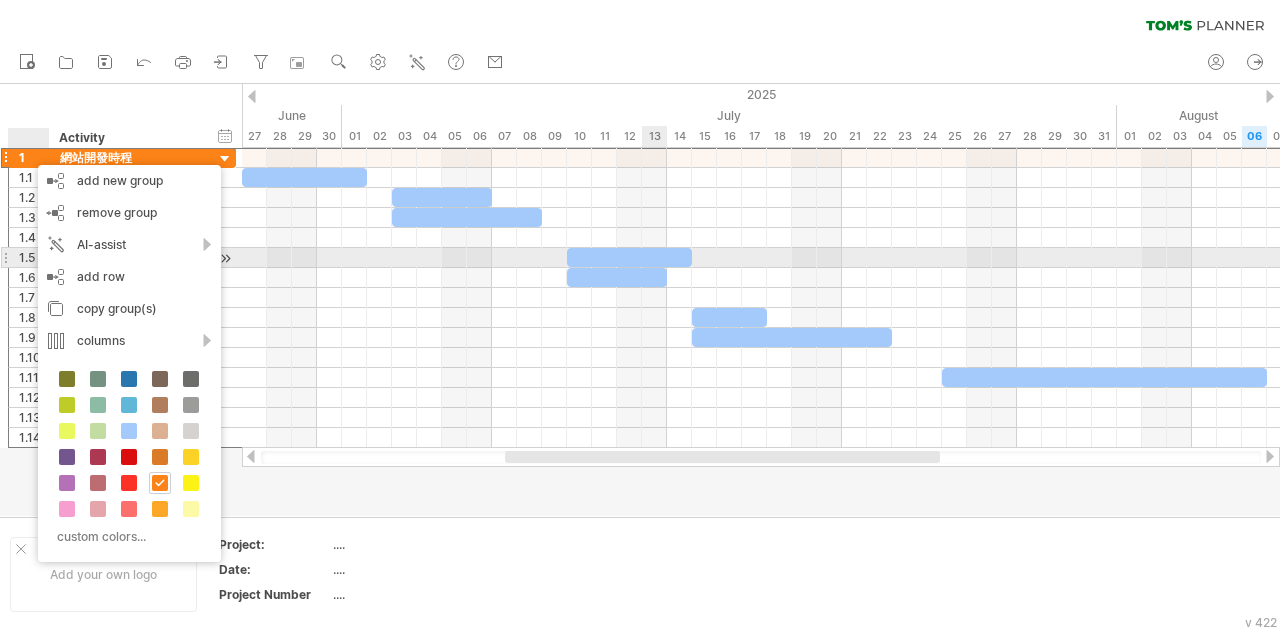 click at bounding box center (629, 257) 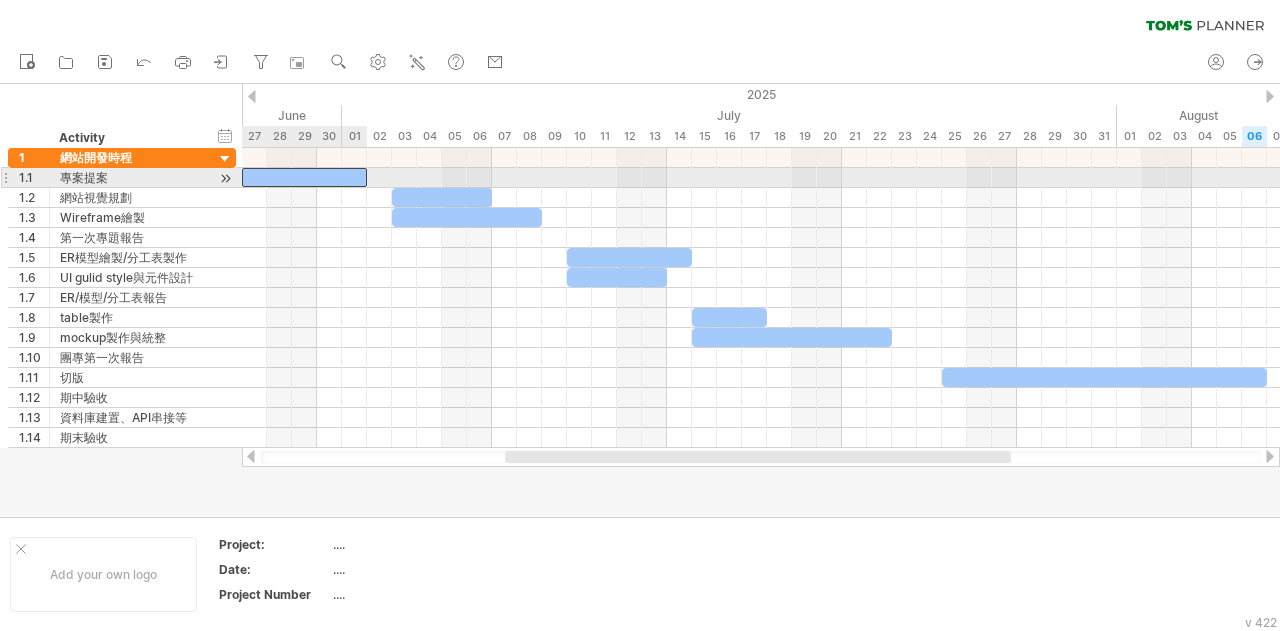 click at bounding box center (304, 177) 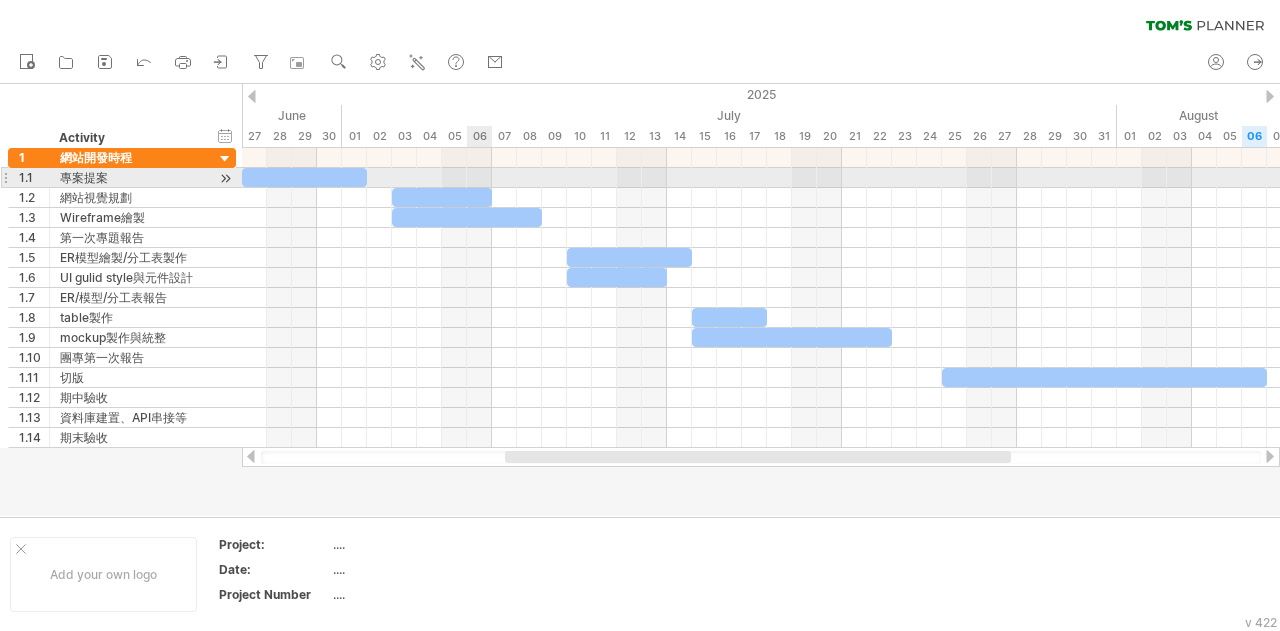 type 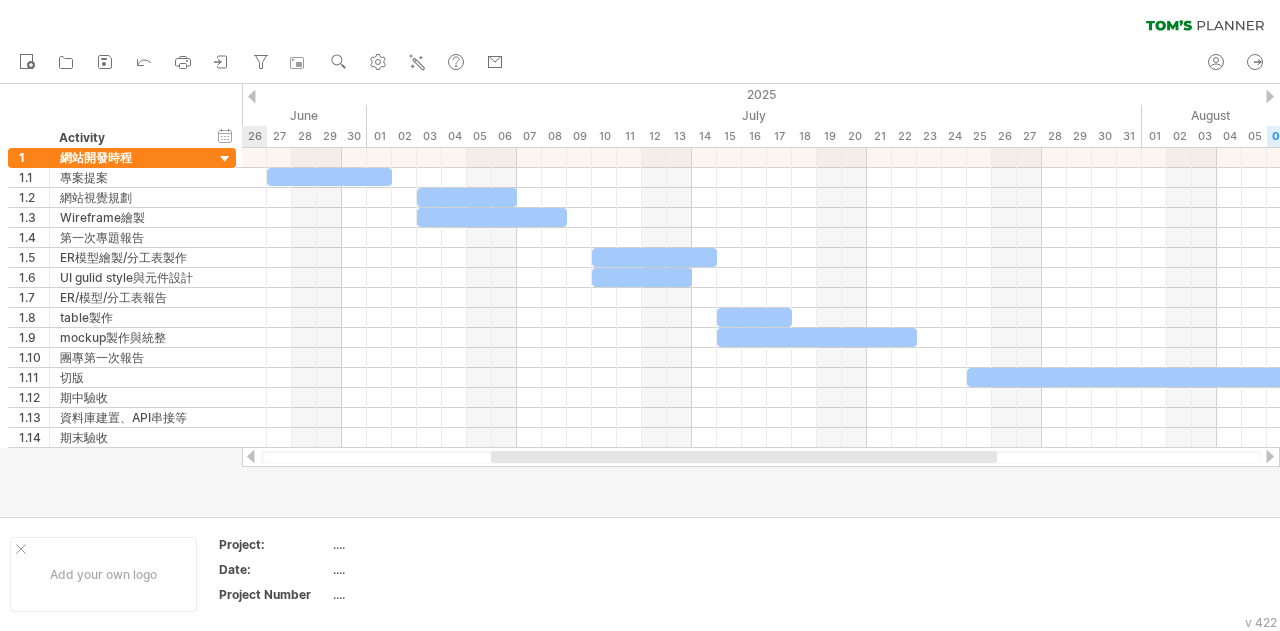 drag, startPoint x: 894, startPoint y: 457, endPoint x: 842, endPoint y: 479, distance: 56.462376 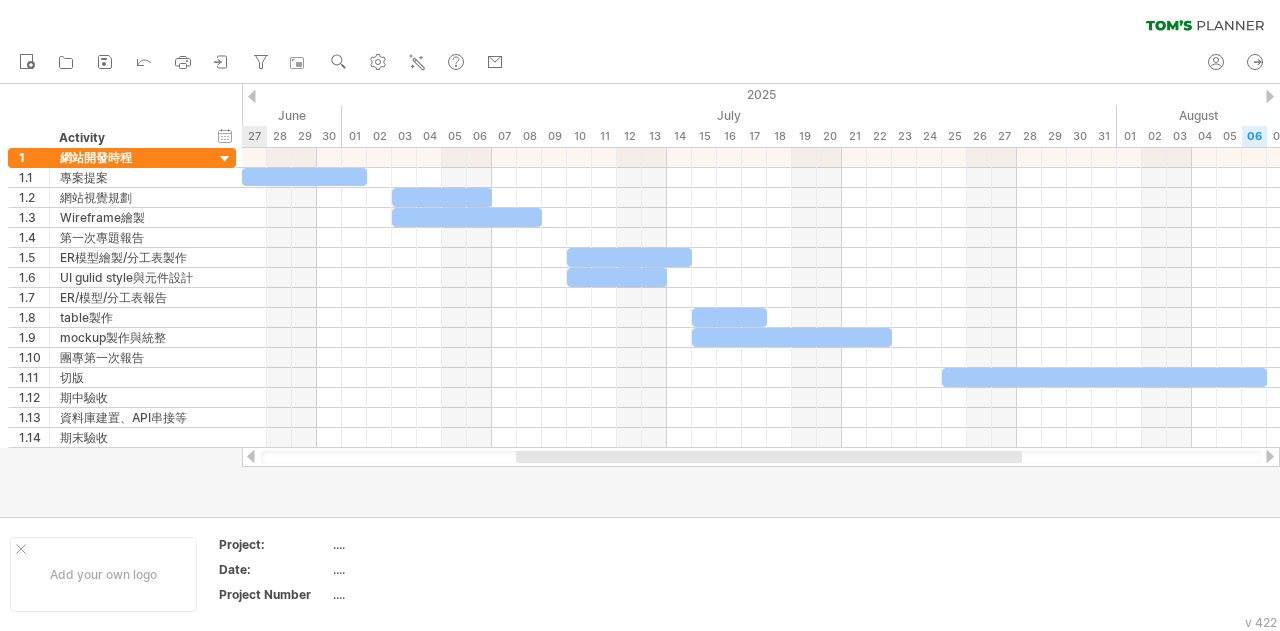 drag, startPoint x: 867, startPoint y: 461, endPoint x: 881, endPoint y: 461, distance: 14 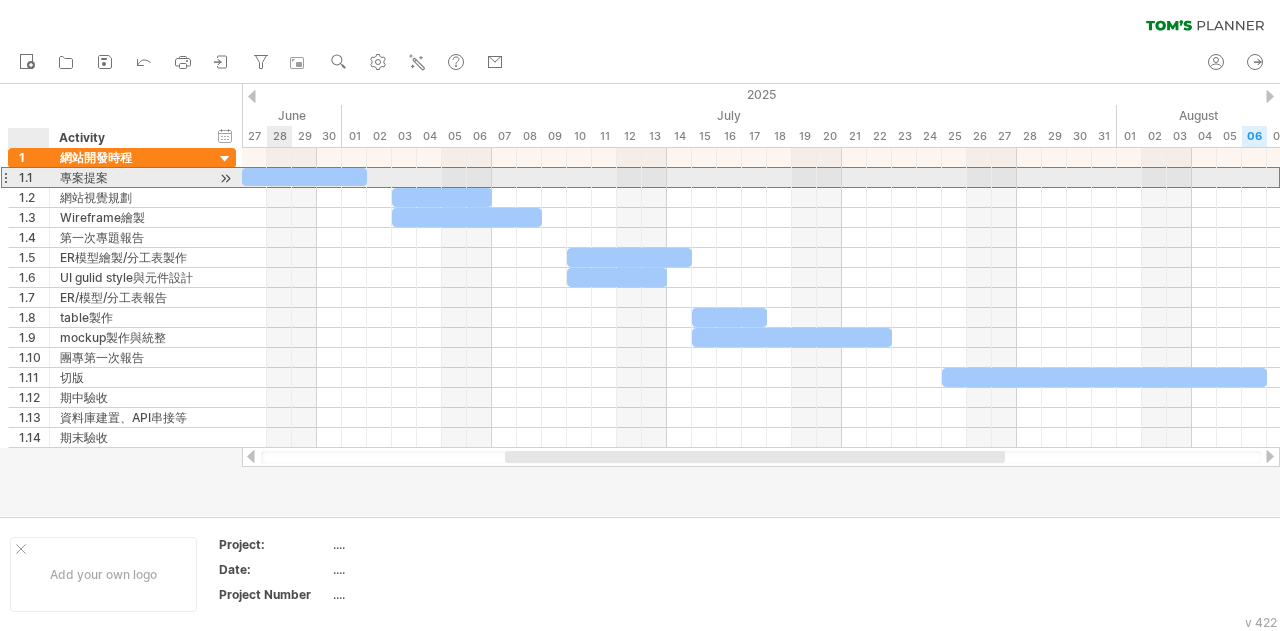 click on "1.1" at bounding box center (34, 177) 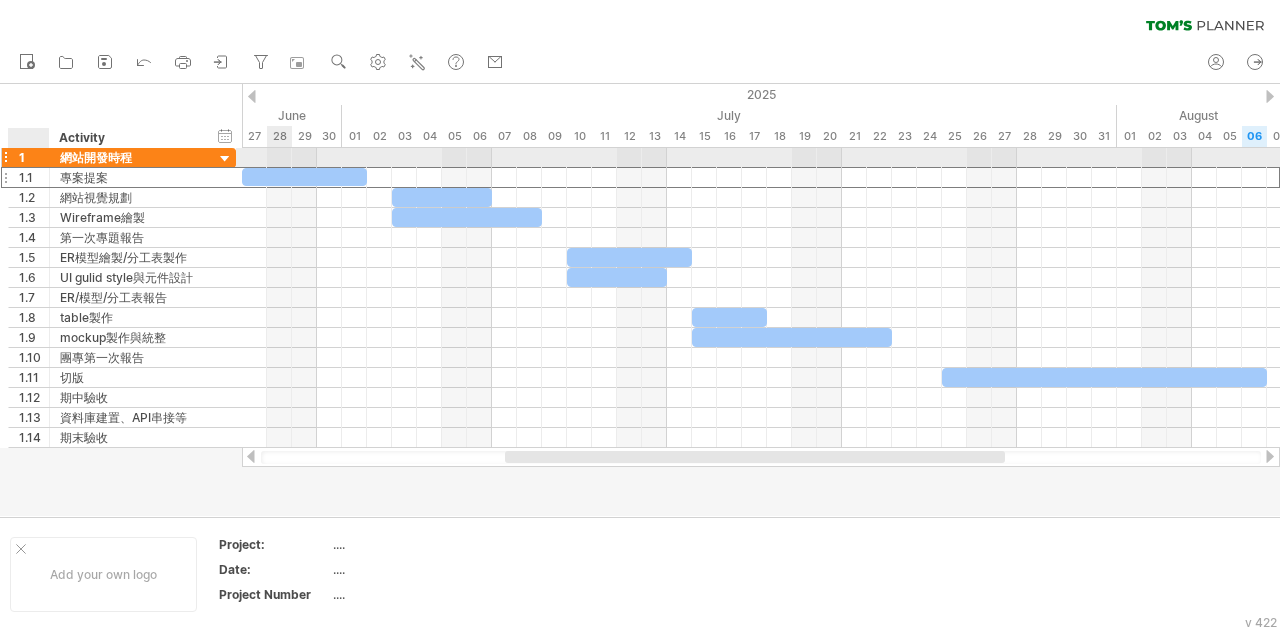 click on "1" at bounding box center (34, 157) 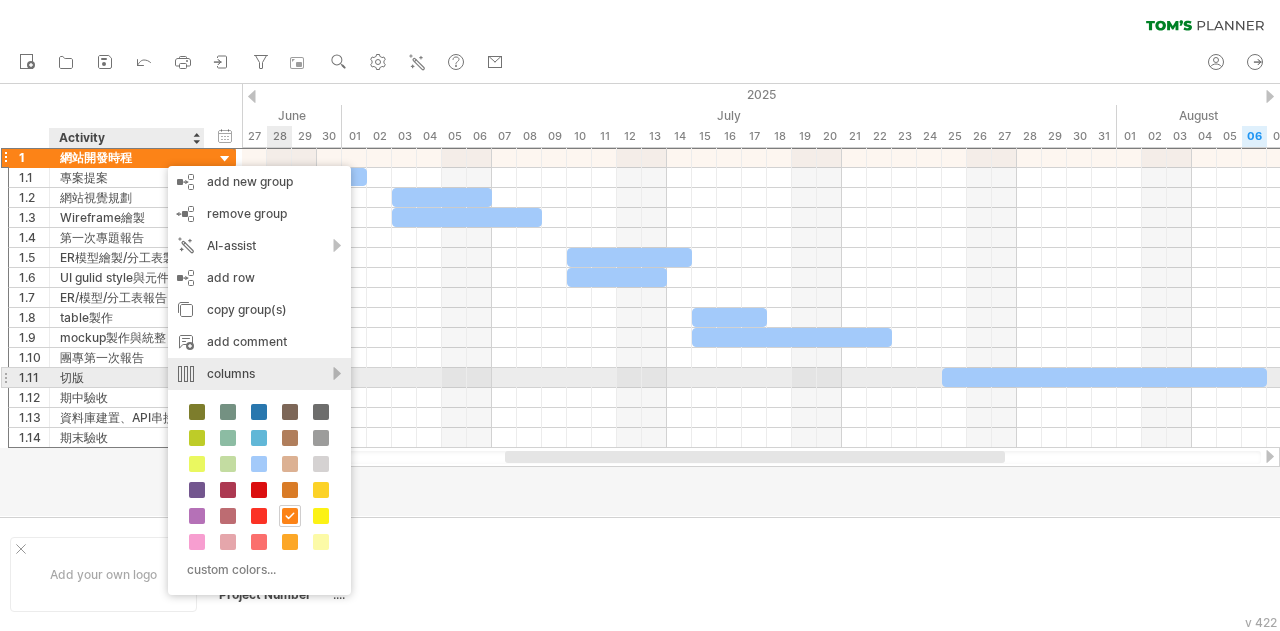 click on "columns" at bounding box center (259, 374) 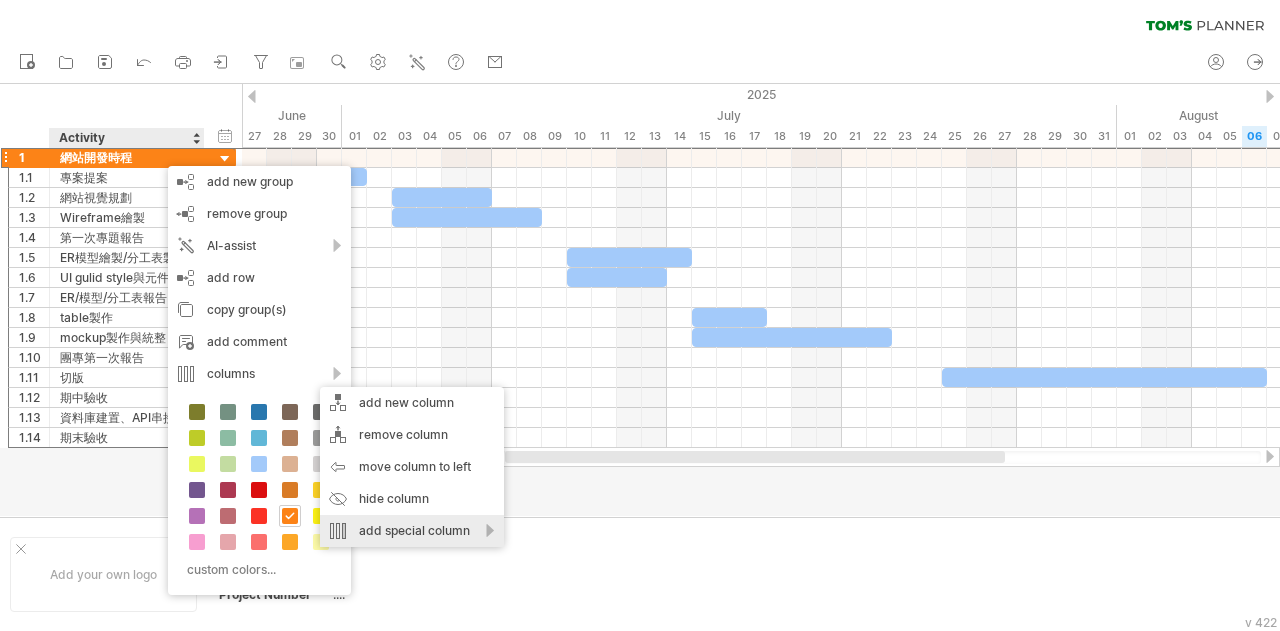 click on "add special column" at bounding box center [412, 531] 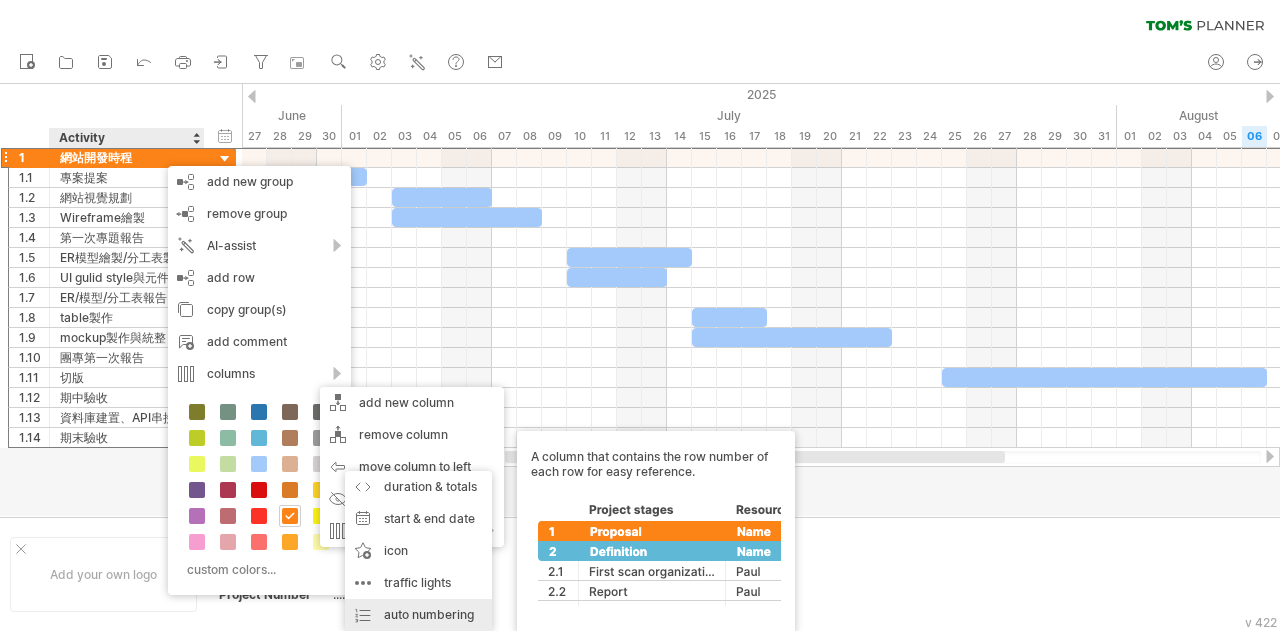 click on "auto numbering A column that contains the row number of each row for easy reference." at bounding box center (418, 615) 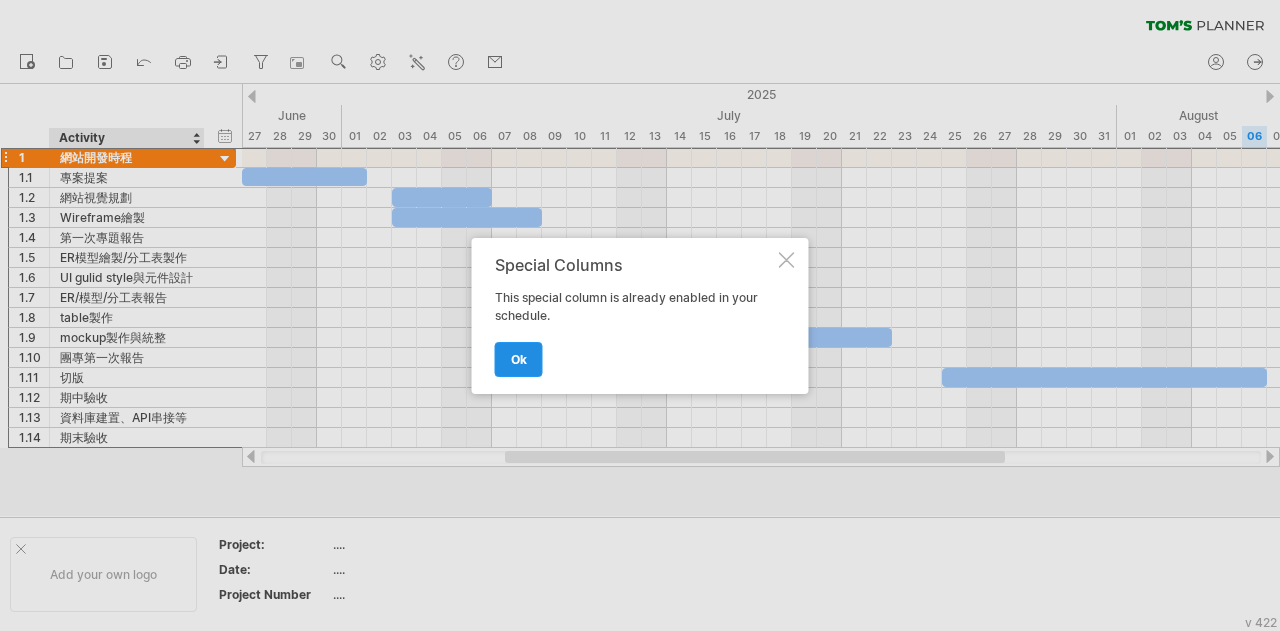 click on "ok" at bounding box center (519, 359) 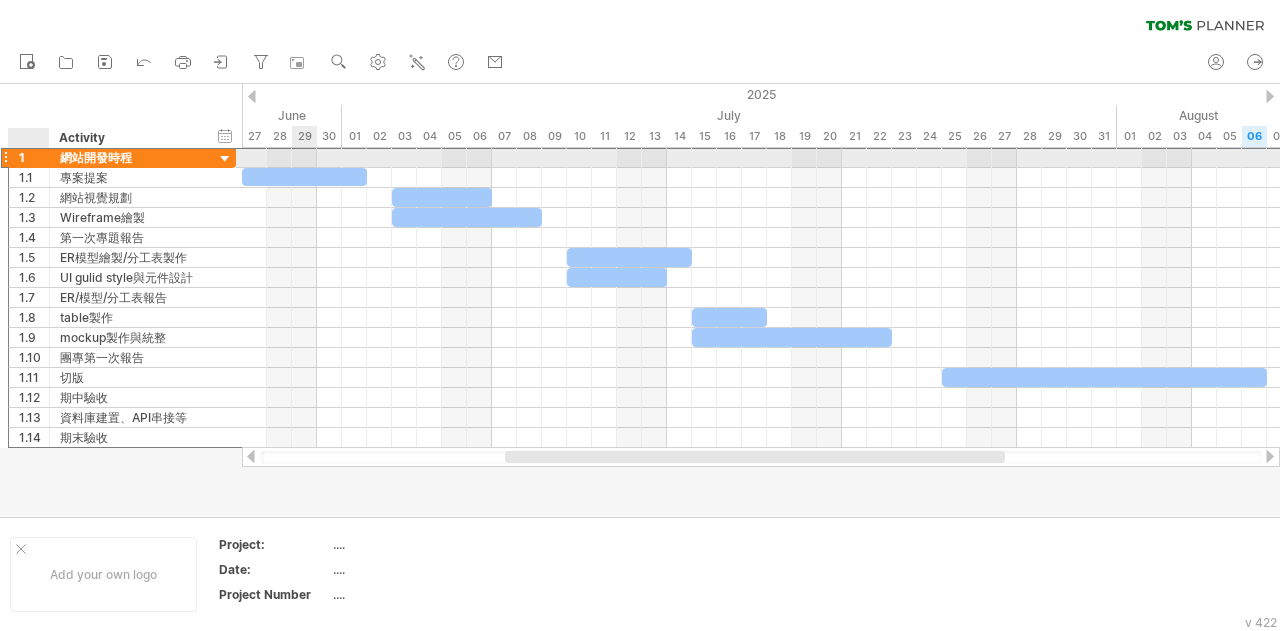 click on "1" at bounding box center [29, 157] 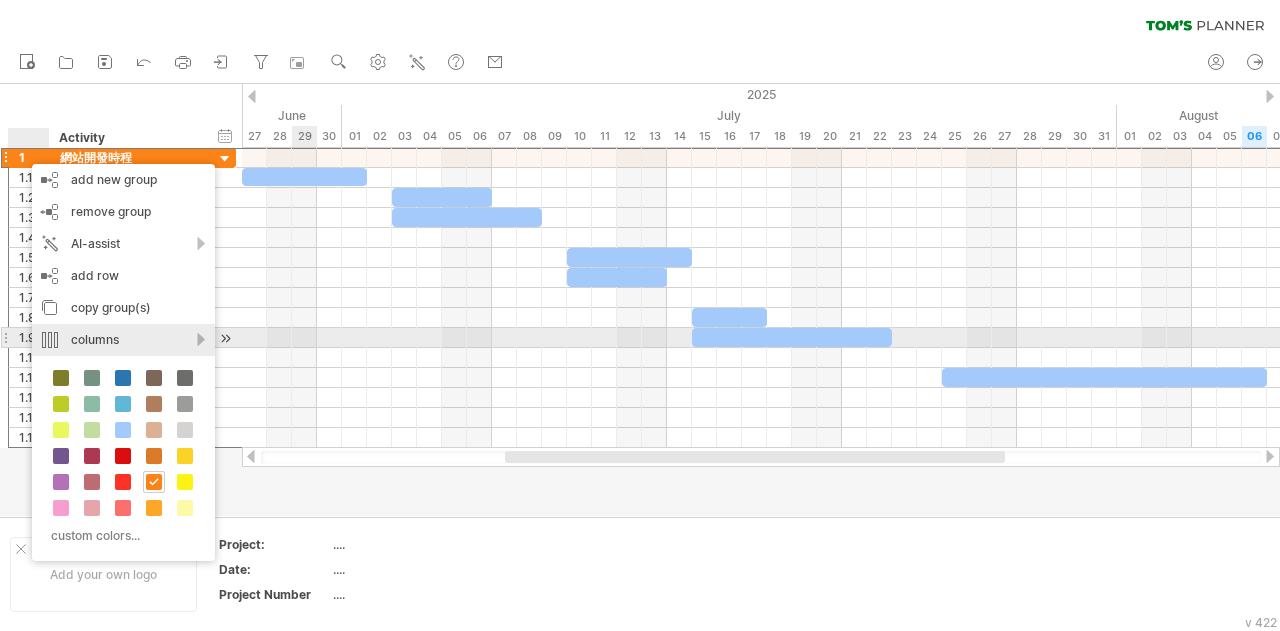 click on "columns" at bounding box center [123, 340] 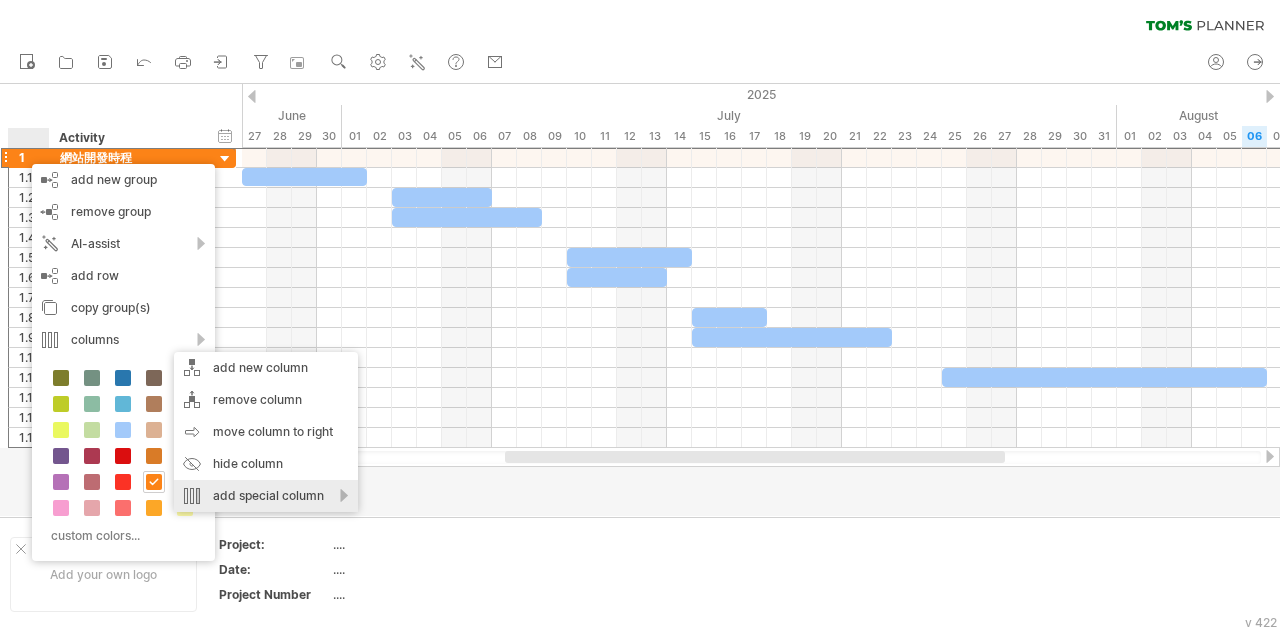 click on "add special column" at bounding box center (266, 496) 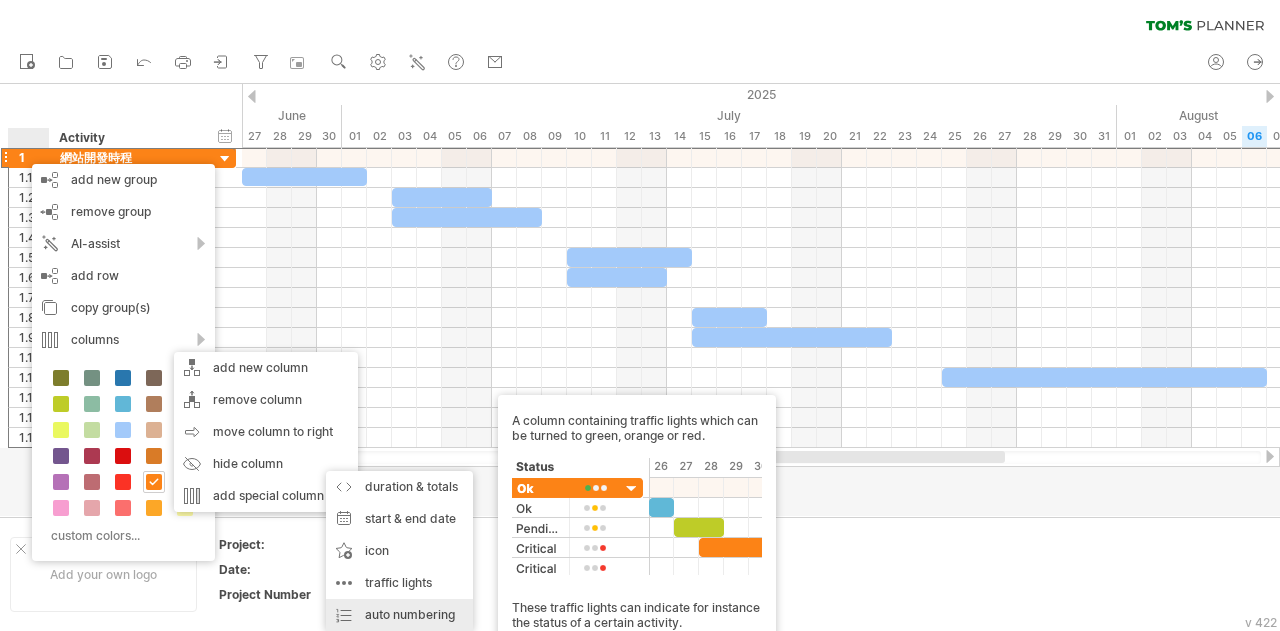 click on "auto numbering A column that contains the row number of each row for easy reference." at bounding box center (399, 615) 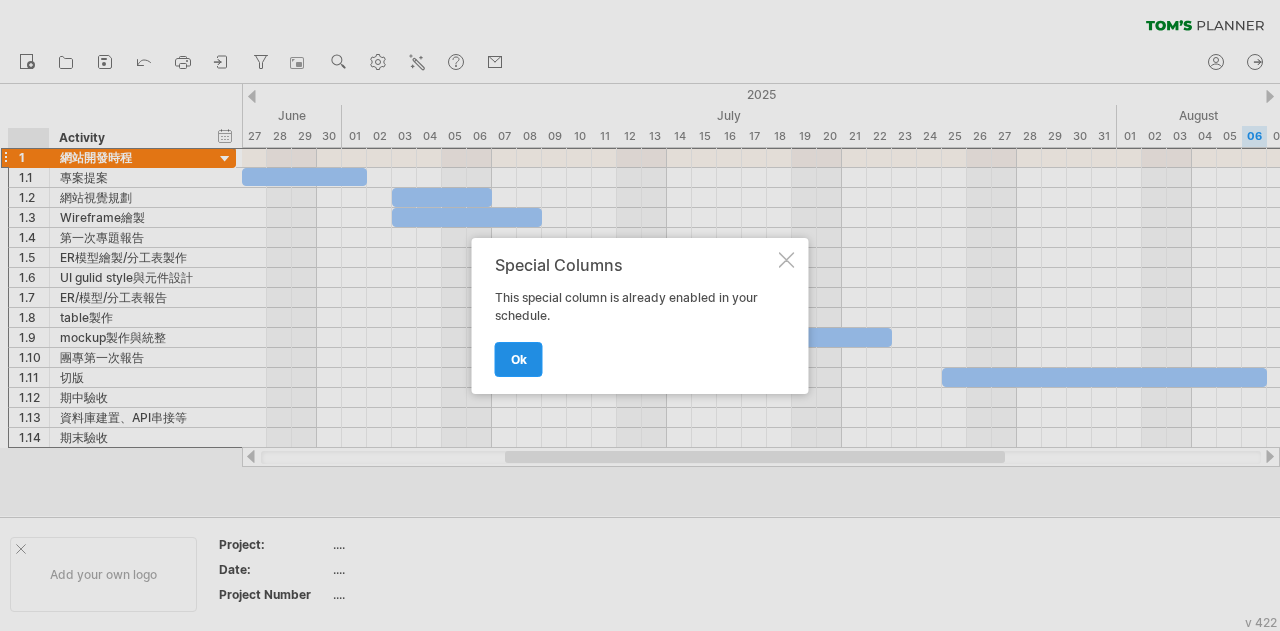 click on "ok" at bounding box center (519, 359) 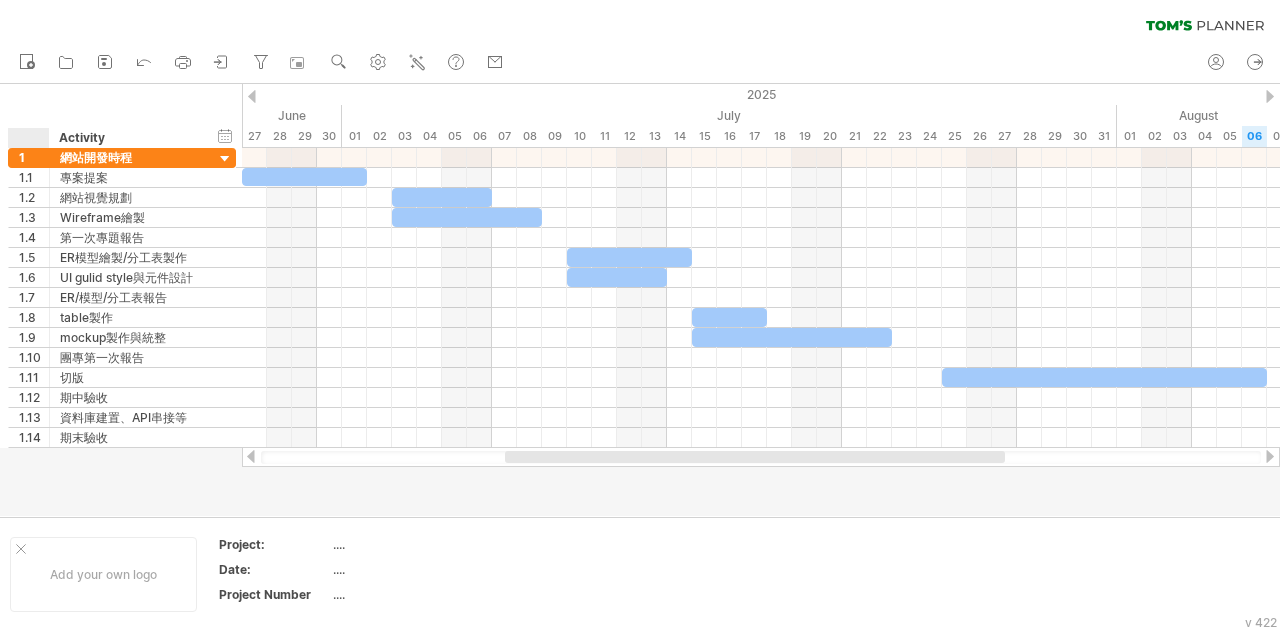 click at bounding box center [33, 138] 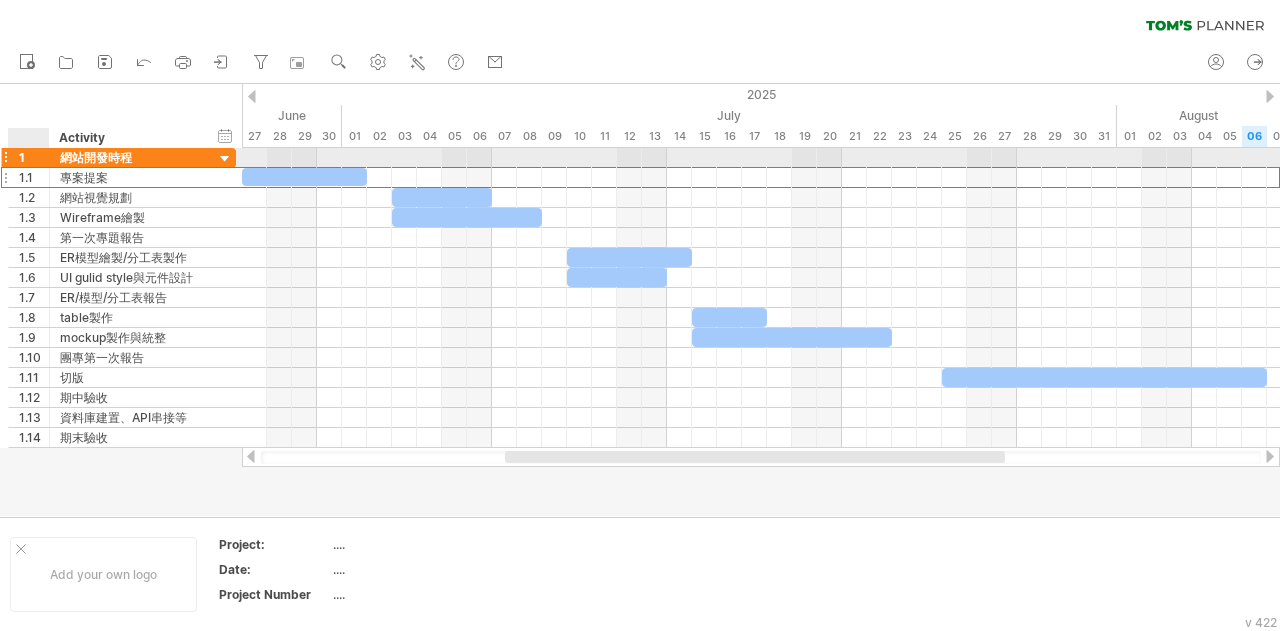 click on "1.1" at bounding box center [34, 177] 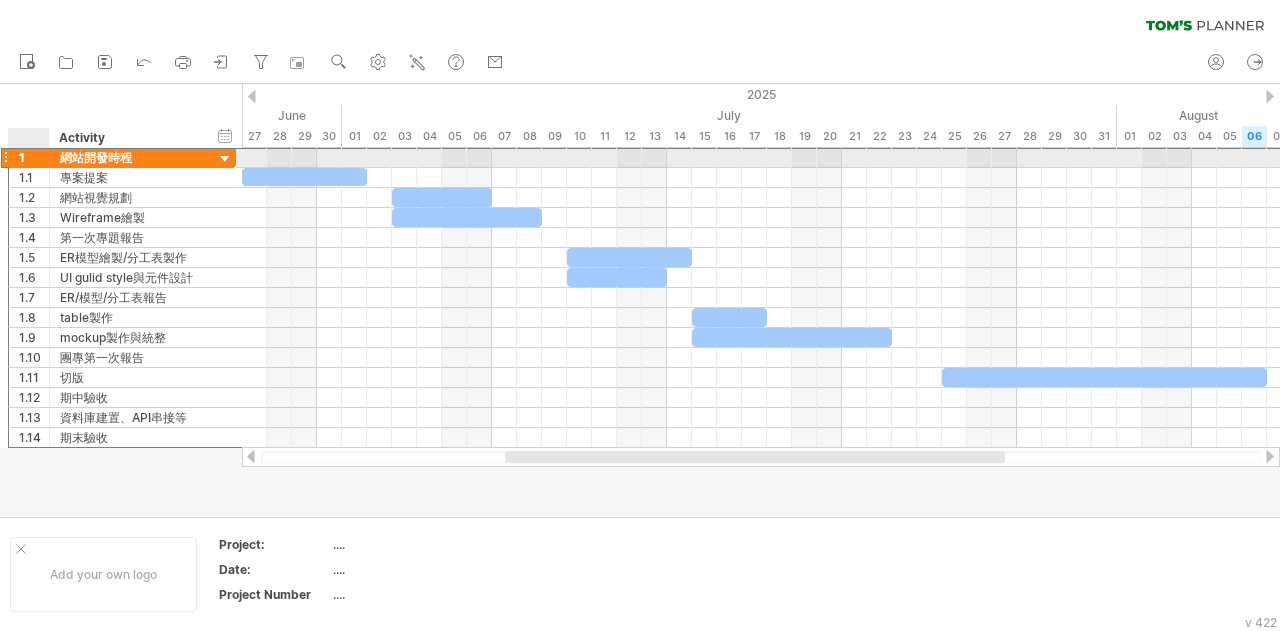 click on "1" at bounding box center [34, 157] 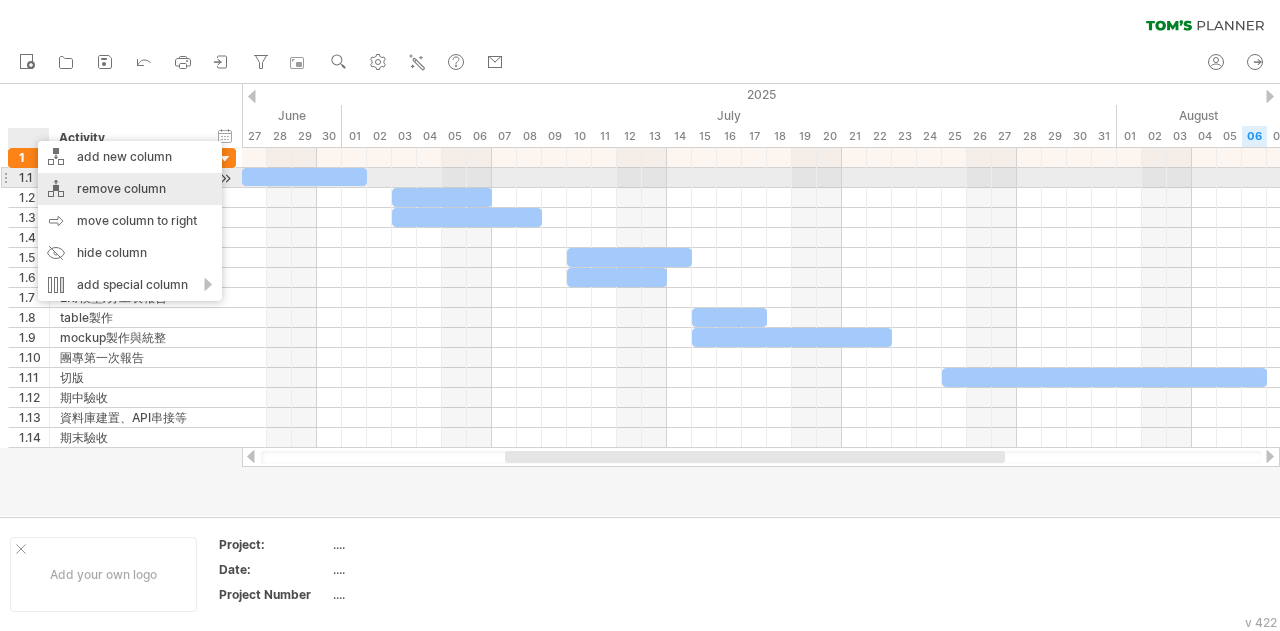 click on "remove column" at bounding box center [130, 189] 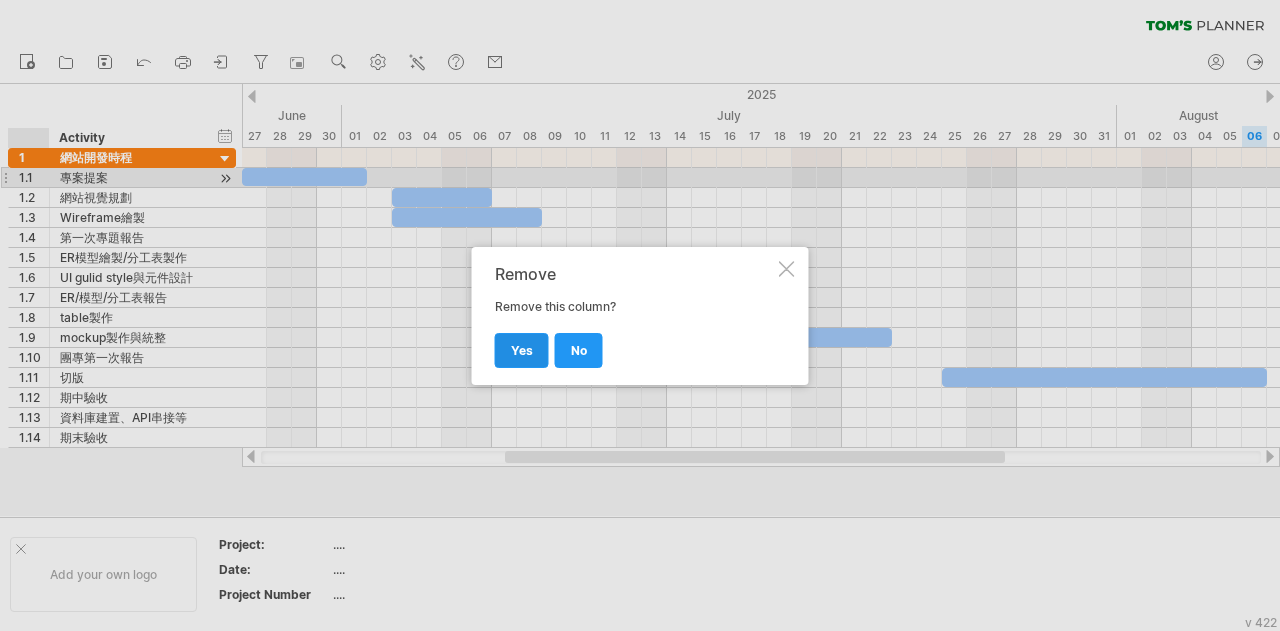 click on "yes" at bounding box center [522, 350] 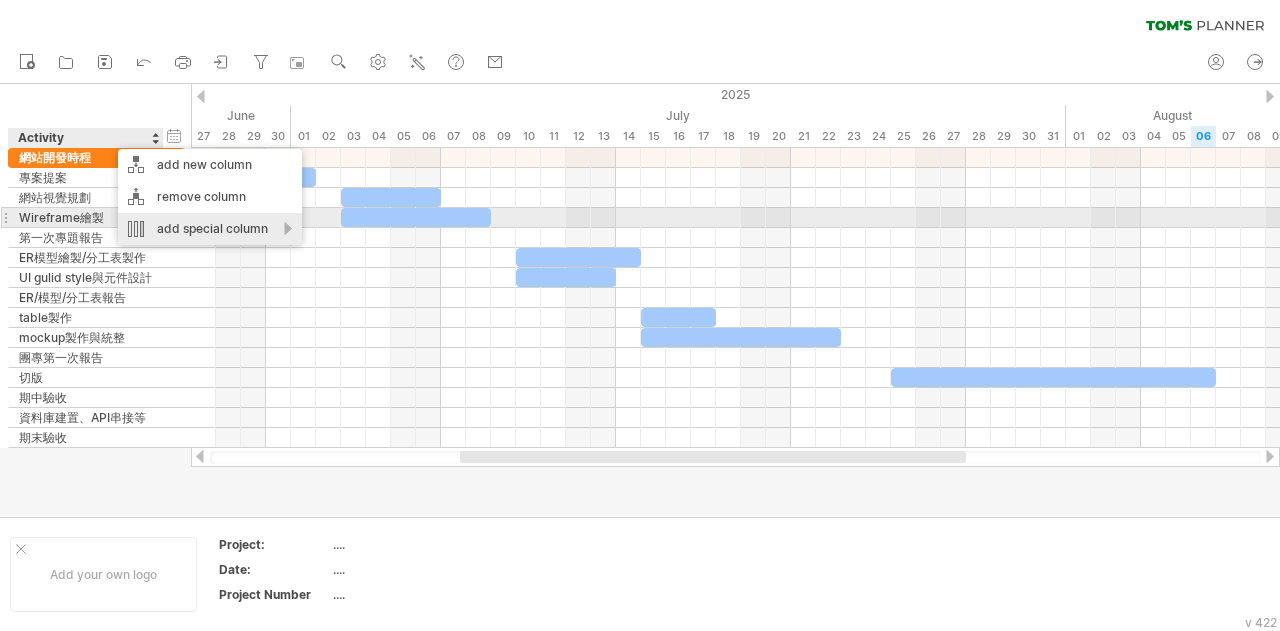 click on "add special column" at bounding box center [210, 229] 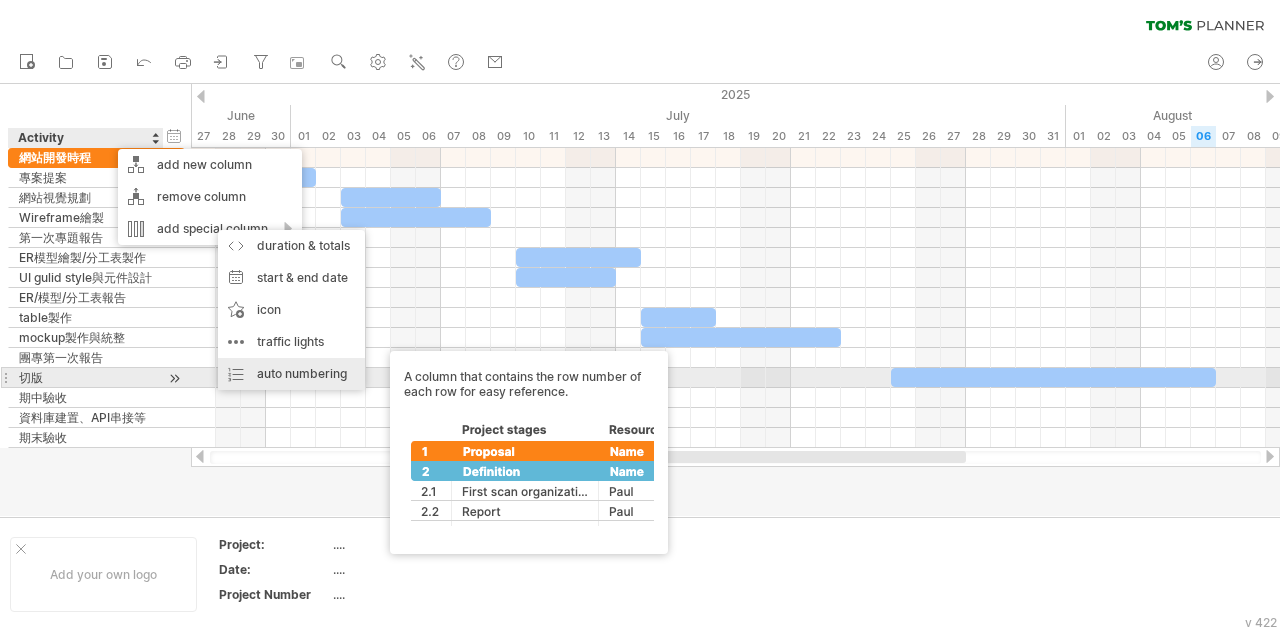 click on "auto numbering A column that contains the row number of each row for easy reference." at bounding box center [291, 374] 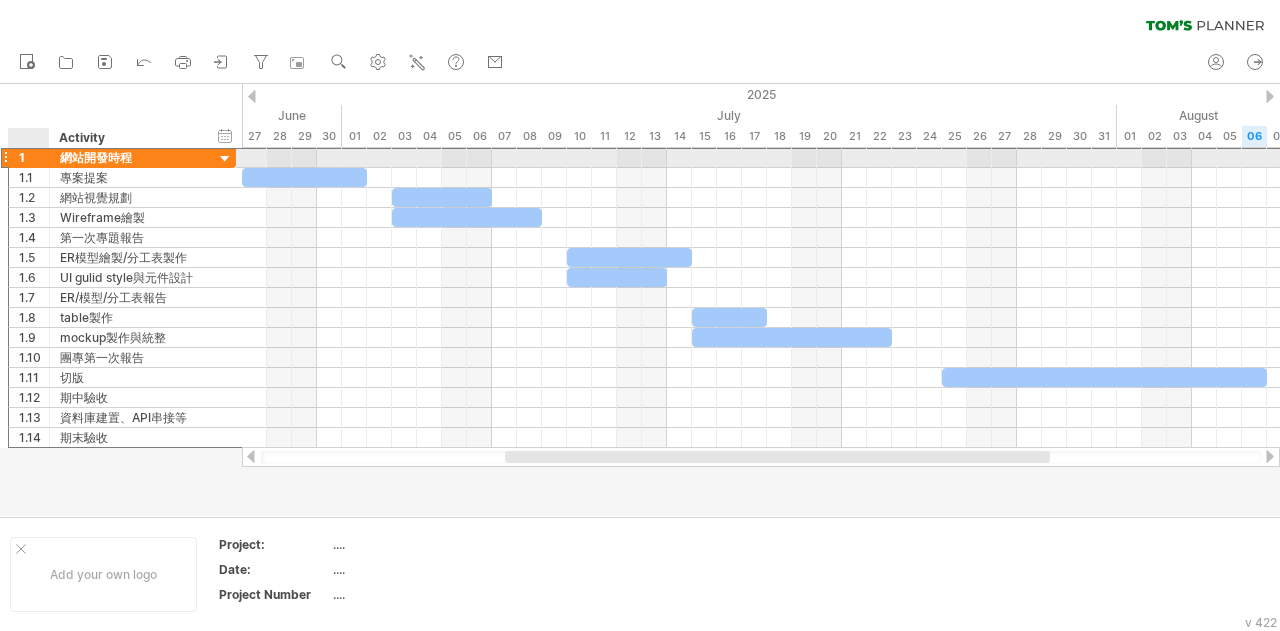 click on "1" at bounding box center (34, 157) 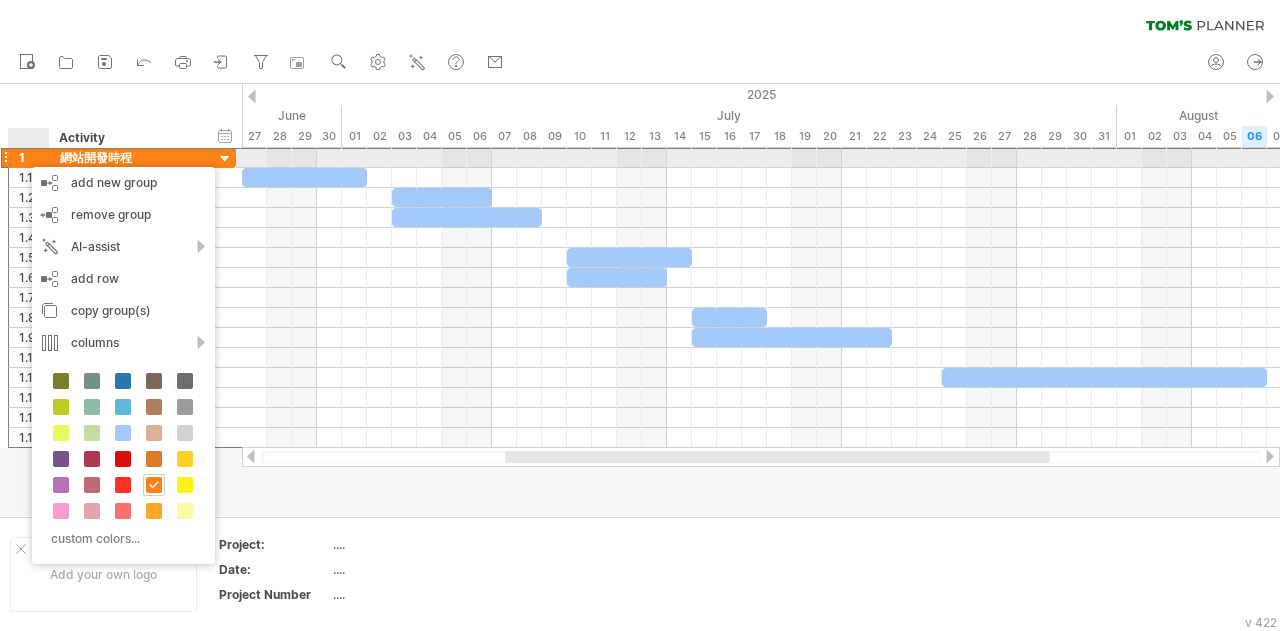 click on "1" at bounding box center [34, 157] 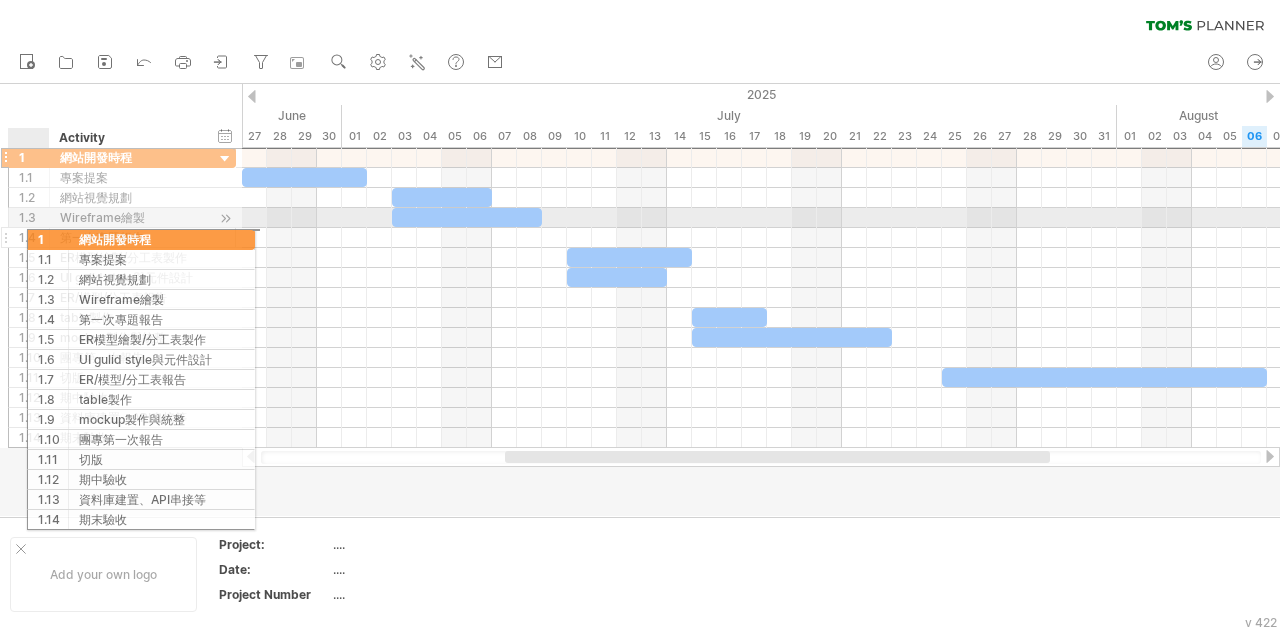 drag, startPoint x: 22, startPoint y: 157, endPoint x: 40, endPoint y: 236, distance: 81.02469 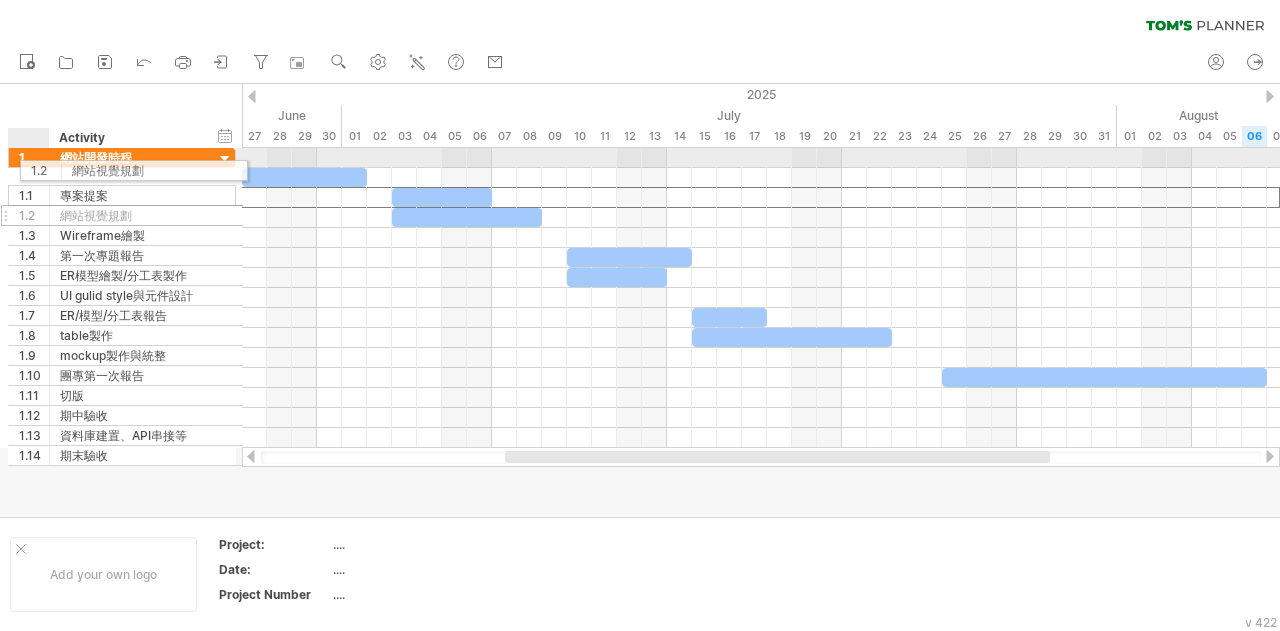 drag, startPoint x: 29, startPoint y: 197, endPoint x: 34, endPoint y: 167, distance: 30.413813 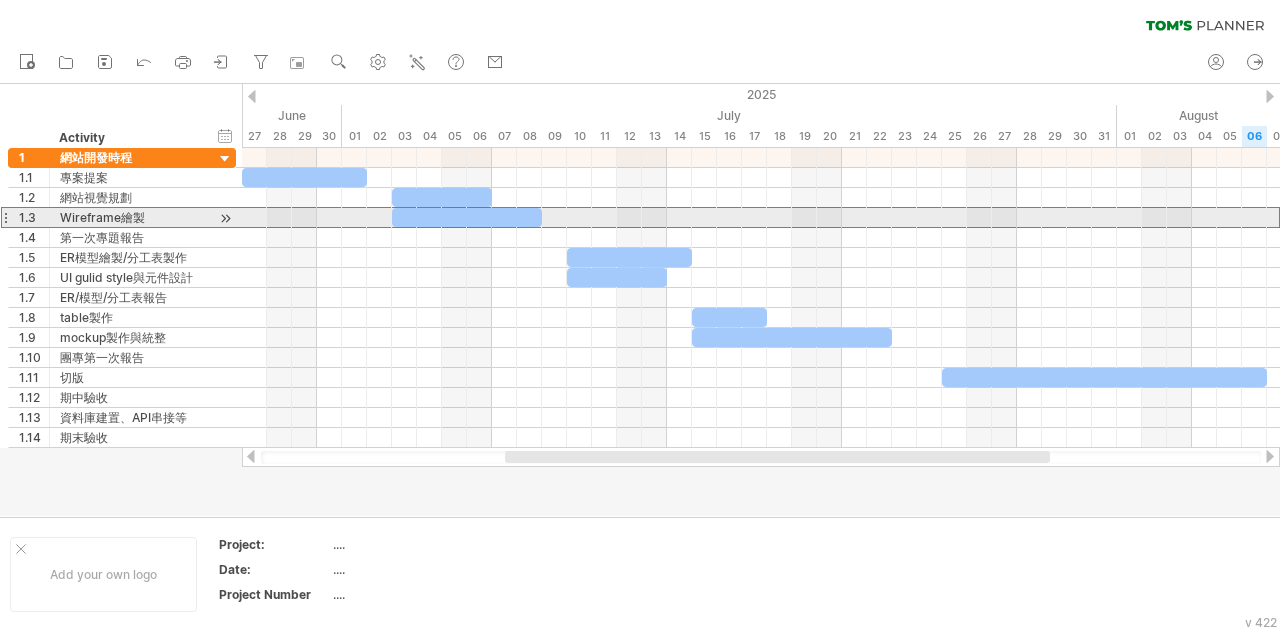 click at bounding box center (5, 217) 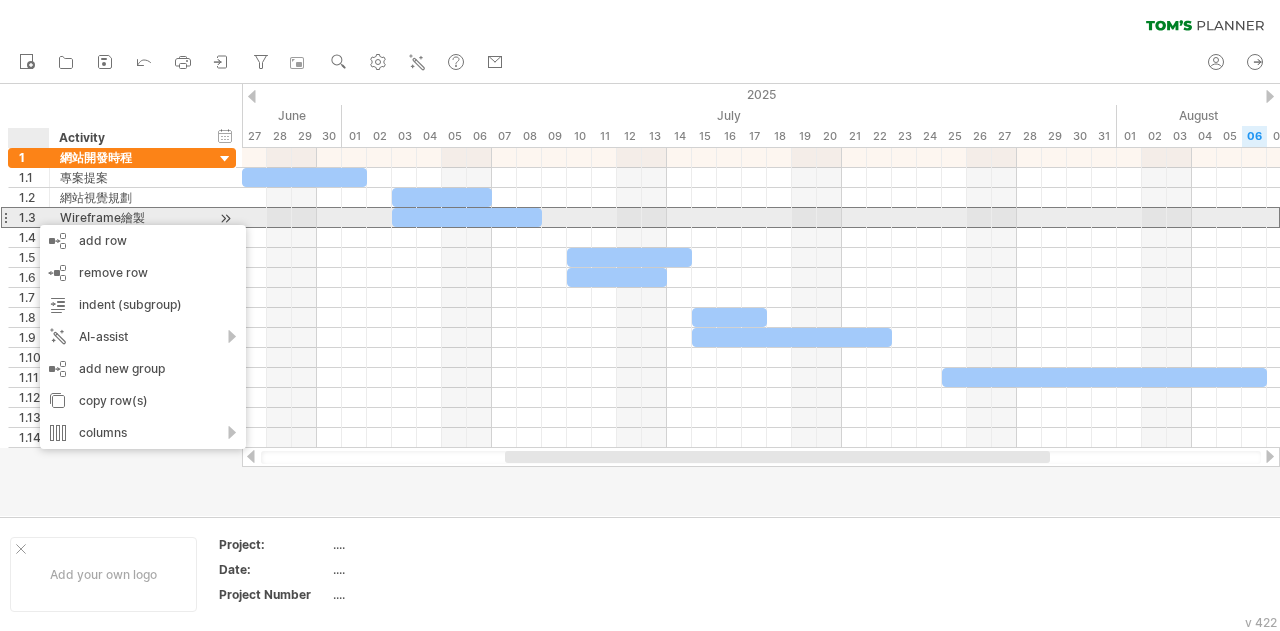 click on "1.3" at bounding box center (34, 217) 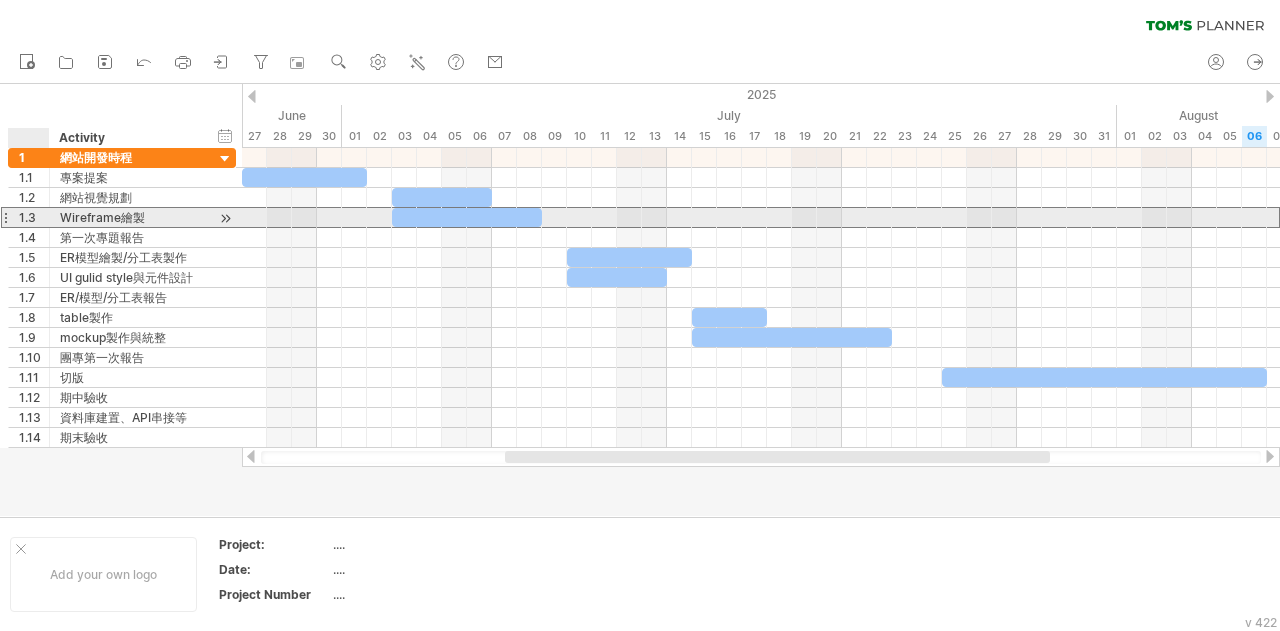 click on "1.3" at bounding box center [34, 217] 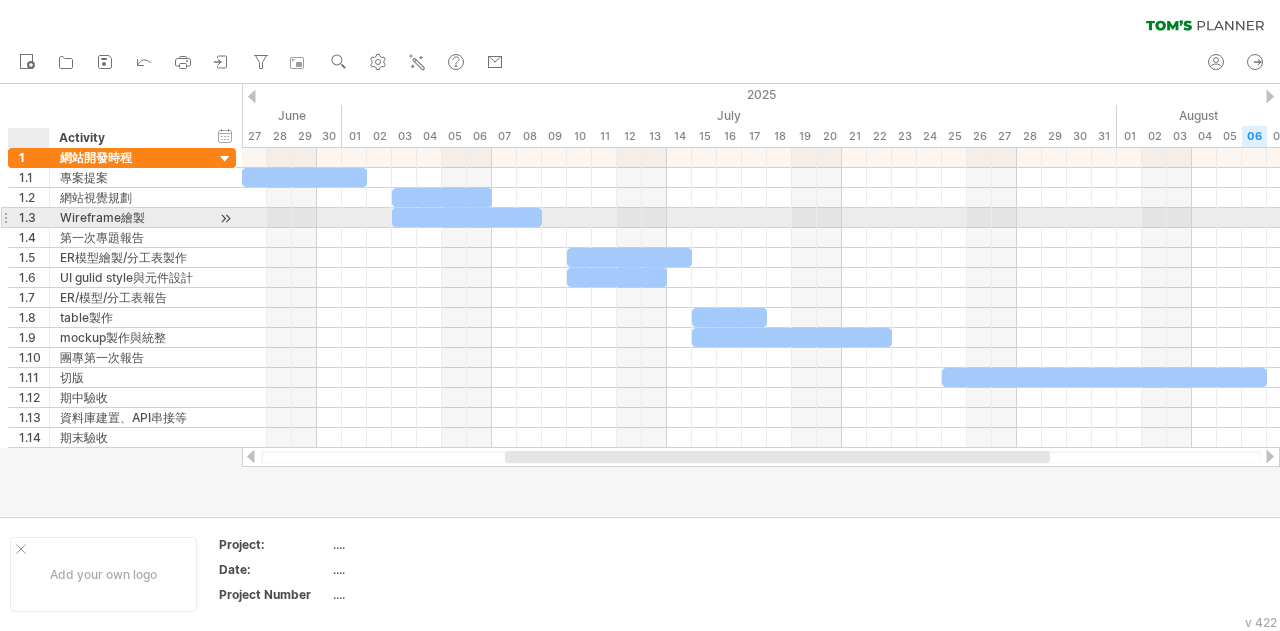 click on "1.3" at bounding box center (34, 217) 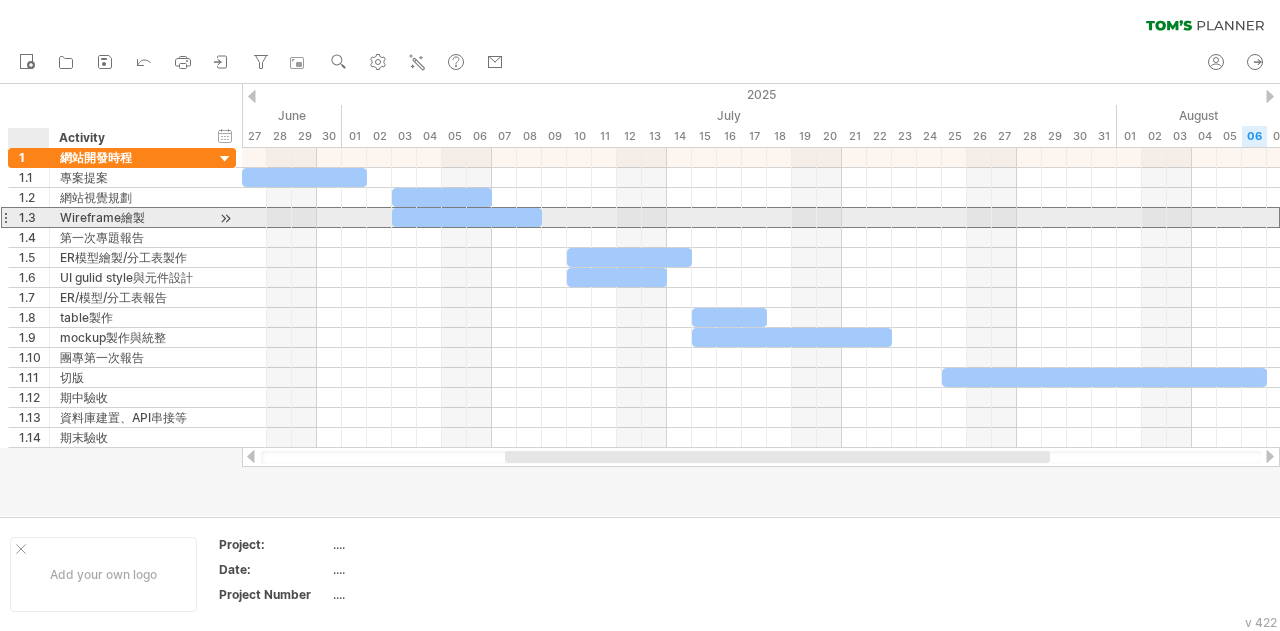 click on "1.3" at bounding box center (34, 217) 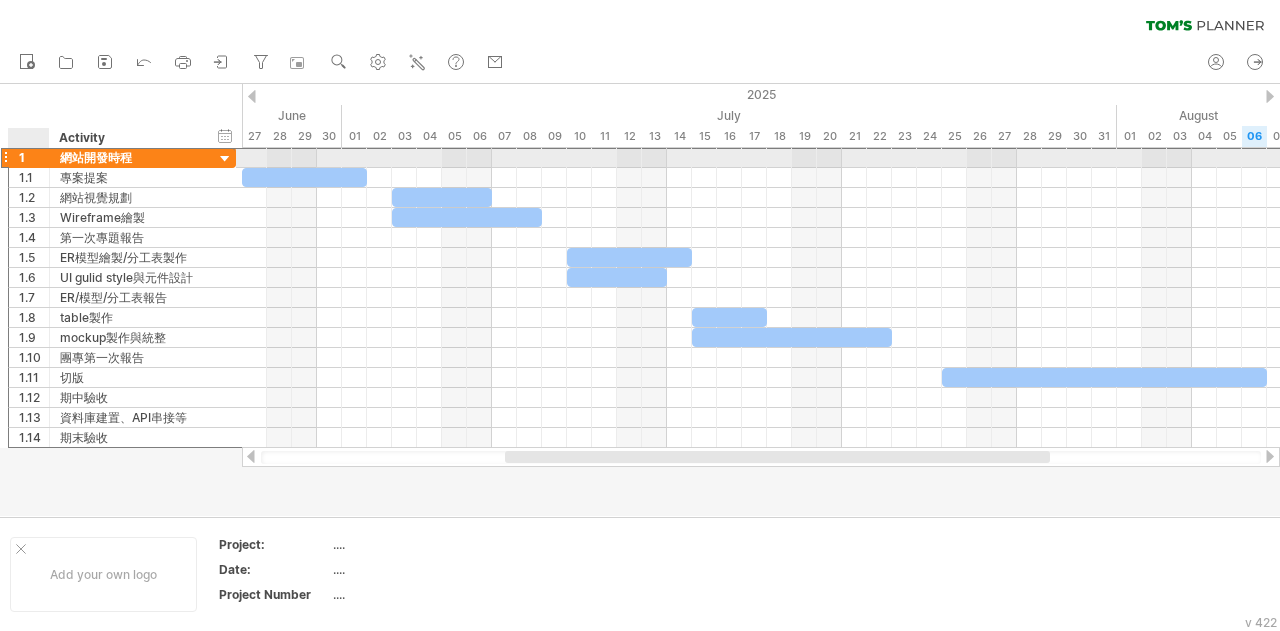 click on "1" at bounding box center [34, 157] 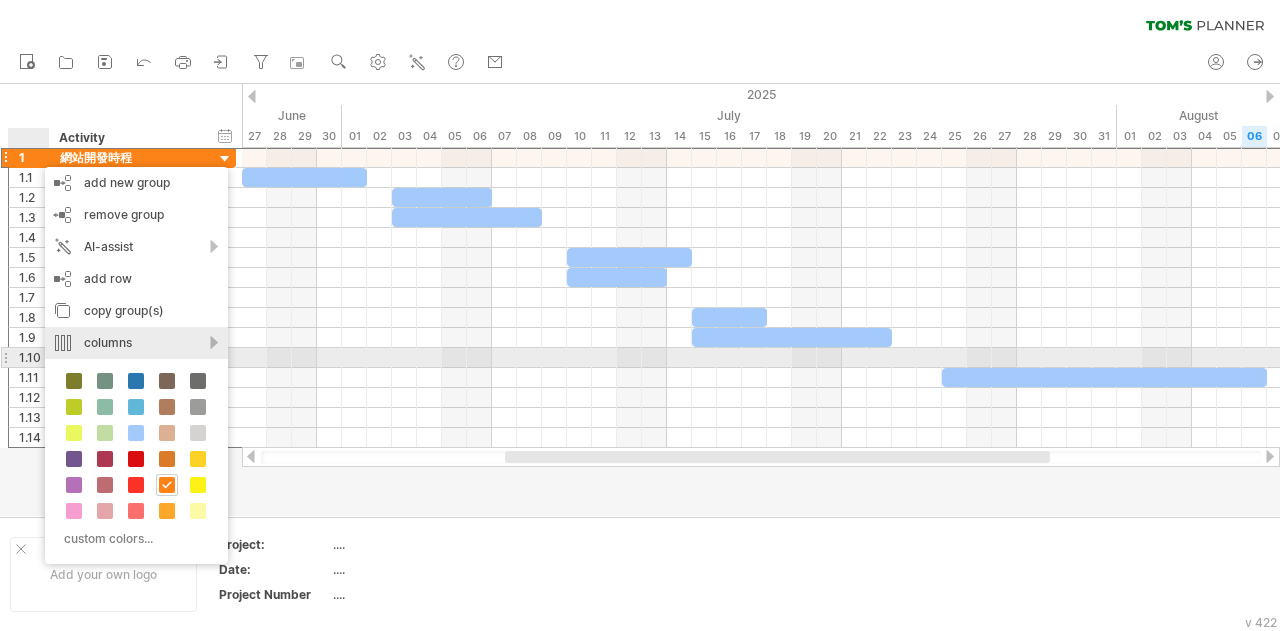 click on "columns" at bounding box center (136, 343) 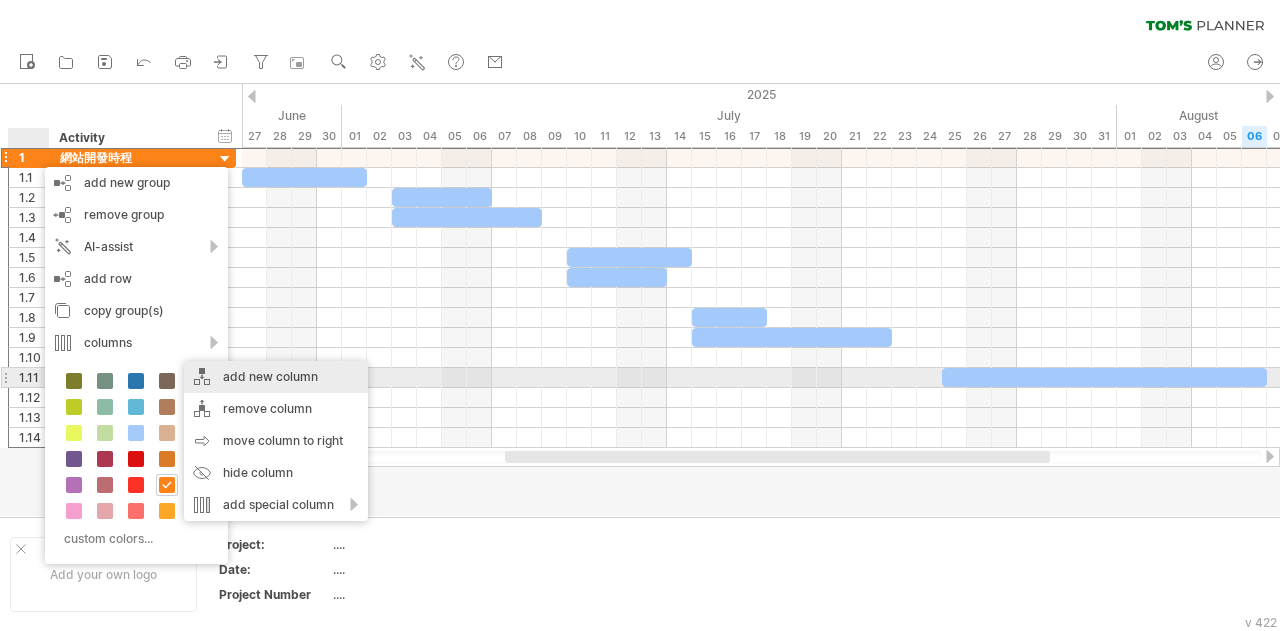 click on "add new column" at bounding box center (276, 377) 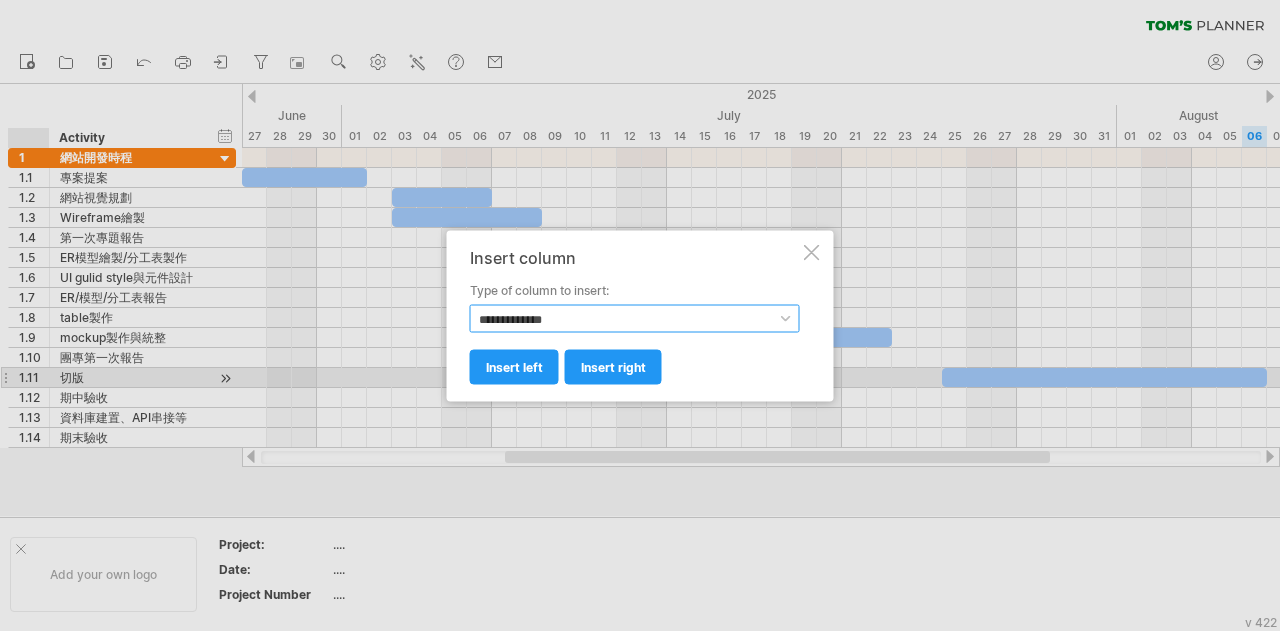 click on "**********" at bounding box center [635, 318] 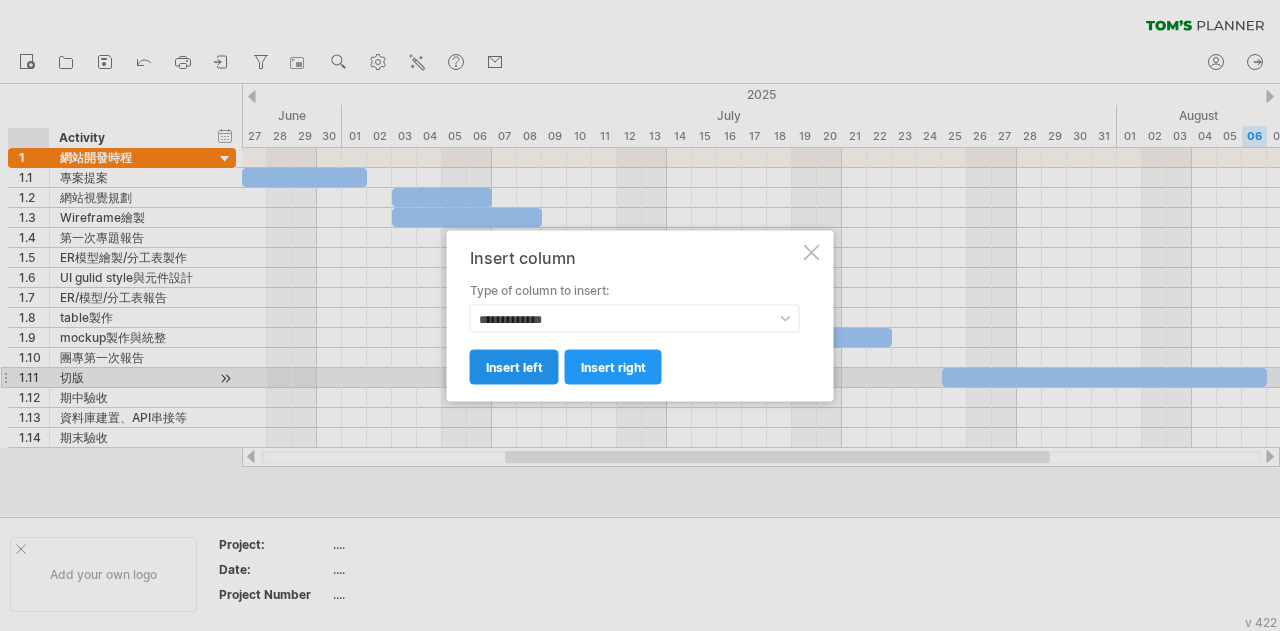 click on "insert left" at bounding box center [514, 366] 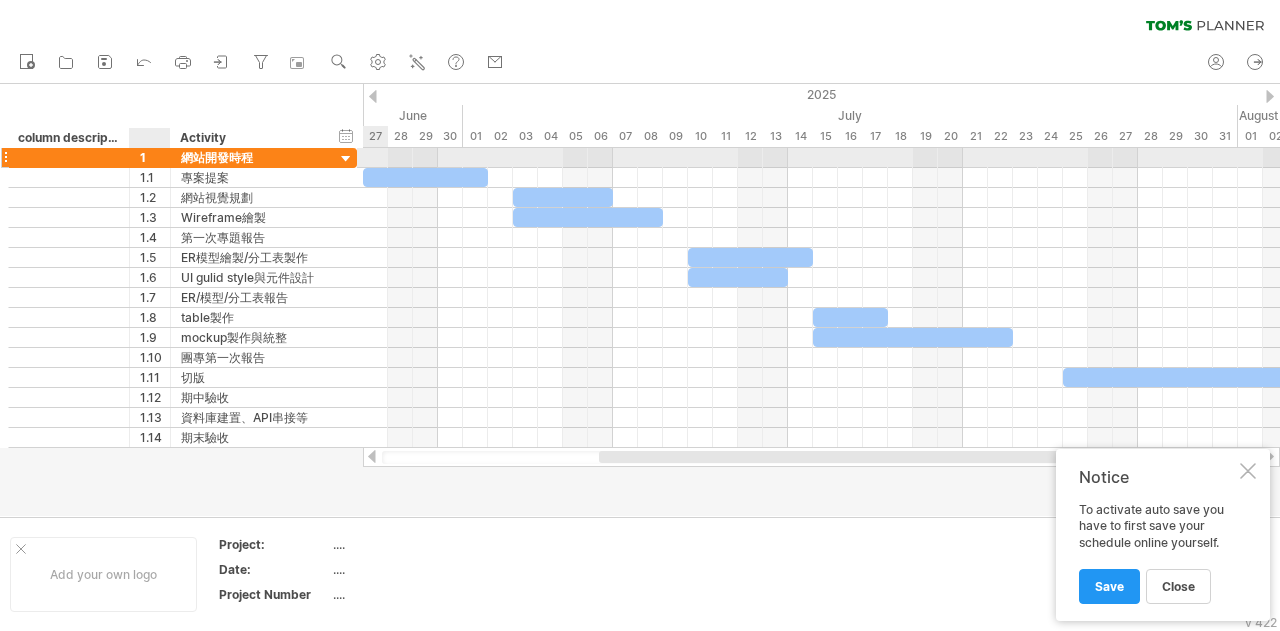 click on "1" at bounding box center [155, 157] 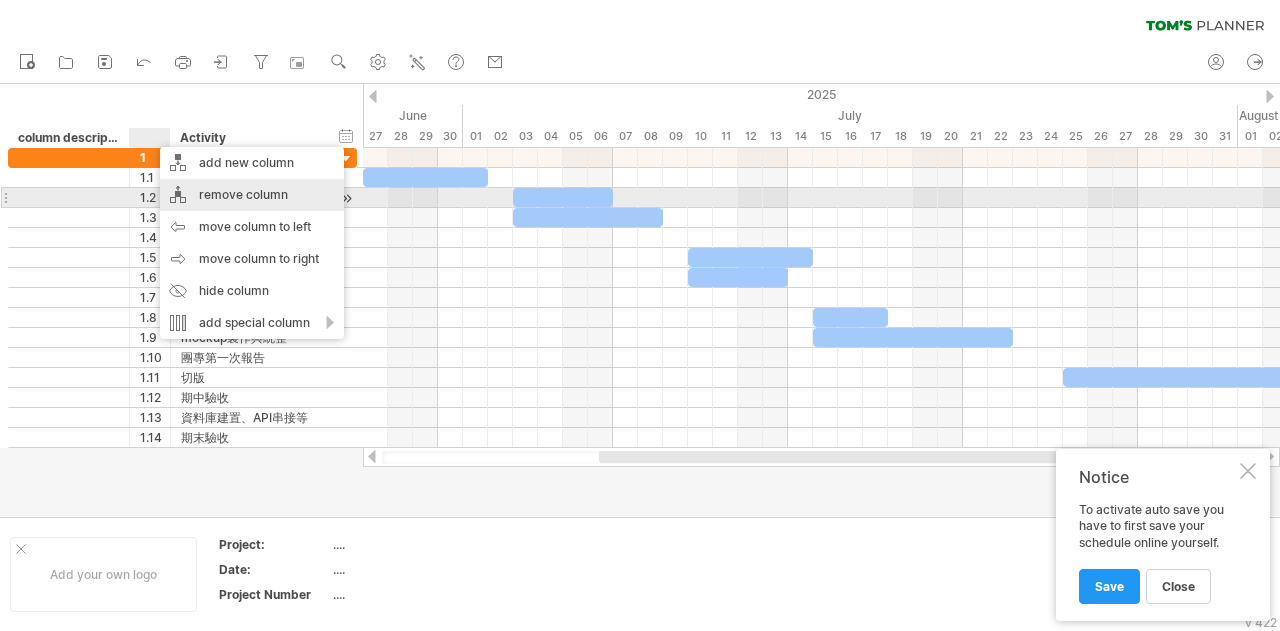click on "remove column" at bounding box center [252, 195] 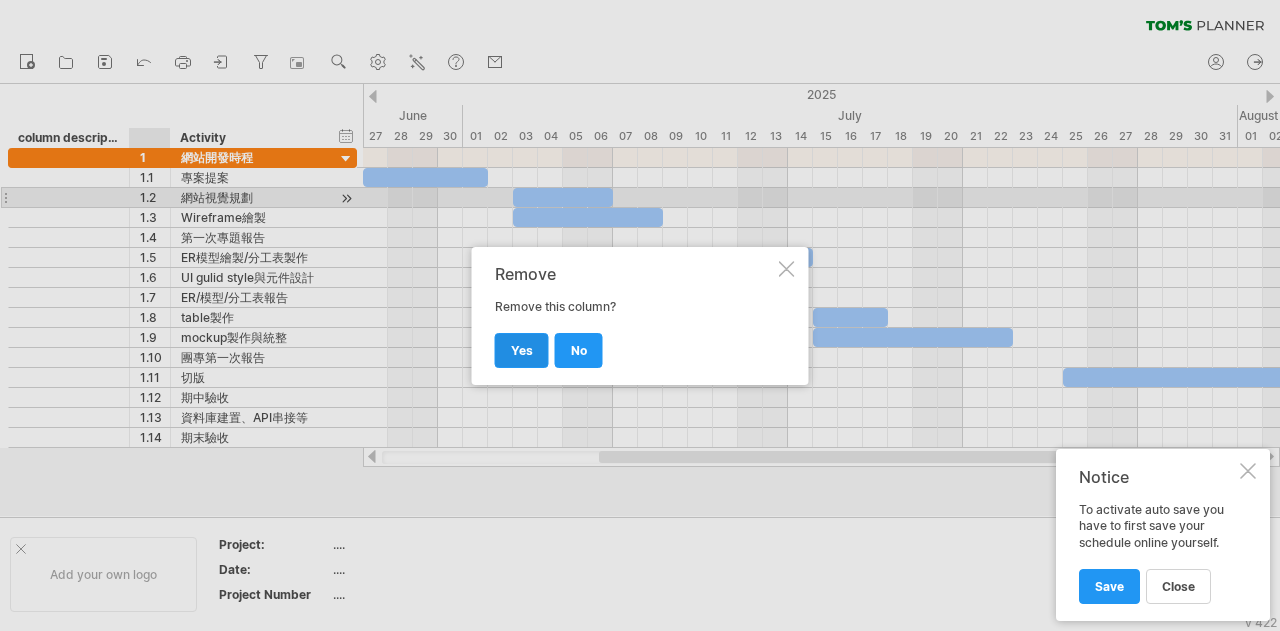 click on "yes" at bounding box center [522, 350] 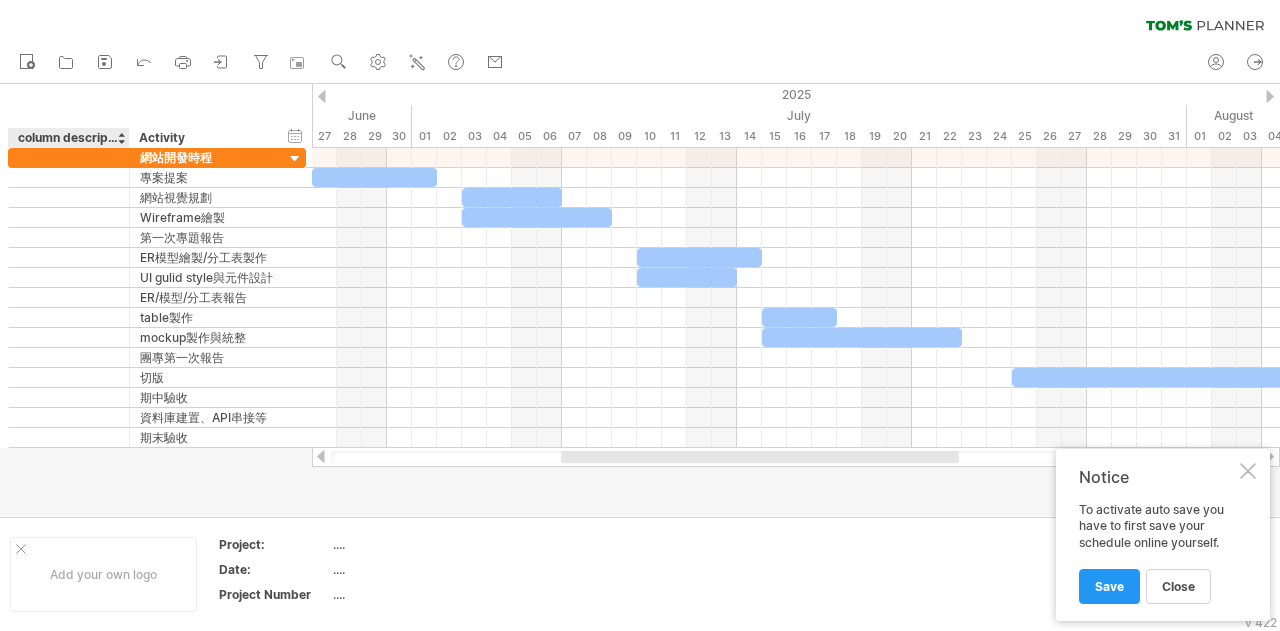 click on "column description" at bounding box center (68, 138) 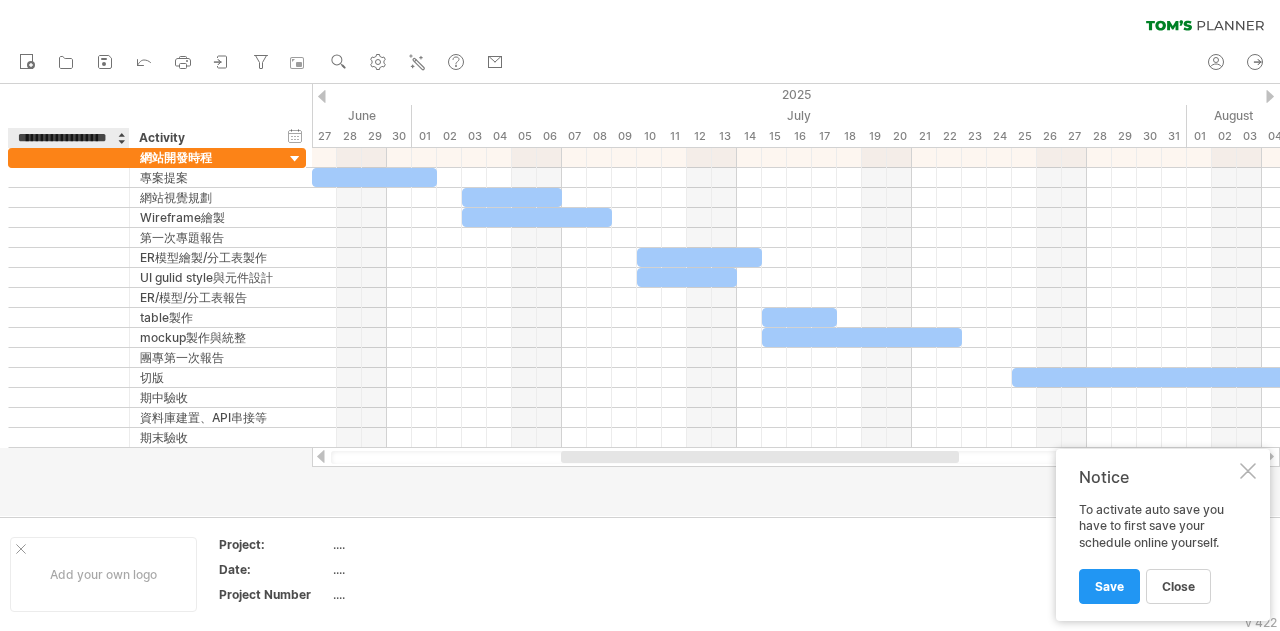 scroll, scrollTop: 0, scrollLeft: 0, axis: both 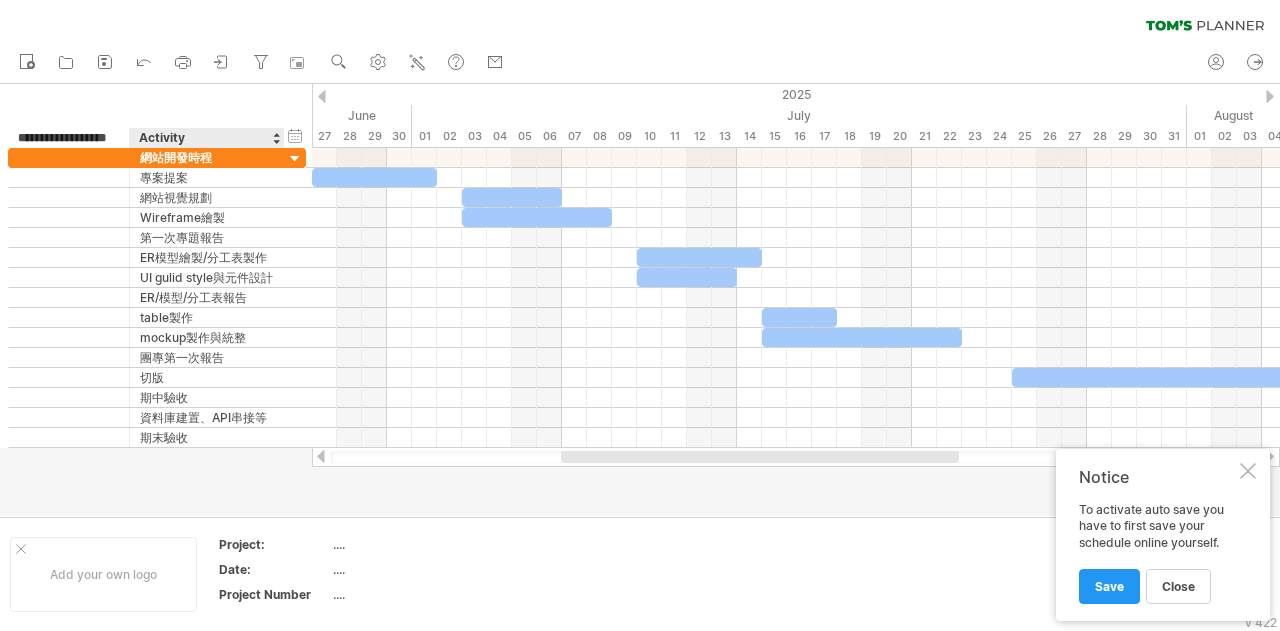 click on "Activity" at bounding box center (206, 138) 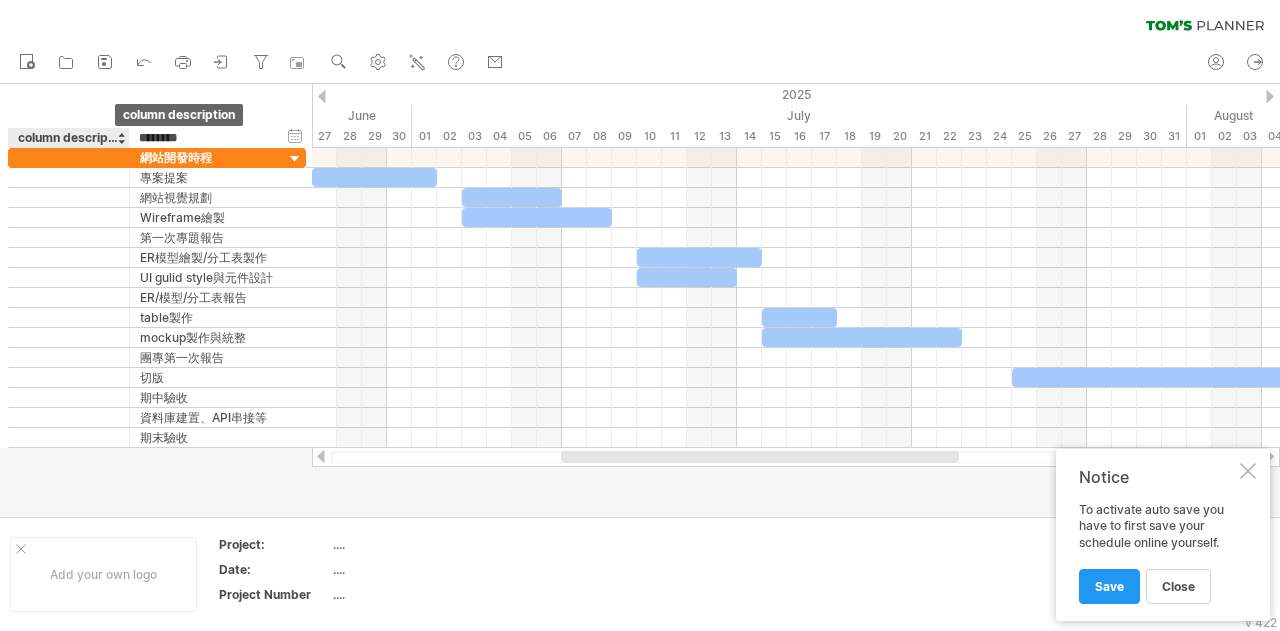 click on "**********" at bounding box center [68, 138] 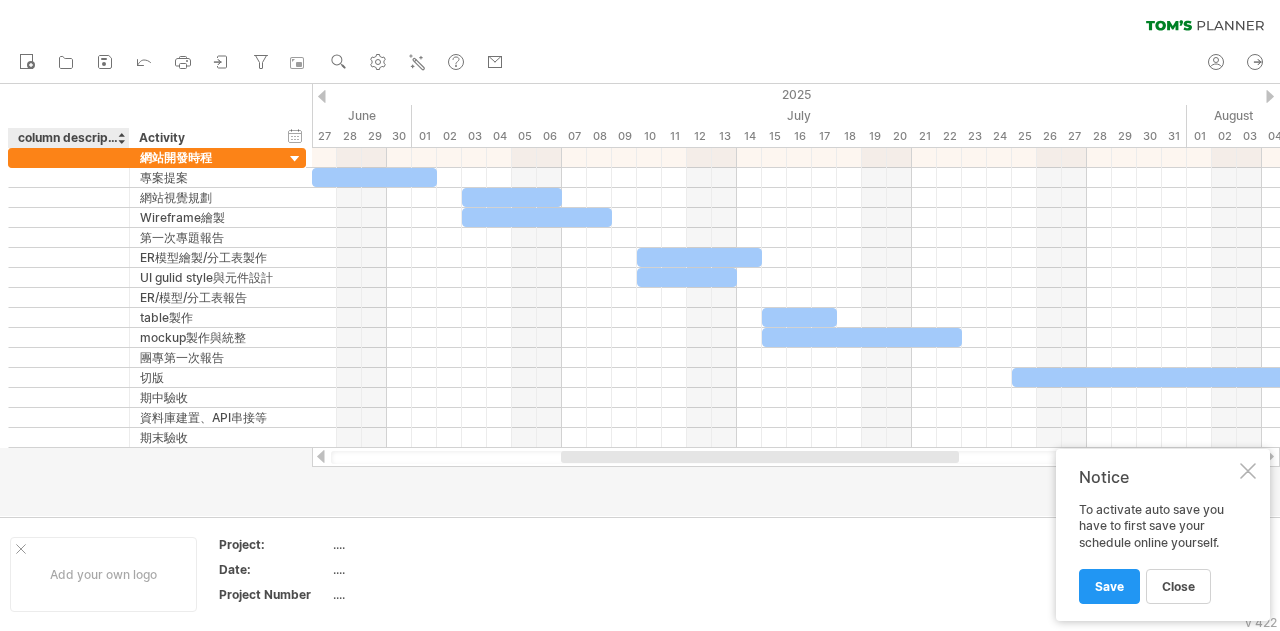 drag, startPoint x: 28, startPoint y: 137, endPoint x: 70, endPoint y: 137, distance: 42 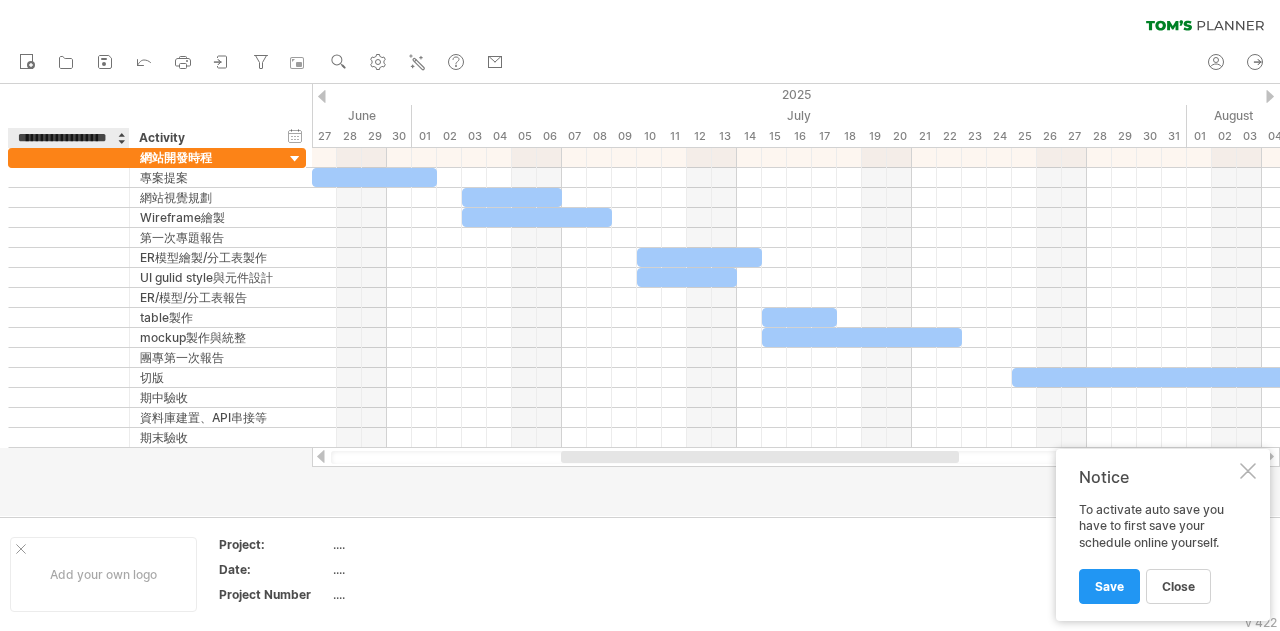 drag, startPoint x: 108, startPoint y: 137, endPoint x: 0, endPoint y: 140, distance: 108.04166 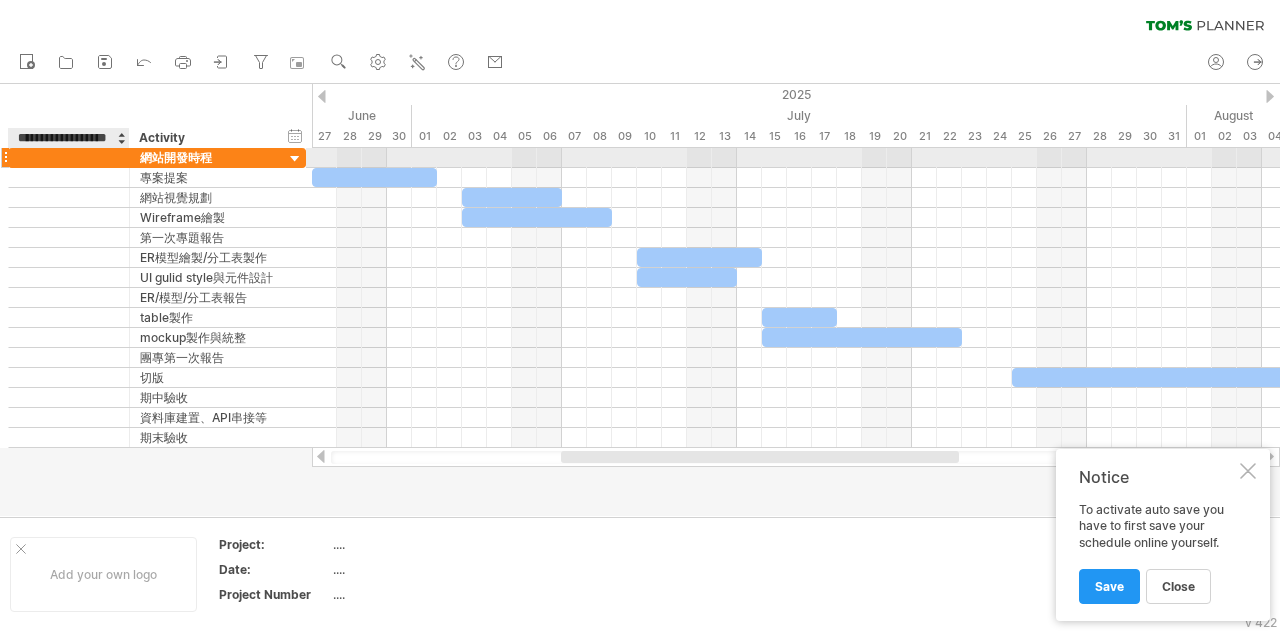 type on "****" 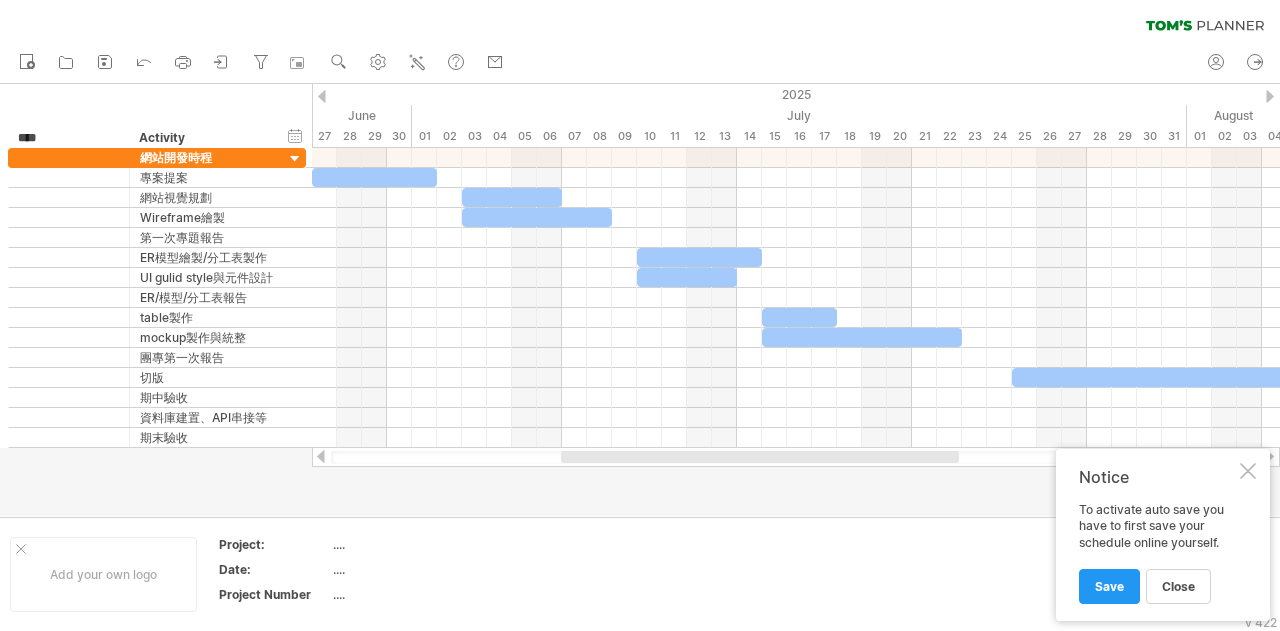drag, startPoint x: 100, startPoint y: 139, endPoint x: 0, endPoint y: 140, distance: 100.005 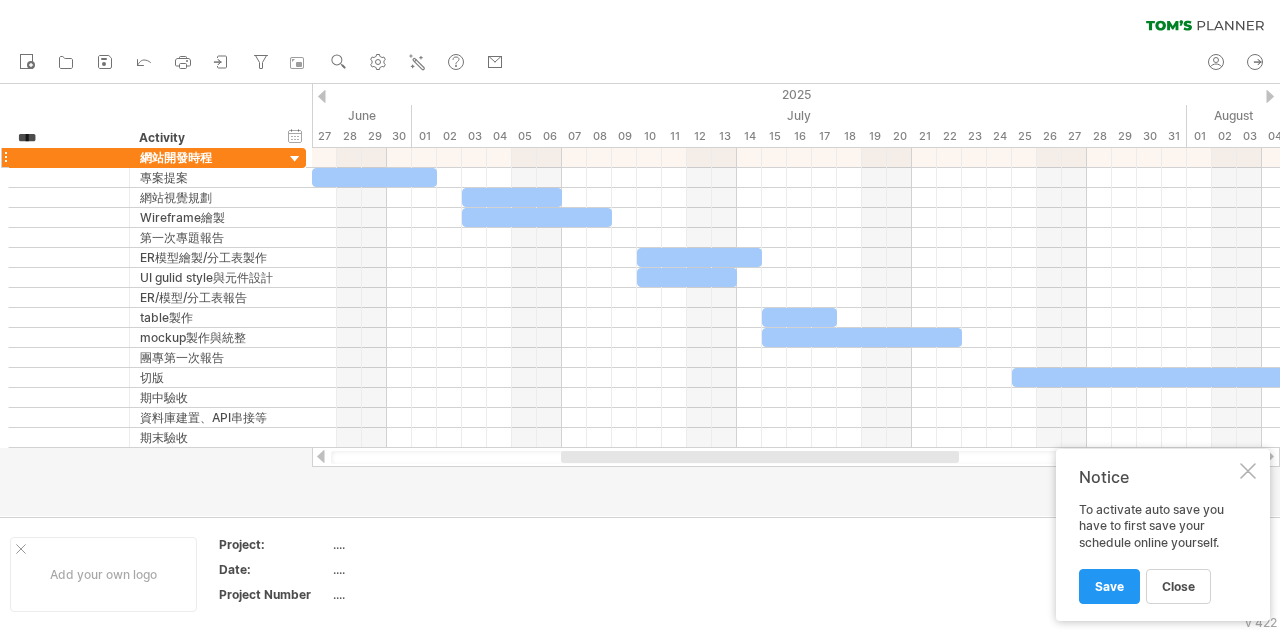 type 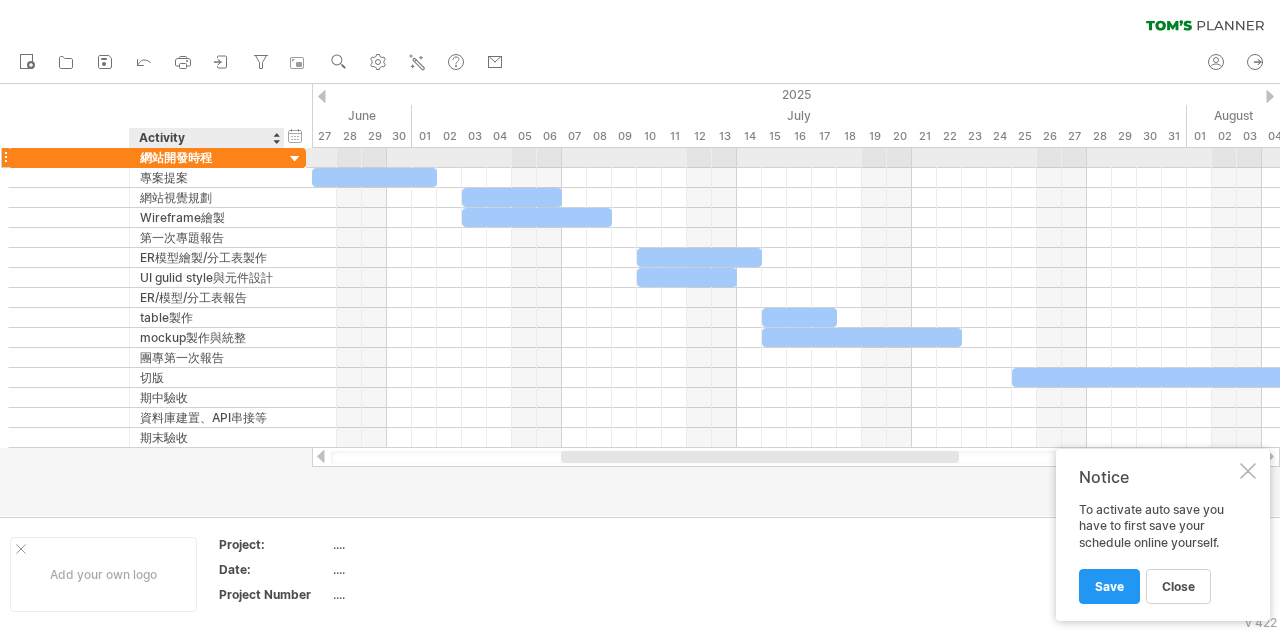 click on "Activity" at bounding box center (206, 138) 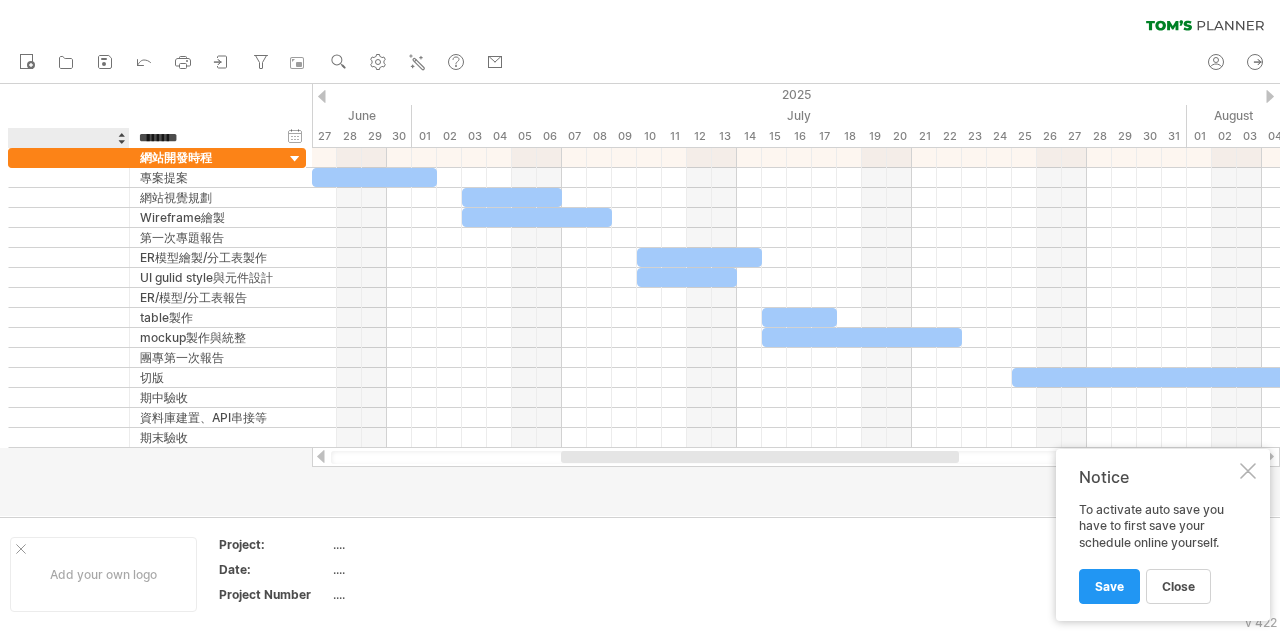 drag, startPoint x: 212, startPoint y: 136, endPoint x: 43, endPoint y: 139, distance: 169.02663 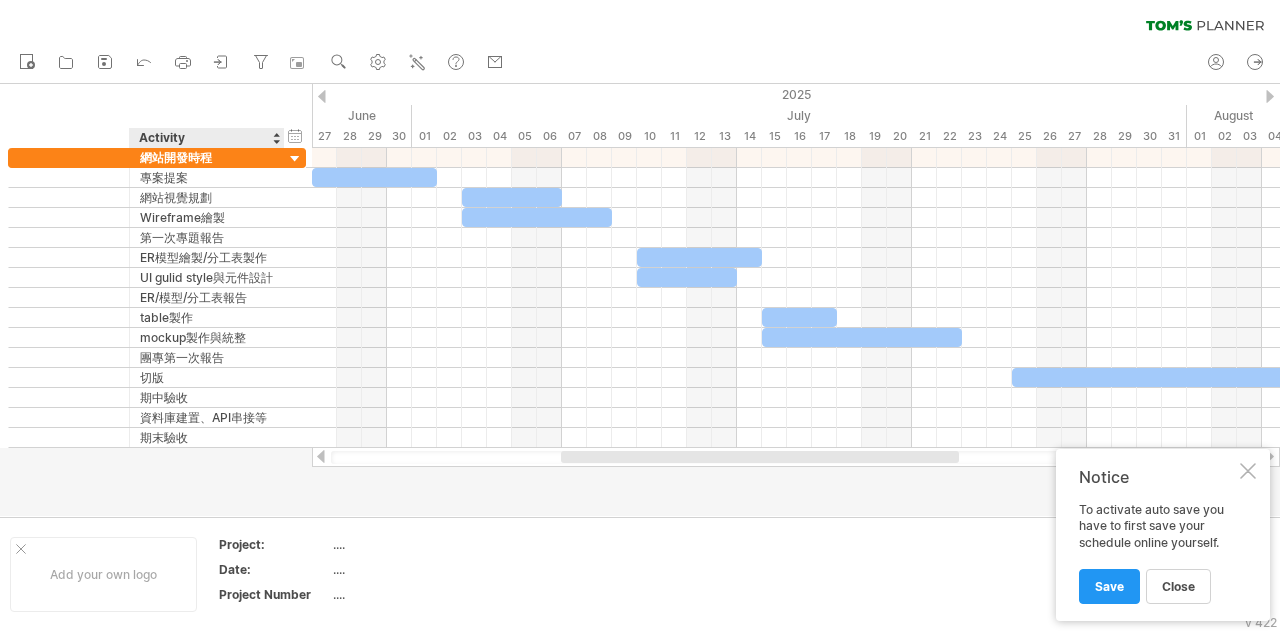 drag, startPoint x: 192, startPoint y: 137, endPoint x: 144, endPoint y: 138, distance: 48.010414 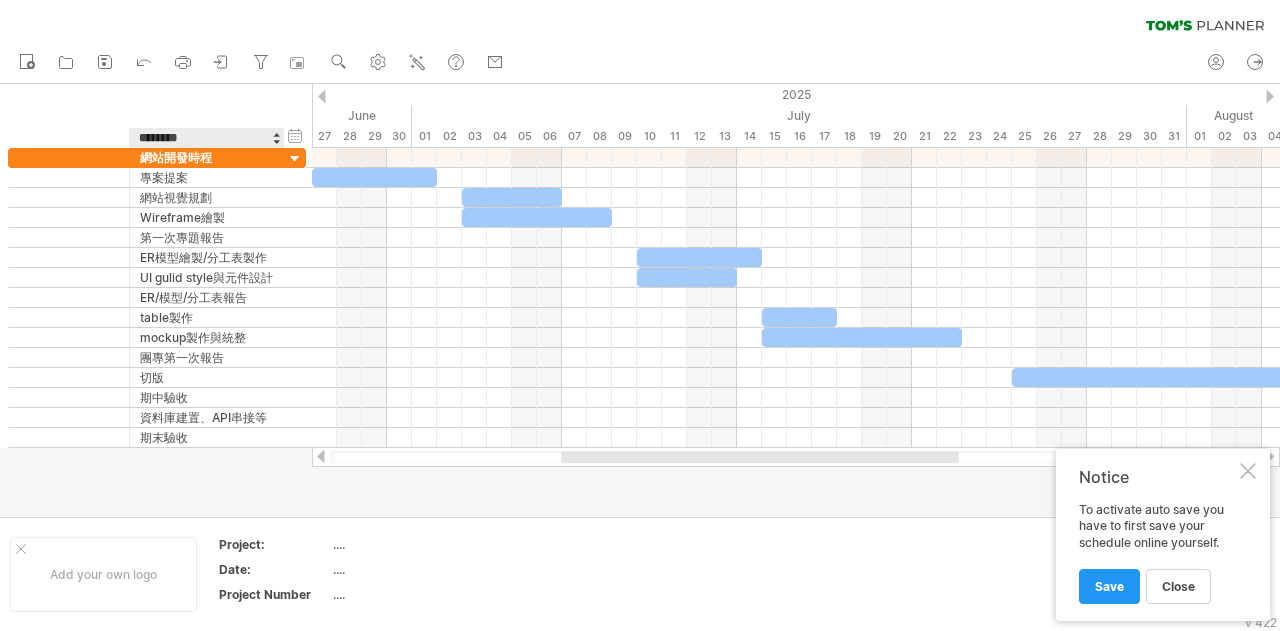 click on "********" at bounding box center [206, 138] 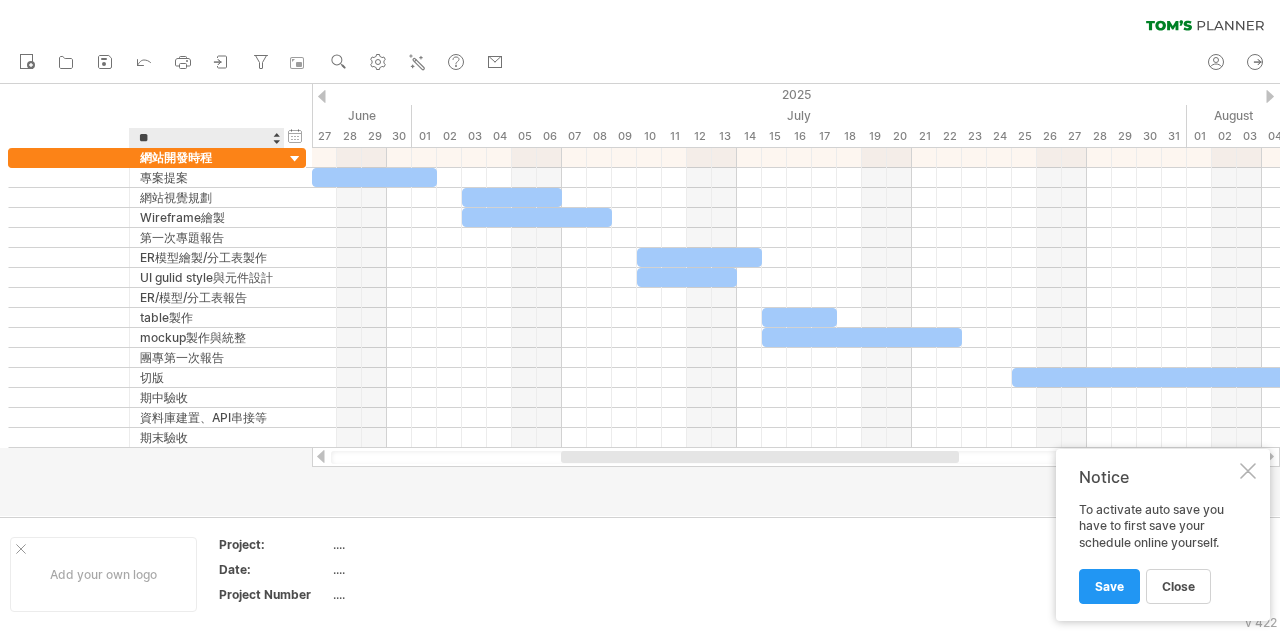 type on "*" 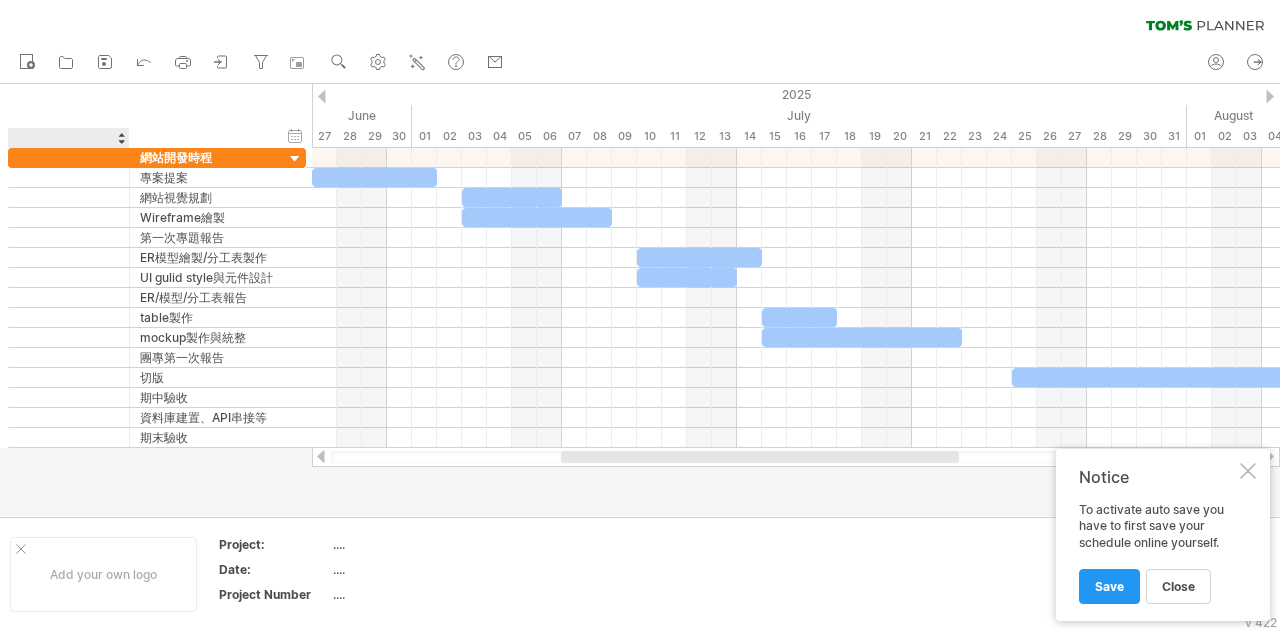 click at bounding box center [68, 138] 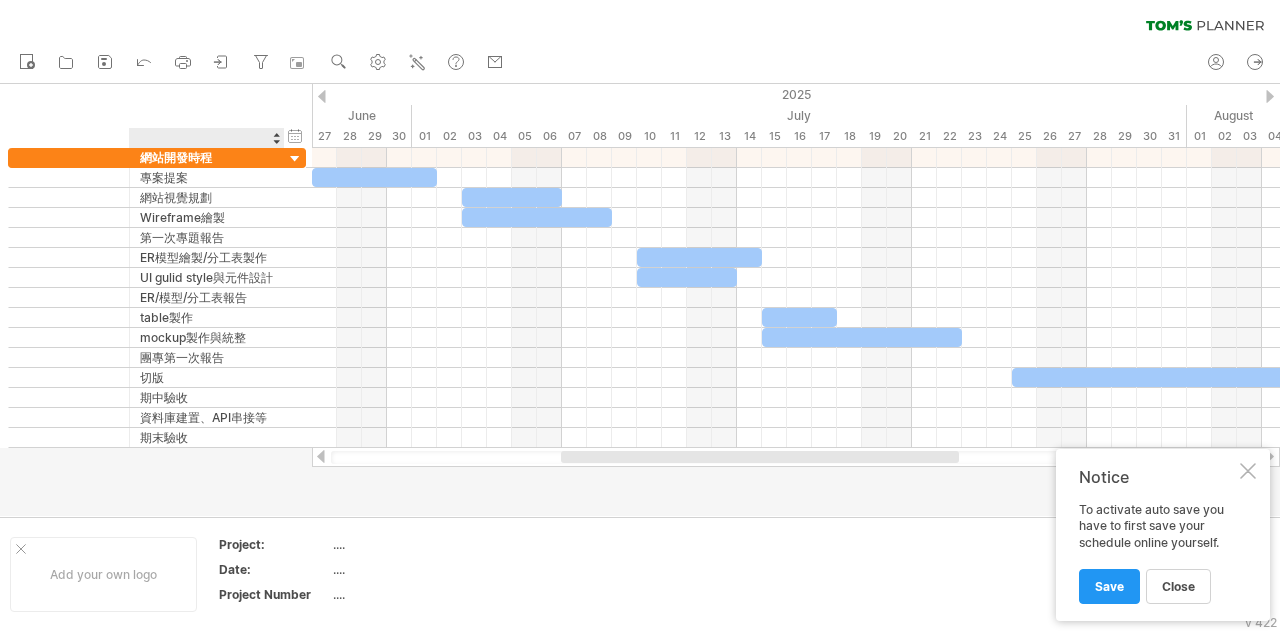 click at bounding box center [206, 138] 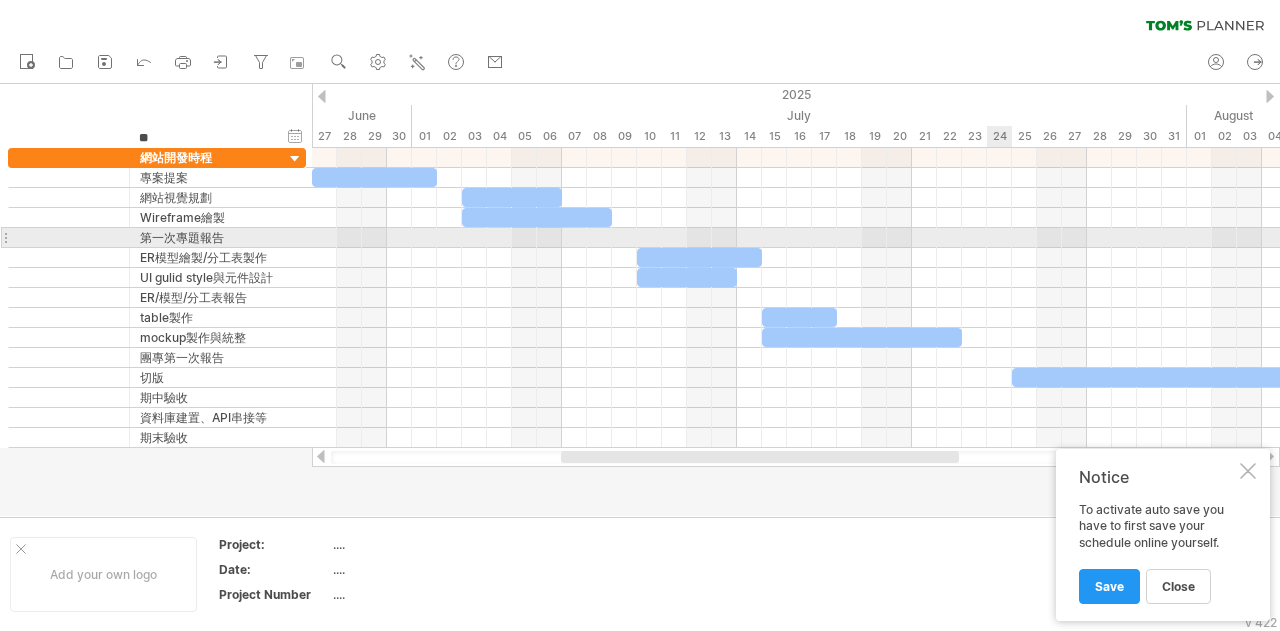 type on "*" 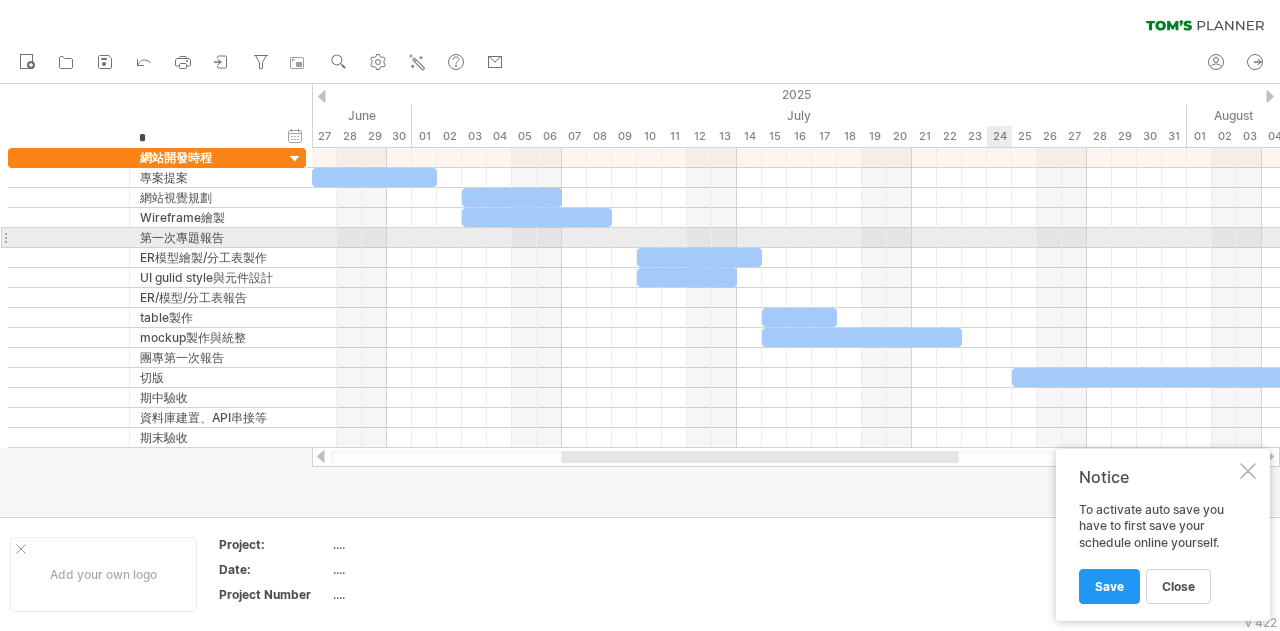 type 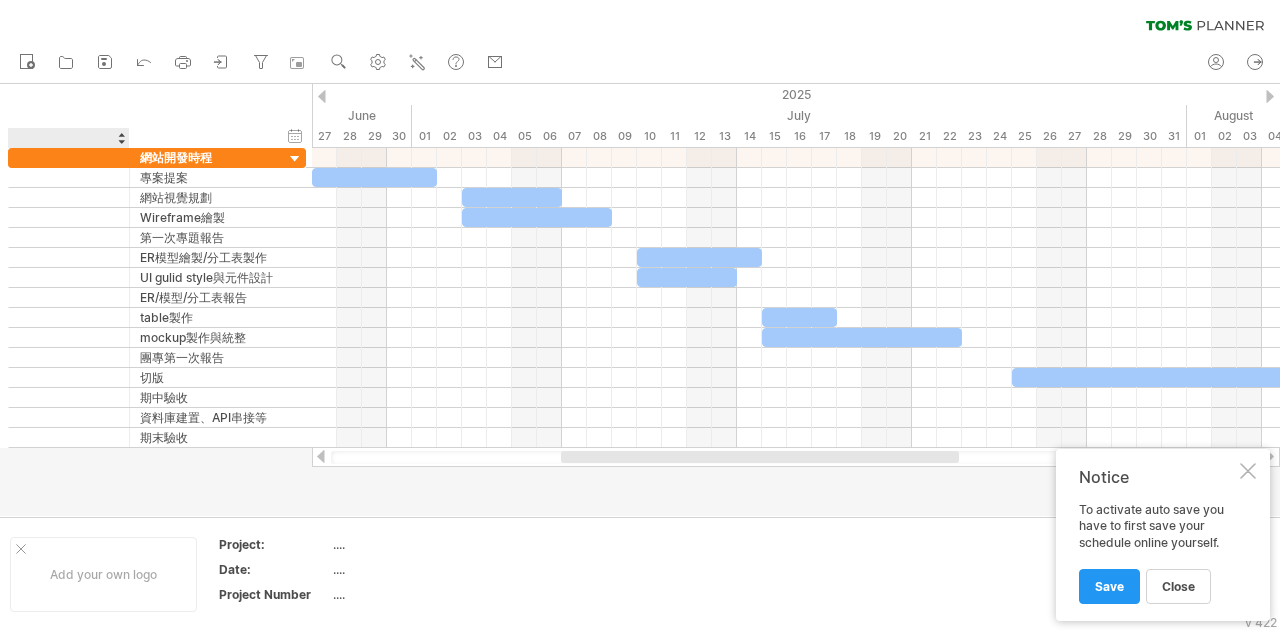 click on "hide start/end/duration show start/end/duration" at bounding box center (156, 116) 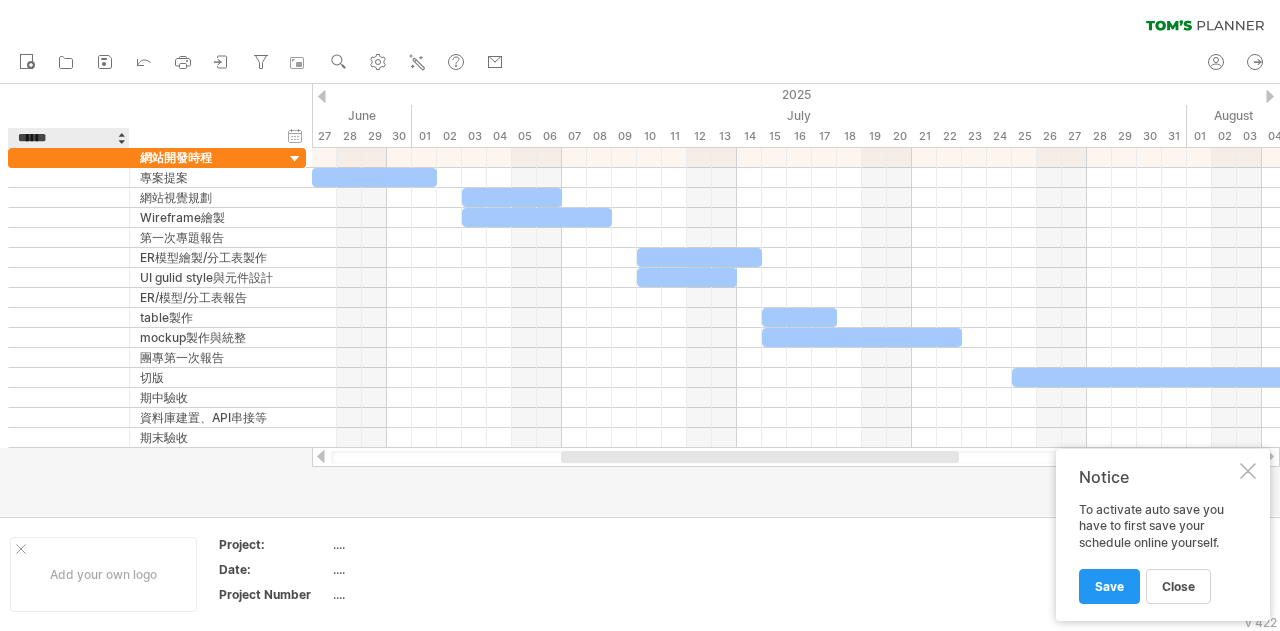 type on "*****" 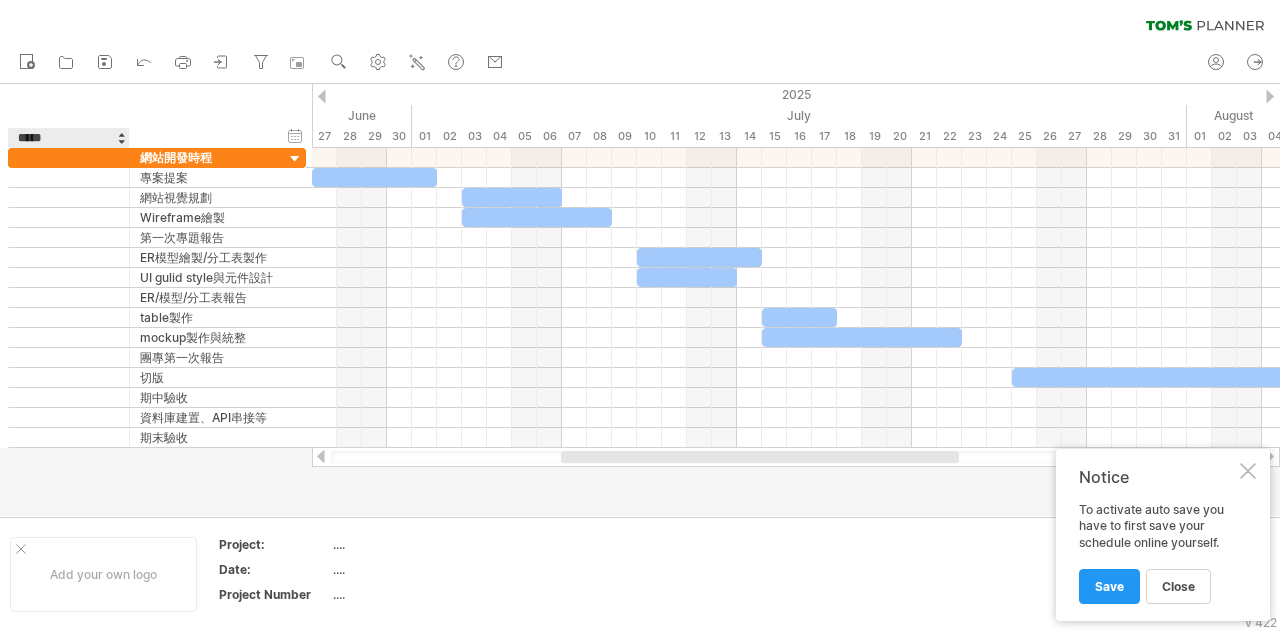 click on "*****" at bounding box center (68, 138) 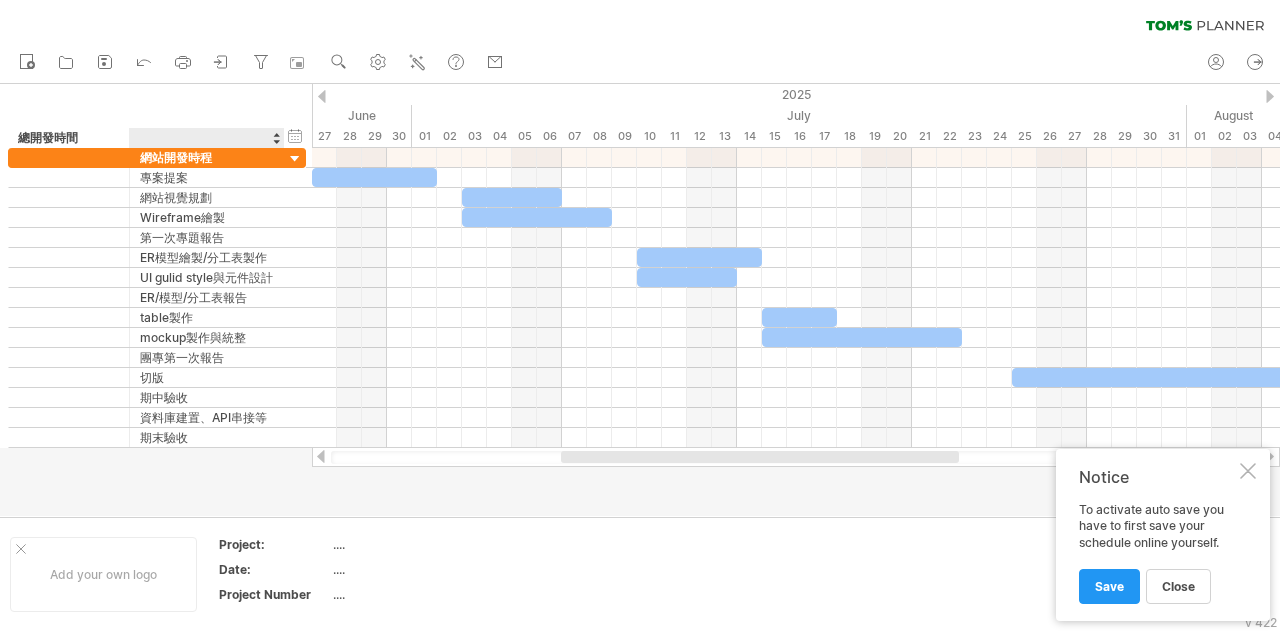 click at bounding box center (206, 138) 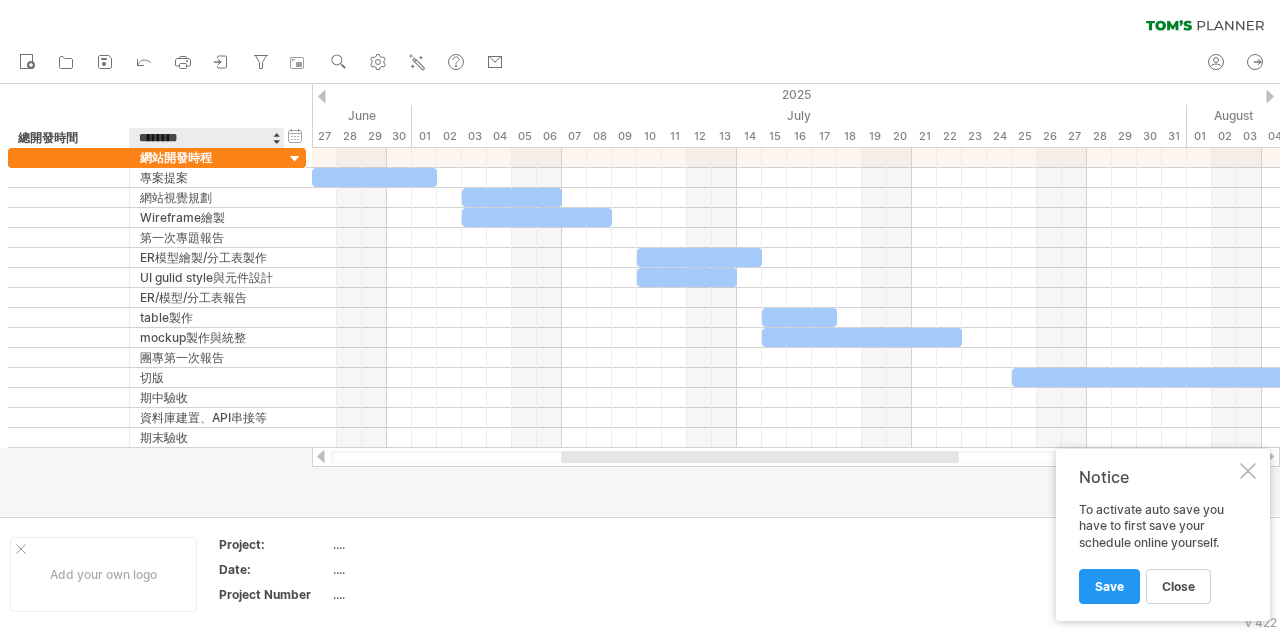 type on "*********" 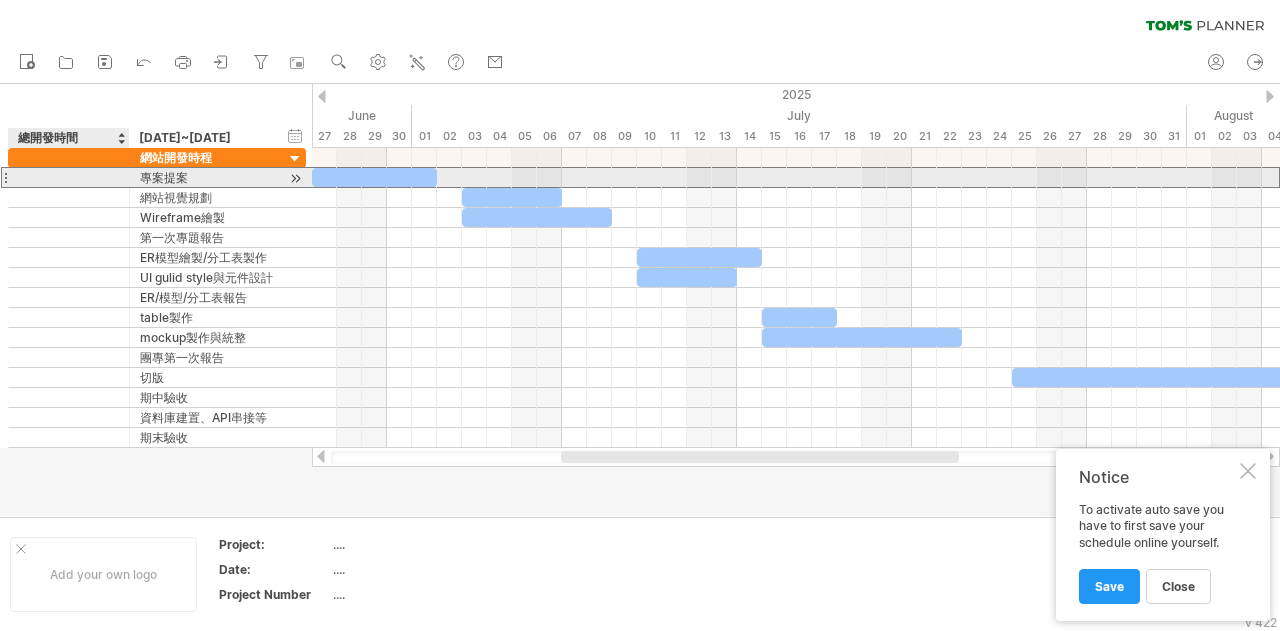 click at bounding box center [69, 177] 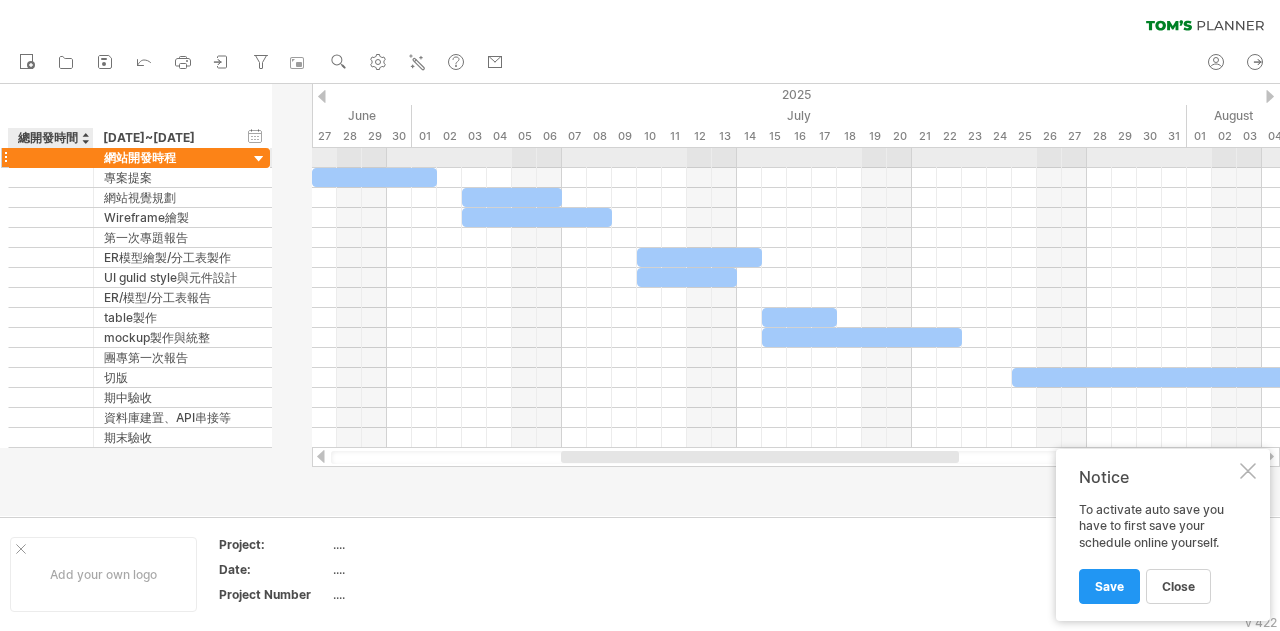 drag, startPoint x: 126, startPoint y: 159, endPoint x: 90, endPoint y: 165, distance: 36.496574 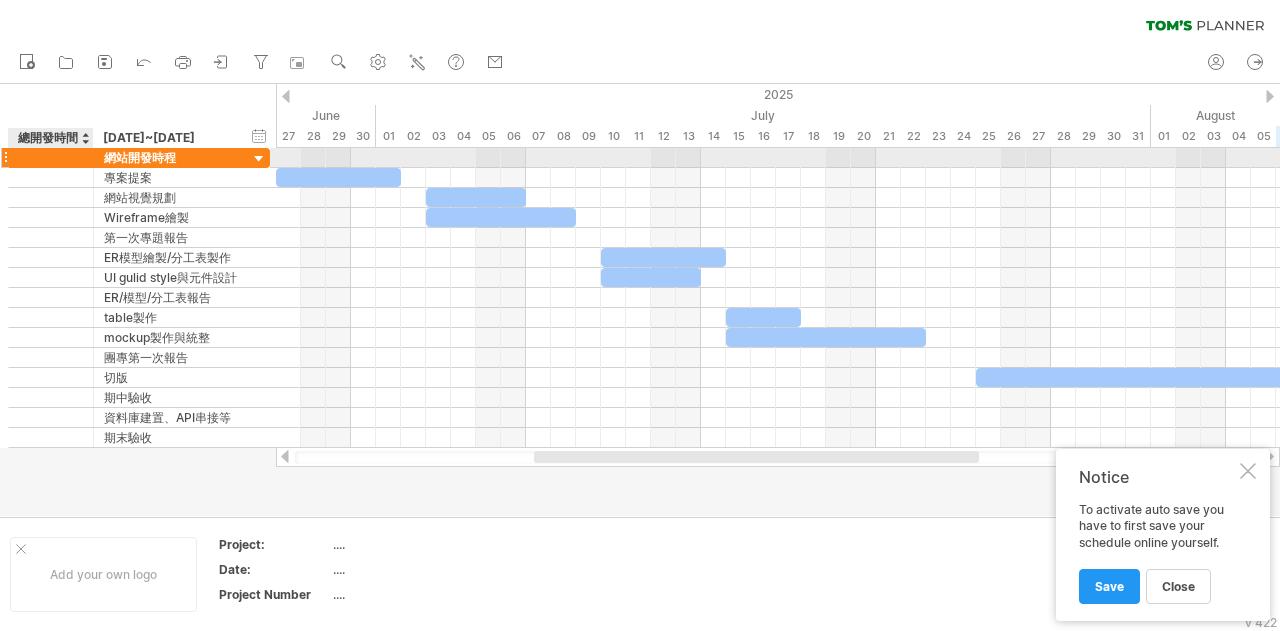 click at bounding box center (51, 157) 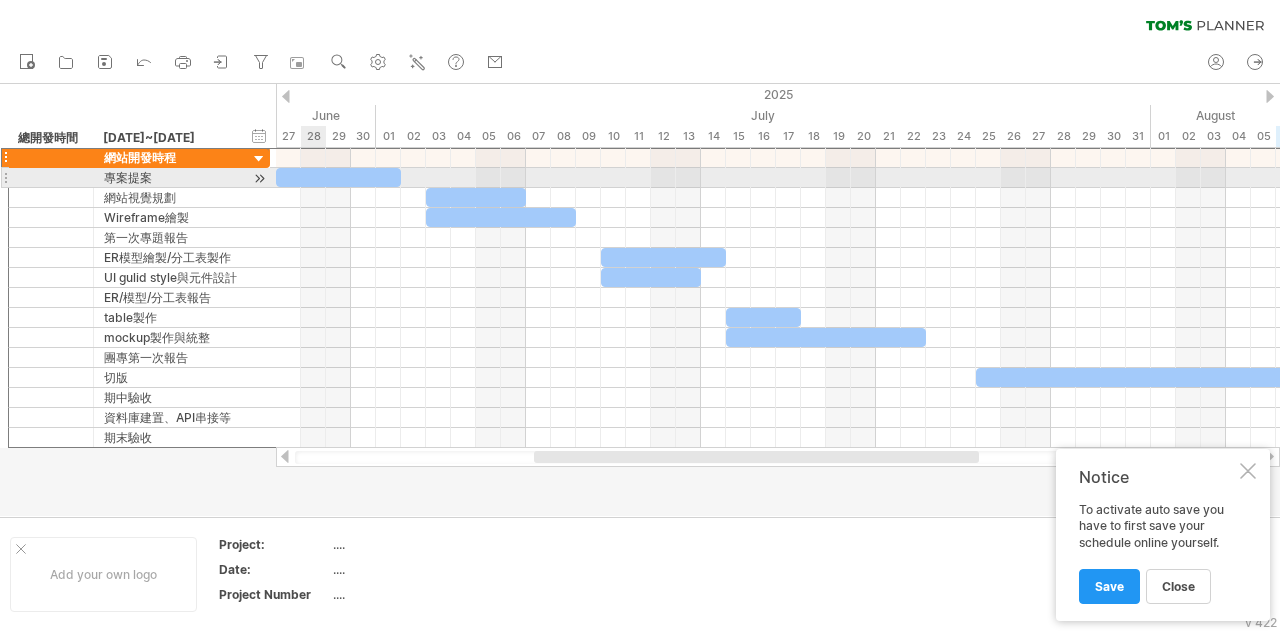 type on "*" 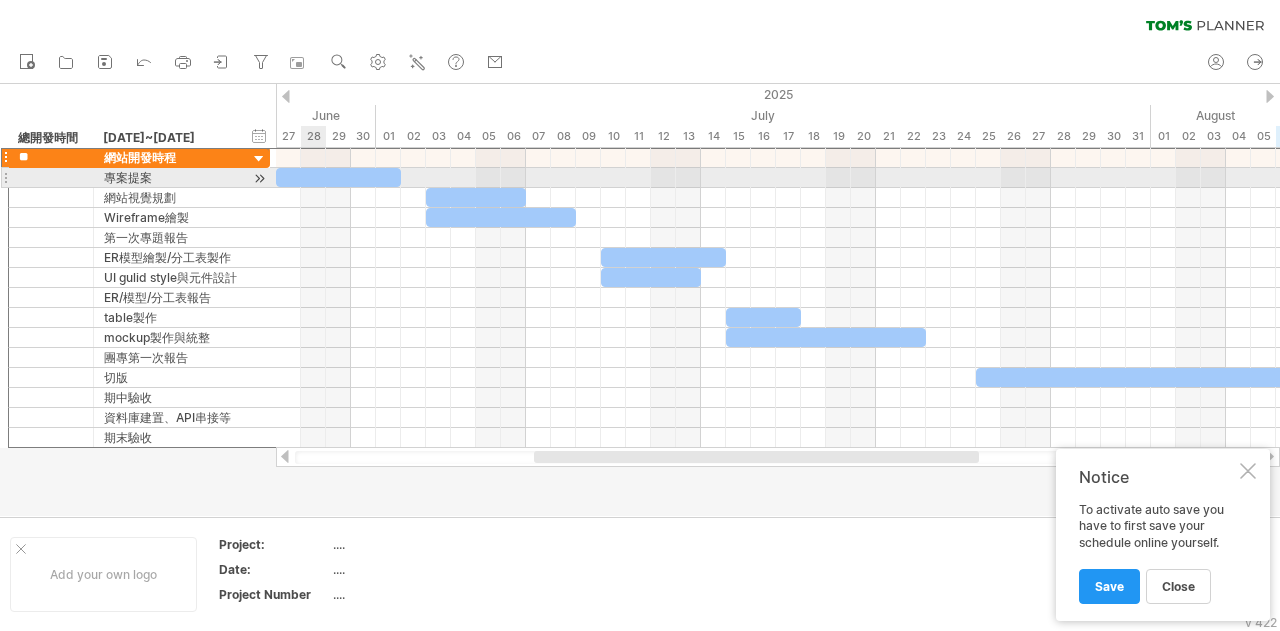 type on "*" 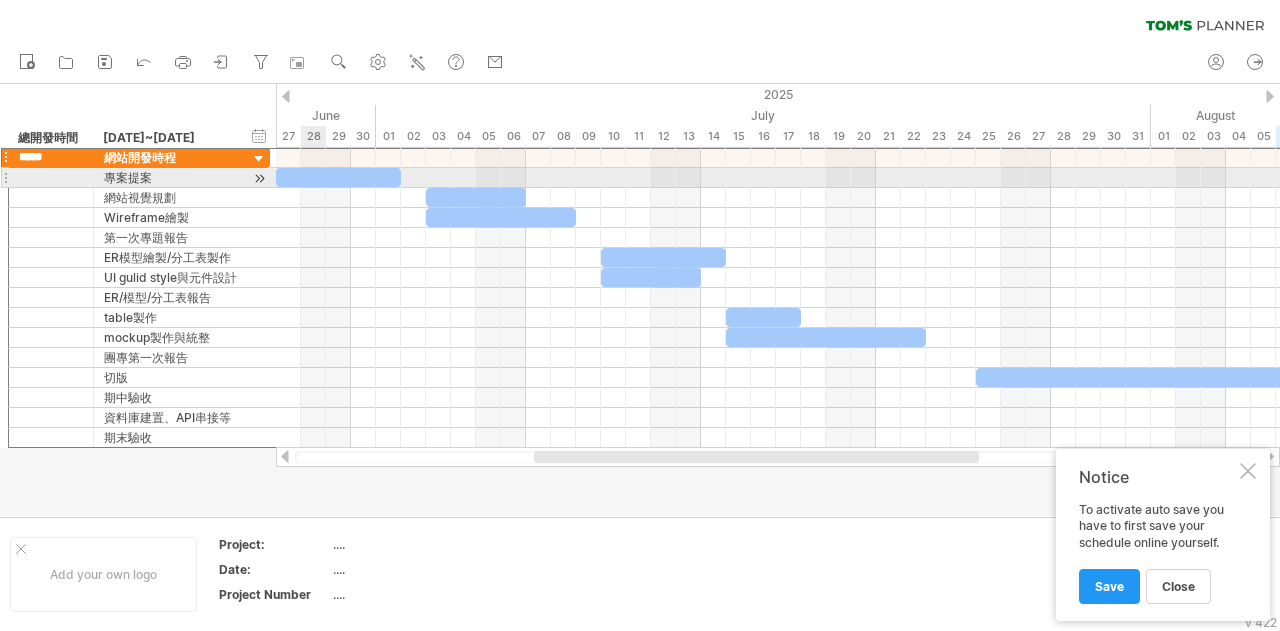 type on "****" 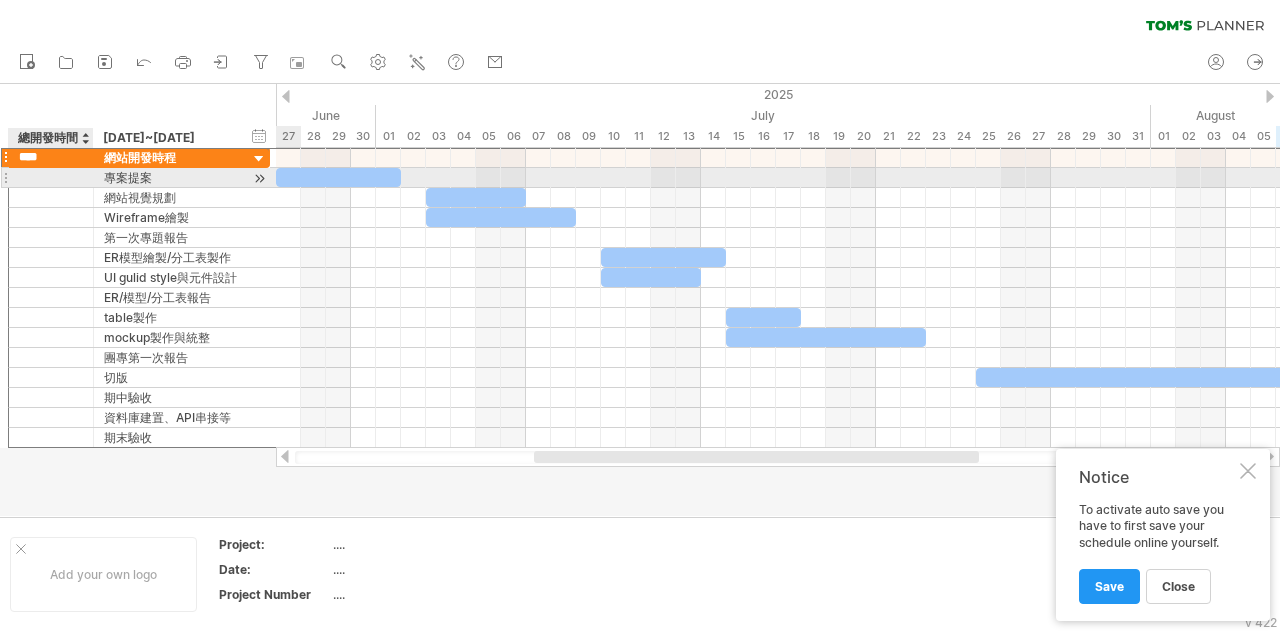click at bounding box center (51, 177) 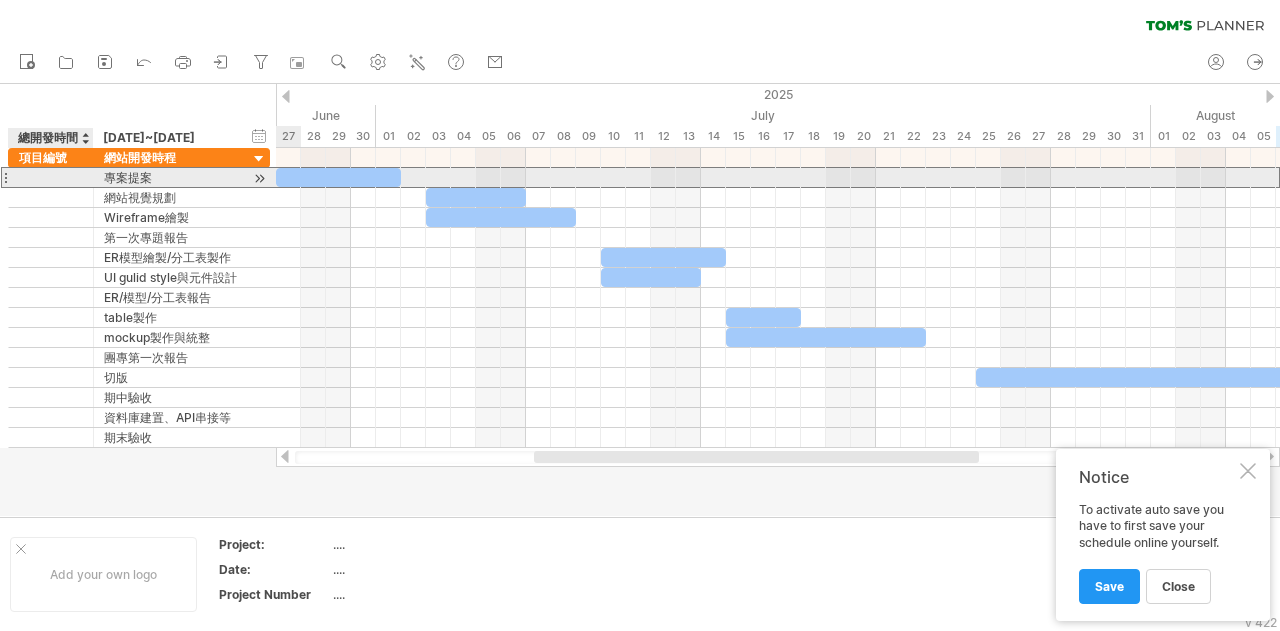type on "*" 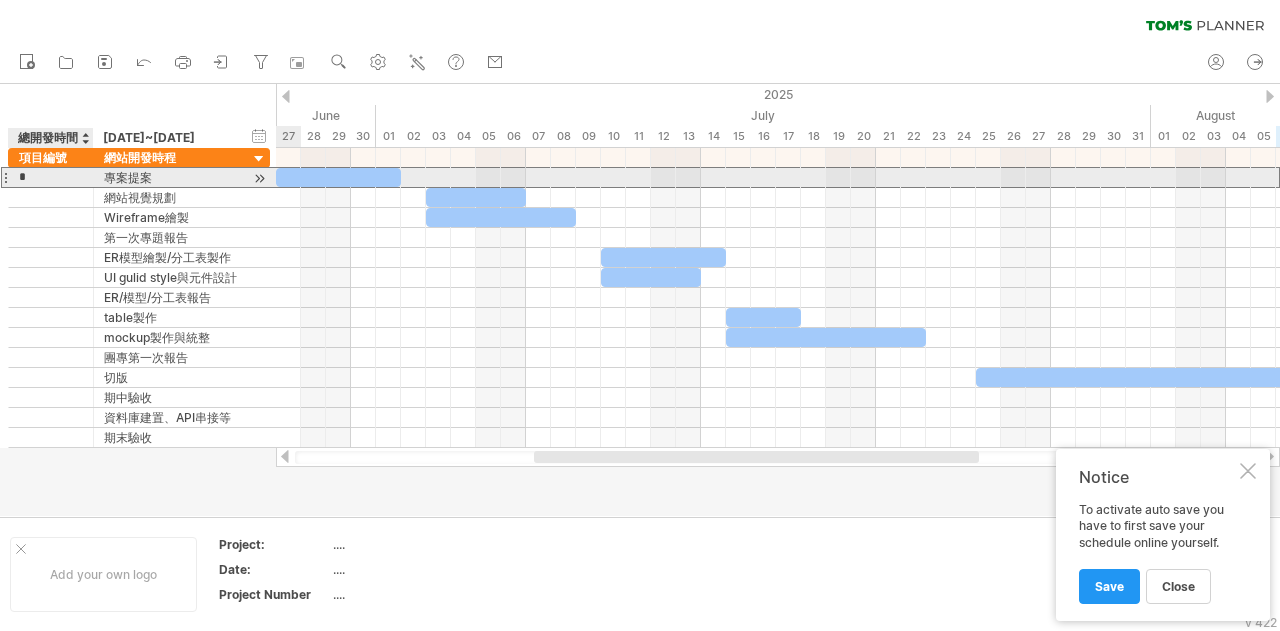 type on "**" 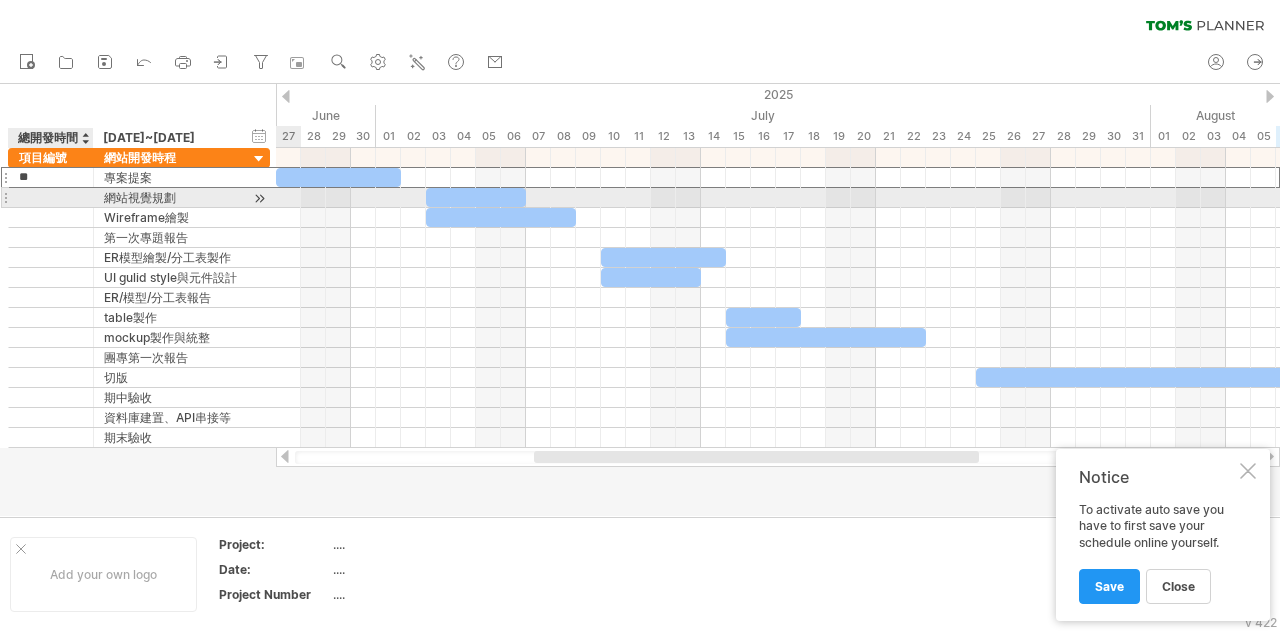 click at bounding box center [51, 197] 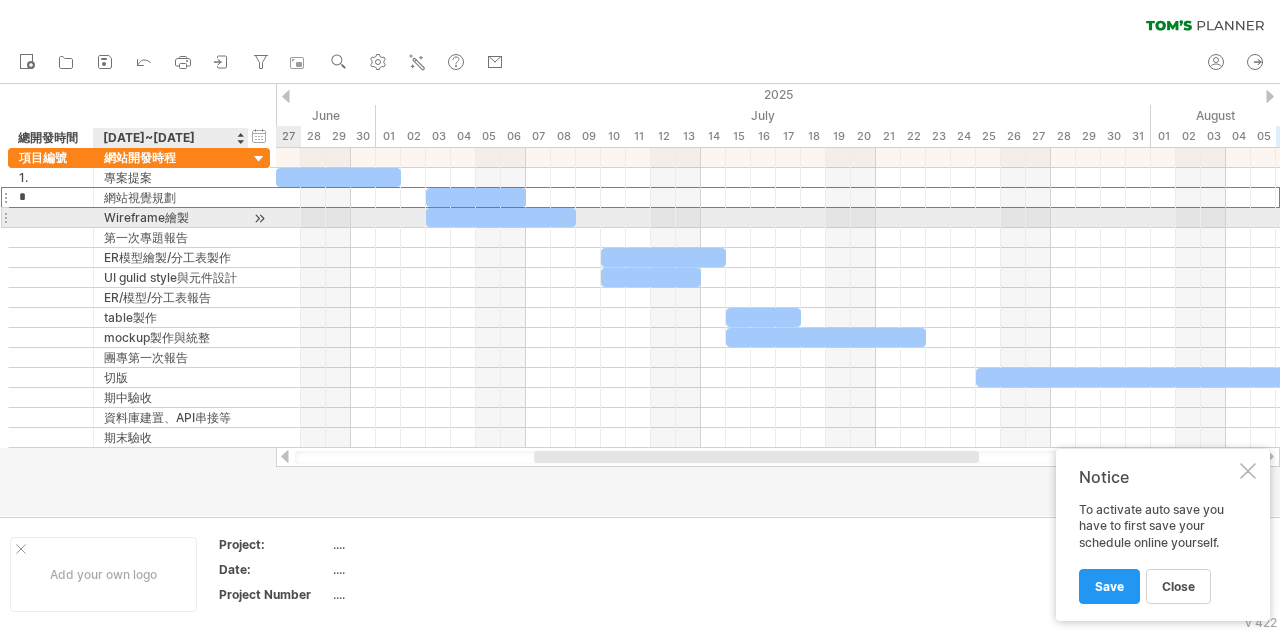 type on "**" 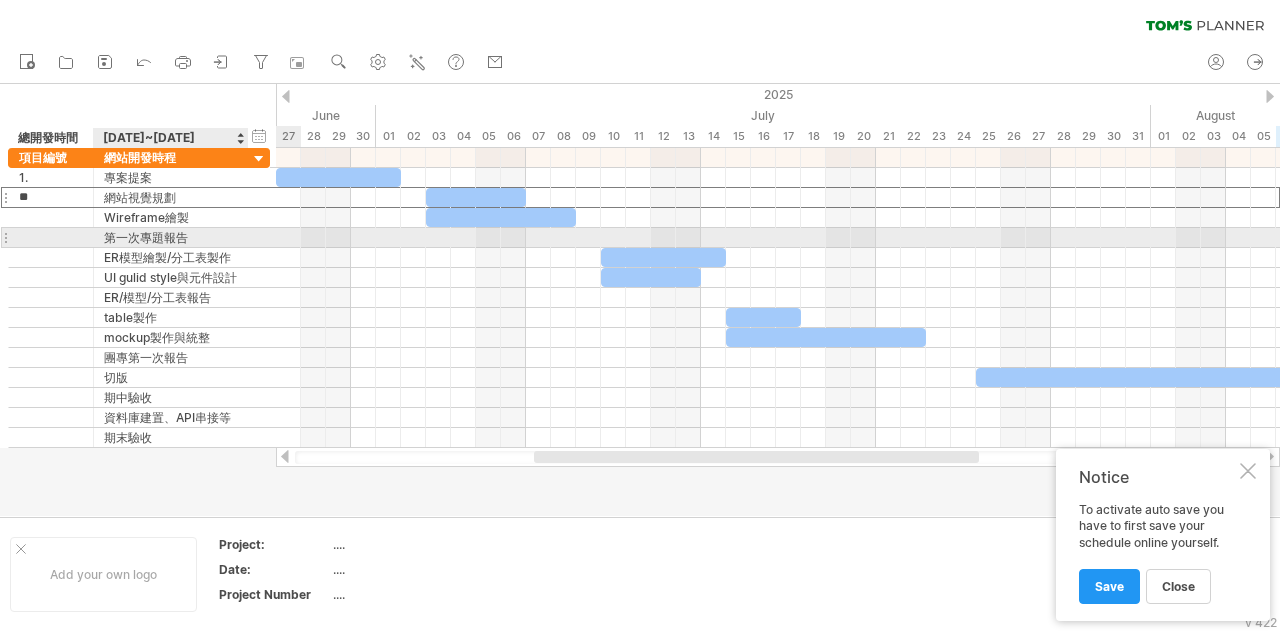 click at bounding box center [91, 238] 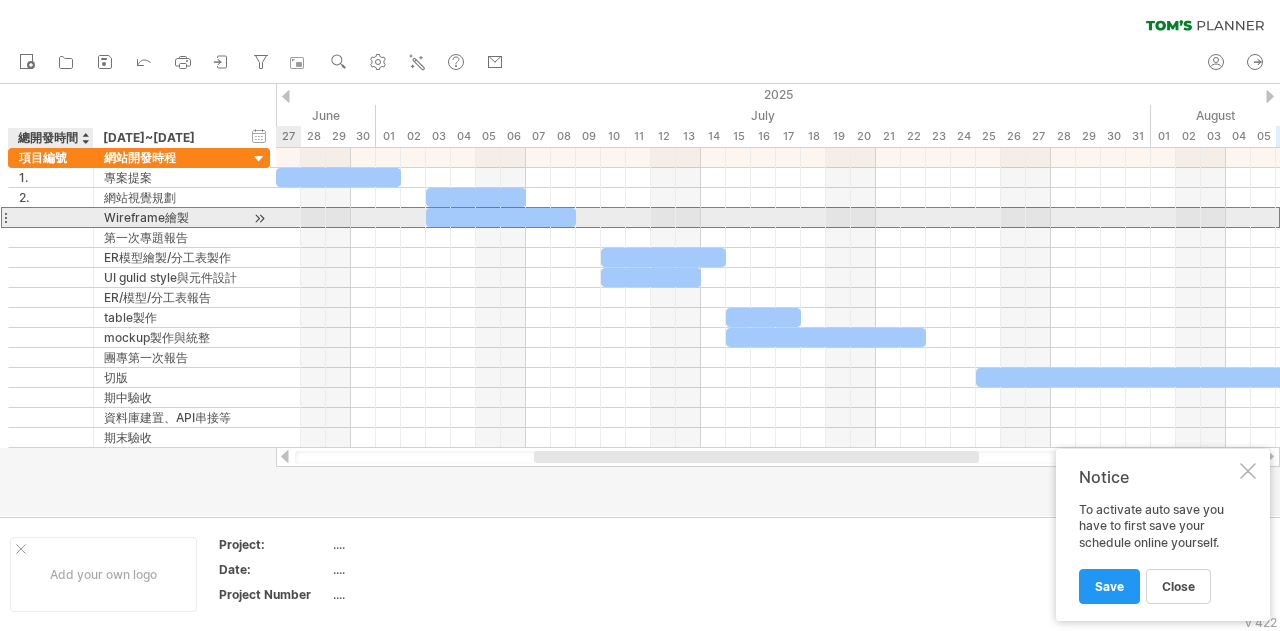 click at bounding box center [51, 217] 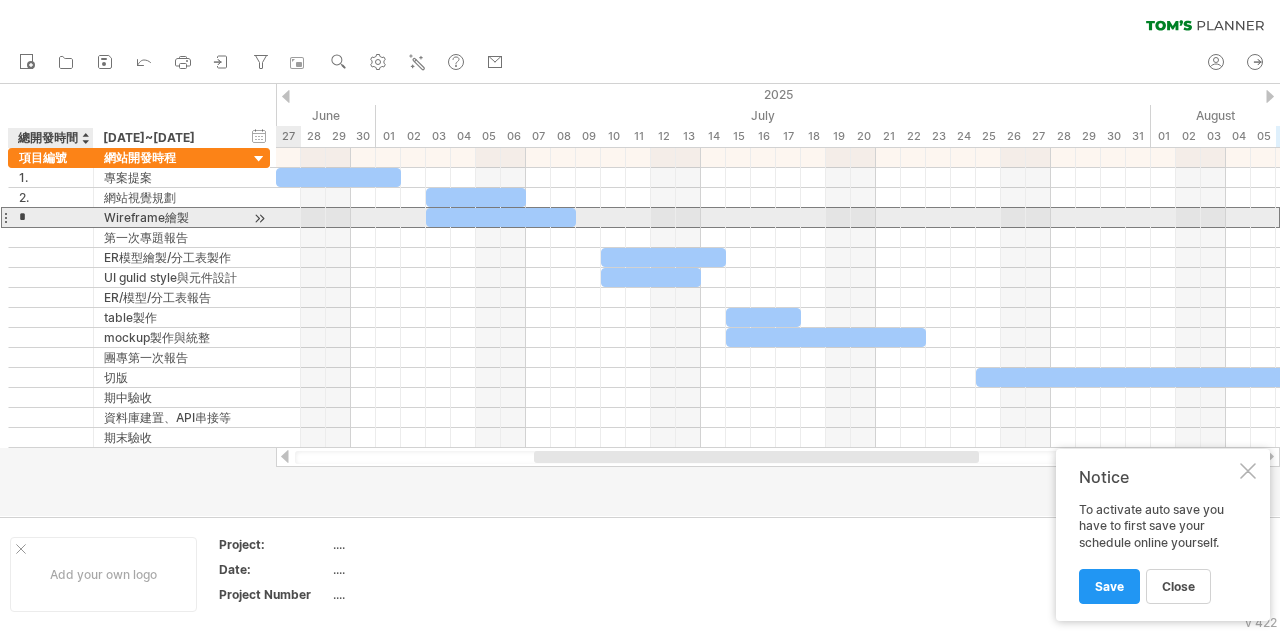 type on "**" 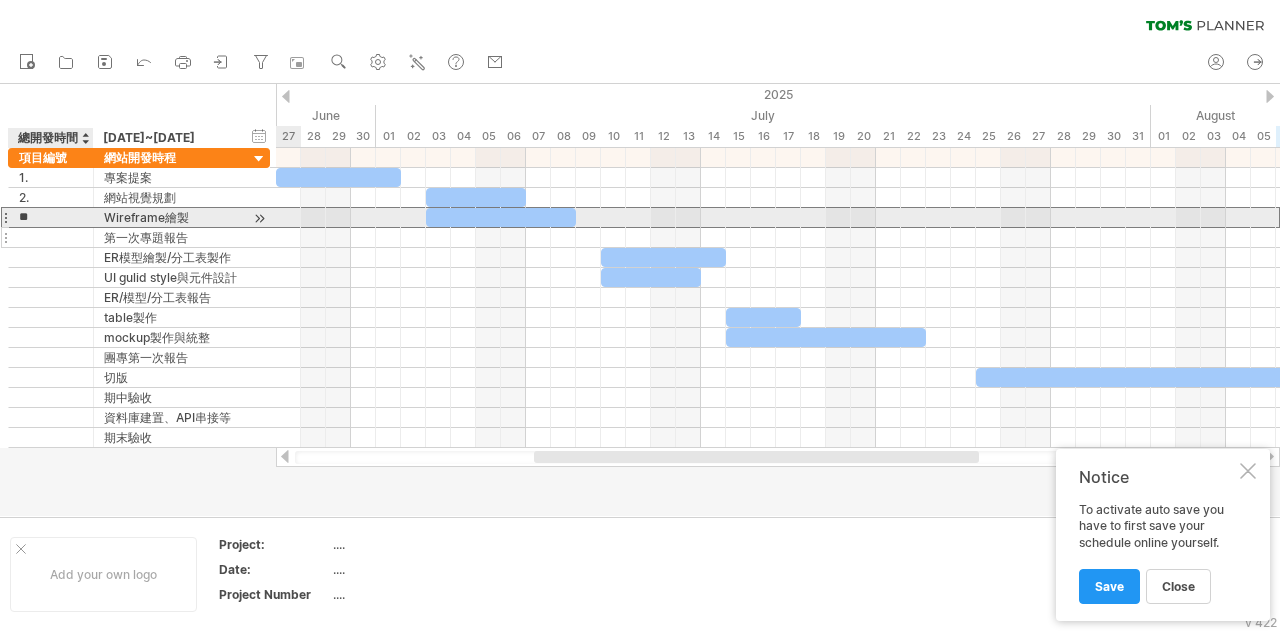 click at bounding box center (51, 237) 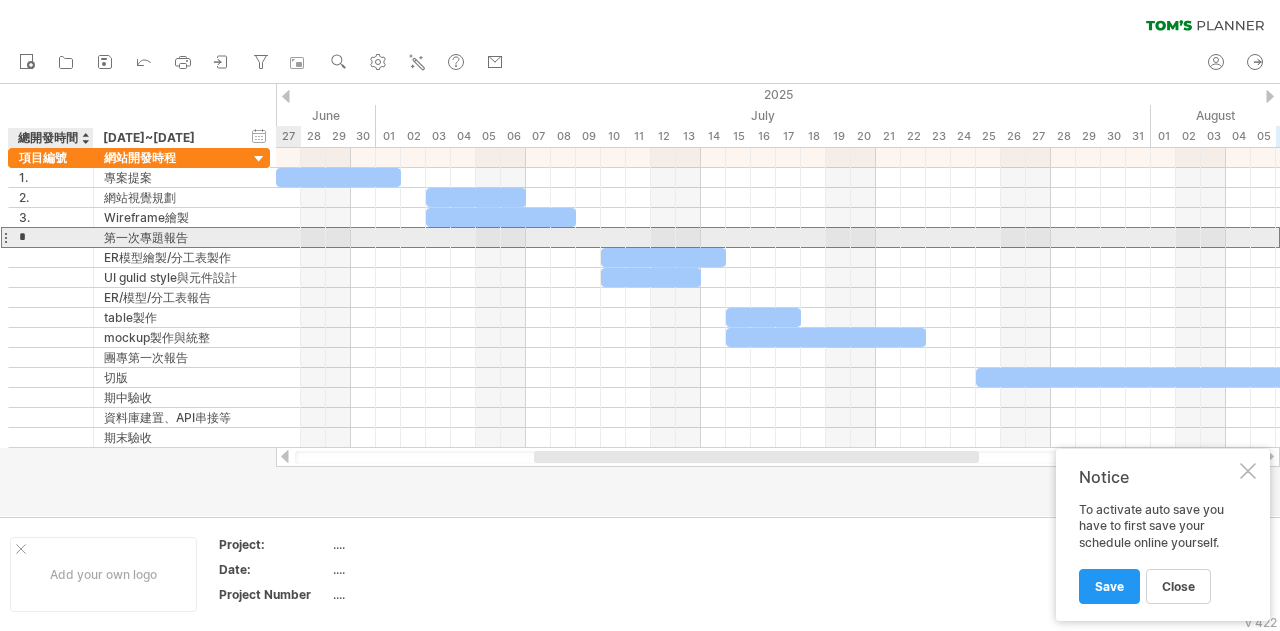type on "**" 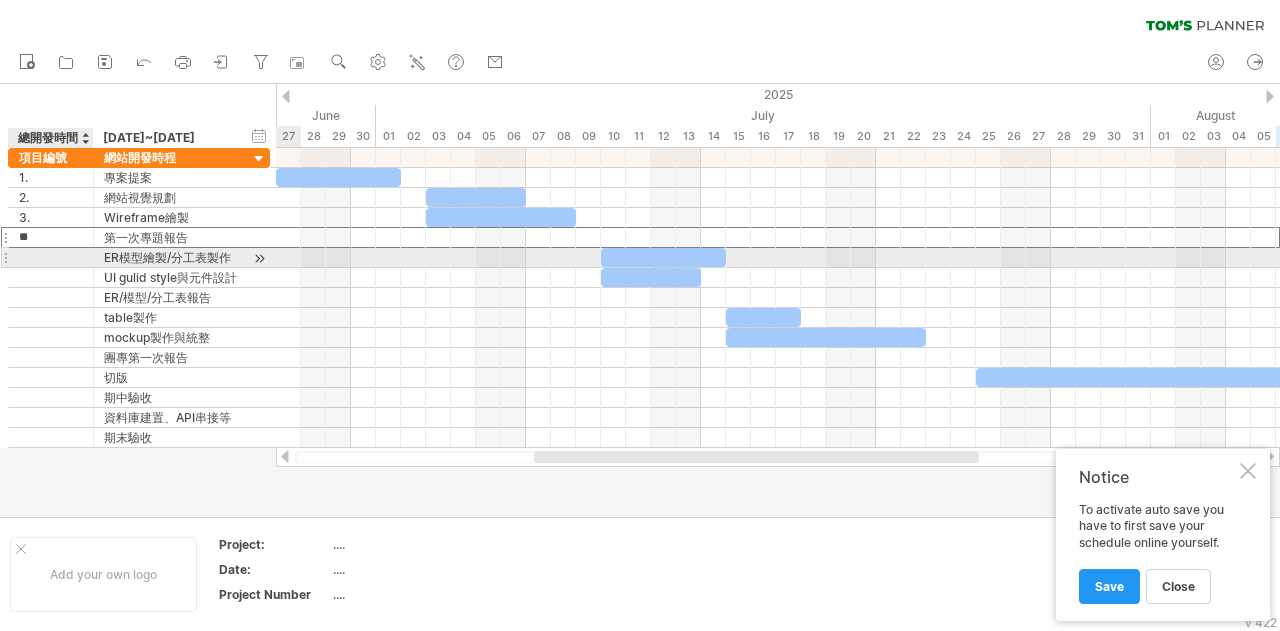 click at bounding box center (51, 257) 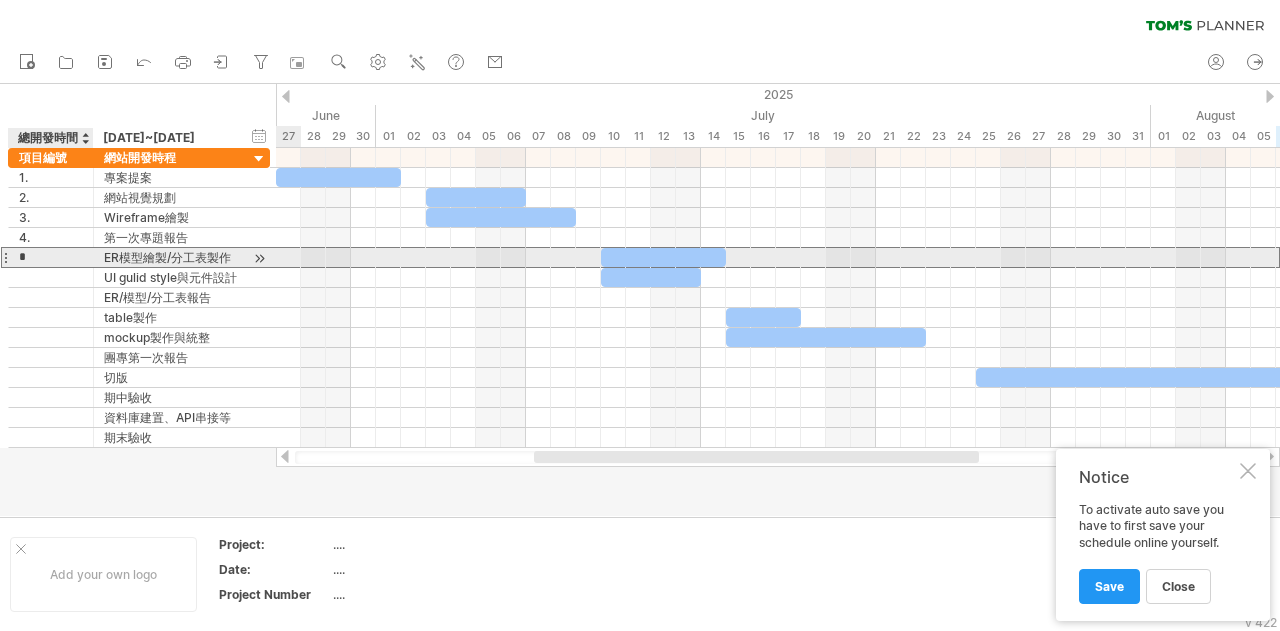 type on "**" 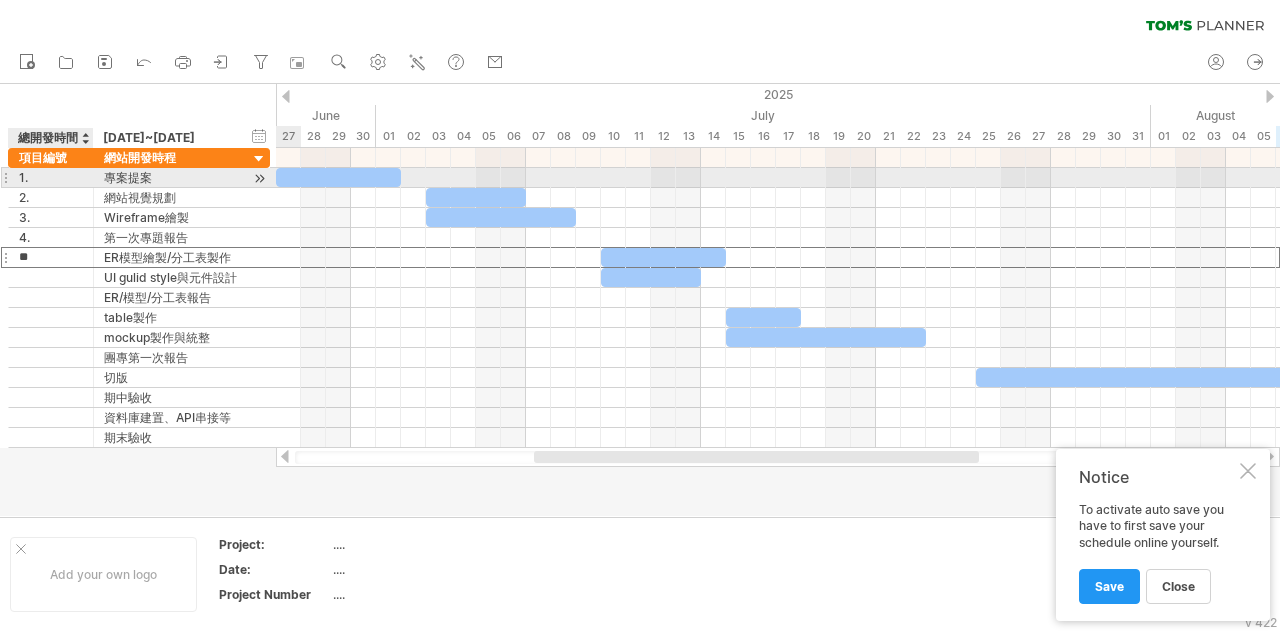 click on "1." at bounding box center (51, 177) 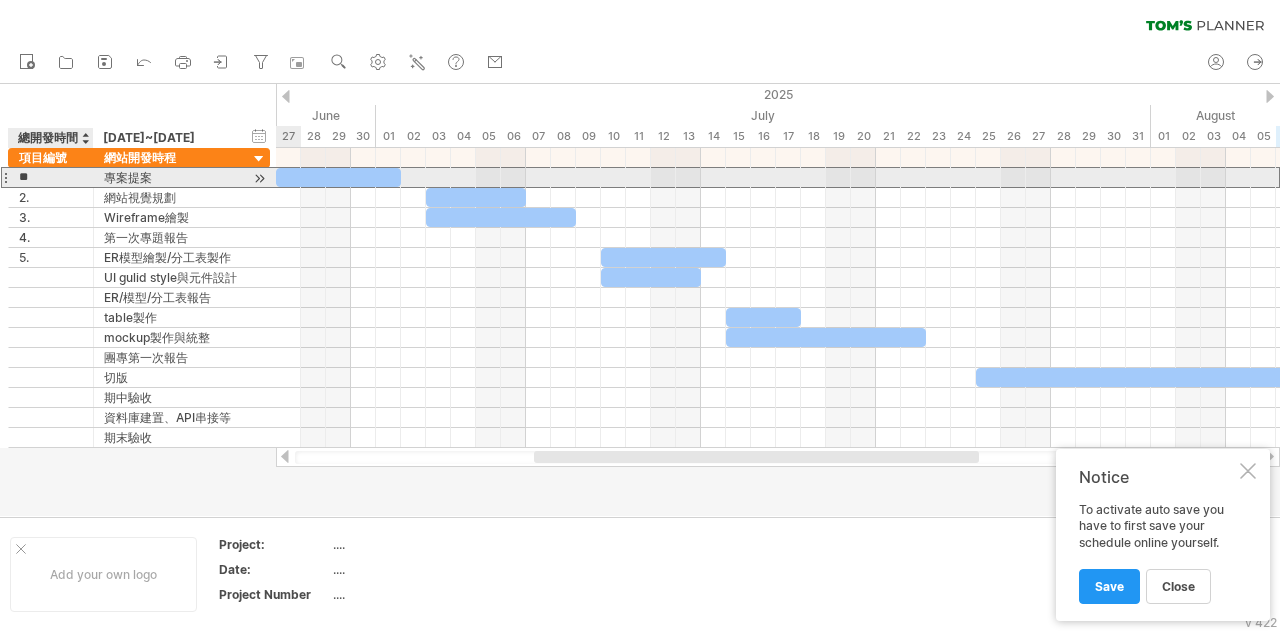 type on "*" 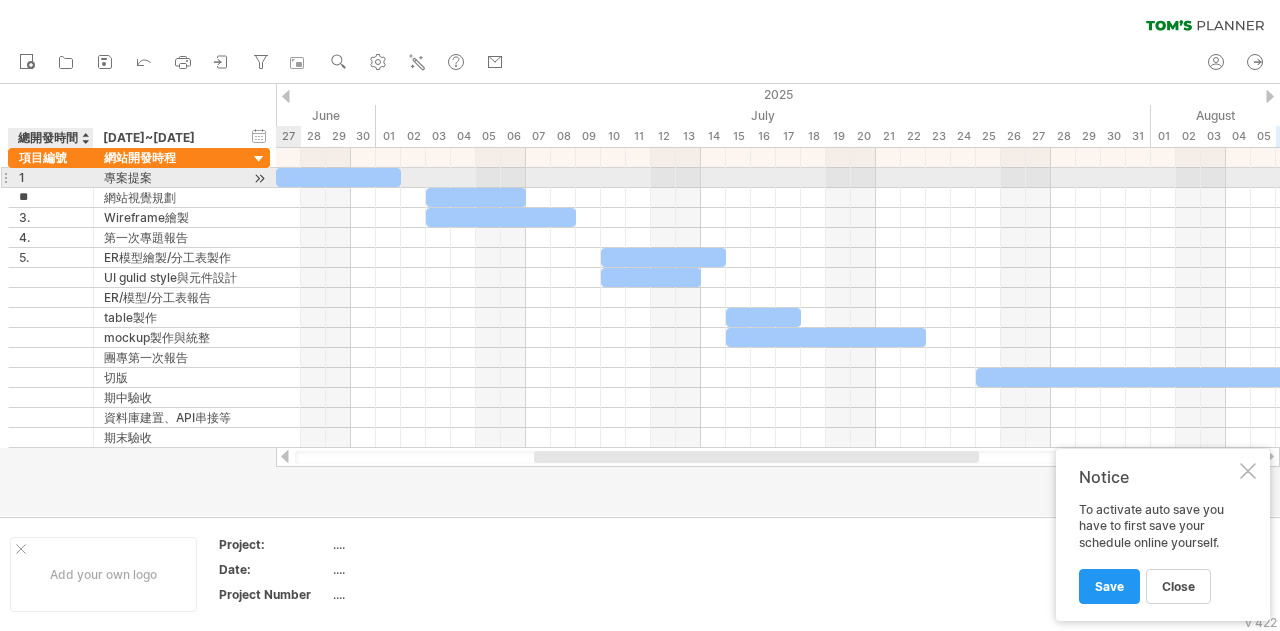 type on "*" 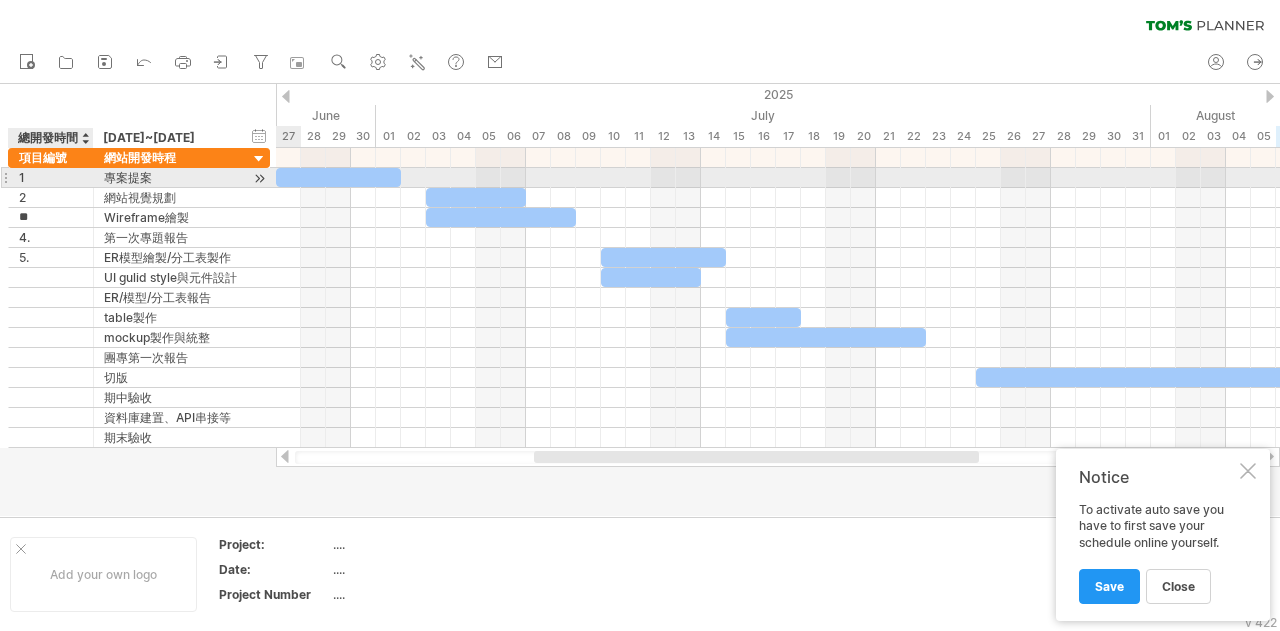 type on "*" 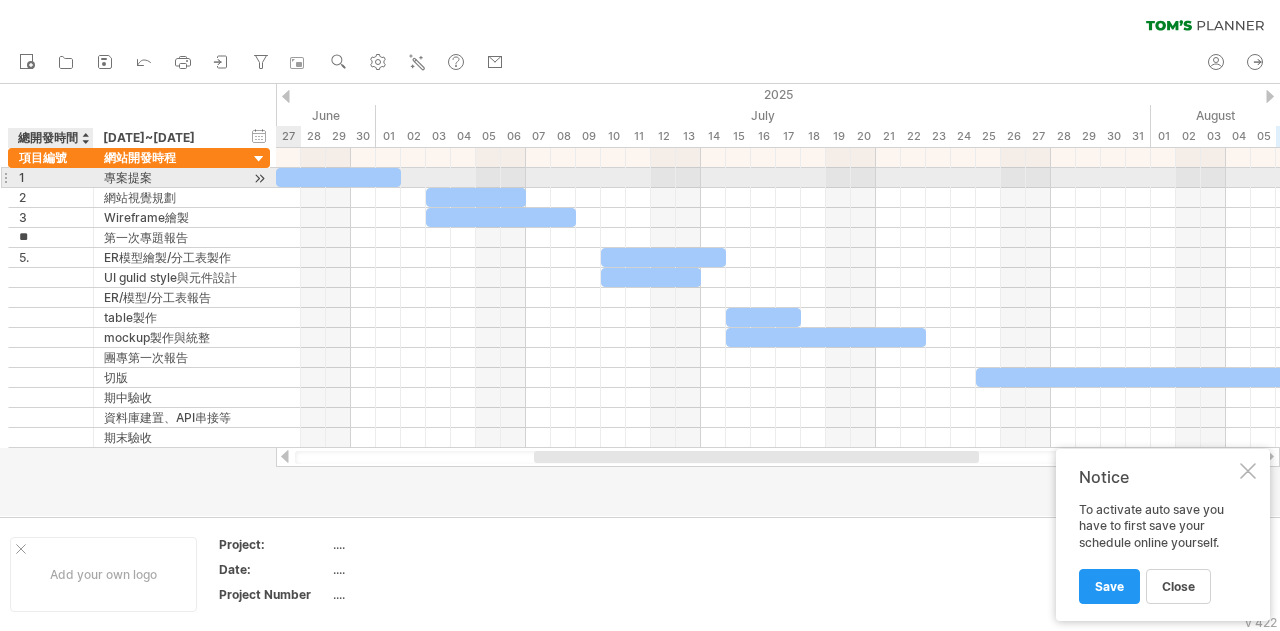 type on "*" 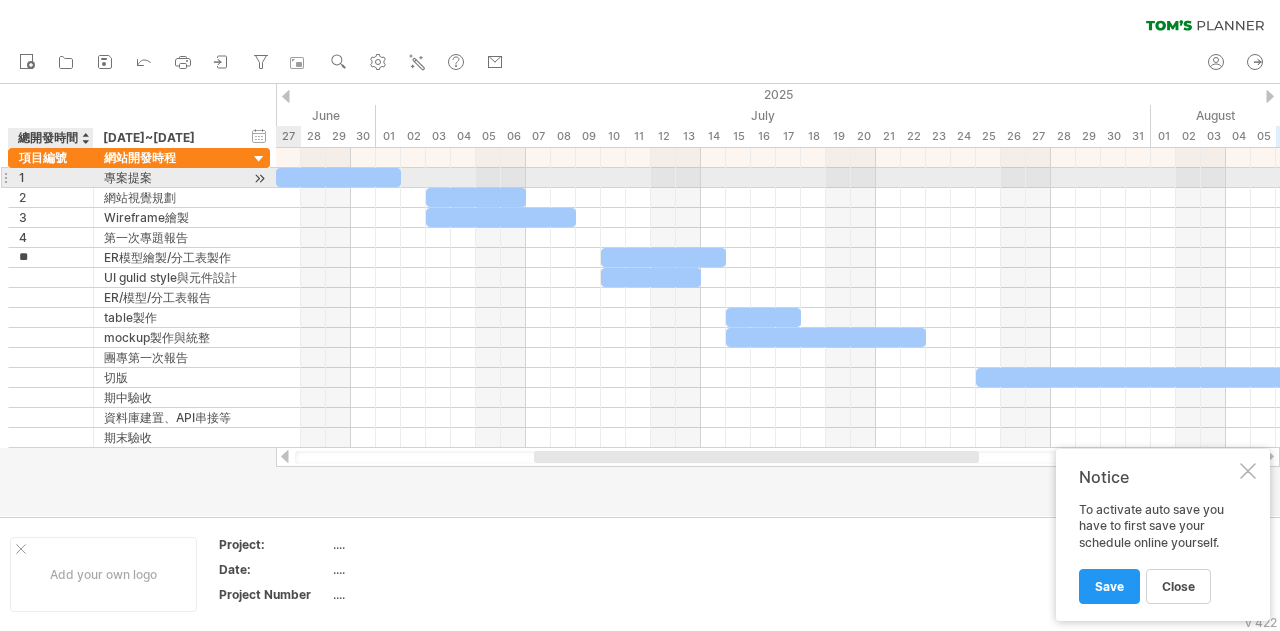 type on "*" 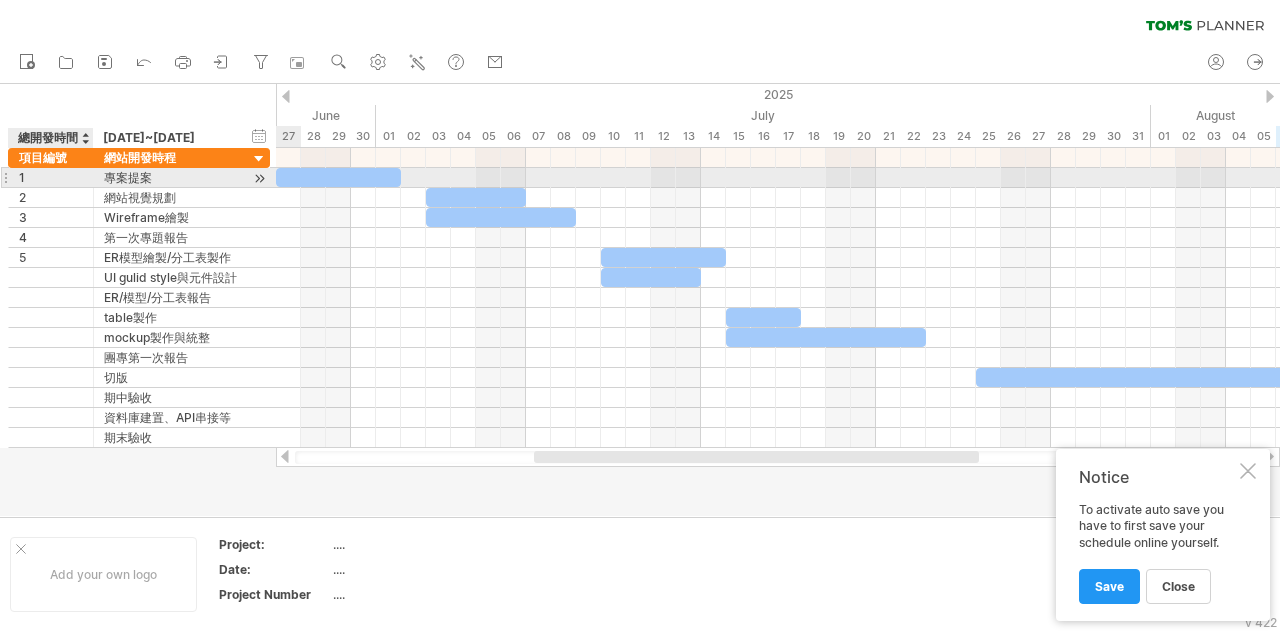 type on "*" 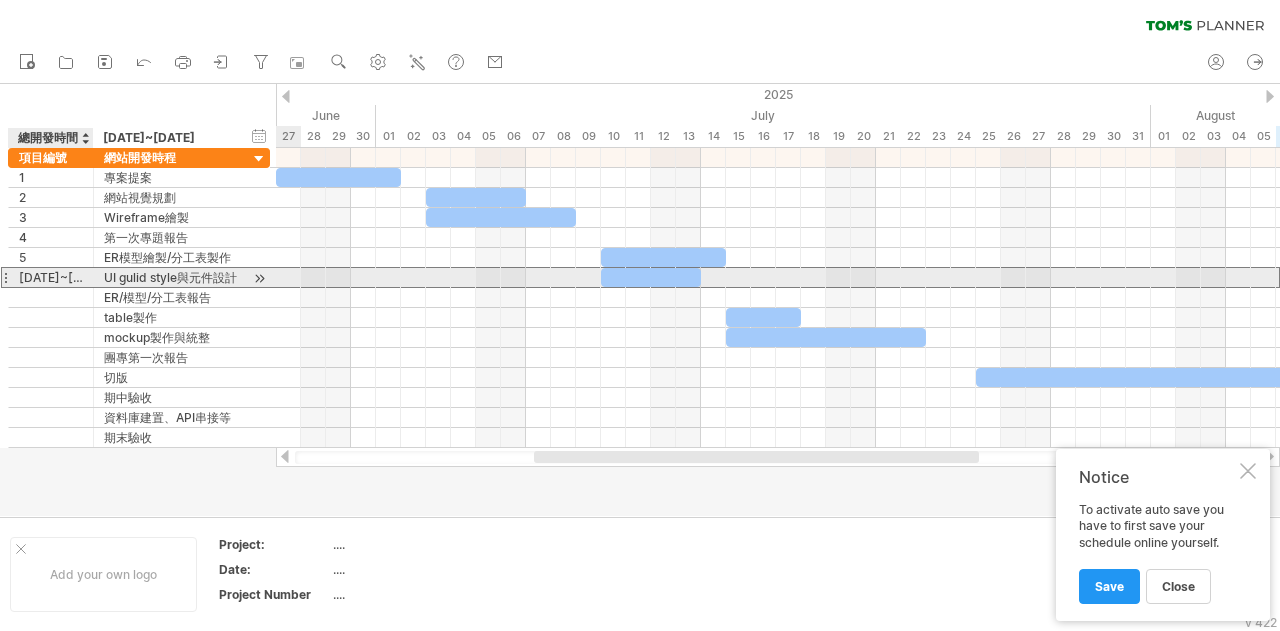 click on "[DATE]~[DATE]" at bounding box center [51, 277] 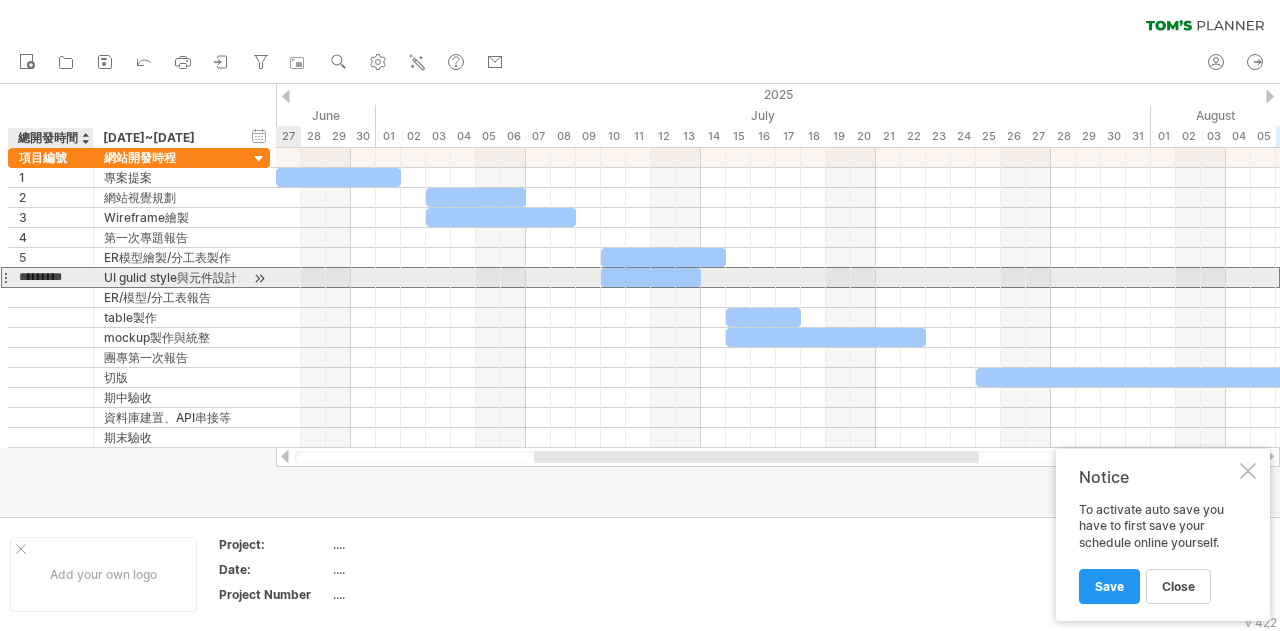 drag, startPoint x: 80, startPoint y: 273, endPoint x: 24, endPoint y: 273, distance: 56 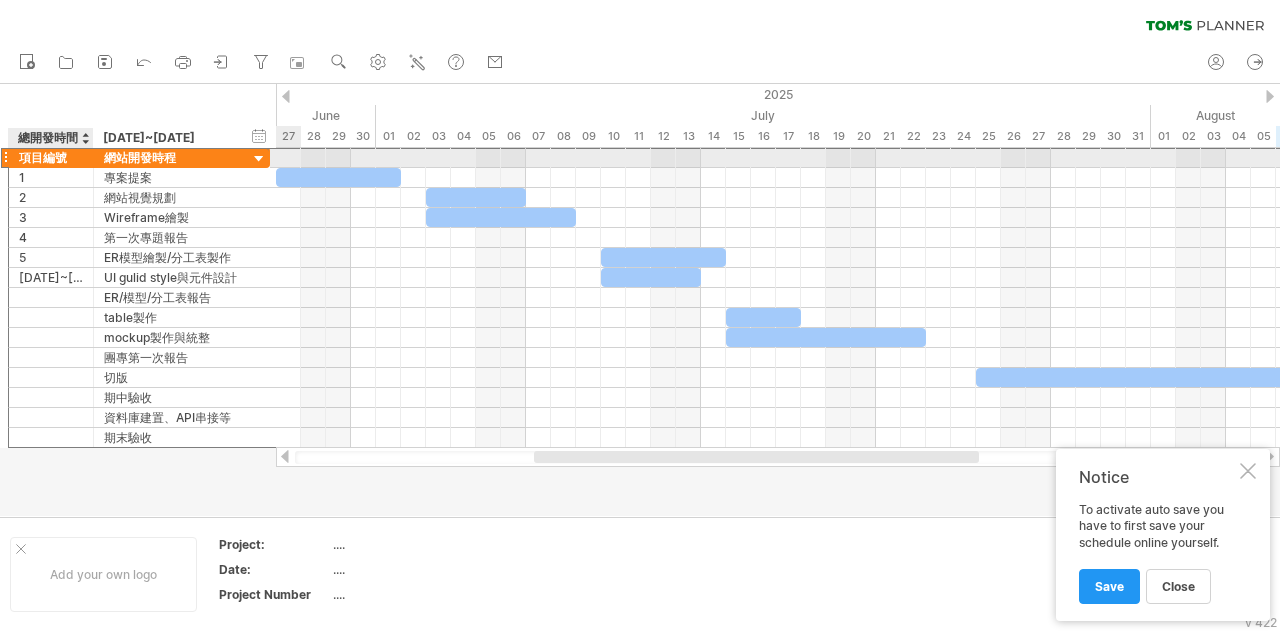 drag, startPoint x: 143, startPoint y: 159, endPoint x: 78, endPoint y: 164, distance: 65.192024 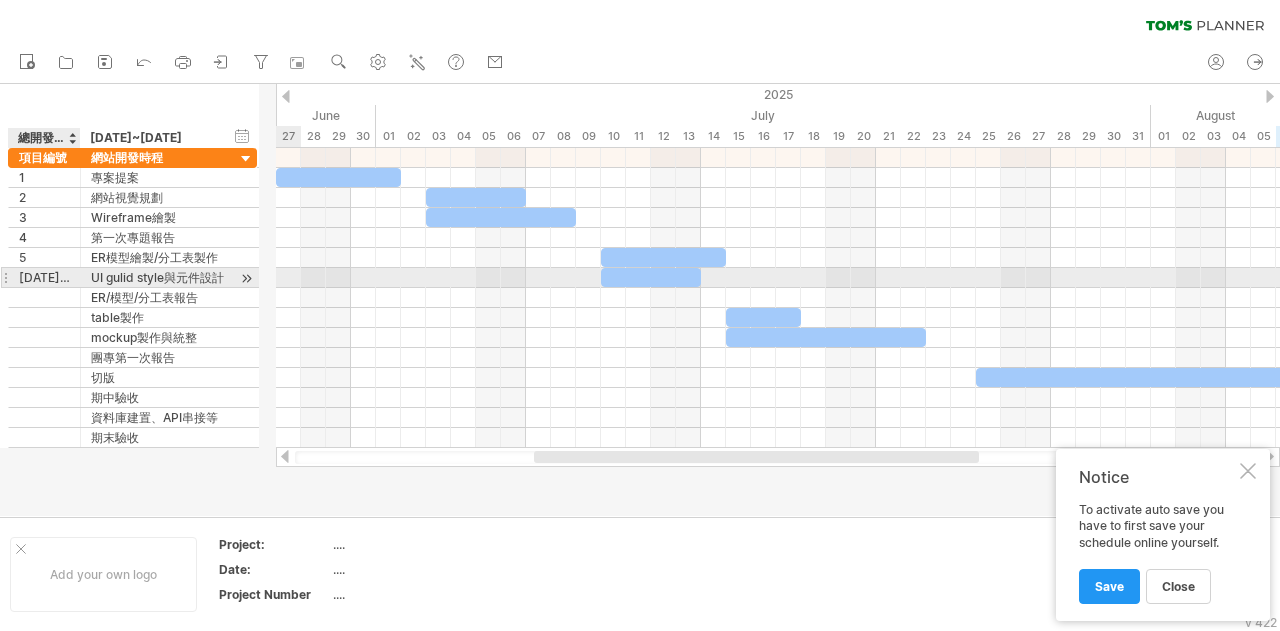 drag, startPoint x: 85, startPoint y: 272, endPoint x: 72, endPoint y: 281, distance: 15.811388 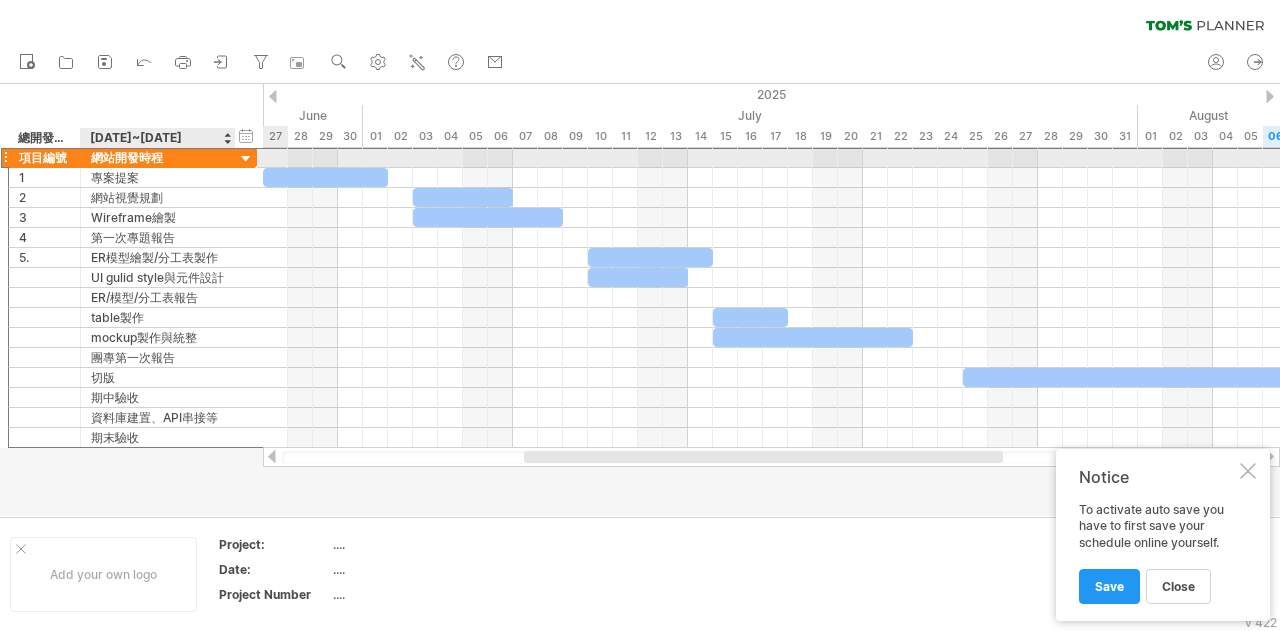 drag, startPoint x: 194, startPoint y: 150, endPoint x: 106, endPoint y: 157, distance: 88.27797 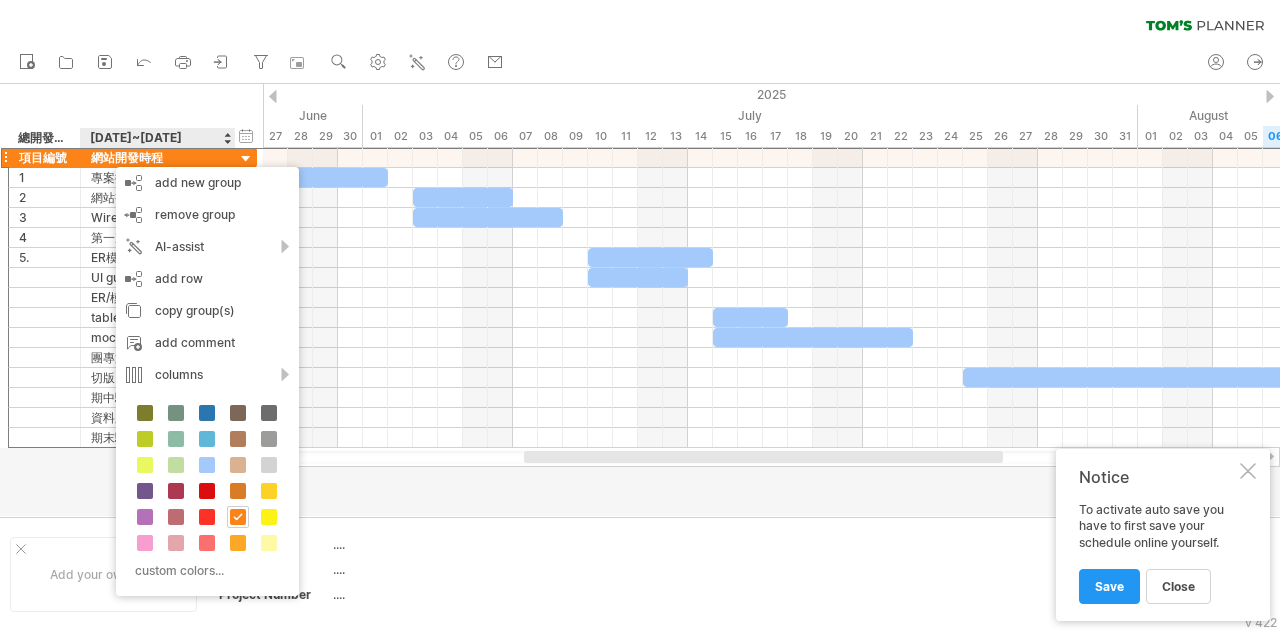 click on "[DATE]~[DATE]" at bounding box center (157, 138) 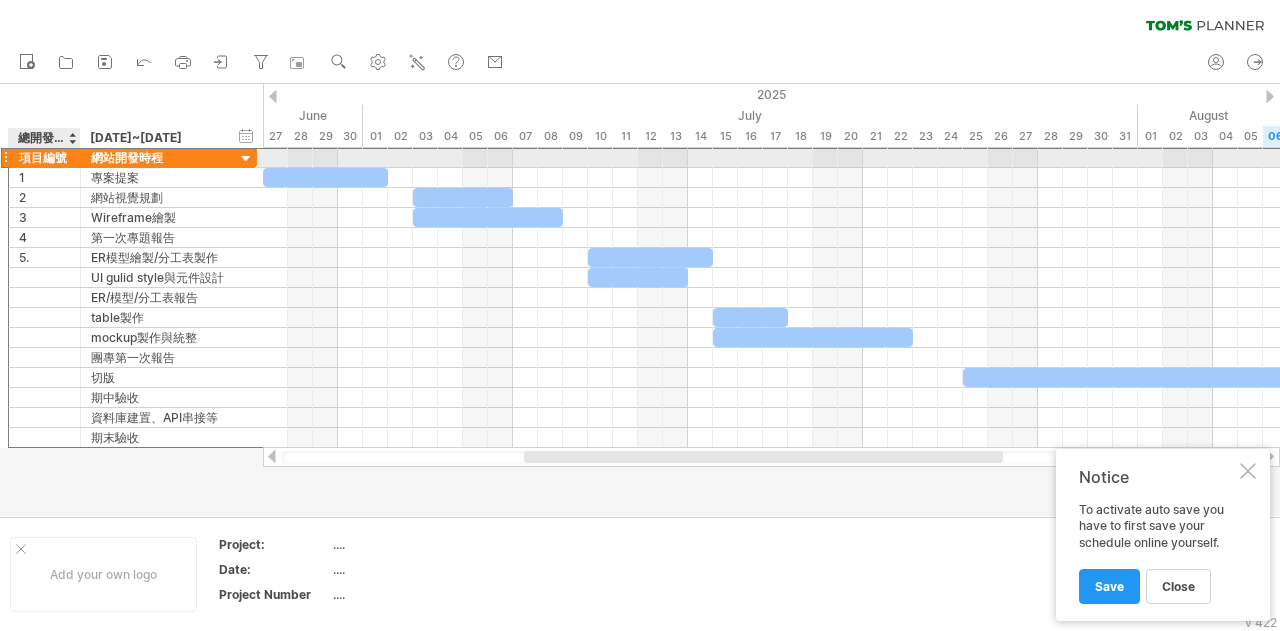 drag, startPoint x: 124, startPoint y: 159, endPoint x: 49, endPoint y: 159, distance: 75 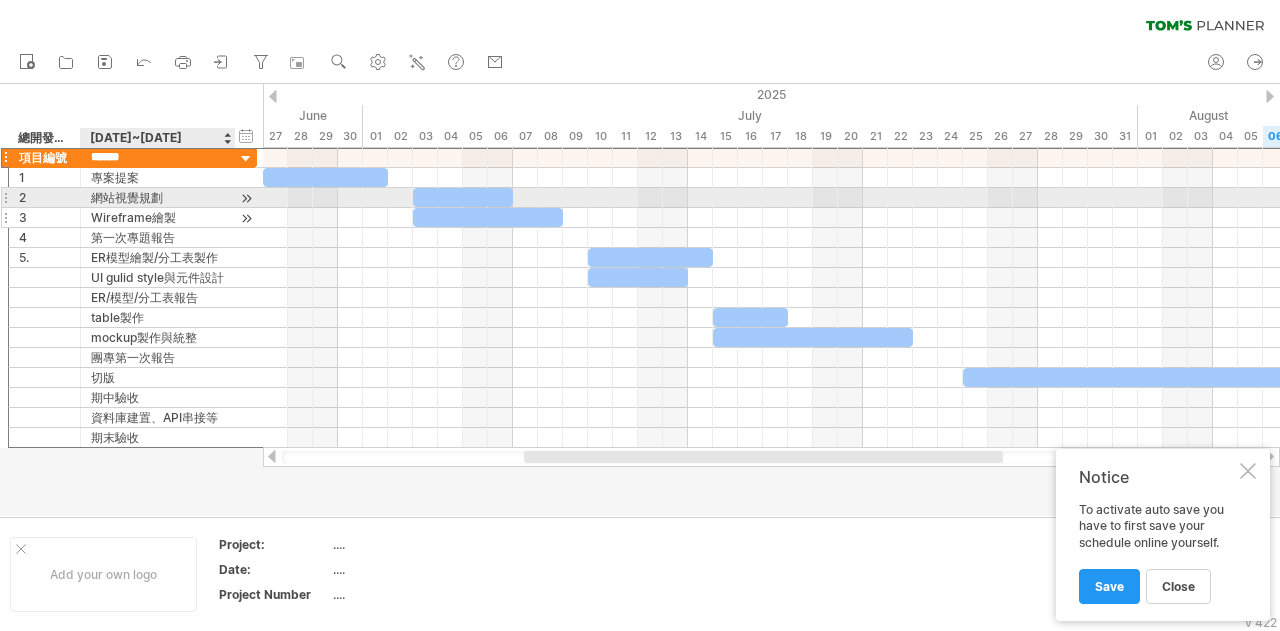 drag, startPoint x: 151, startPoint y: 156, endPoint x: 85, endPoint y: 223, distance: 94.04786 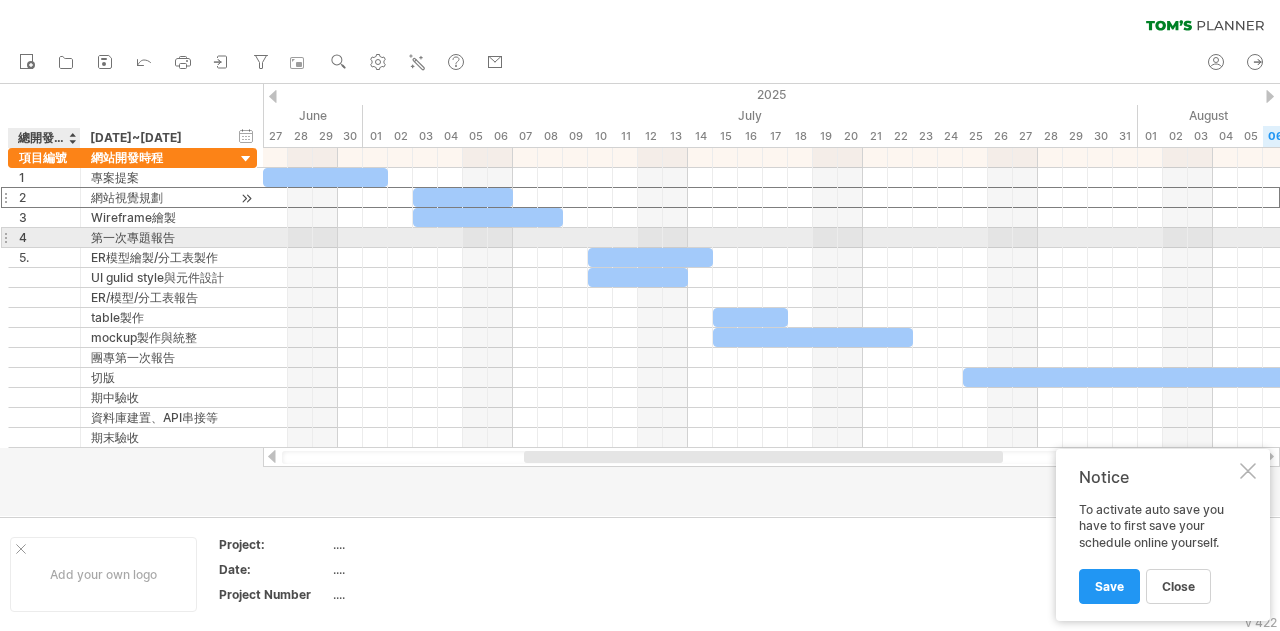 drag, startPoint x: 187, startPoint y: 199, endPoint x: 30, endPoint y: 203, distance: 157.05095 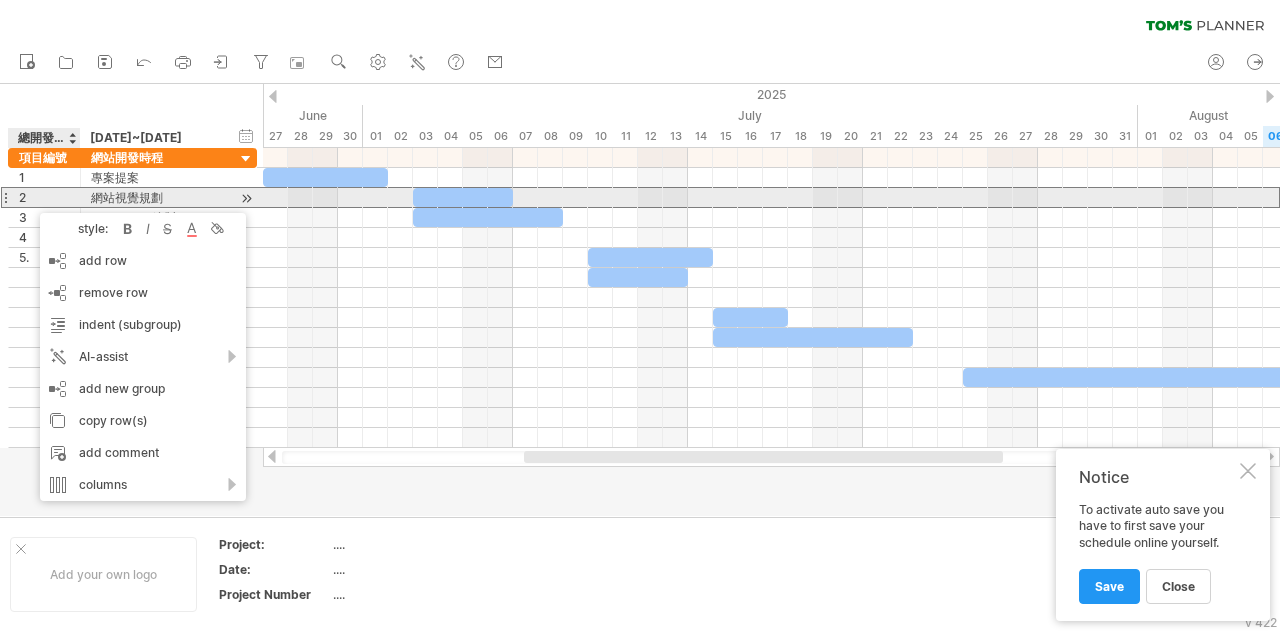 click on "2" at bounding box center (44, 197) 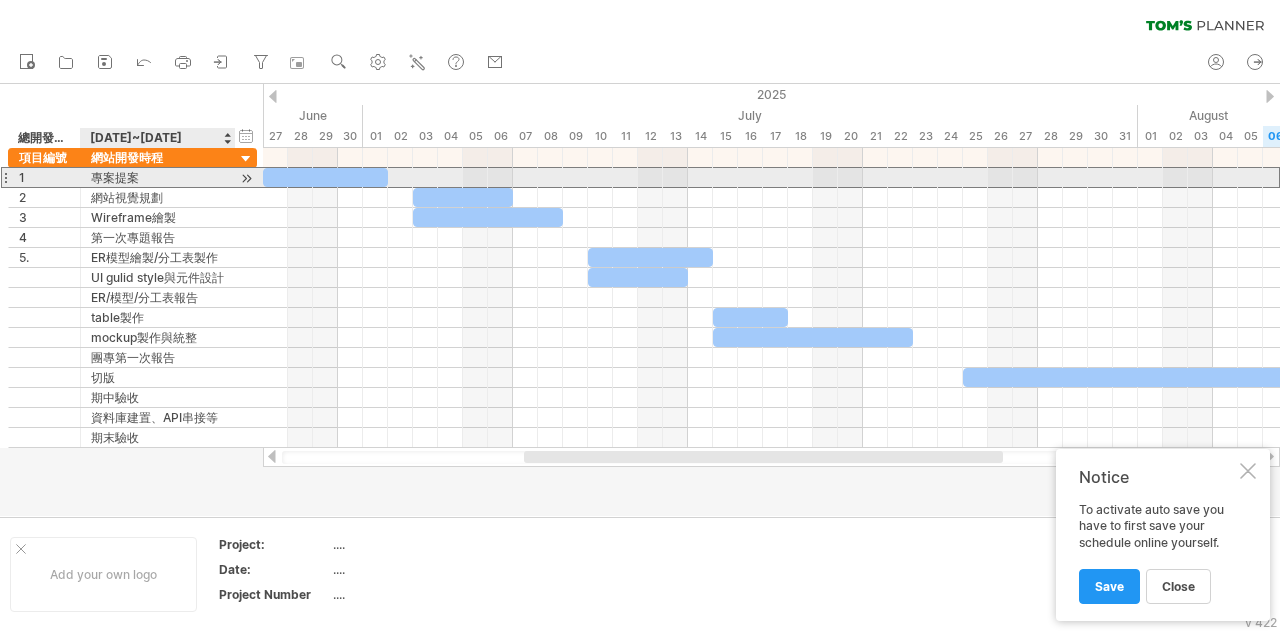 drag, startPoint x: 150, startPoint y: 175, endPoint x: 92, endPoint y: 179, distance: 58.137768 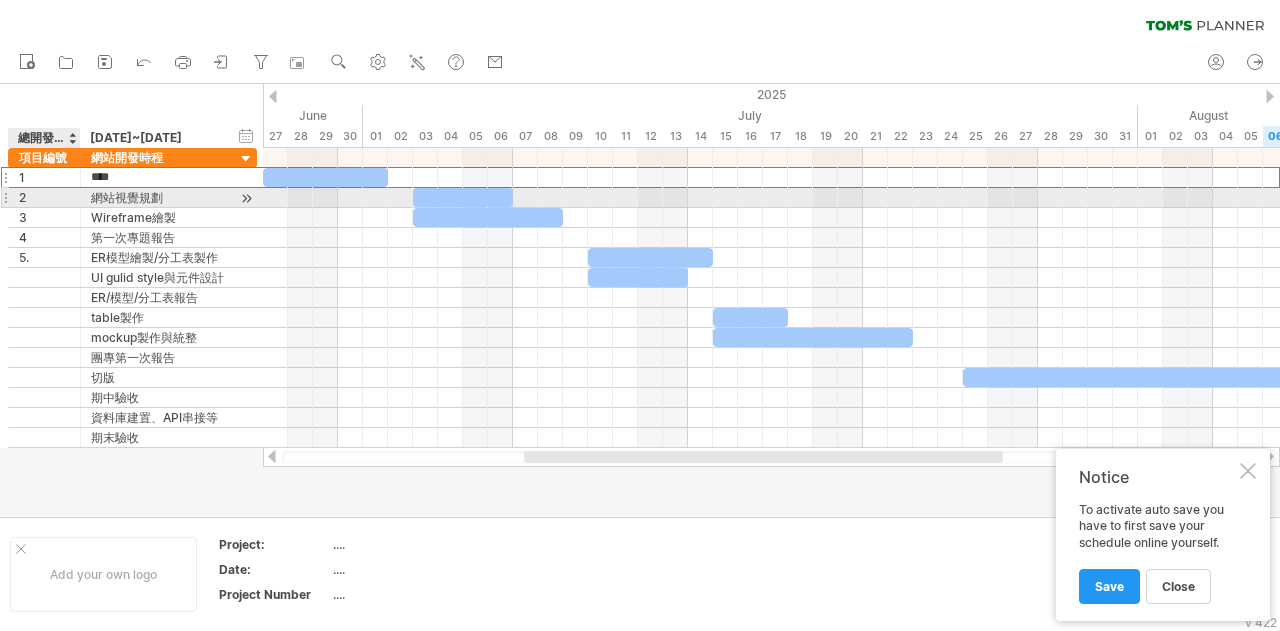 drag, startPoint x: 133, startPoint y: 179, endPoint x: 72, endPoint y: 202, distance: 65.192024 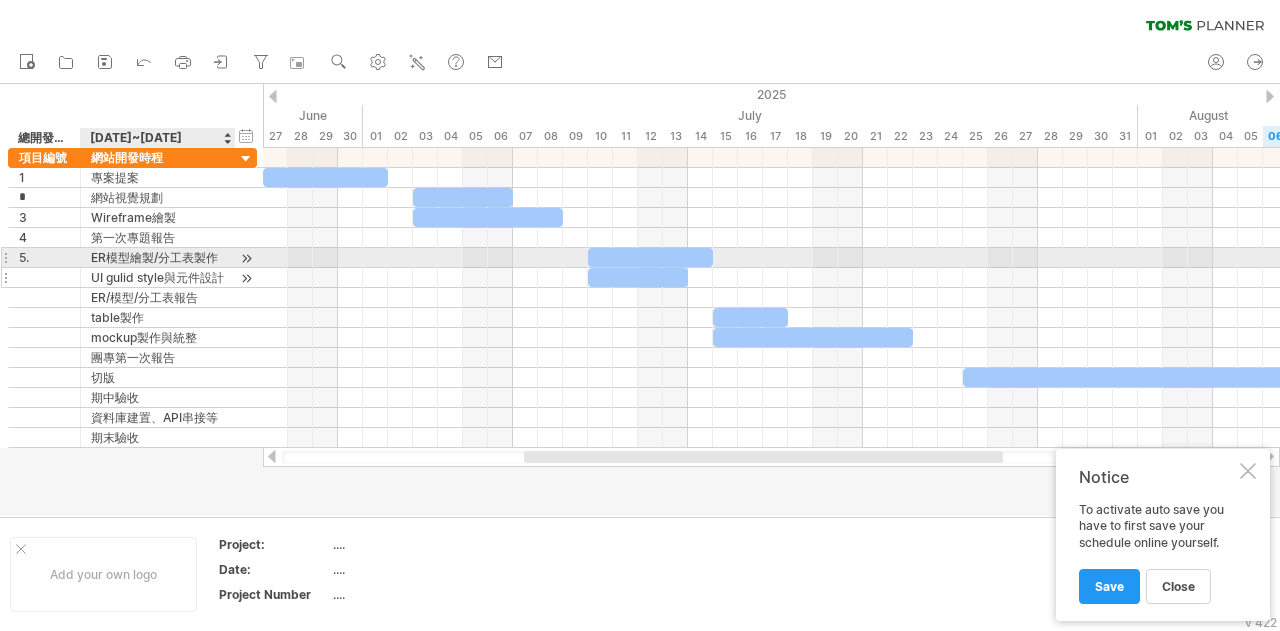 click on "UI gulid style與元件設計" at bounding box center [158, 277] 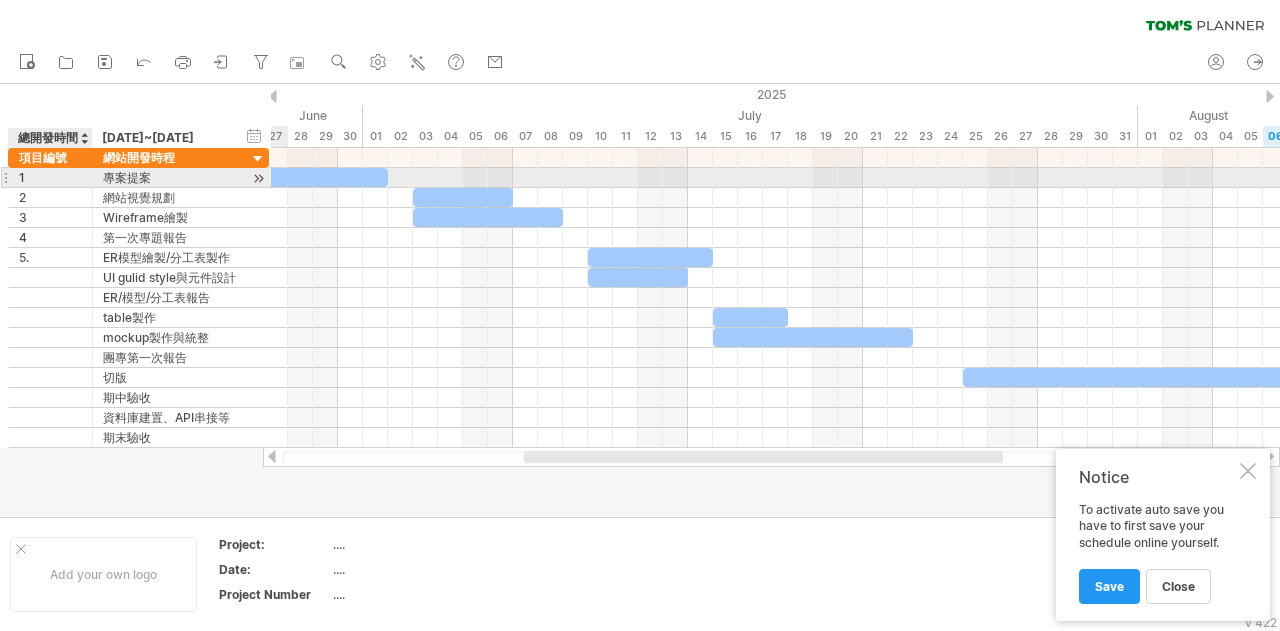 drag, startPoint x: 76, startPoint y: 174, endPoint x: 88, endPoint y: 178, distance: 12.649111 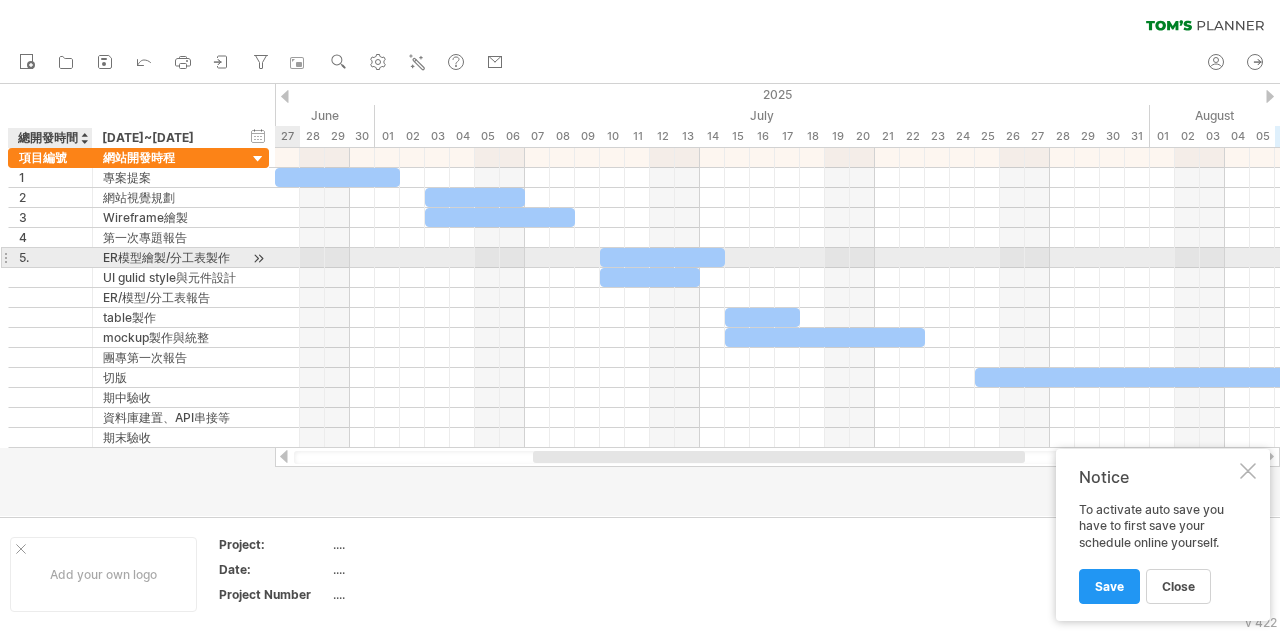 click on "5." at bounding box center [50, 257] 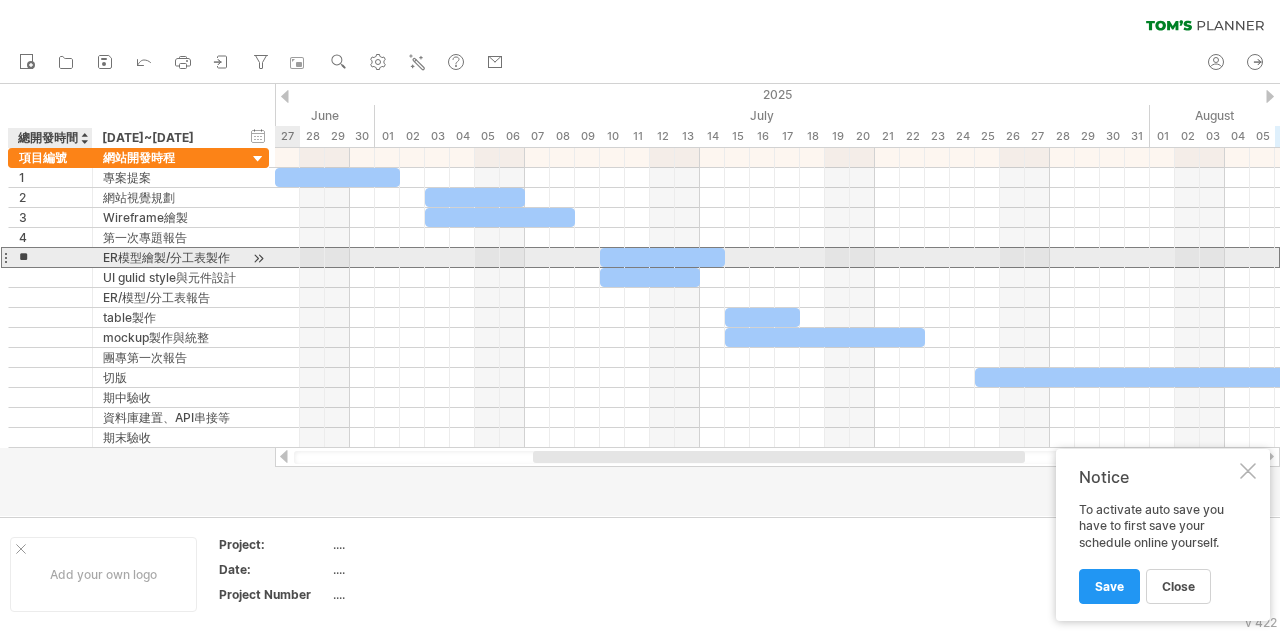type on "*" 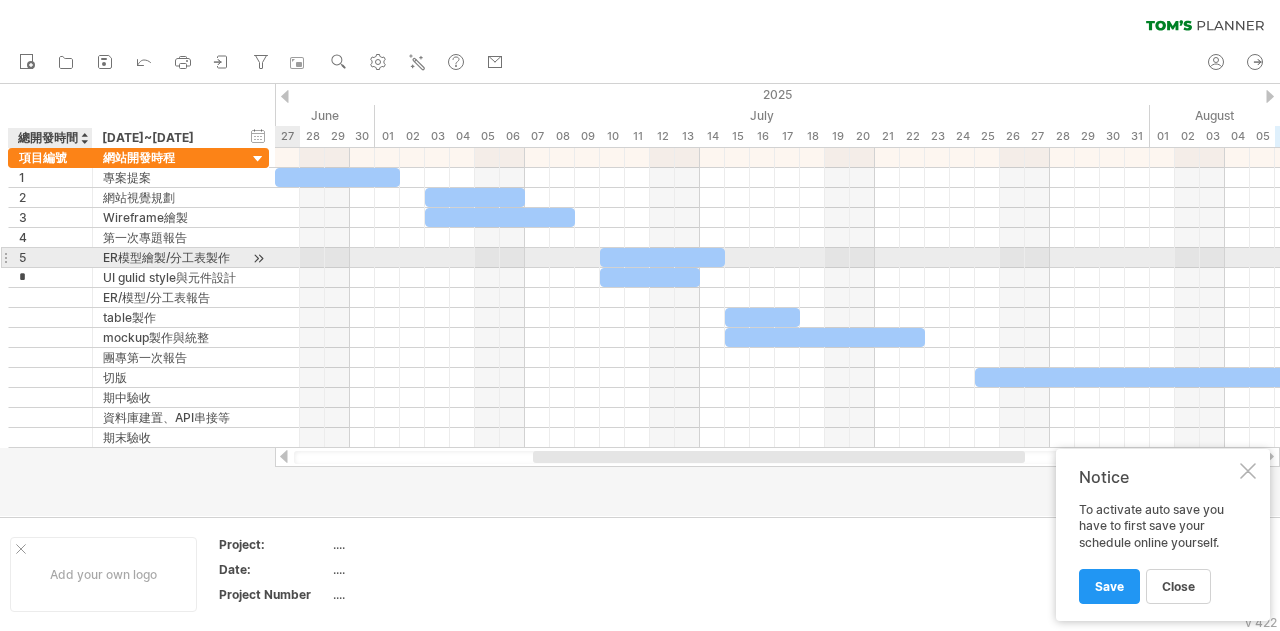 type on "*********" 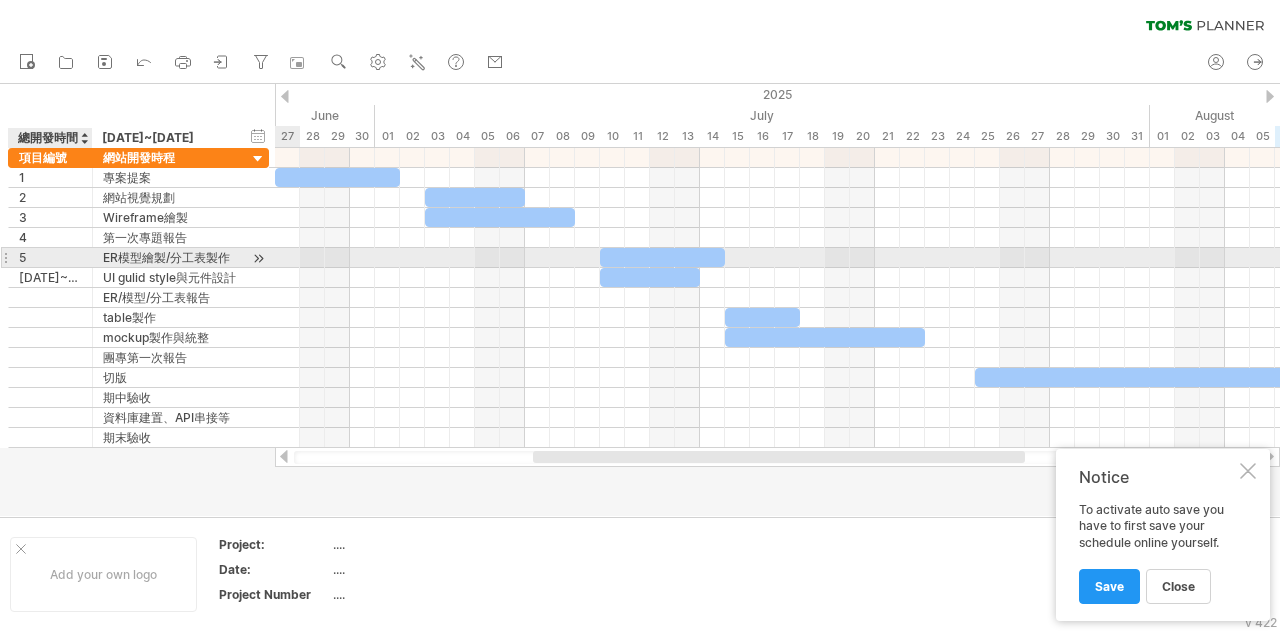 type on "*" 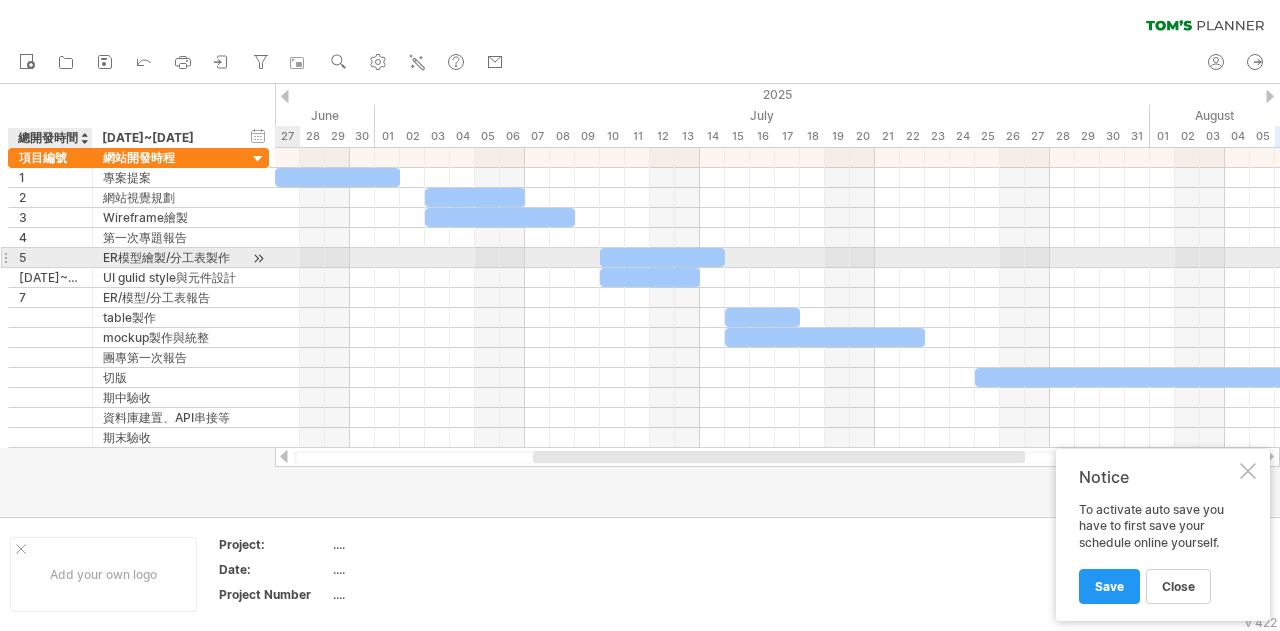 type on "*" 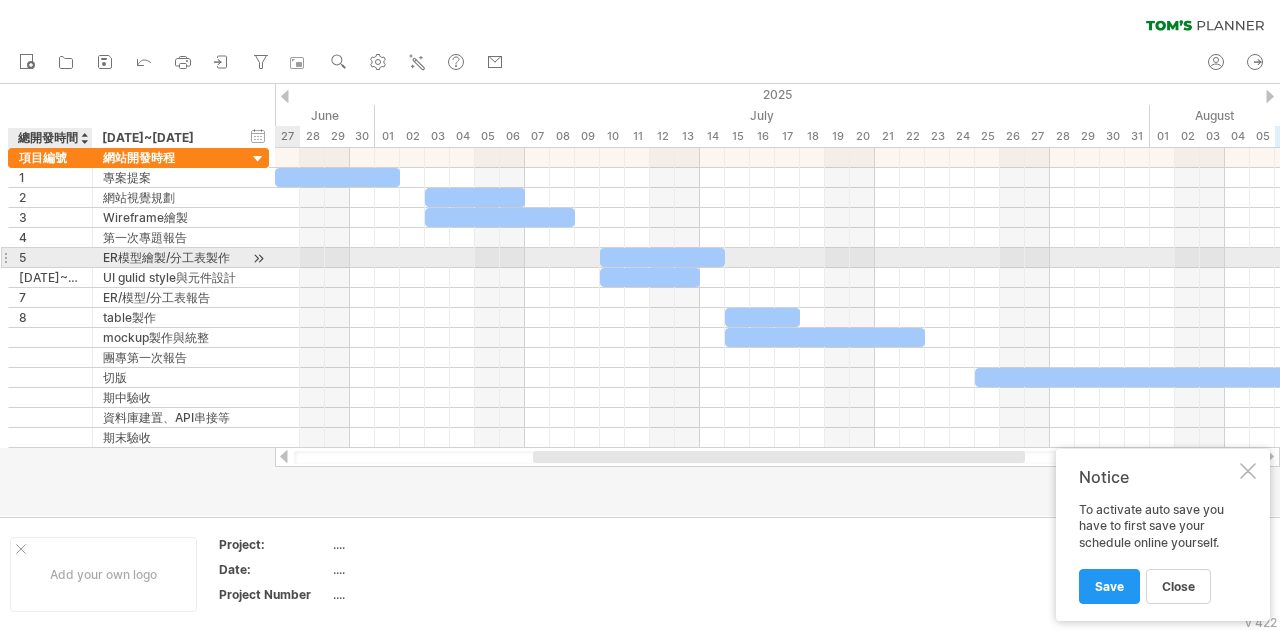 type on "*" 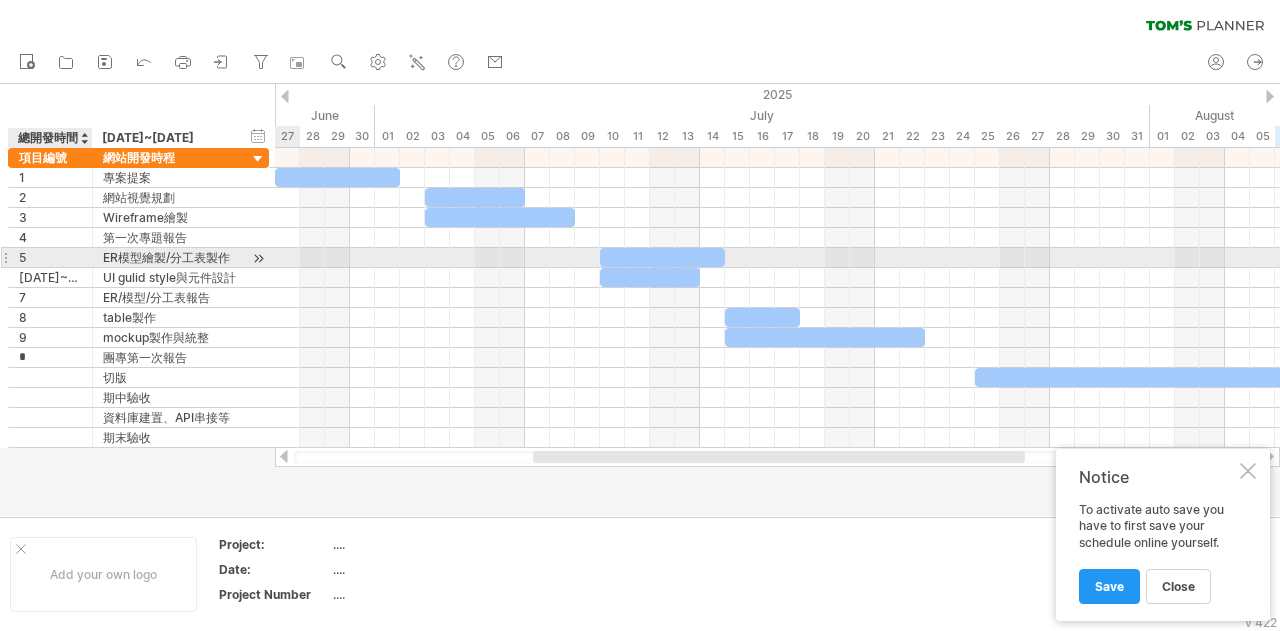 type on "**" 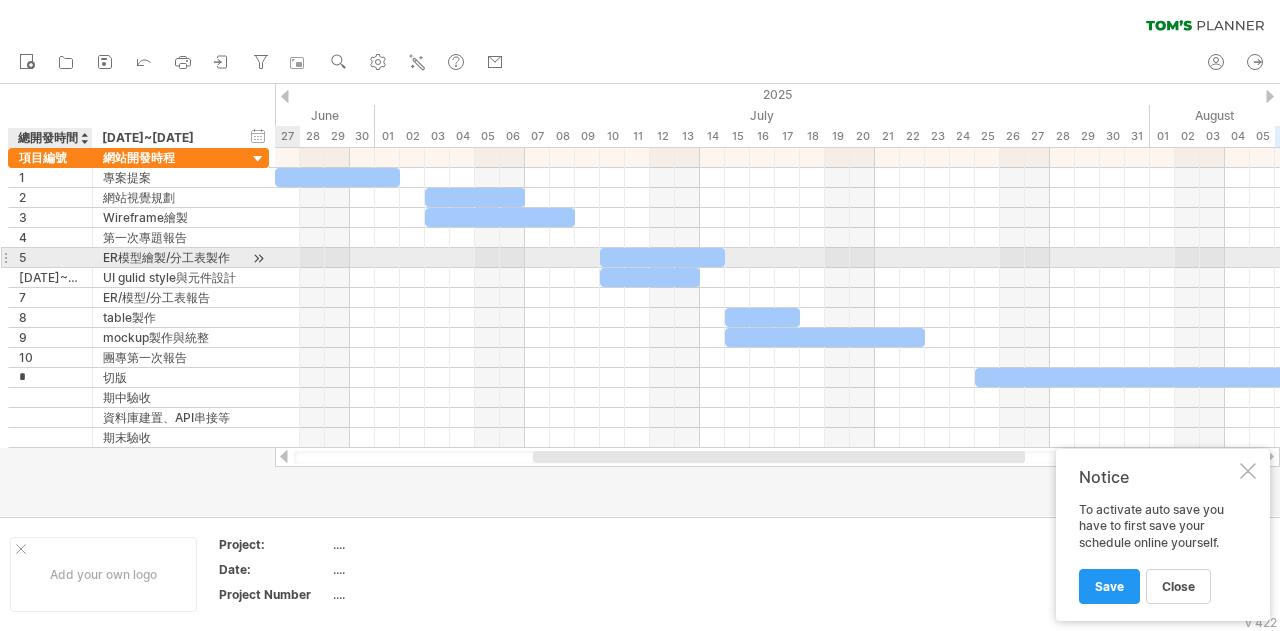 type on "**" 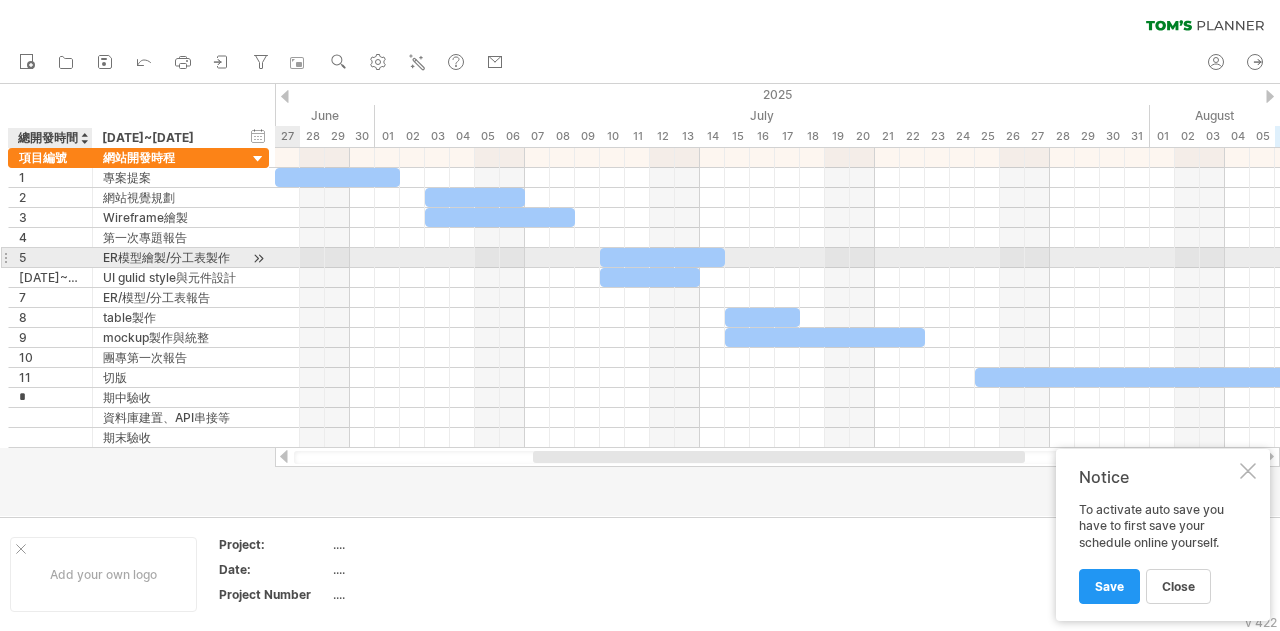 type on "**" 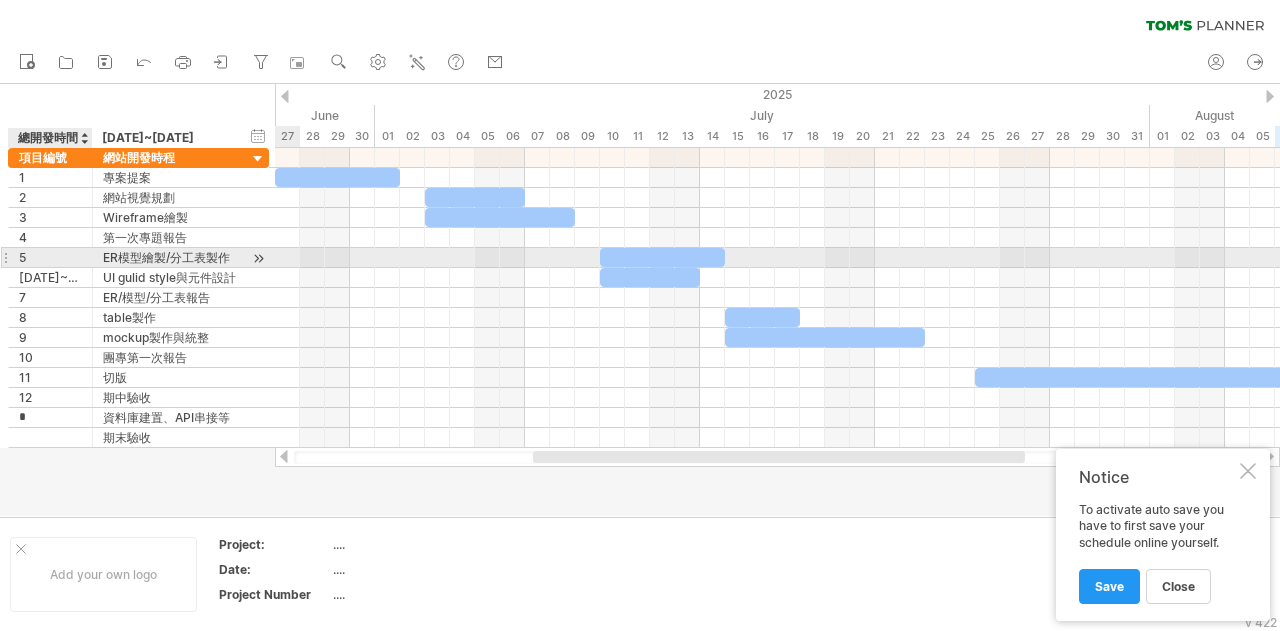 type on "**" 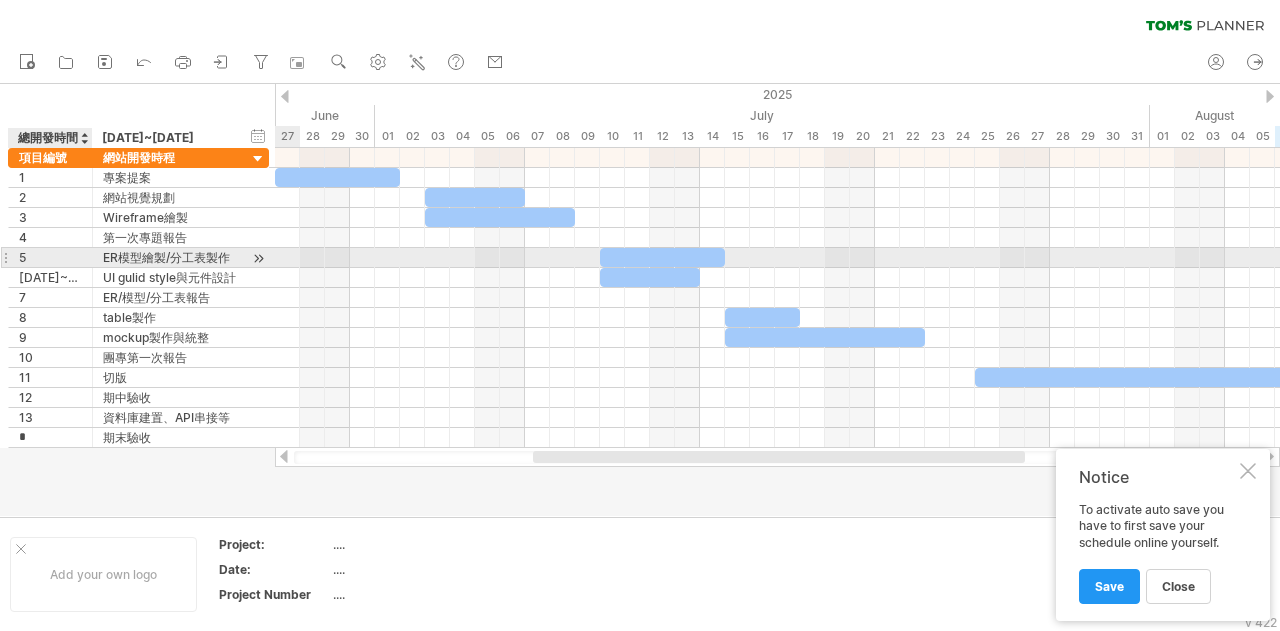 type on "**" 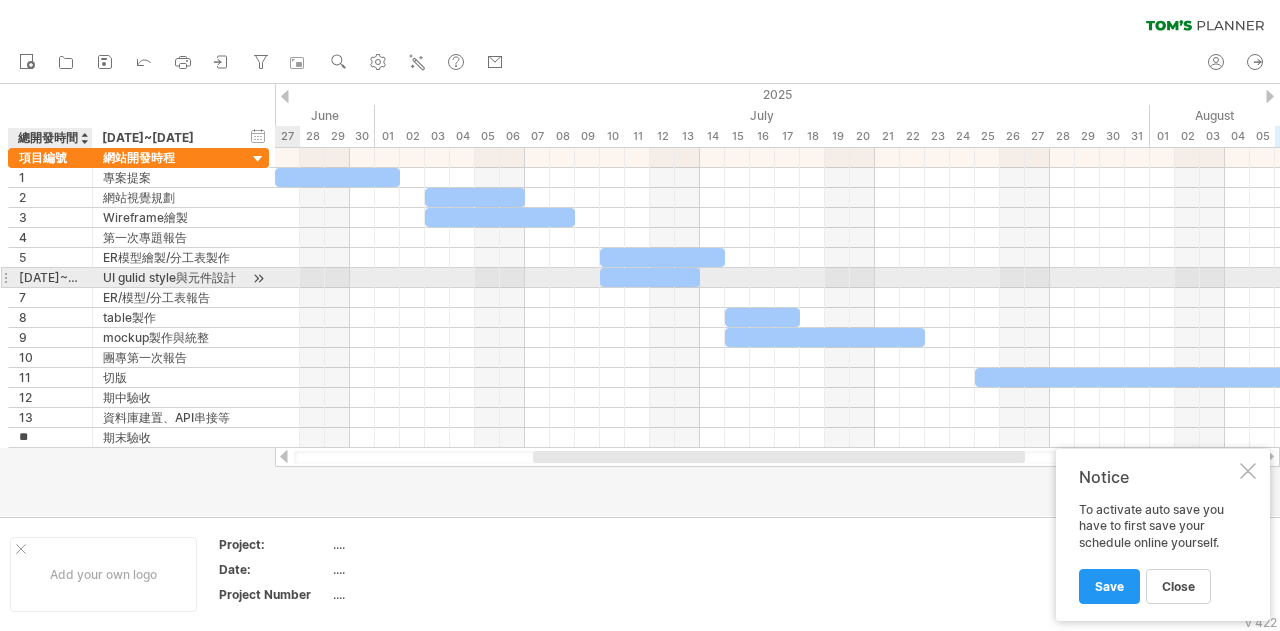click on "[DATE]~[DATE]" at bounding box center (50, 277) 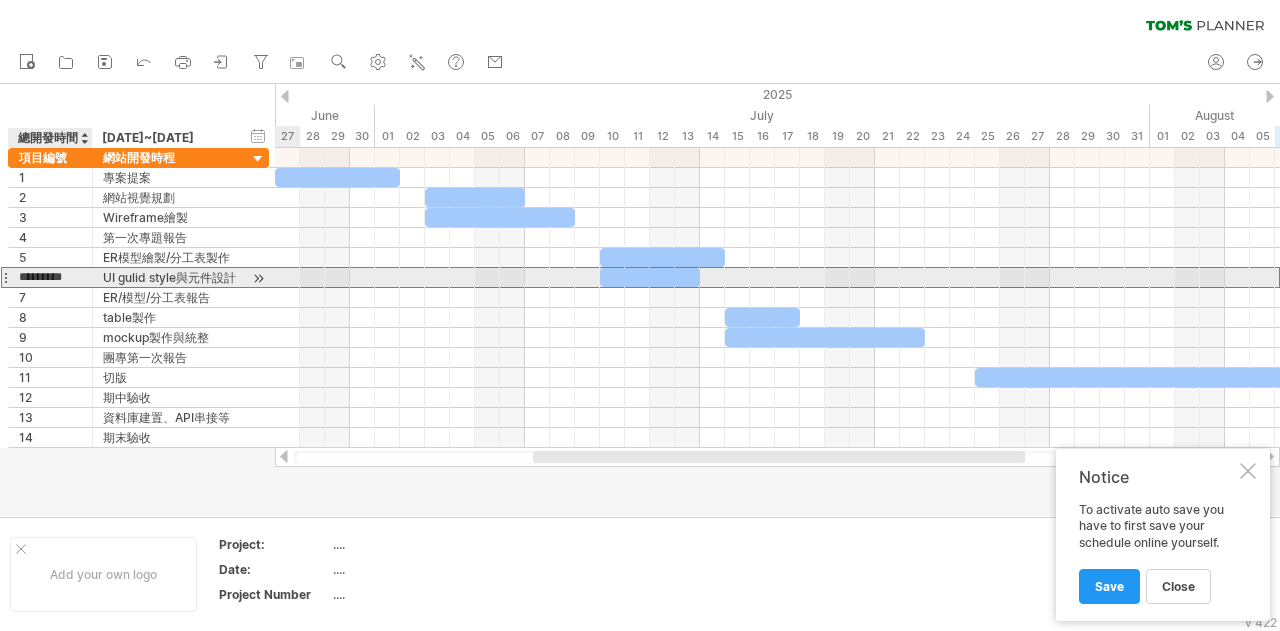 click at bounding box center (90, 278) 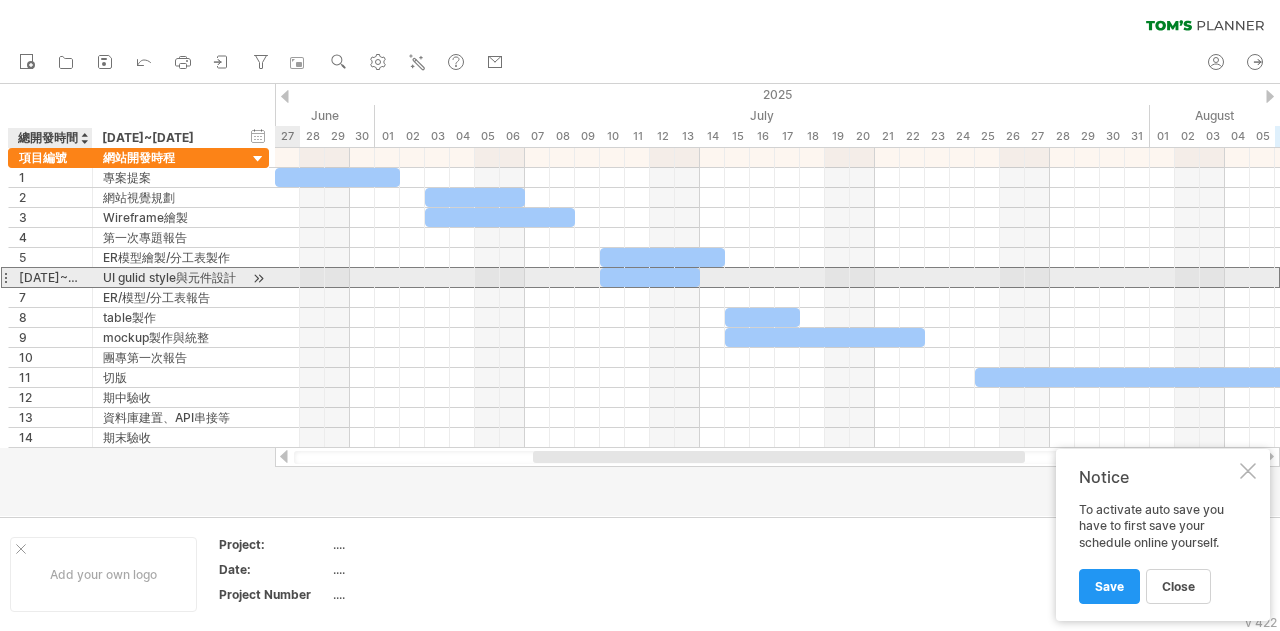 click on "[DATE]~[DATE]" at bounding box center [50, 277] 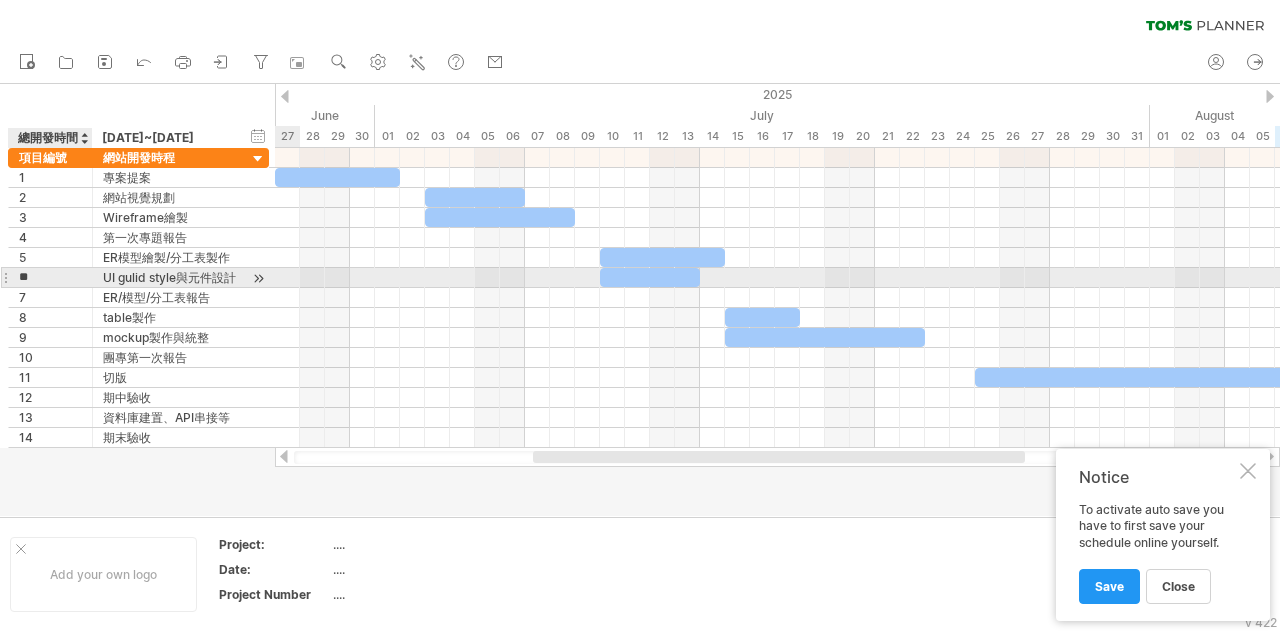 type on "*" 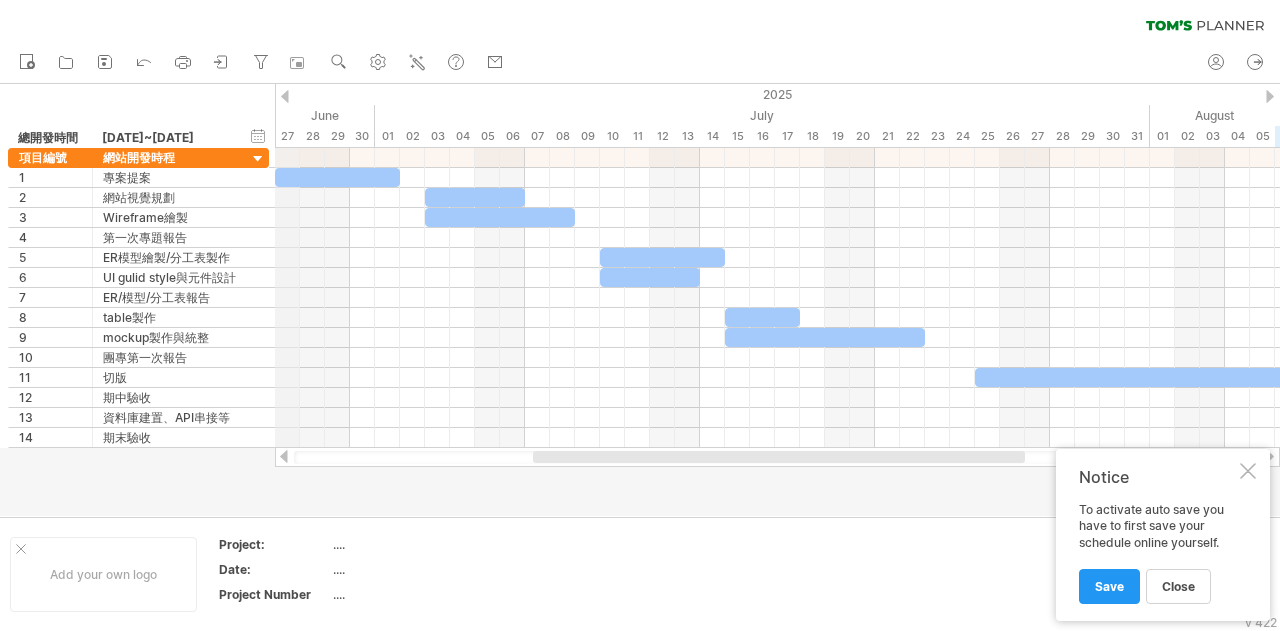 click on "June" at bounding box center (0, 115) 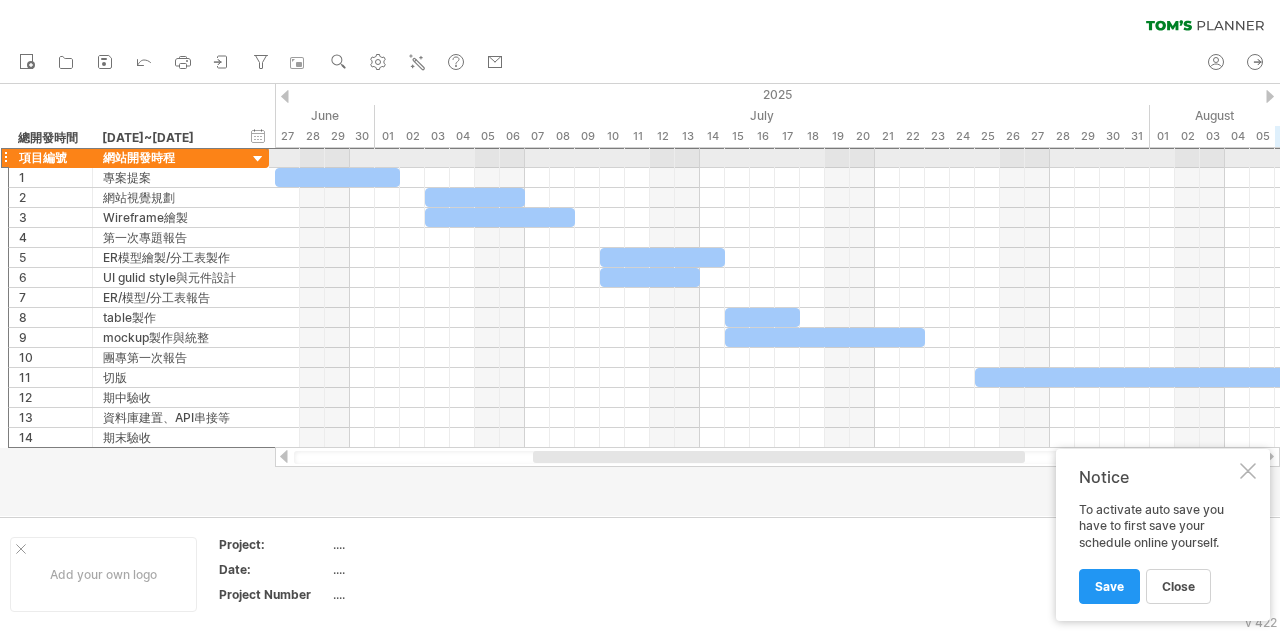 click on "**** 項目編號 ****** 網站開發時程" at bounding box center [138, 157] 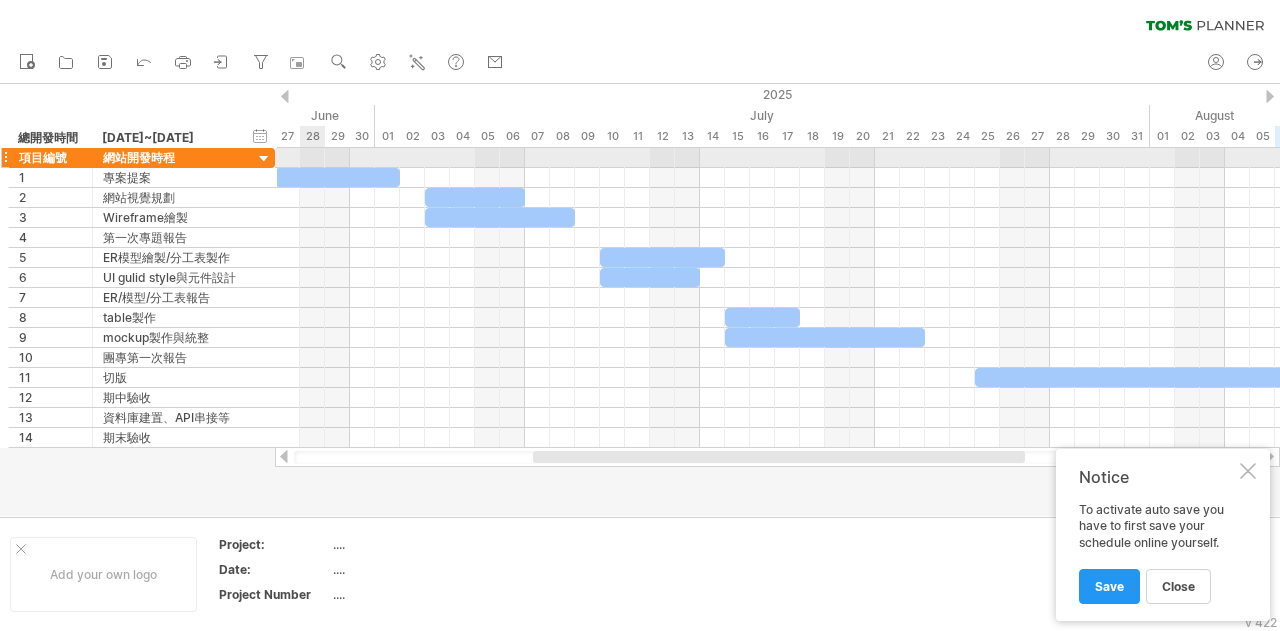 drag, startPoint x: 268, startPoint y: 157, endPoint x: 274, endPoint y: 166, distance: 10.816654 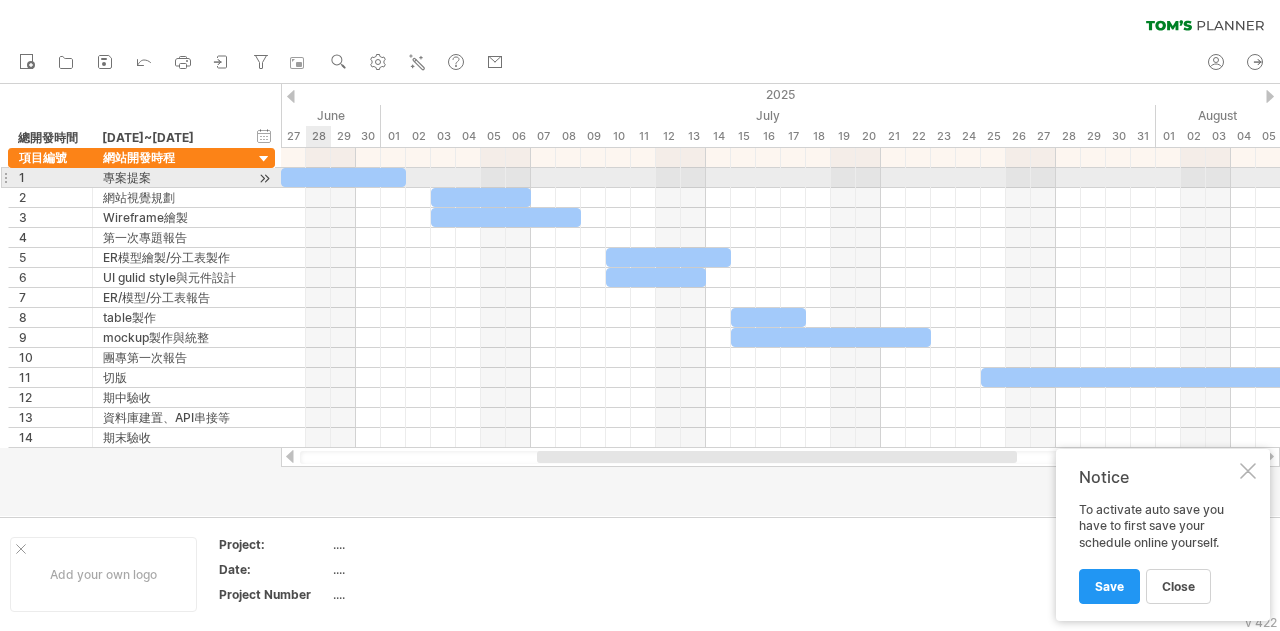 click at bounding box center (343, 177) 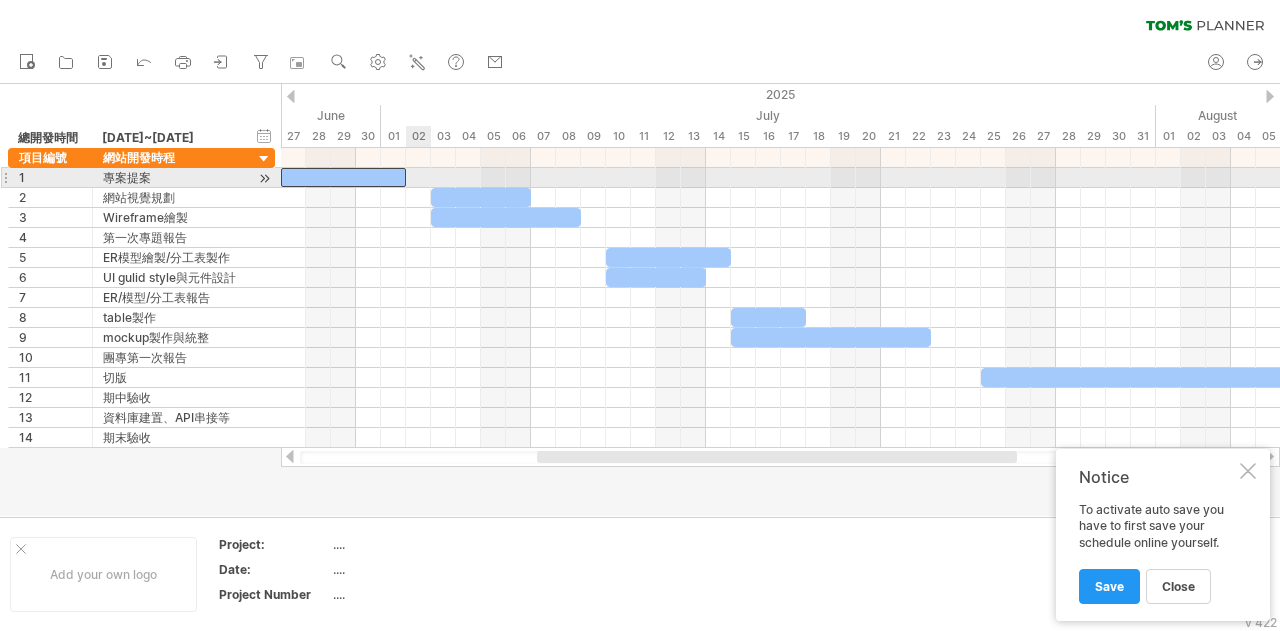 type 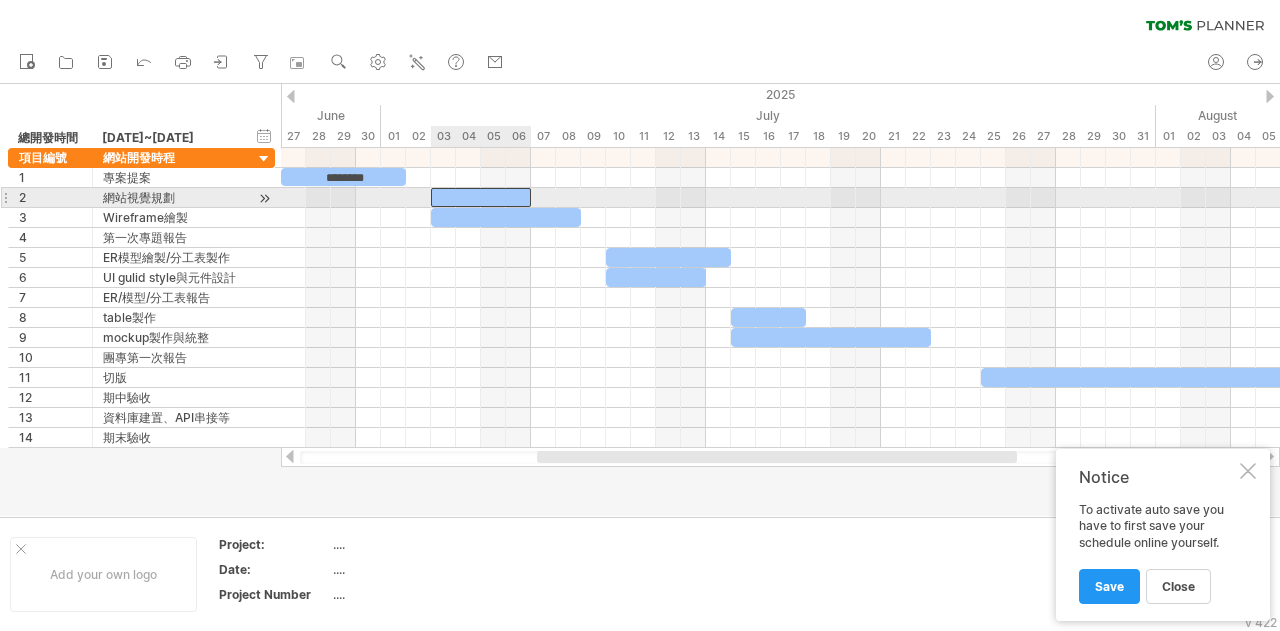 click at bounding box center (481, 197) 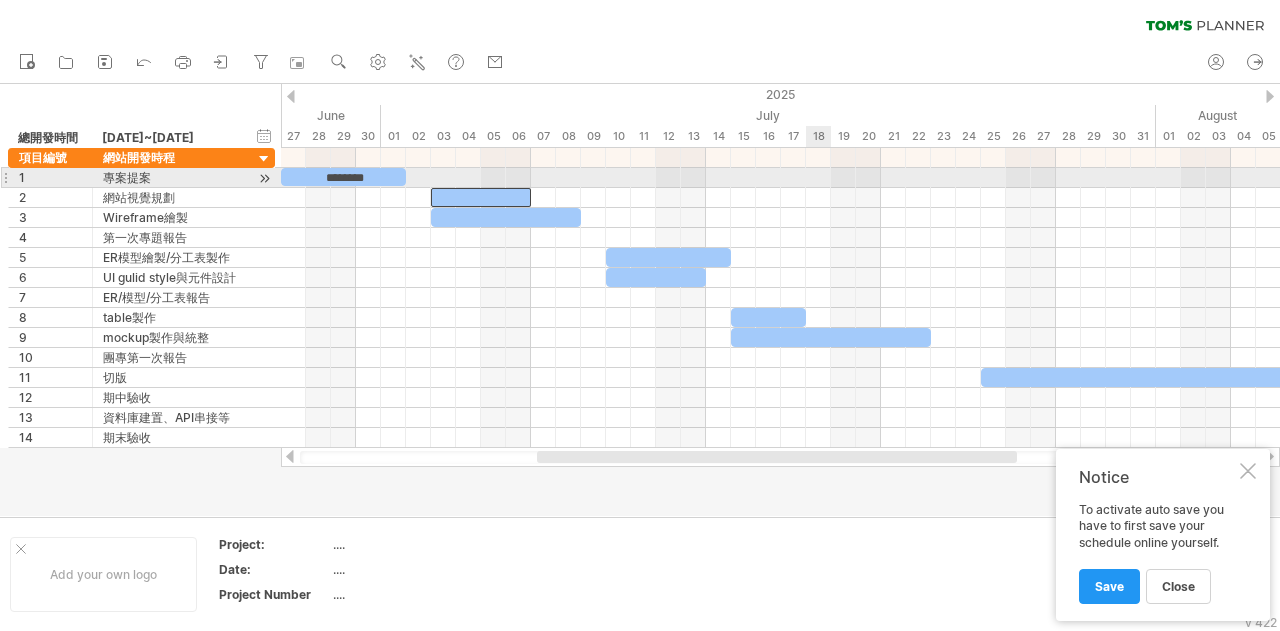 type 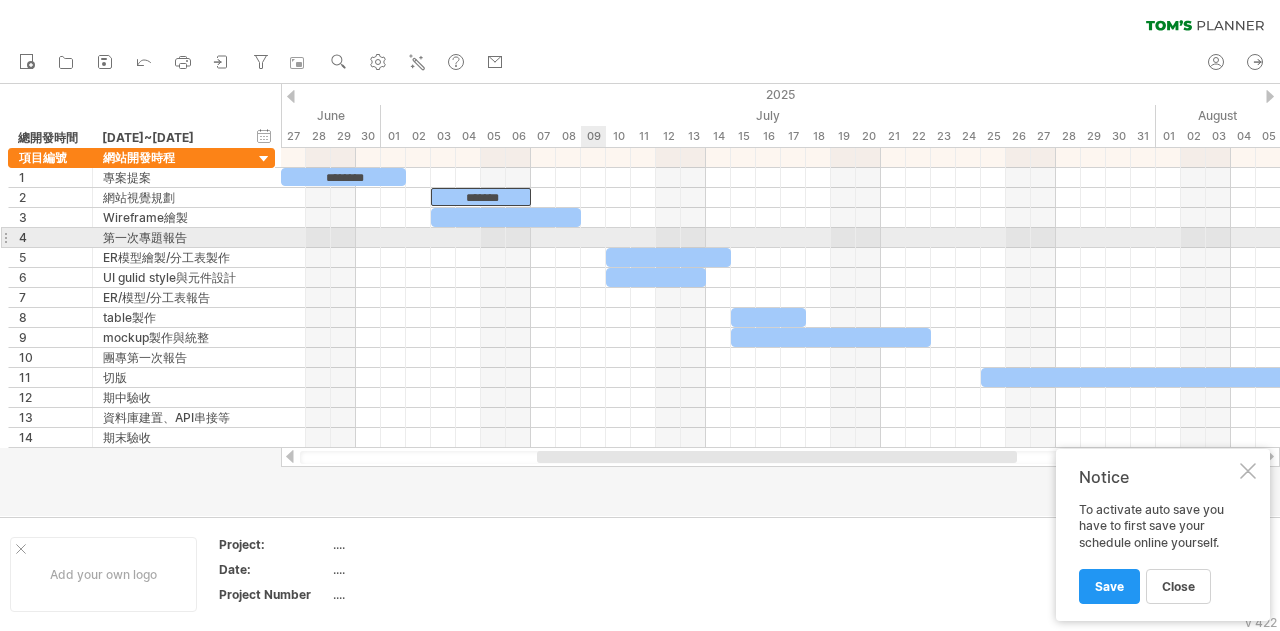click at bounding box center [780, 238] 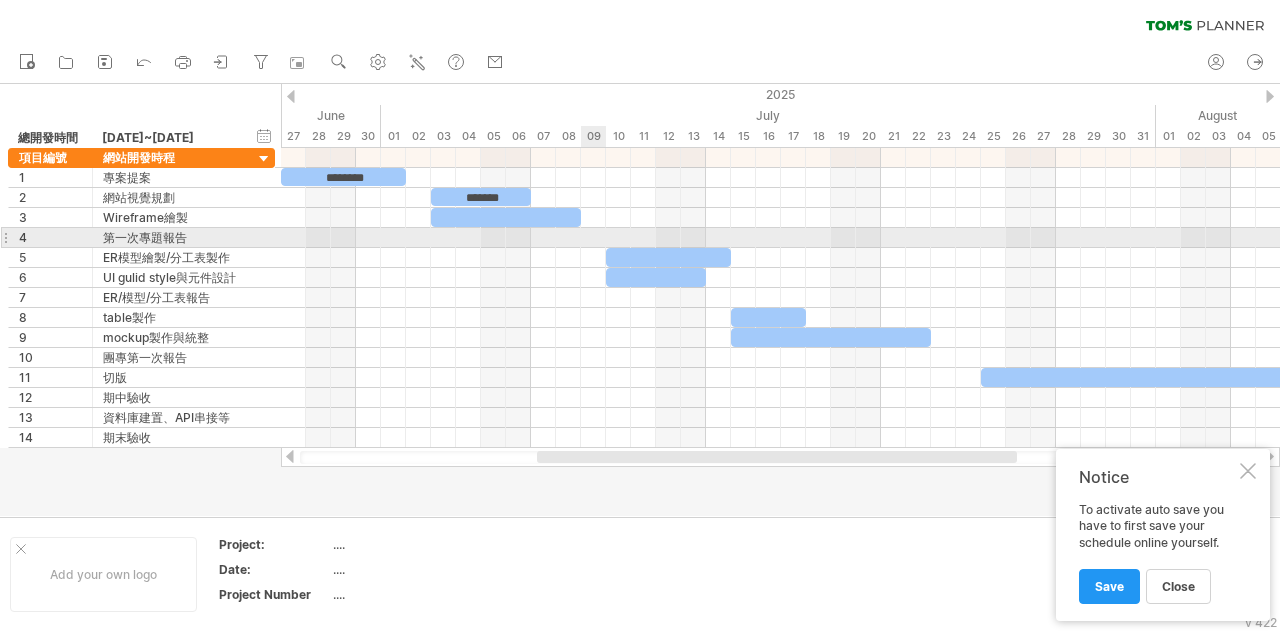 click at bounding box center (780, 238) 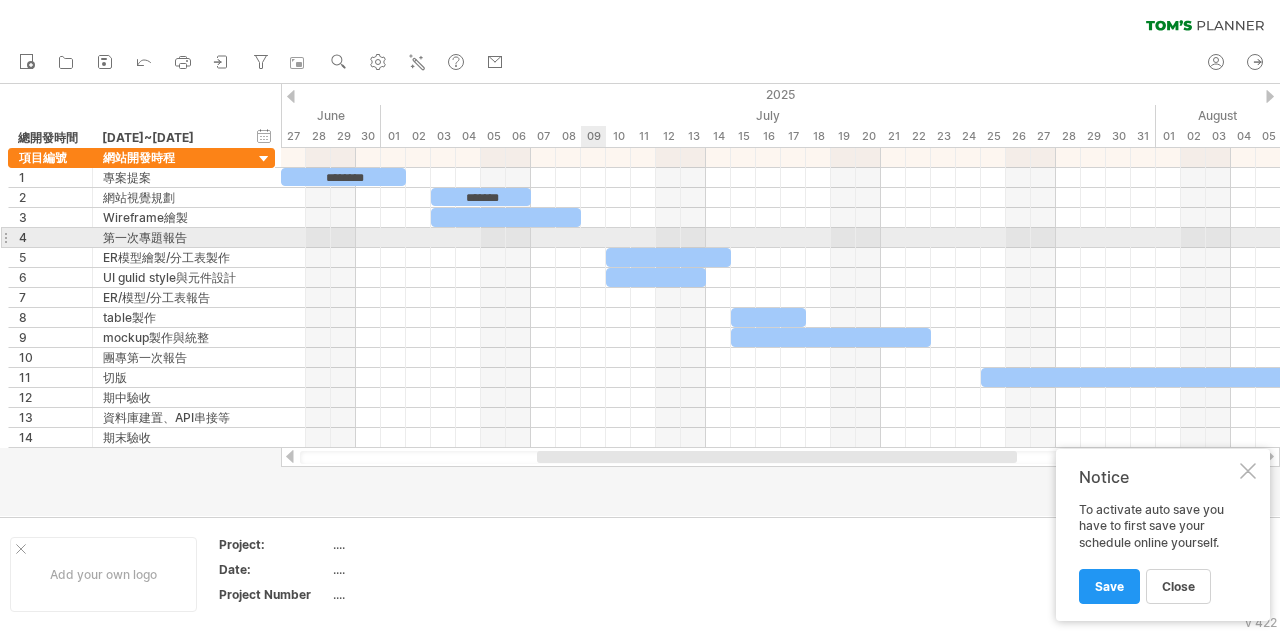 click at bounding box center (780, 238) 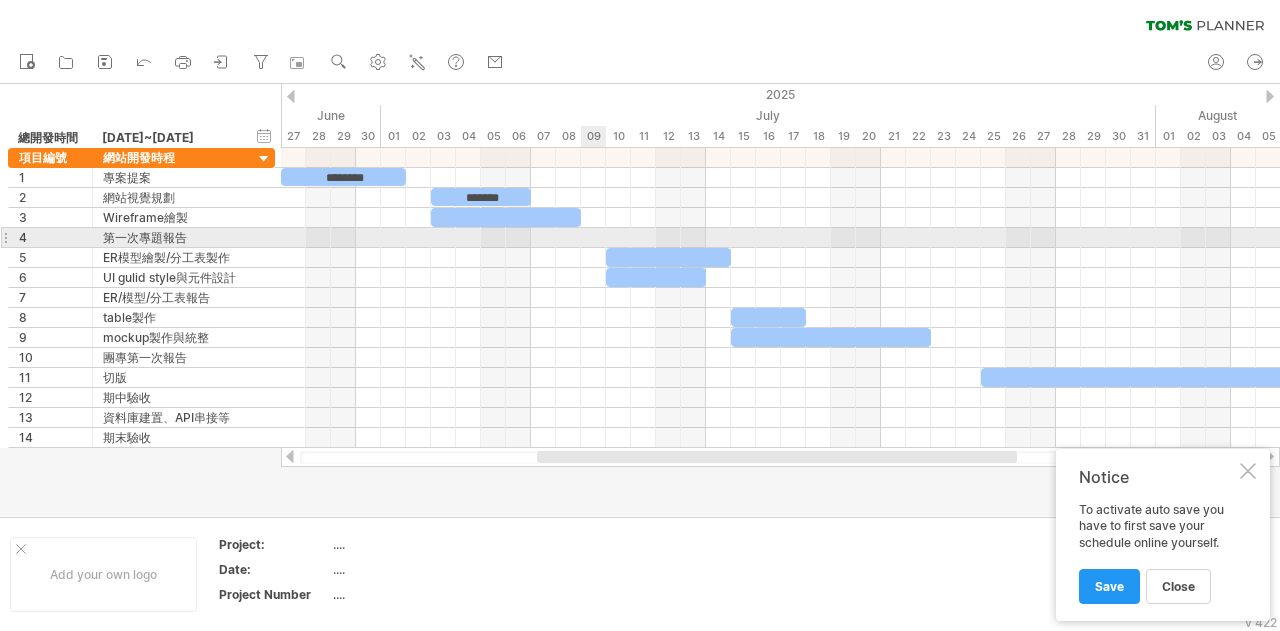 click at bounding box center [780, 238] 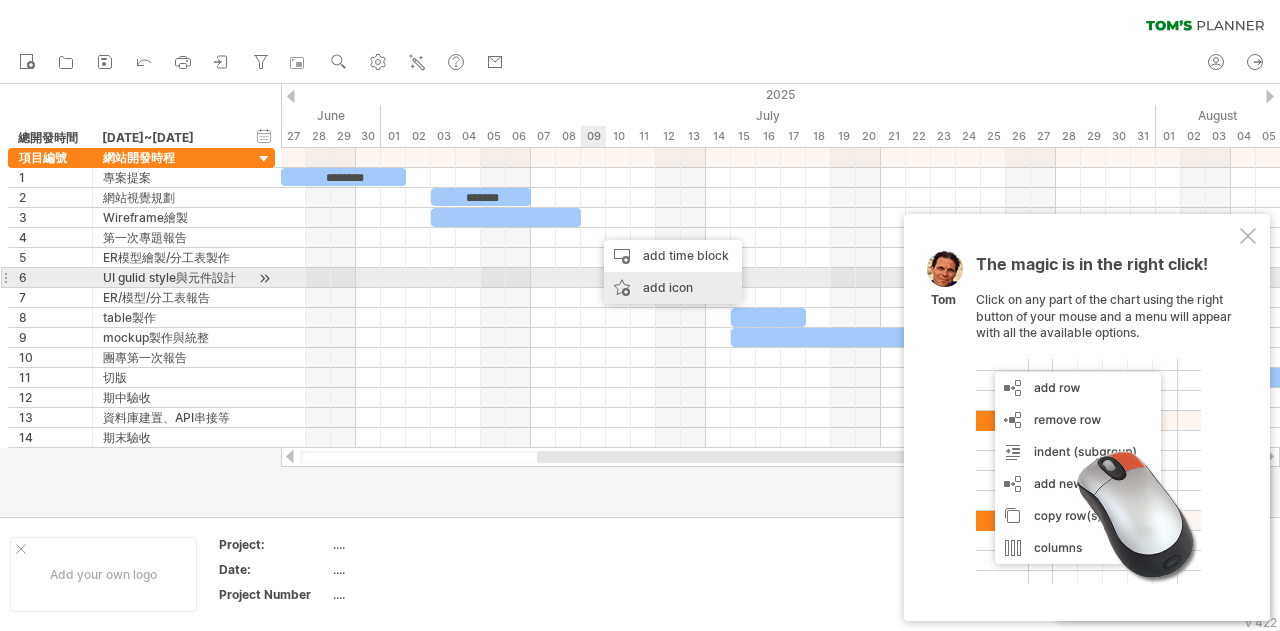 click on "add icon" at bounding box center (673, 288) 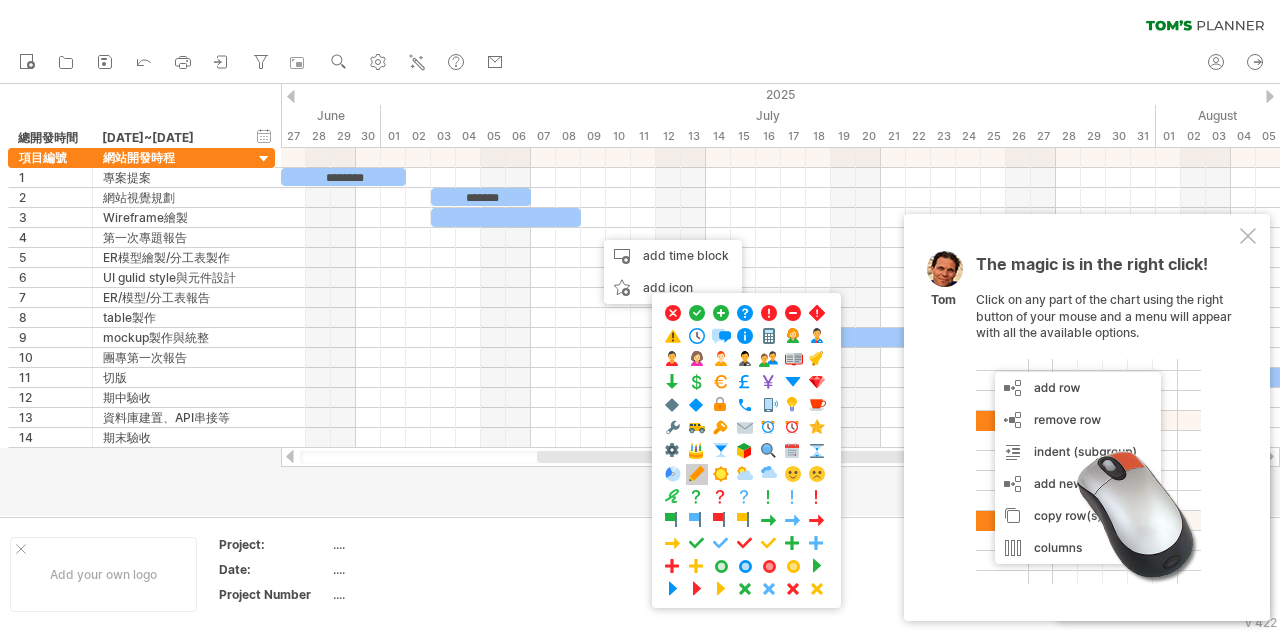 click at bounding box center (697, 474) 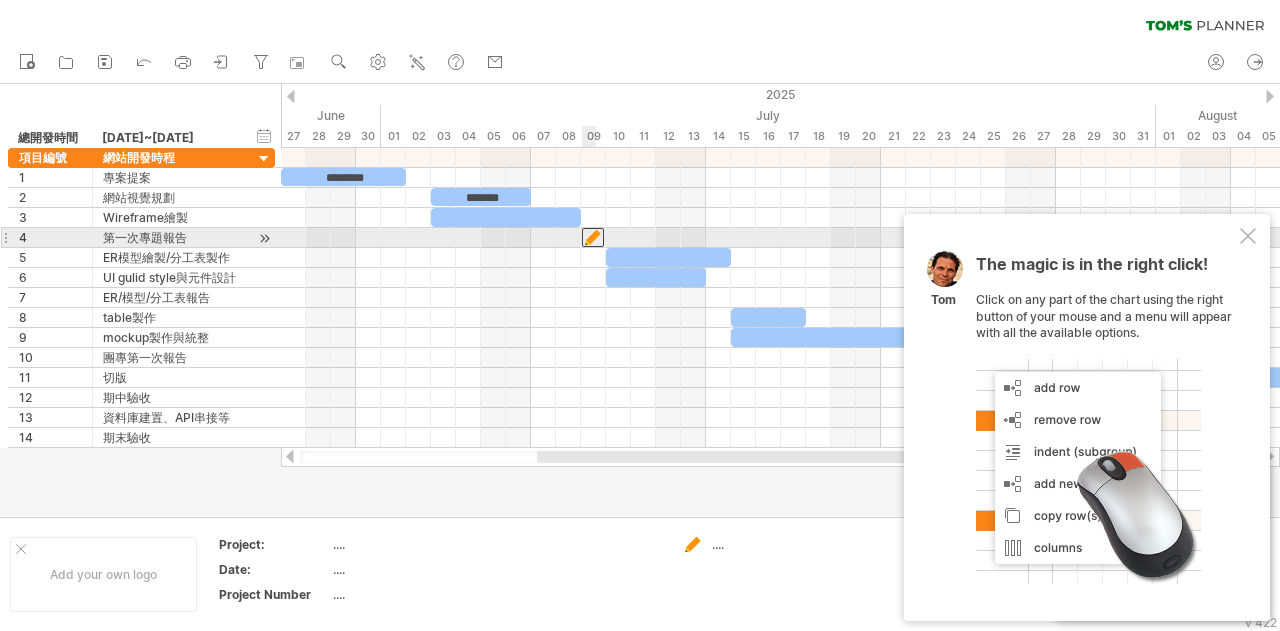 click at bounding box center [593, 237] 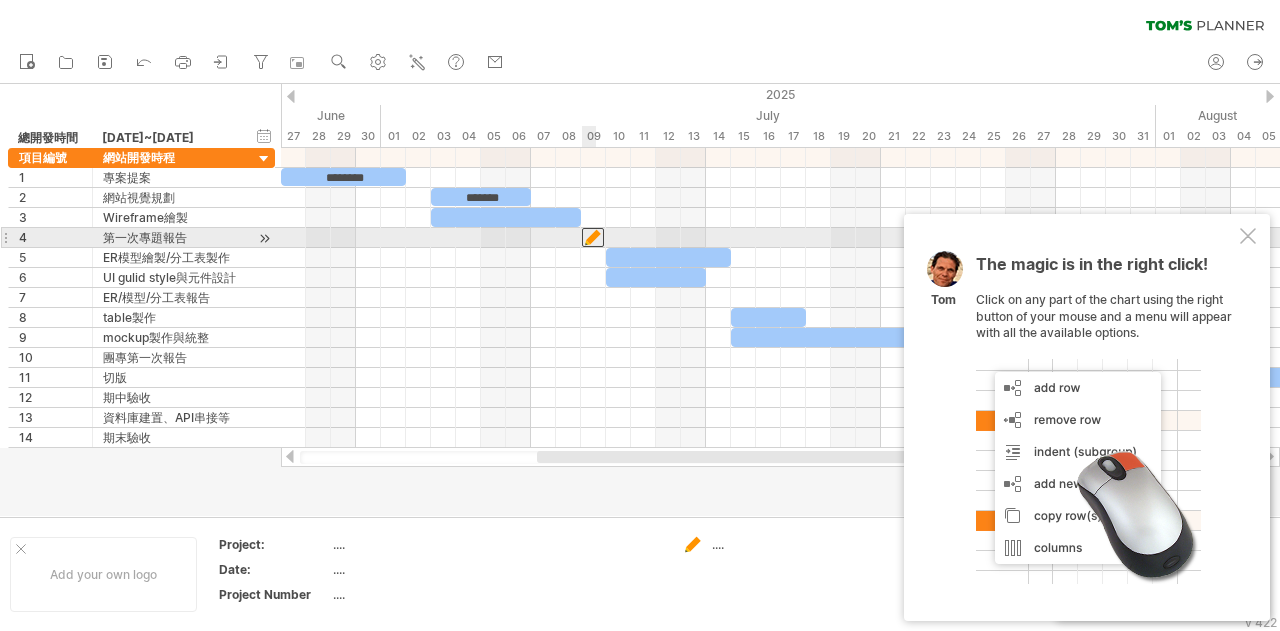 click at bounding box center (593, 237) 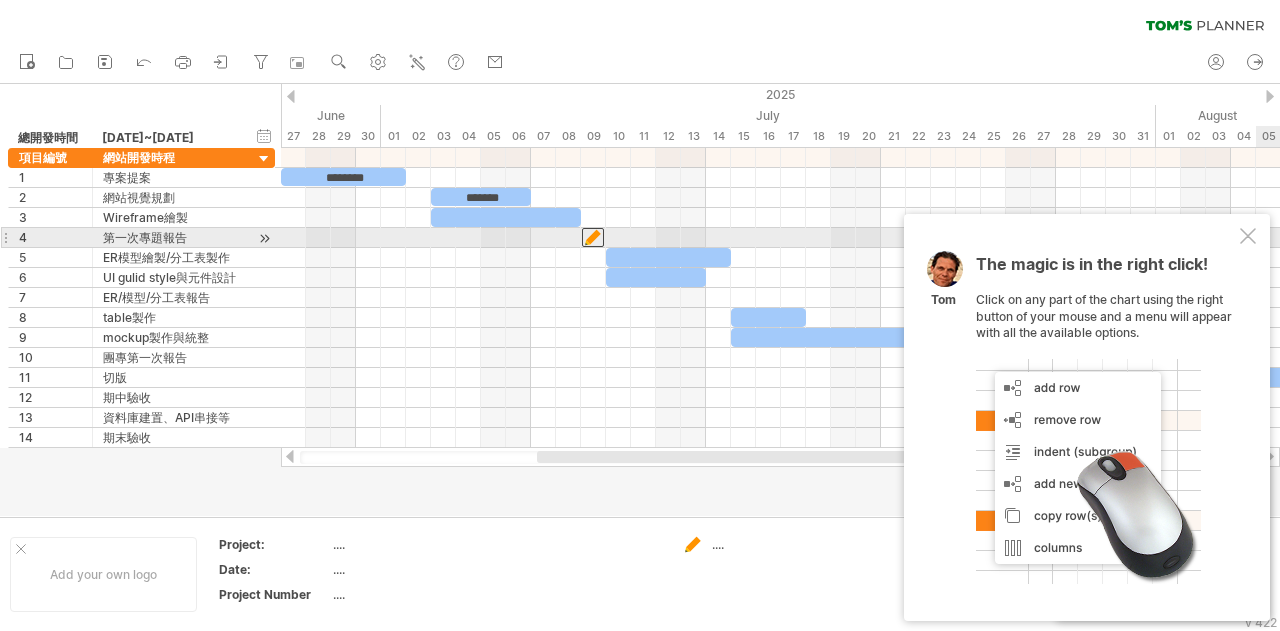 click at bounding box center [1248, 236] 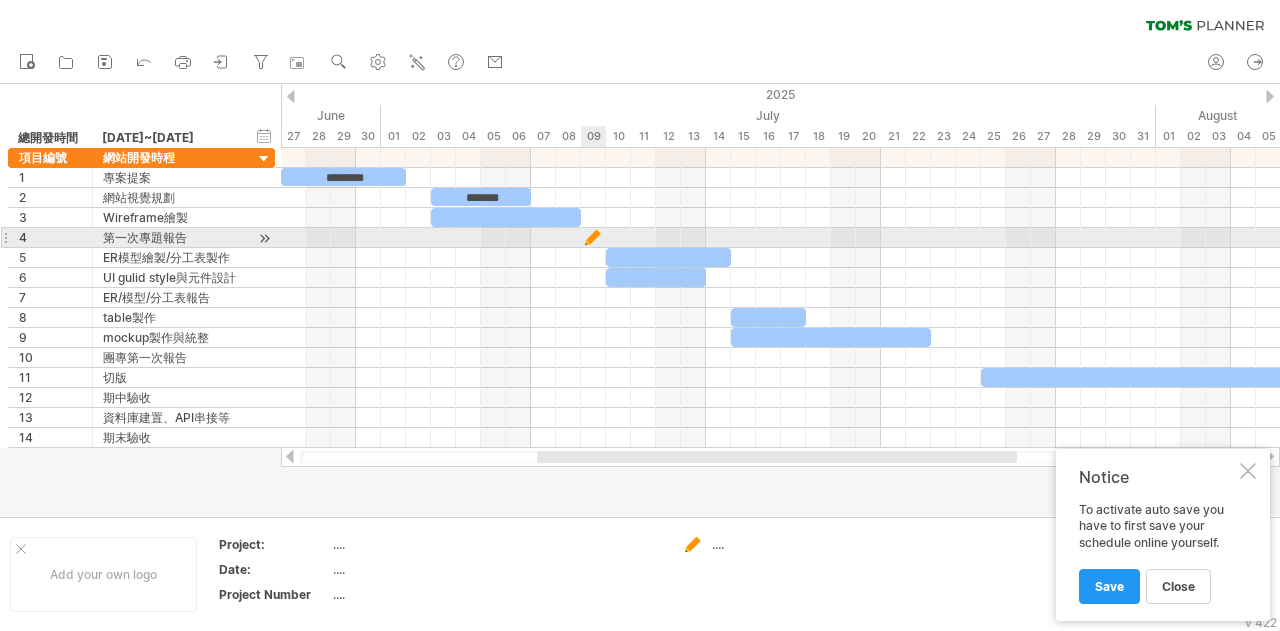 click at bounding box center [593, 237] 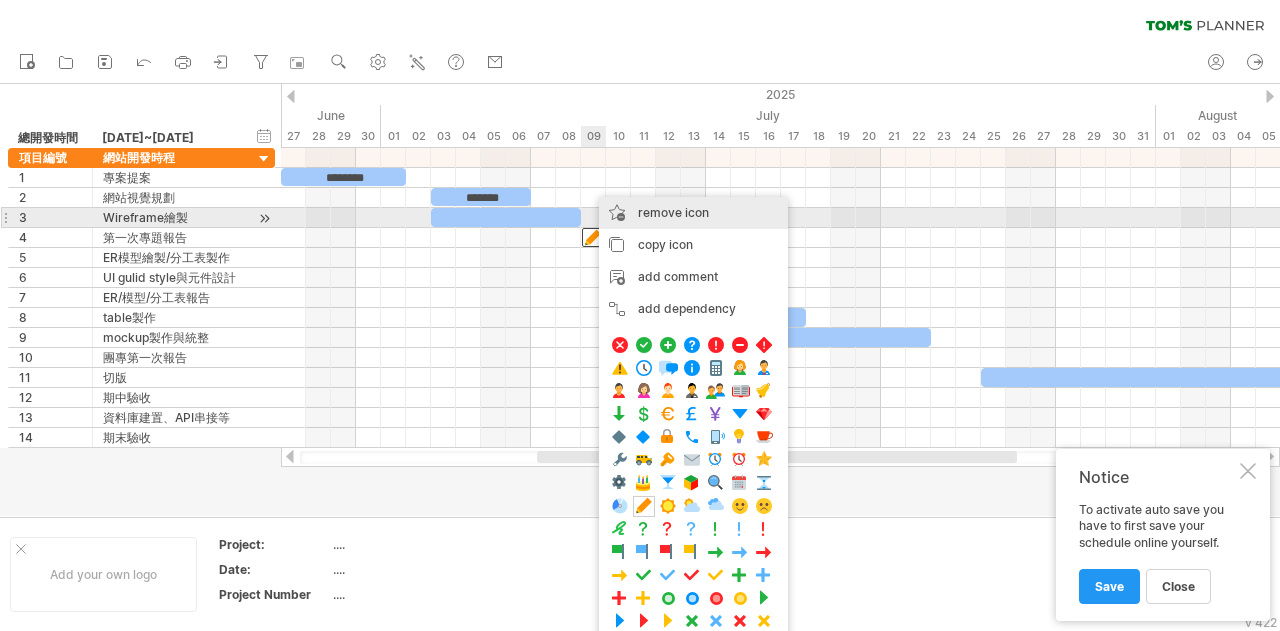 click on "remove icon remove selected items" at bounding box center (693, 213) 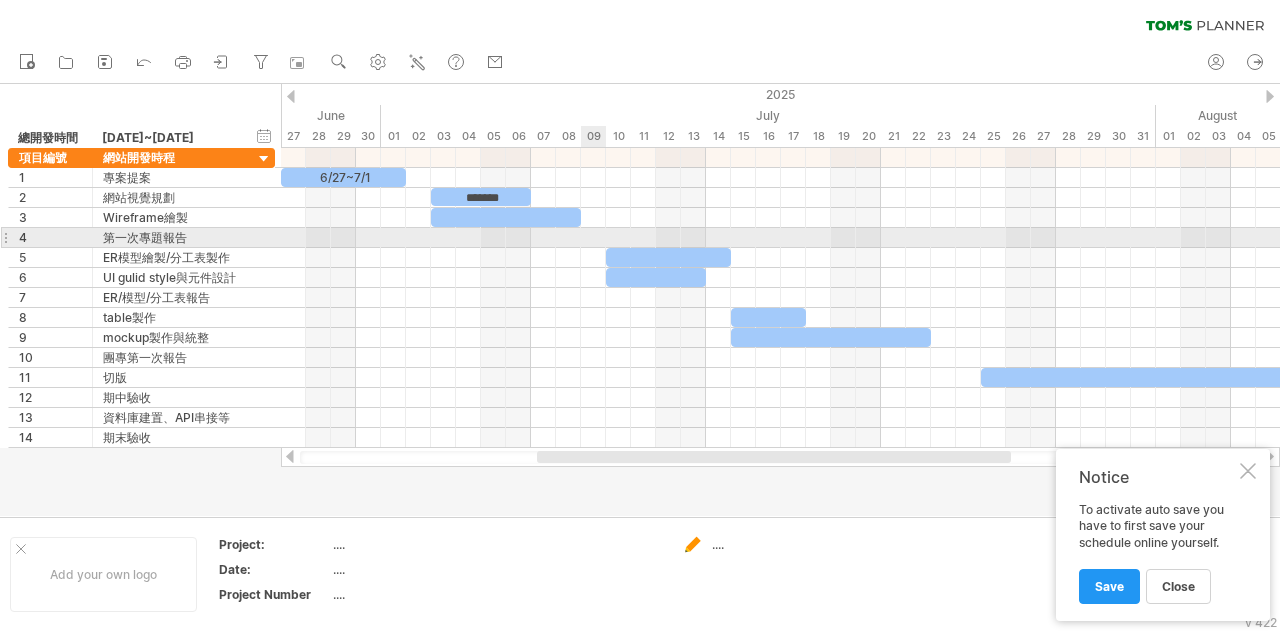click at bounding box center [780, 238] 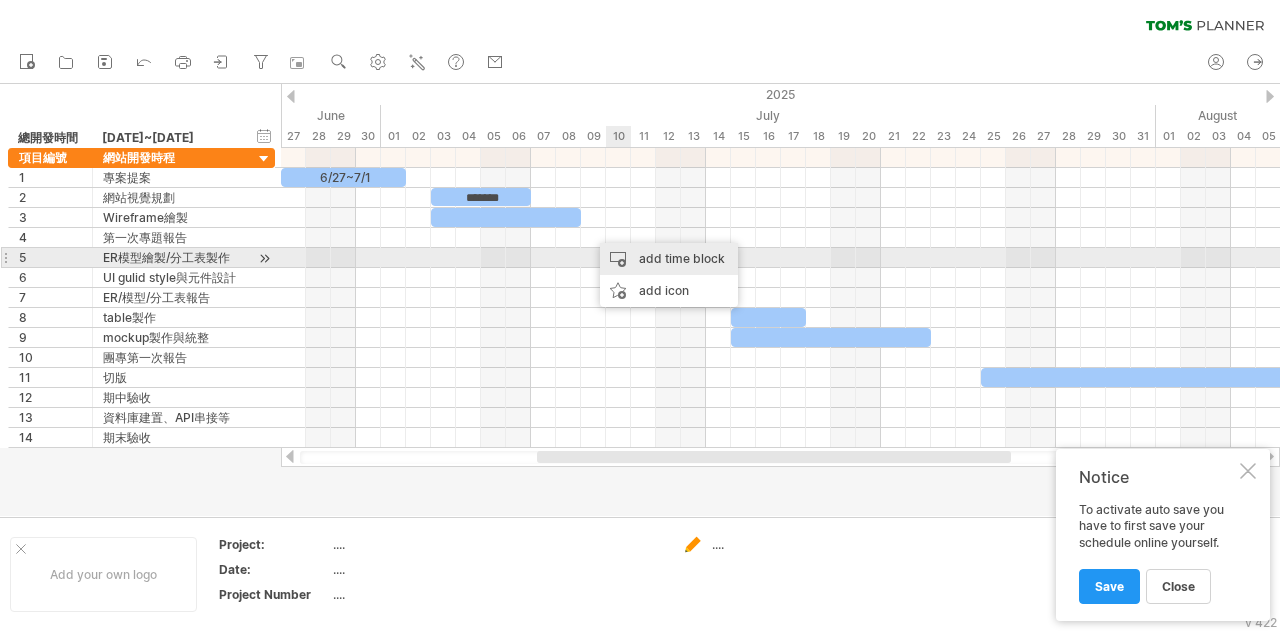 click on "add time block" at bounding box center [669, 259] 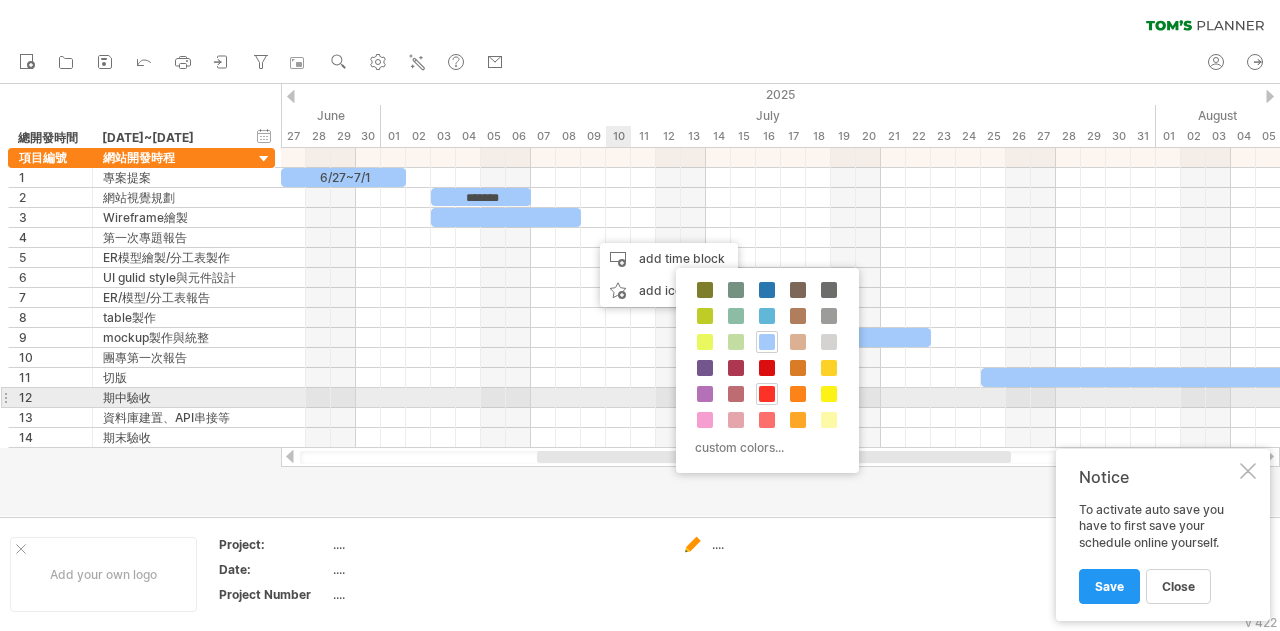 click at bounding box center [767, 394] 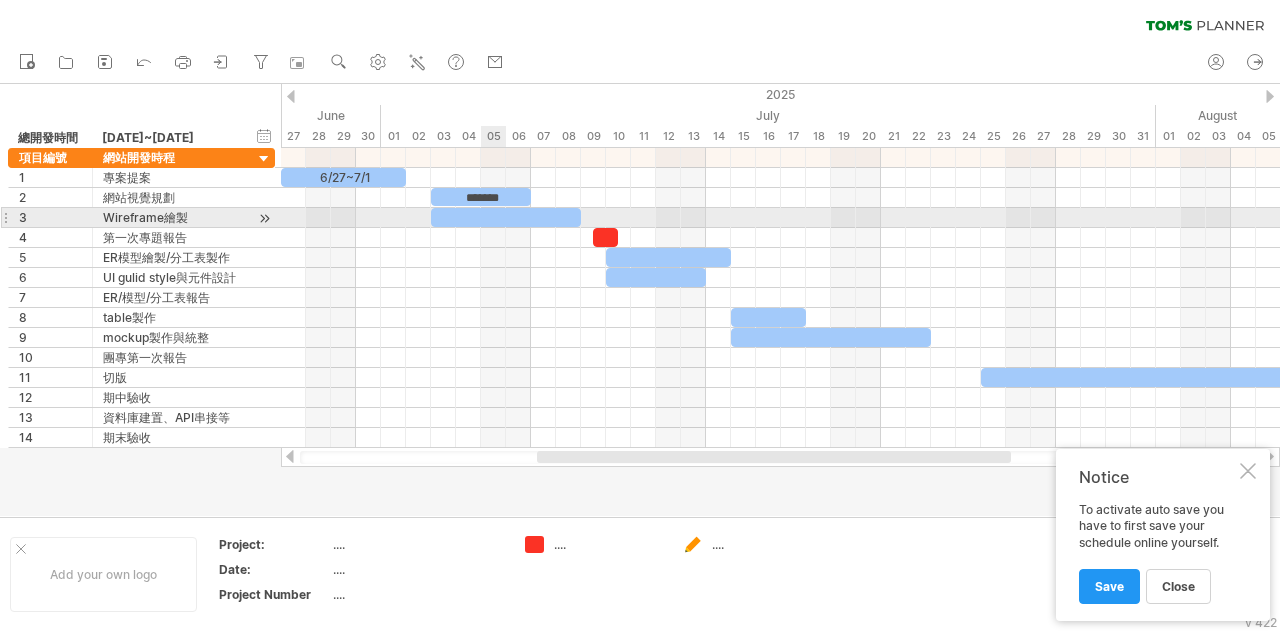 click at bounding box center (506, 217) 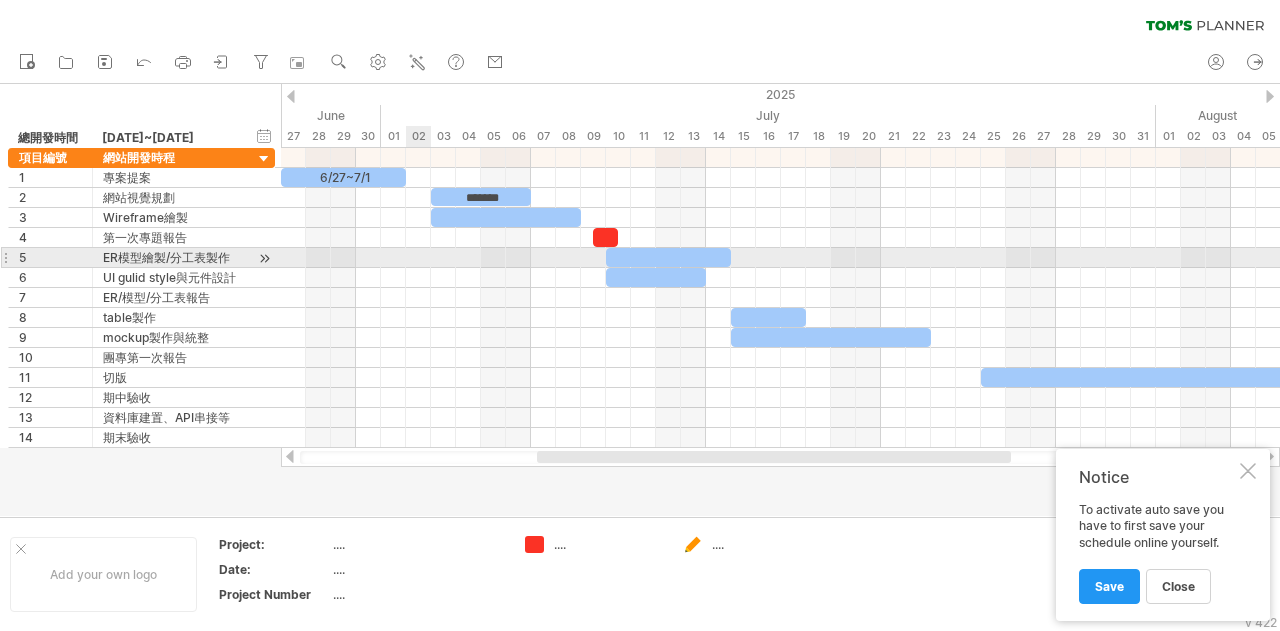 click at bounding box center [780, 258] 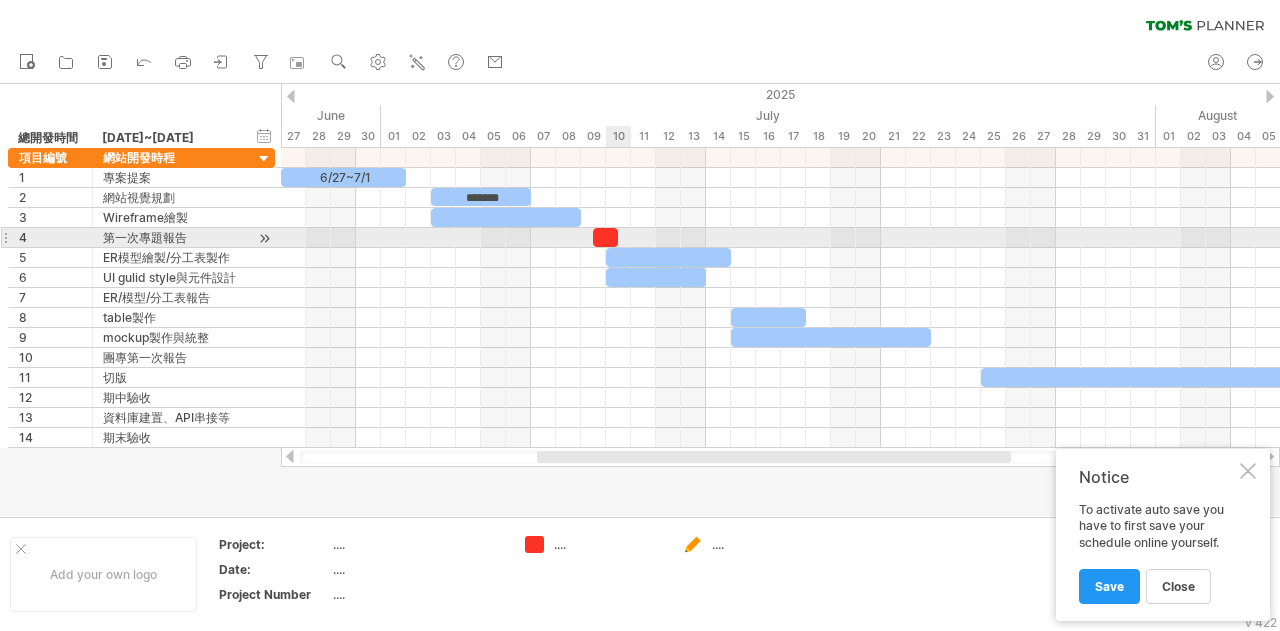 click at bounding box center (605, 237) 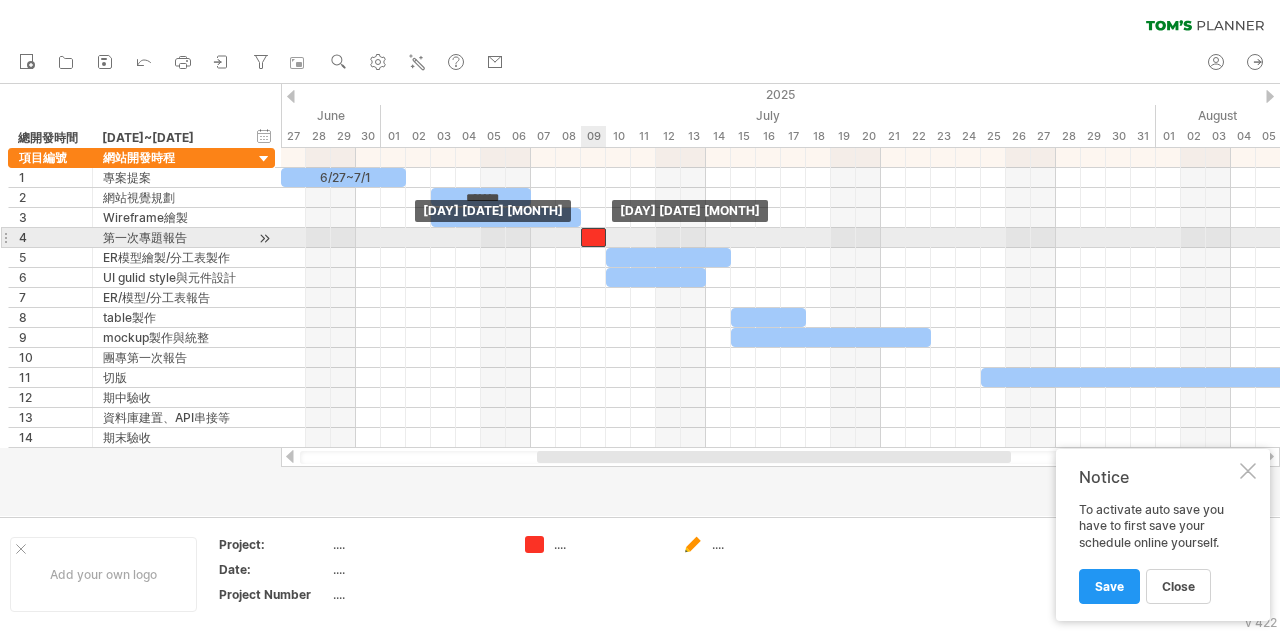 drag, startPoint x: 605, startPoint y: 237, endPoint x: 596, endPoint y: 232, distance: 10.29563 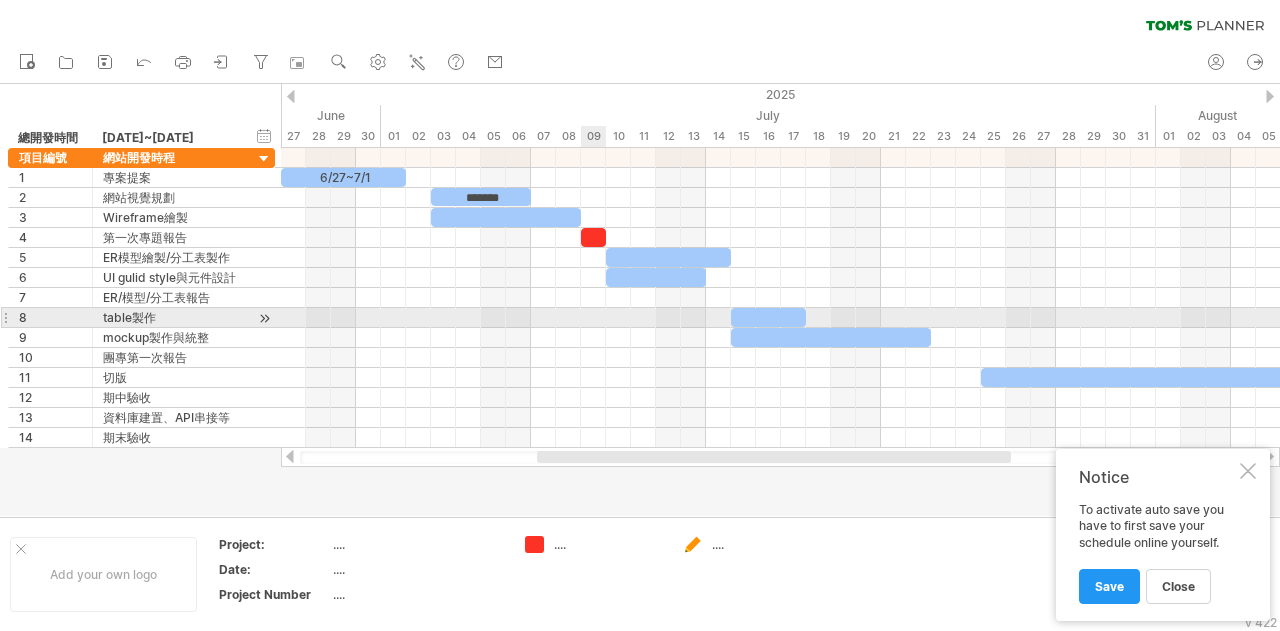 click at bounding box center [780, 298] 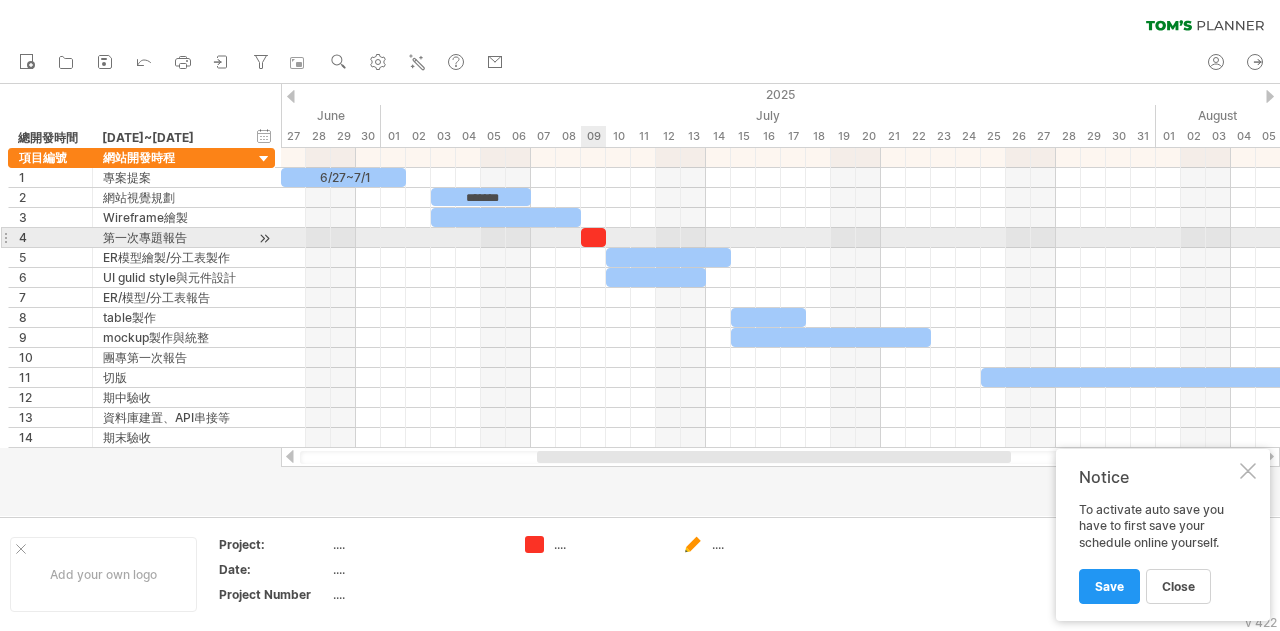 click at bounding box center [593, 237] 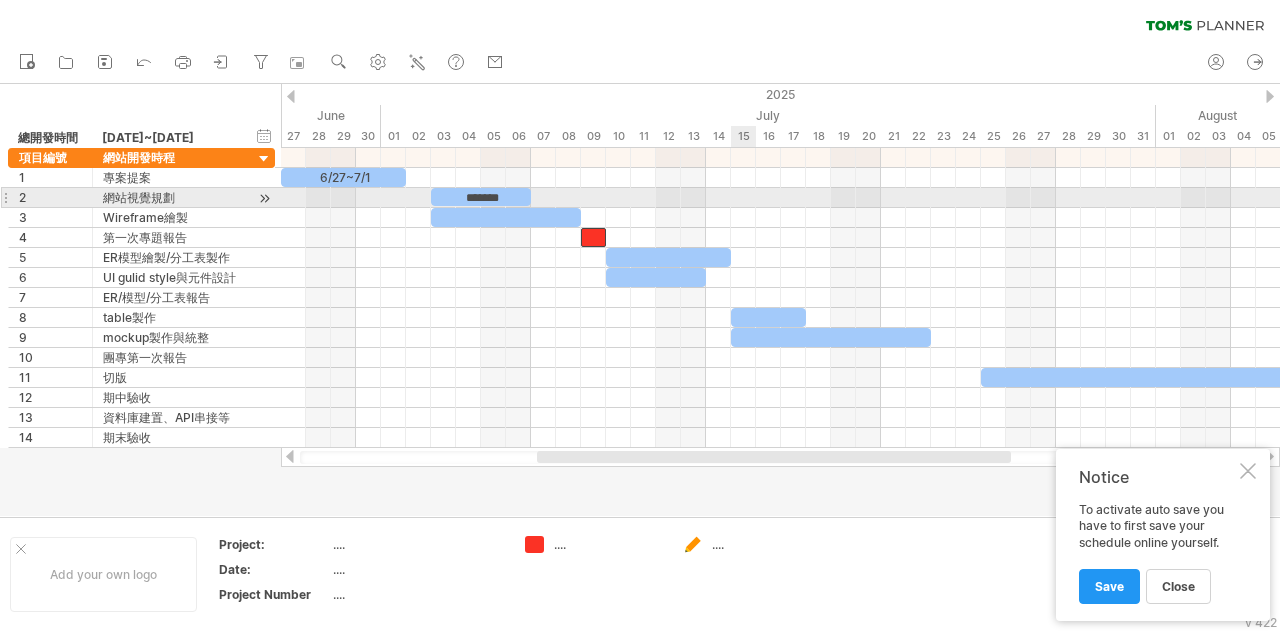 type 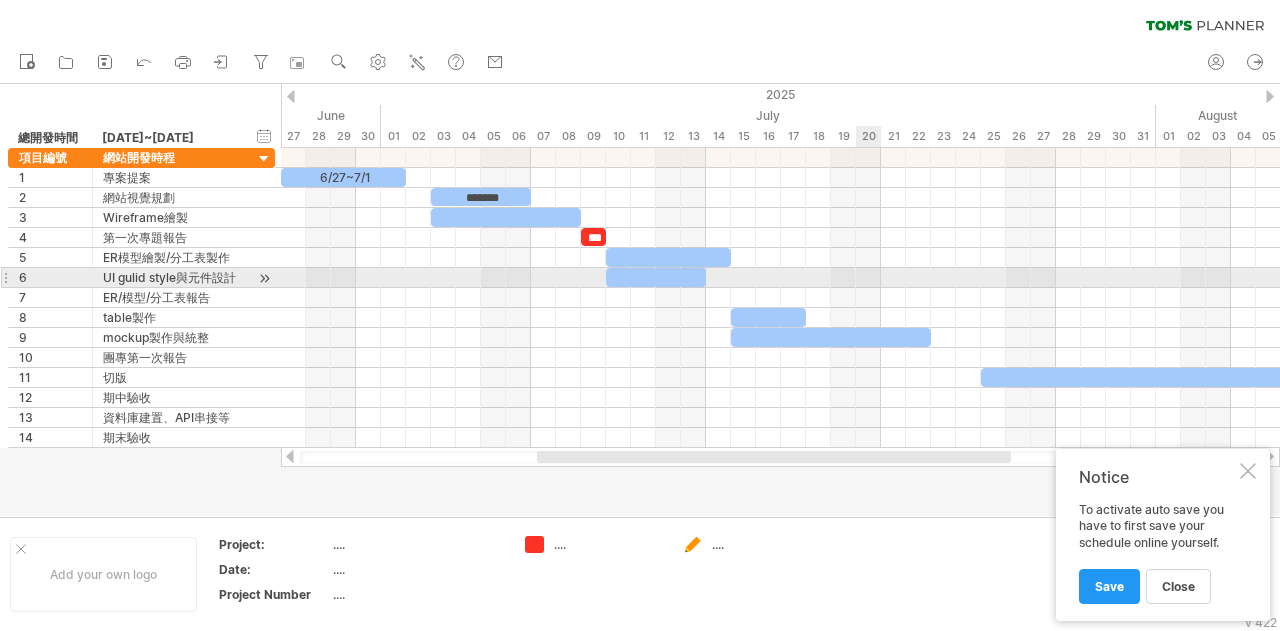 click at bounding box center [780, 278] 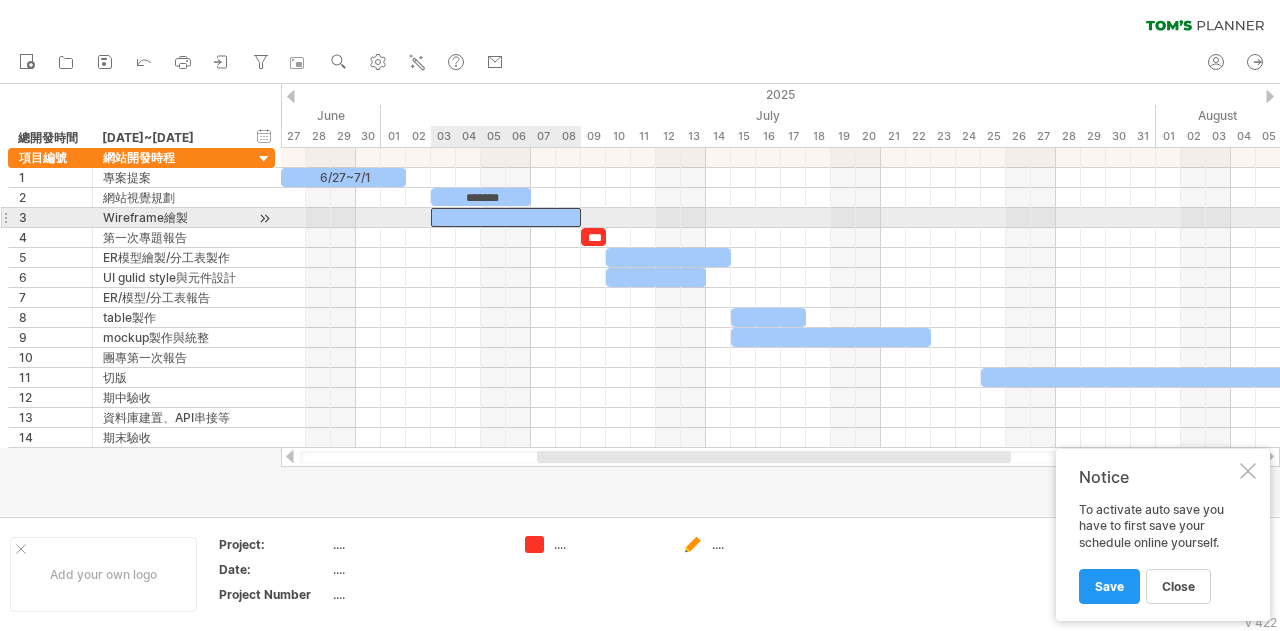 click at bounding box center (506, 217) 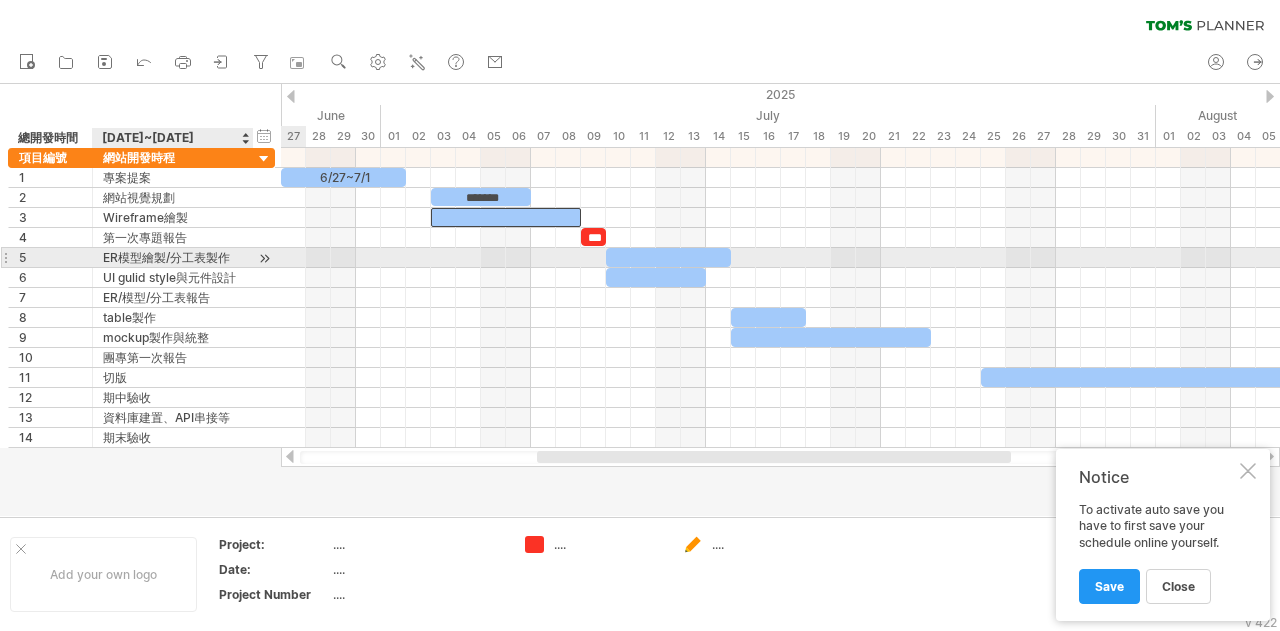 type 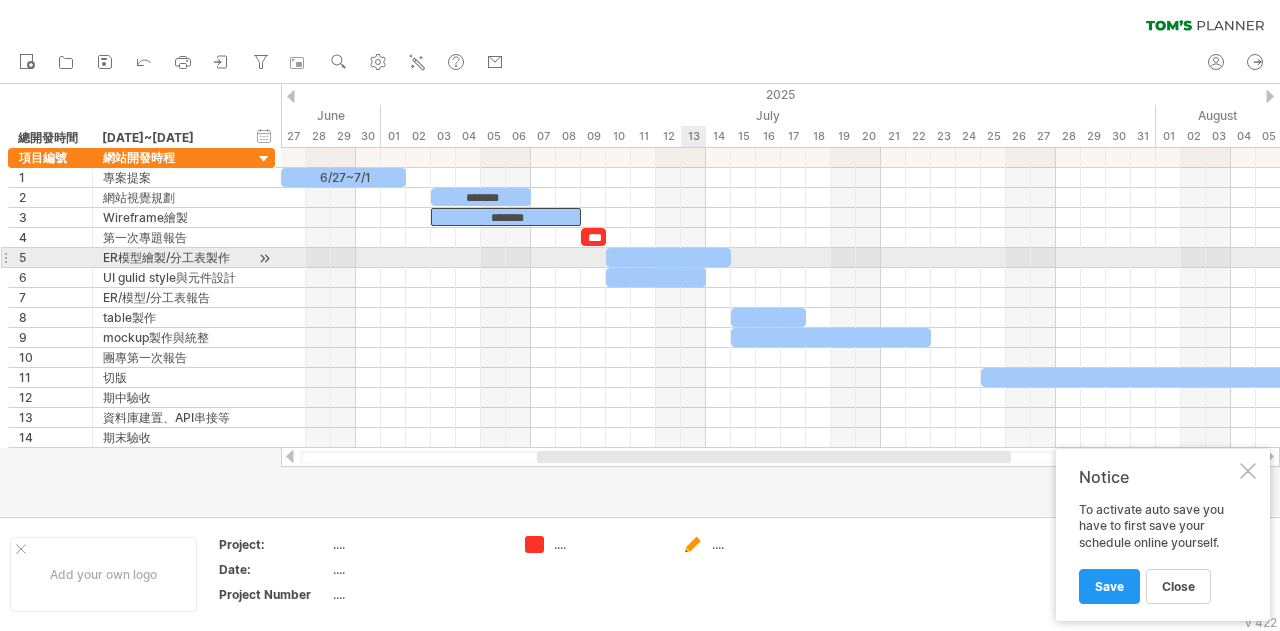 click at bounding box center (668, 257) 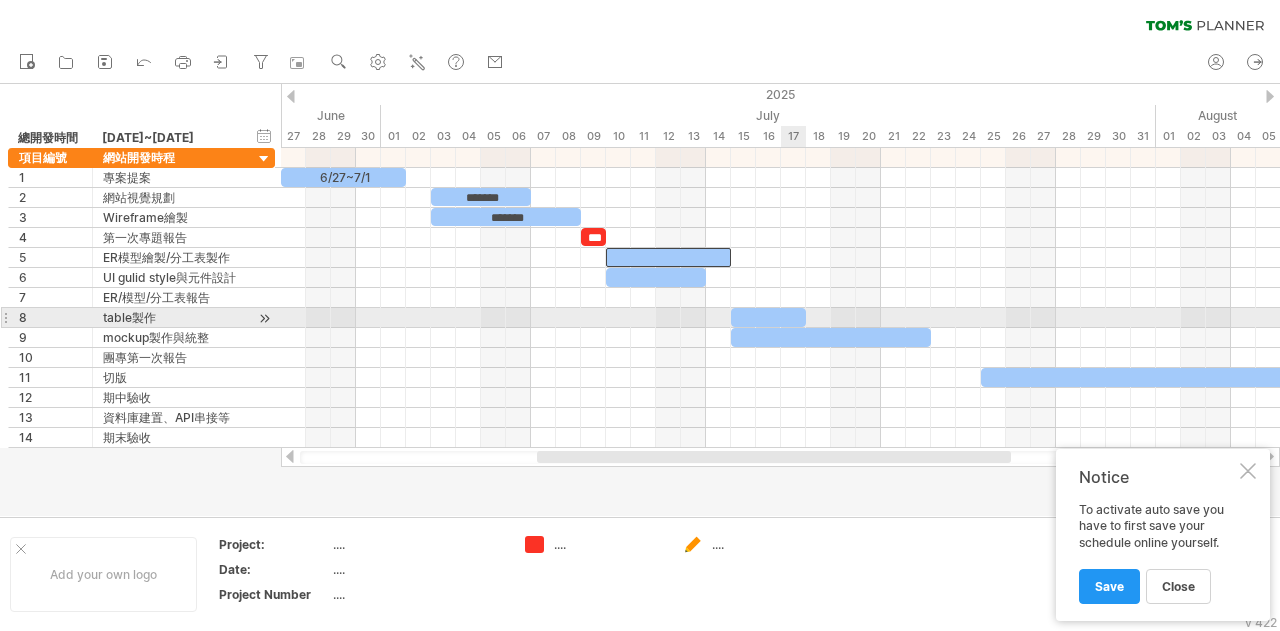 click at bounding box center (768, 317) 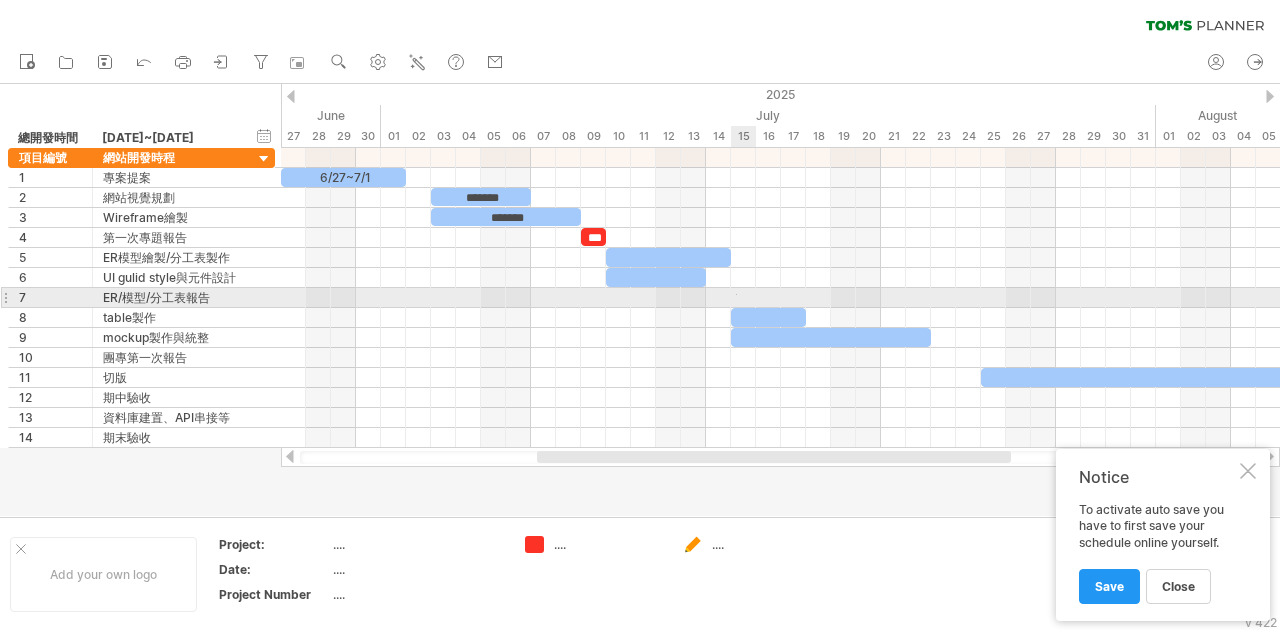 click at bounding box center [780, 298] 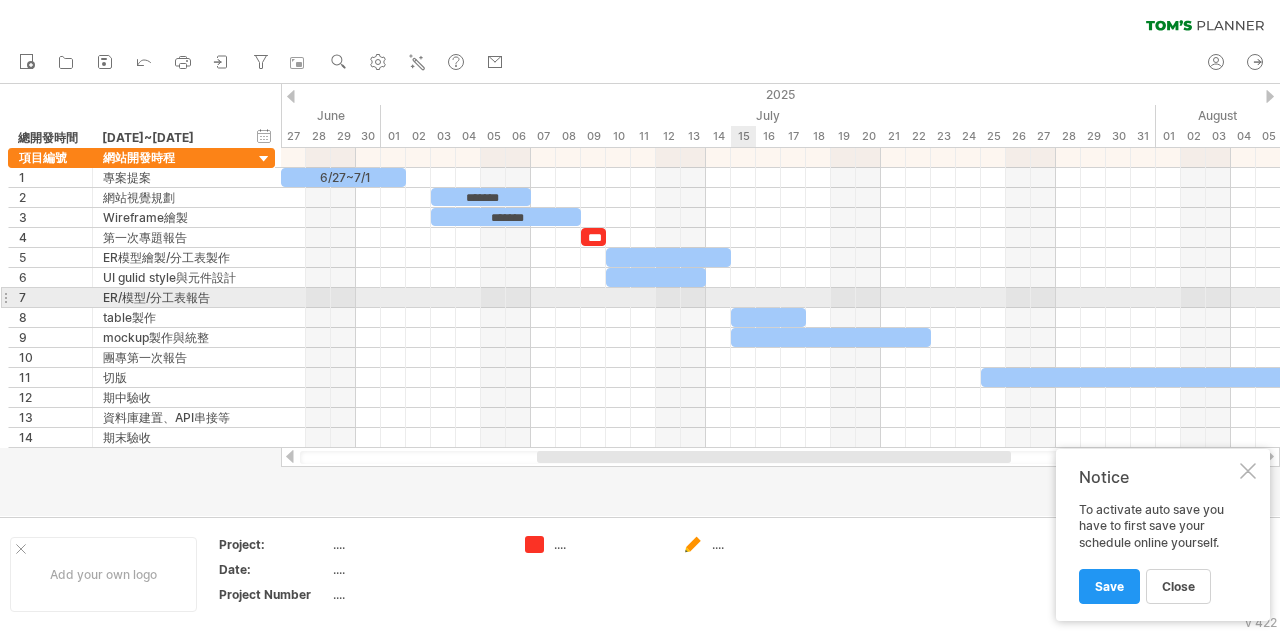 click at bounding box center [780, 298] 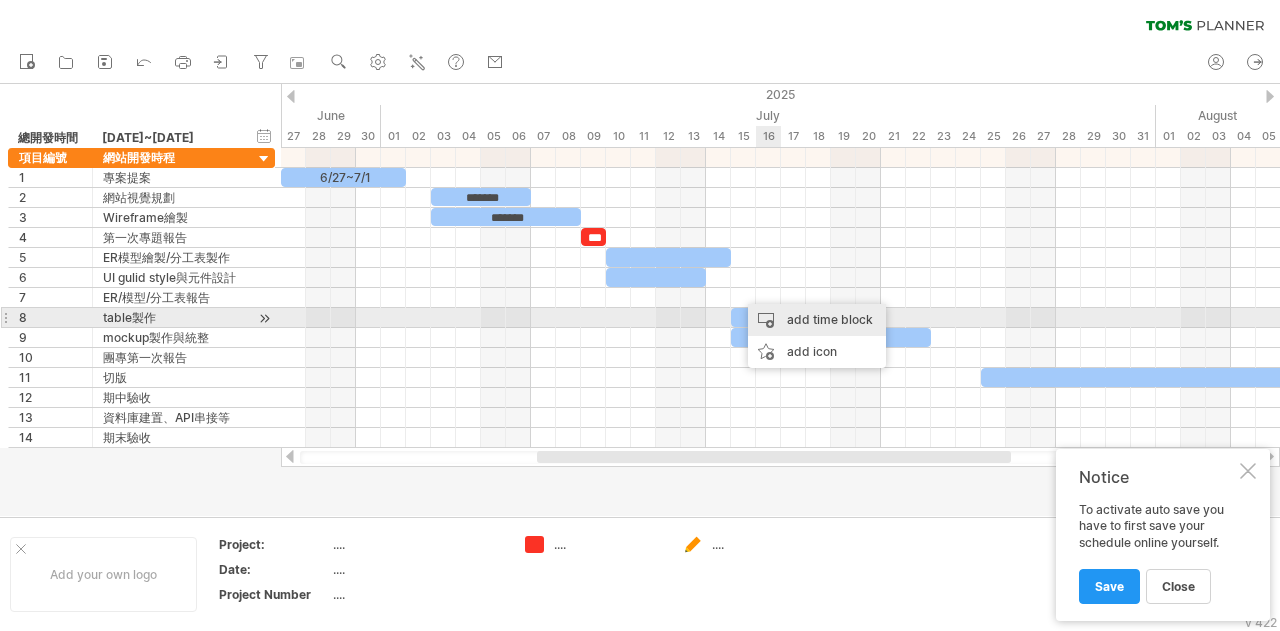 click on "add time block" at bounding box center [817, 320] 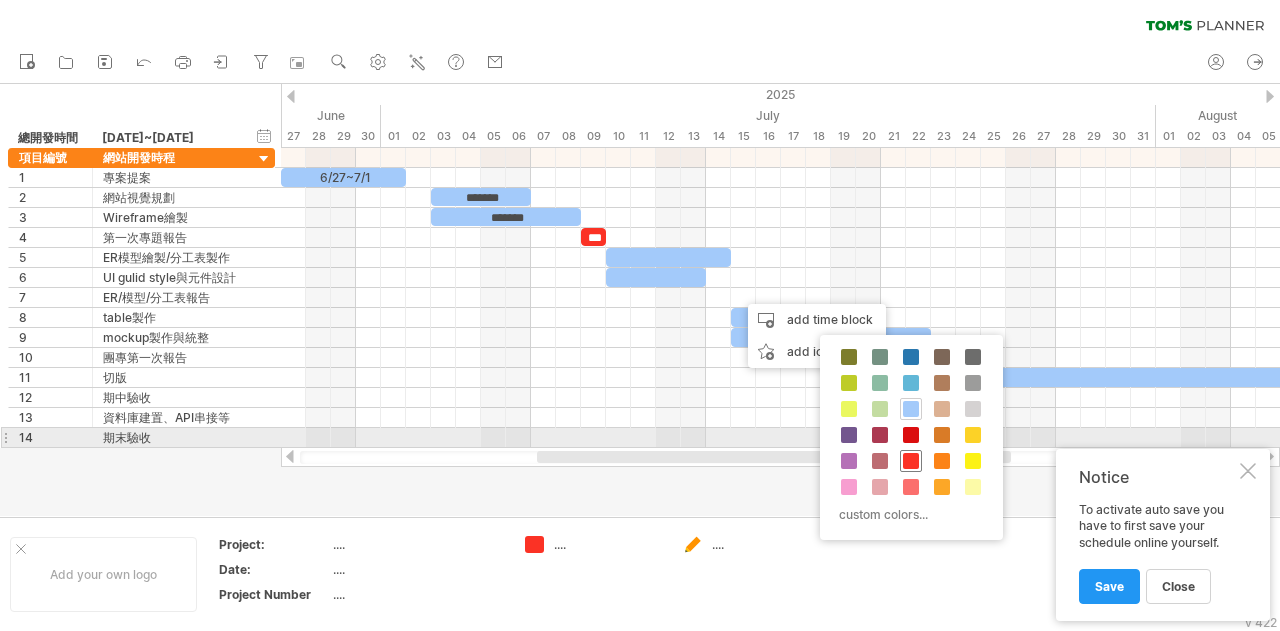 click at bounding box center [911, 461] 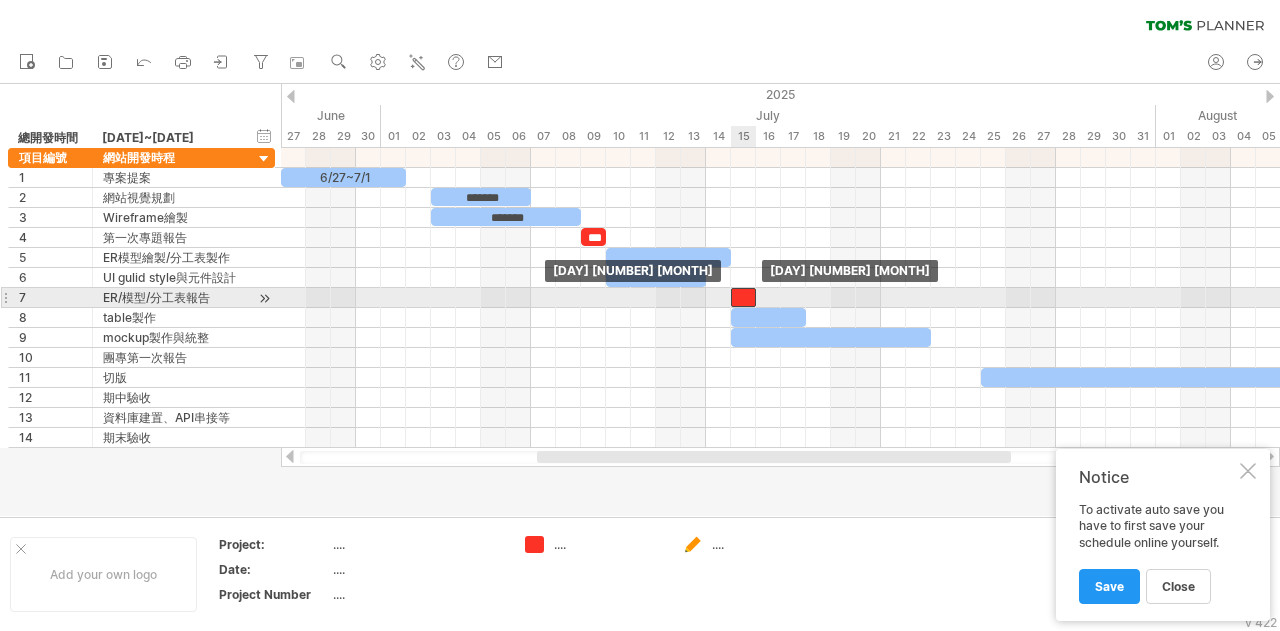 drag, startPoint x: 756, startPoint y: 294, endPoint x: 738, endPoint y: 299, distance: 18.681541 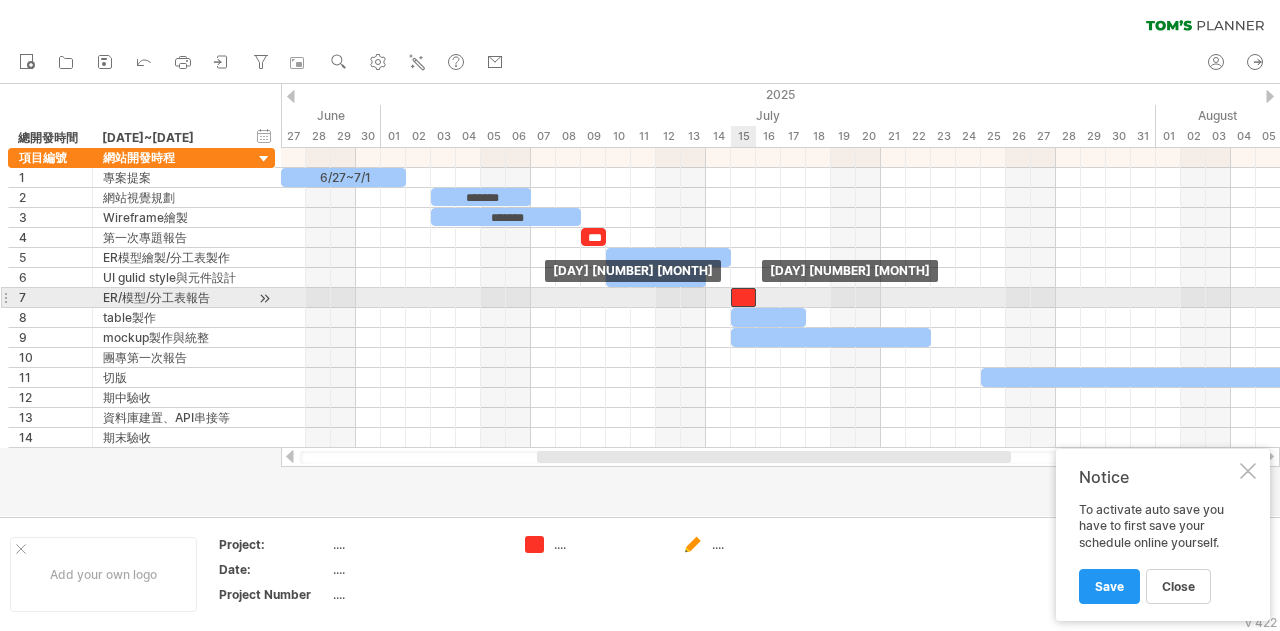 click at bounding box center (743, 297) 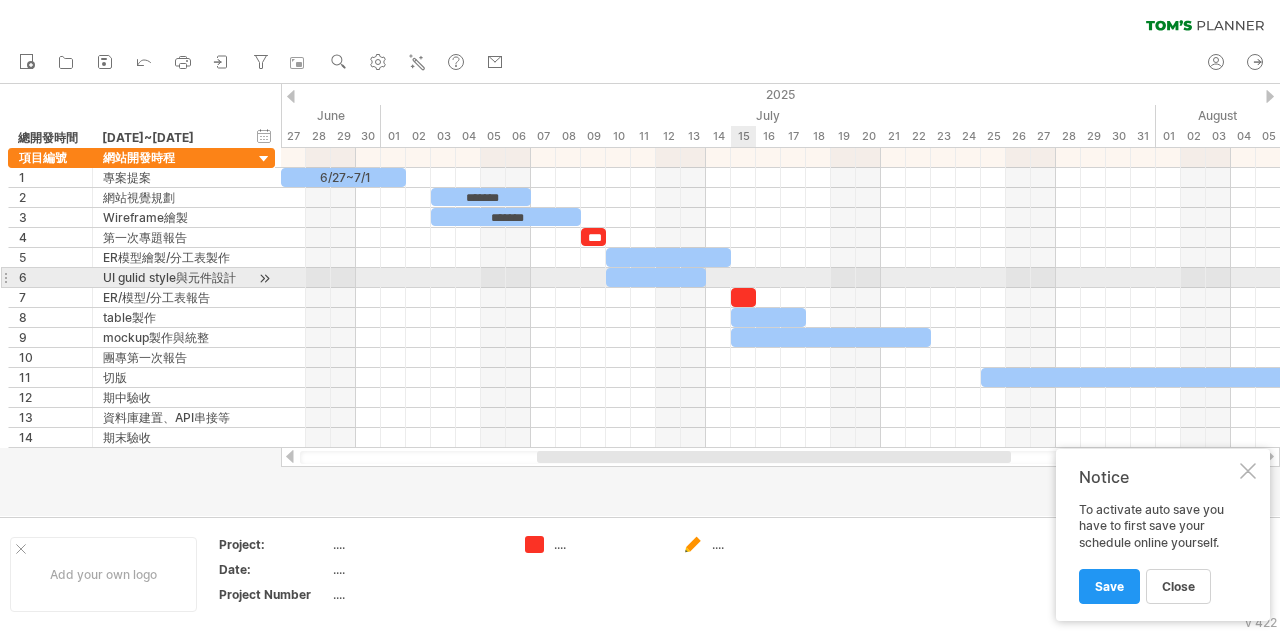 click at bounding box center [743, 297] 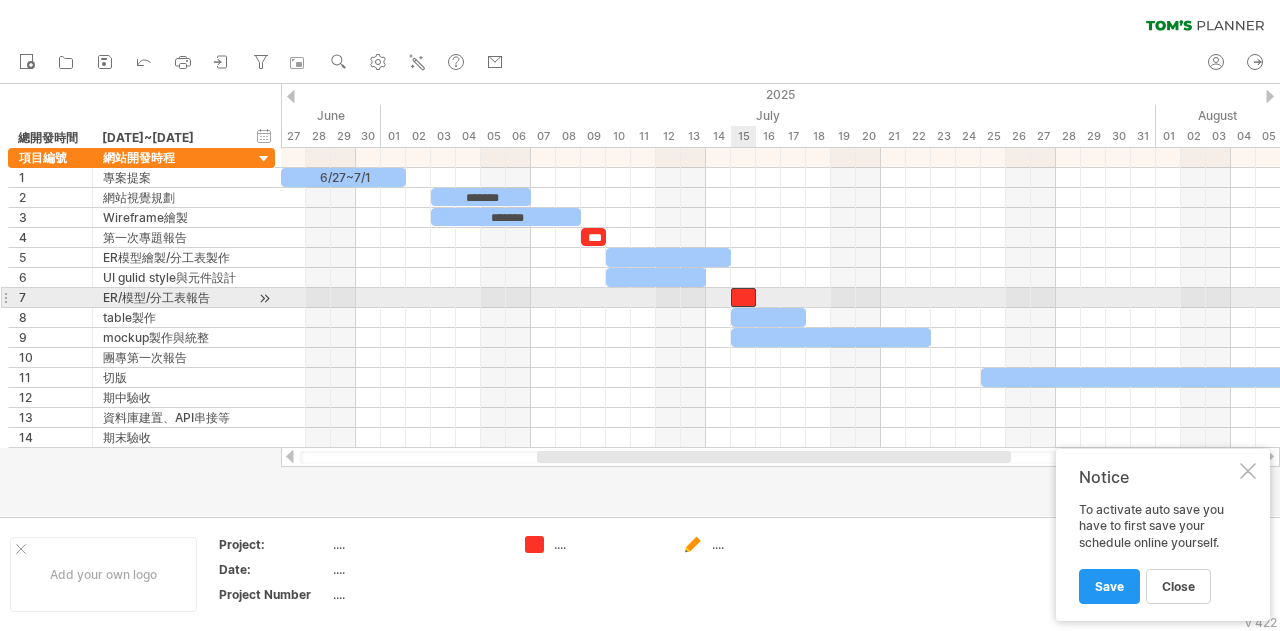click at bounding box center (743, 297) 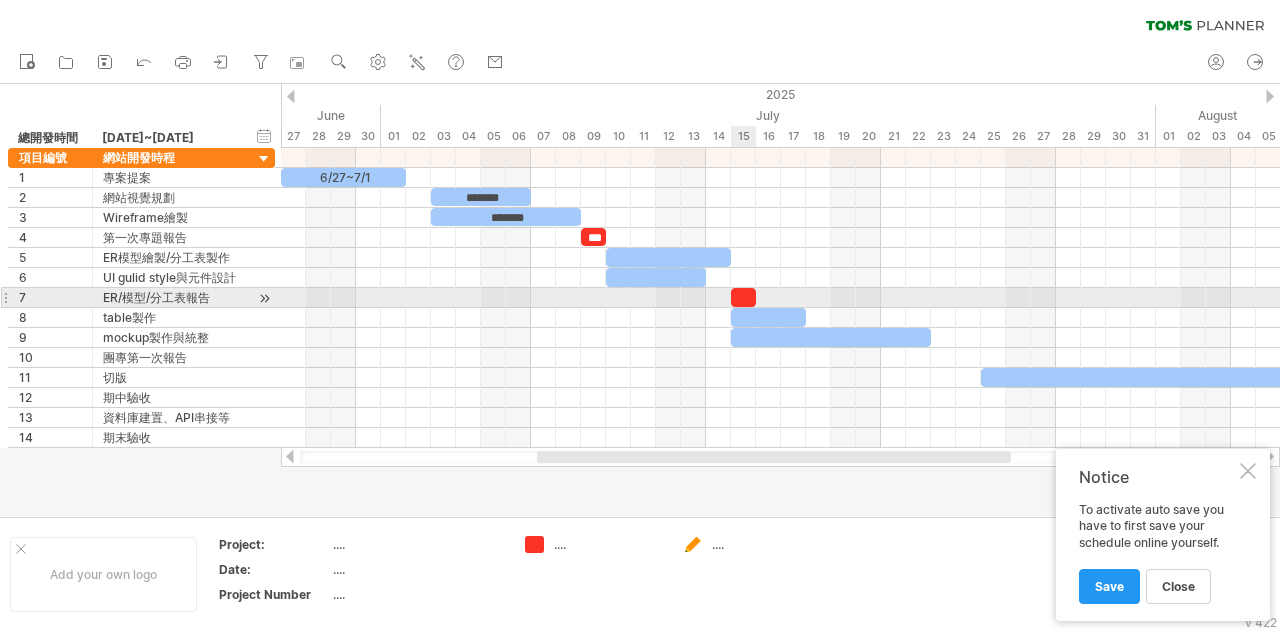 type 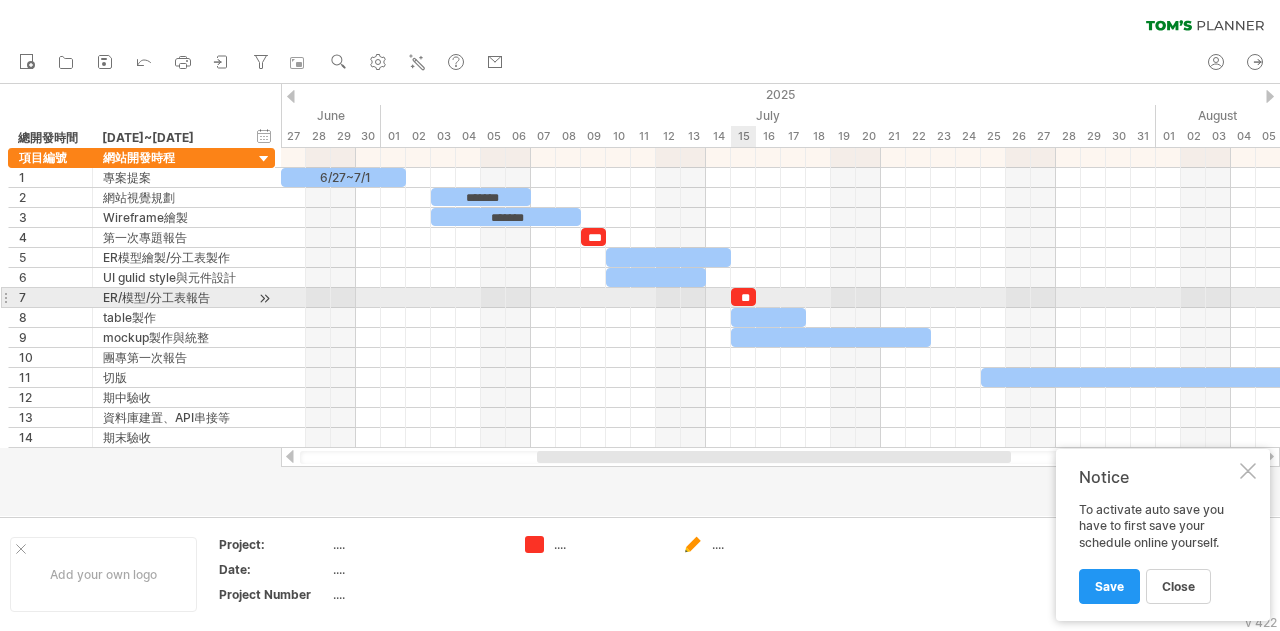 scroll, scrollTop: 0, scrollLeft: 3, axis: horizontal 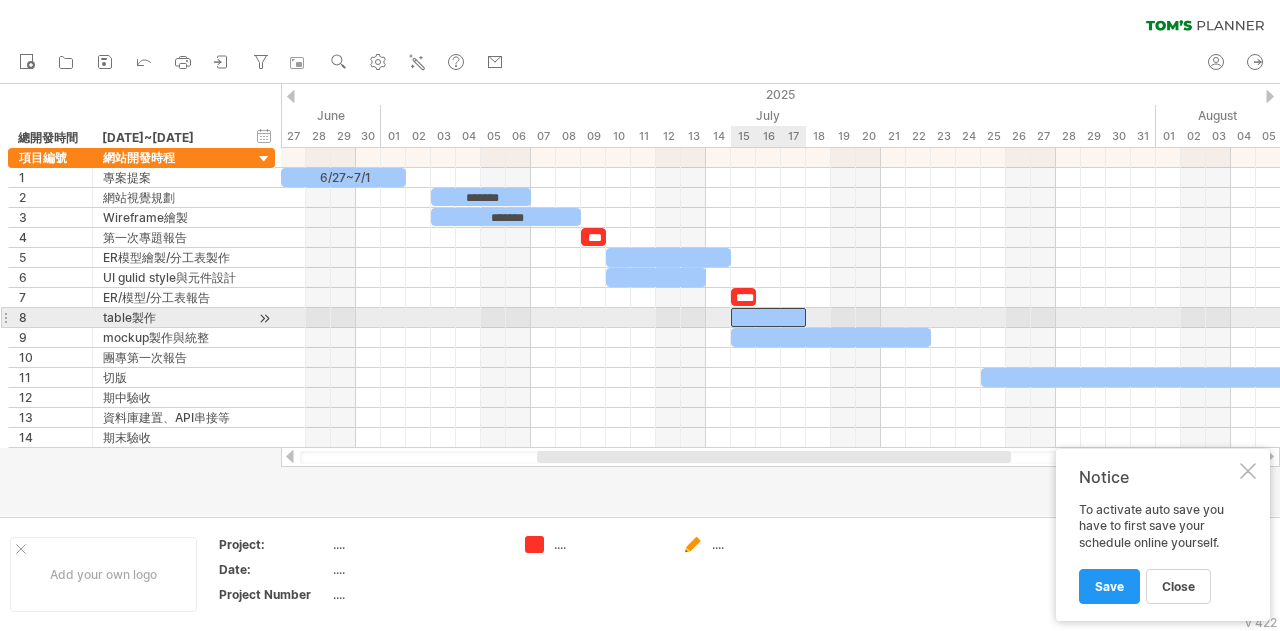 click at bounding box center (768, 317) 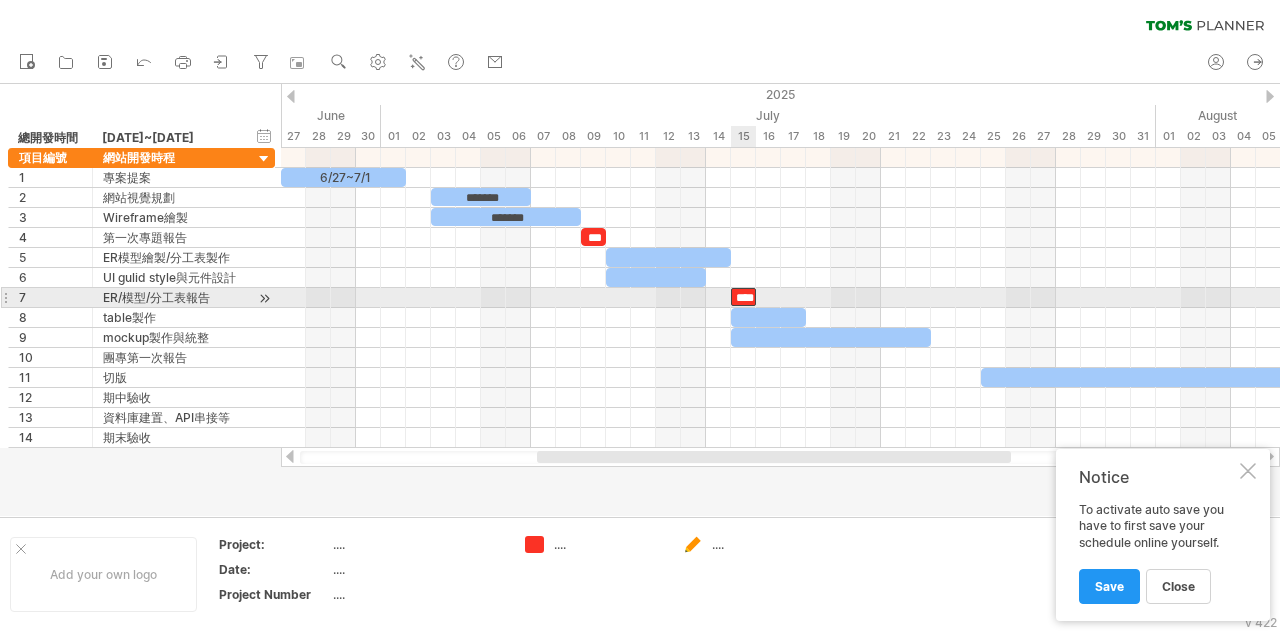 click on "****" at bounding box center (743, 297) 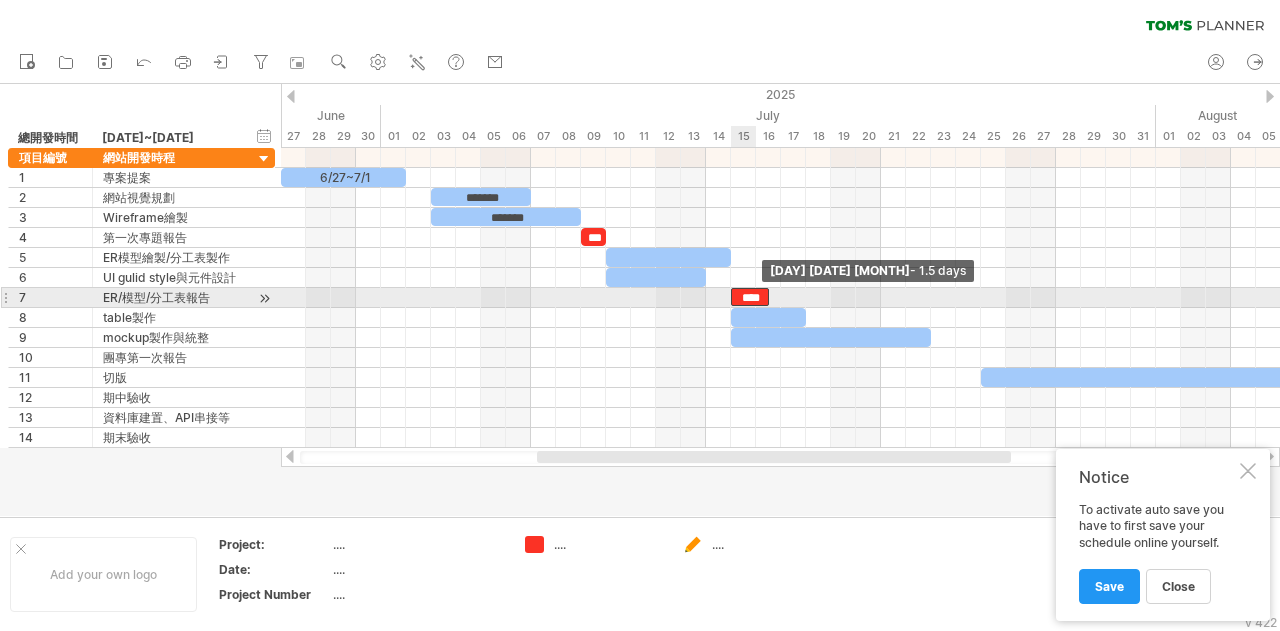 click on "****" at bounding box center [750, 297] 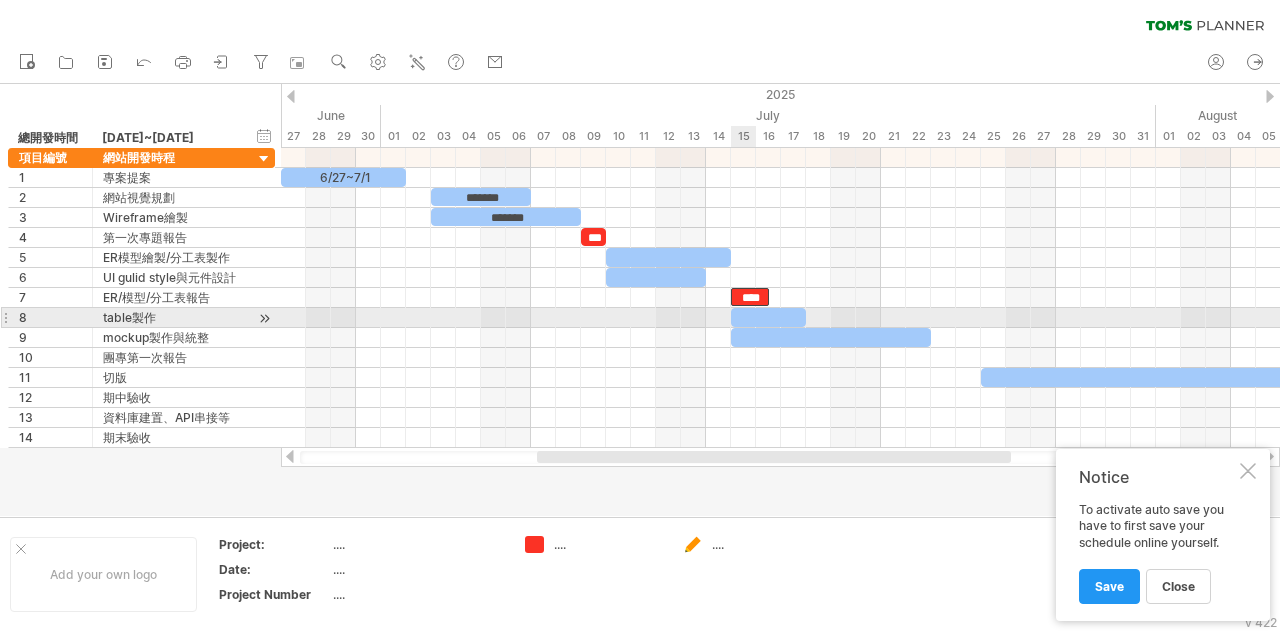 click at bounding box center (768, 317) 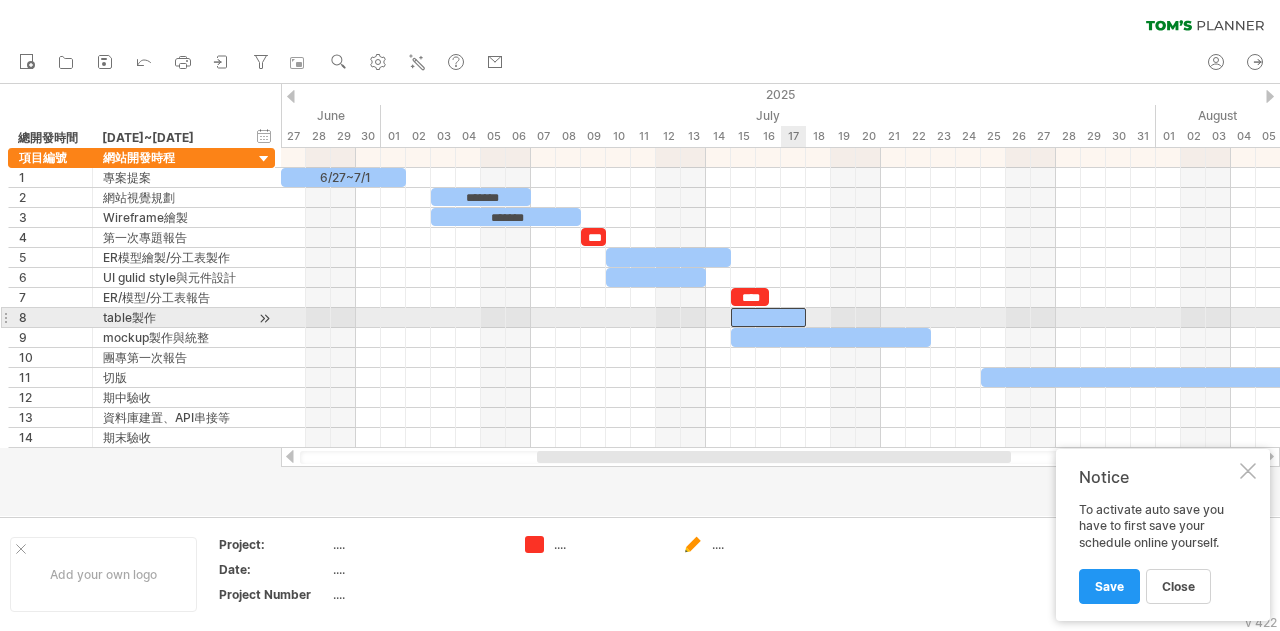 type 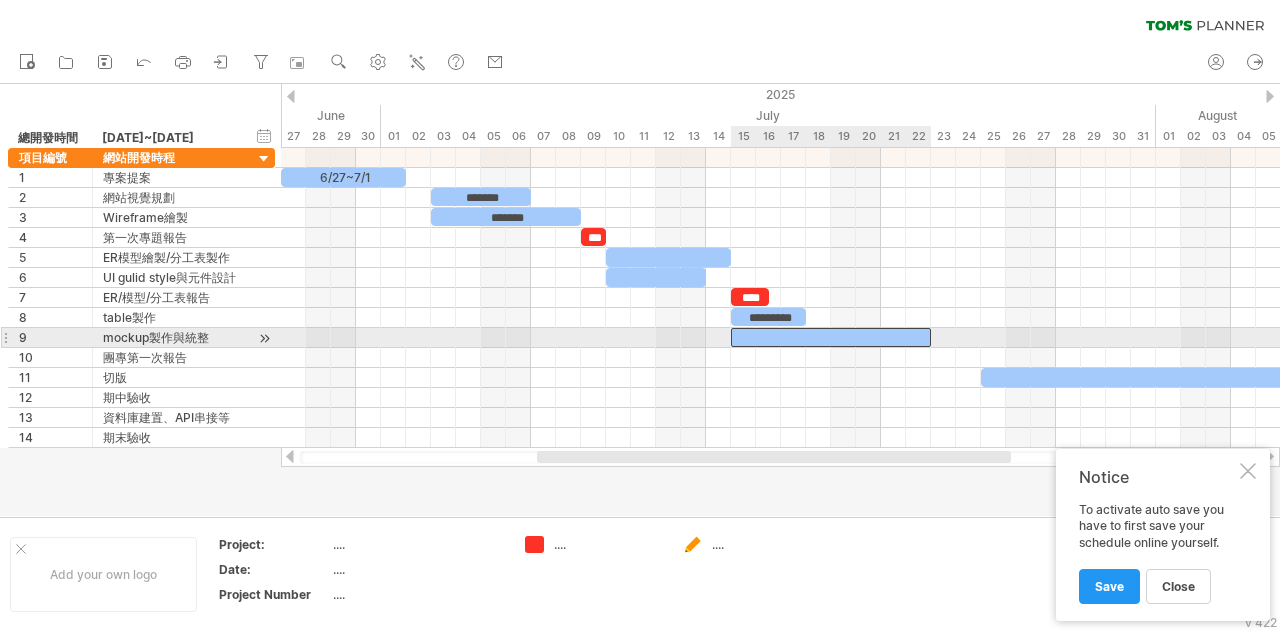 click at bounding box center [831, 337] 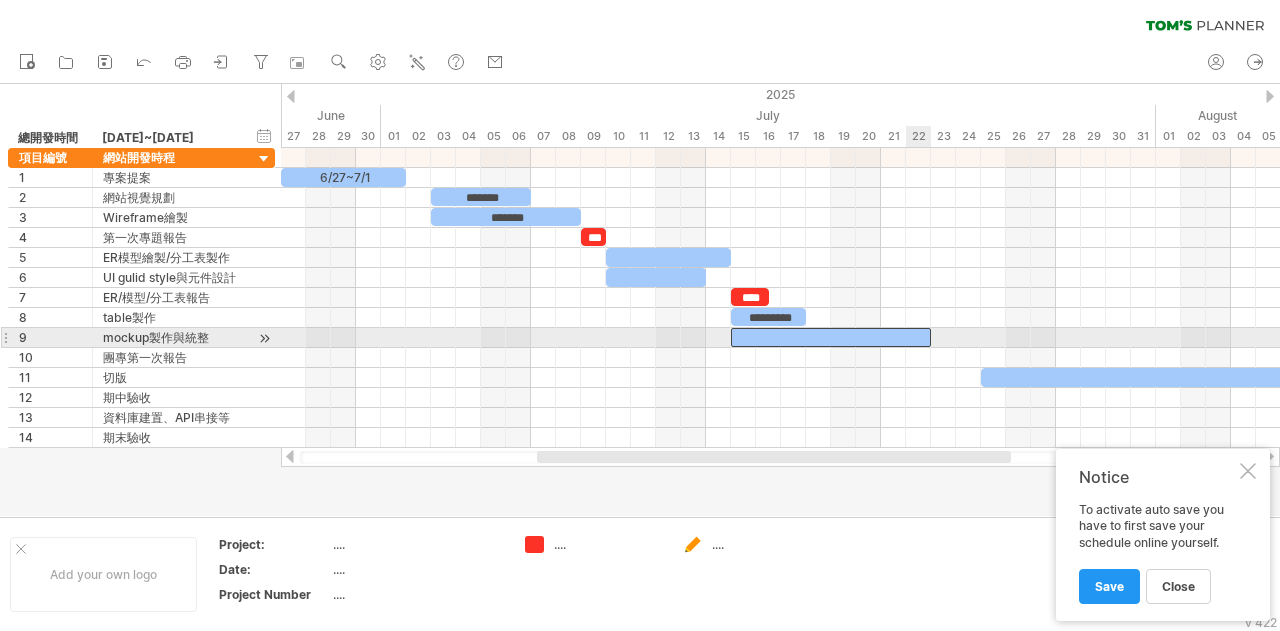 type 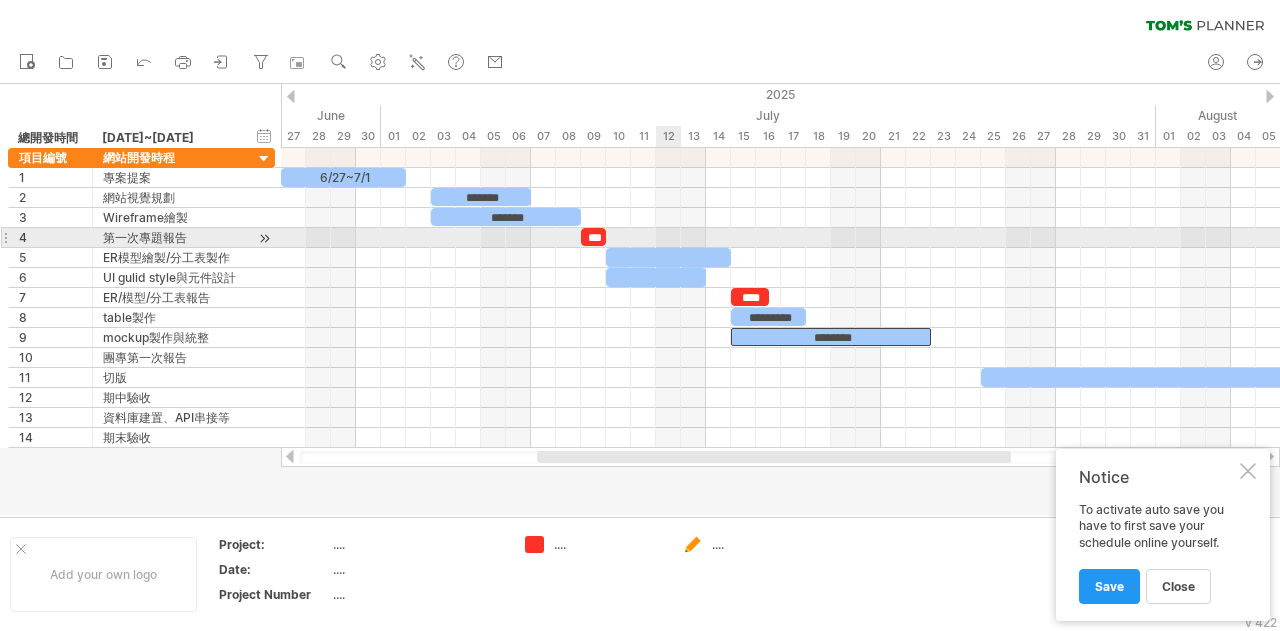 click at bounding box center [668, 257] 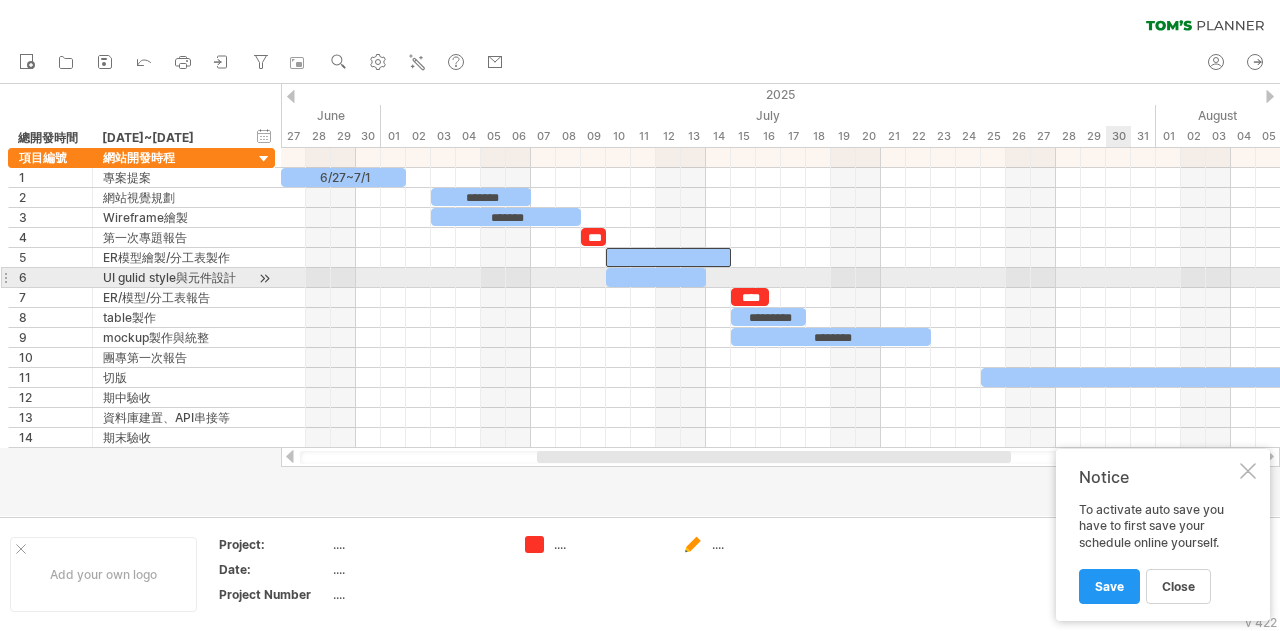 type 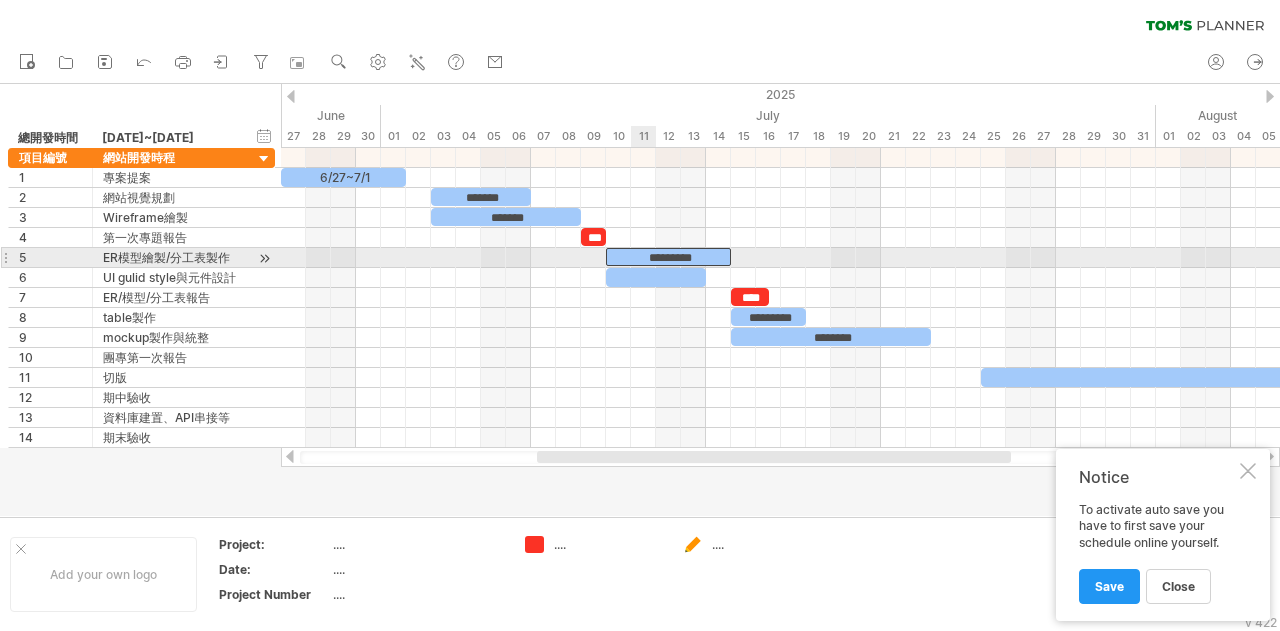 click at bounding box center [656, 277] 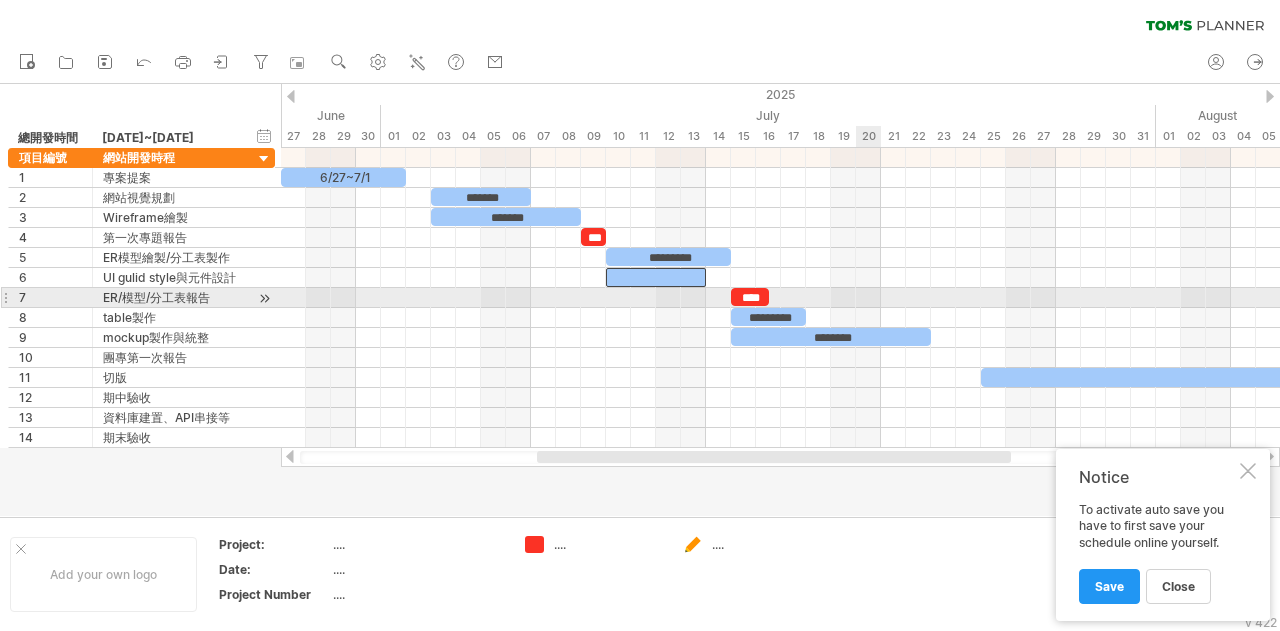 type 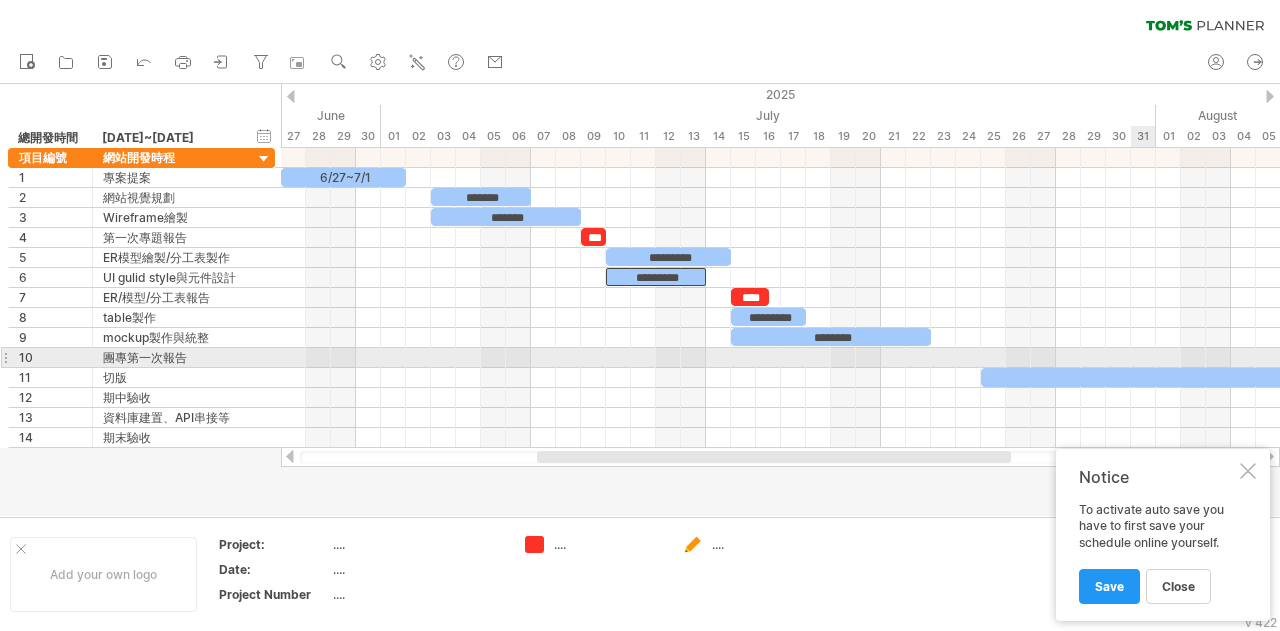 click at bounding box center (1143, 377) 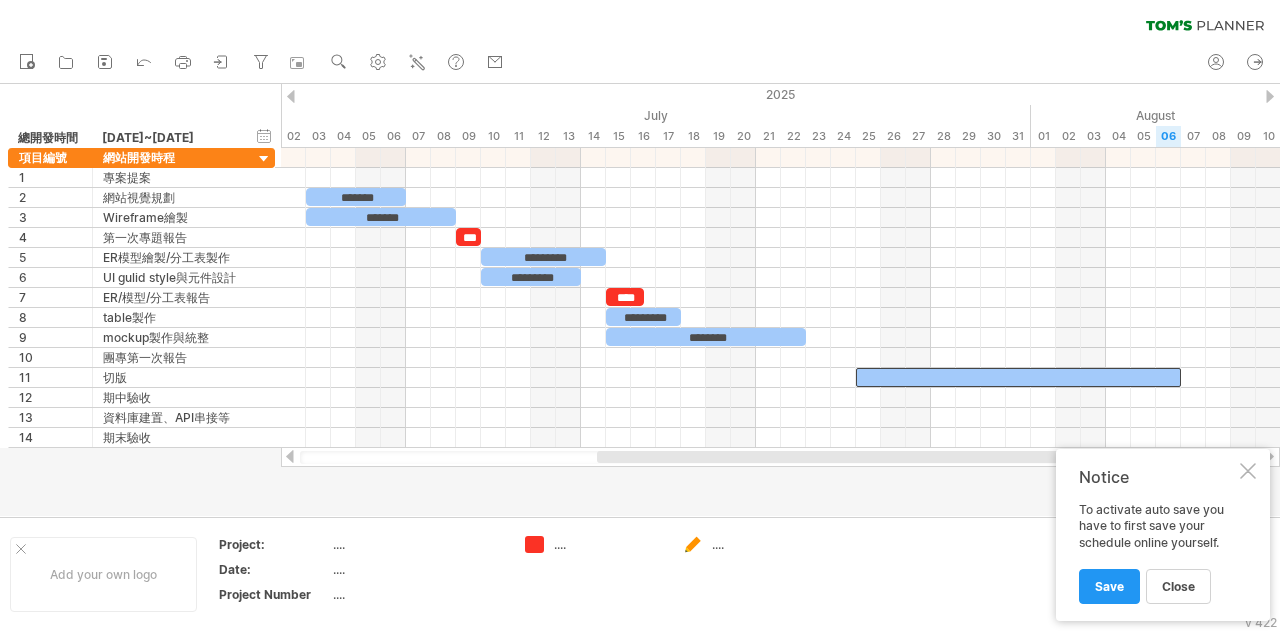 drag, startPoint x: 852, startPoint y: 455, endPoint x: 911, endPoint y: 463, distance: 59.5399 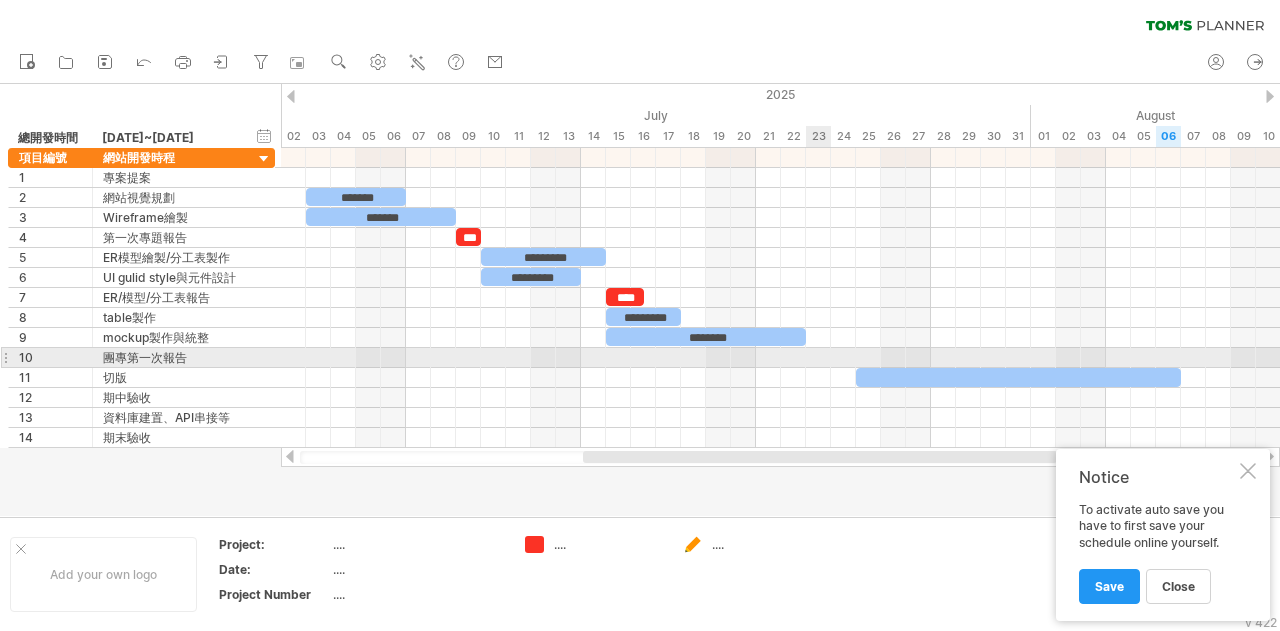 click at bounding box center [780, 358] 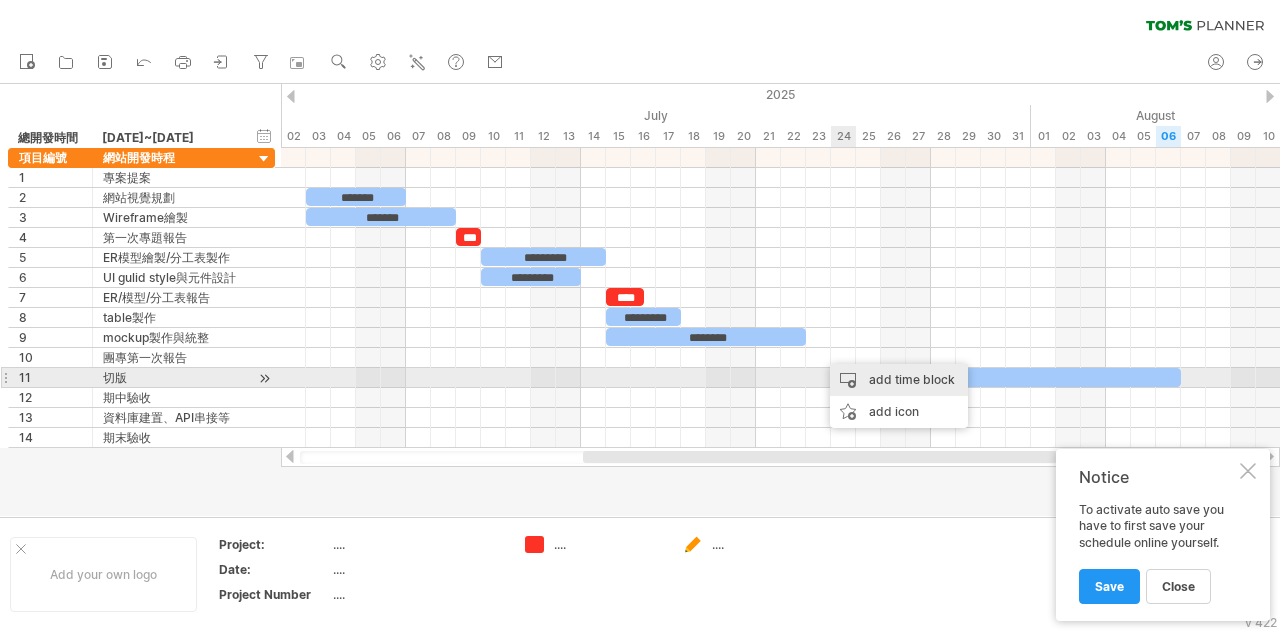 click on "add time block" at bounding box center [899, 380] 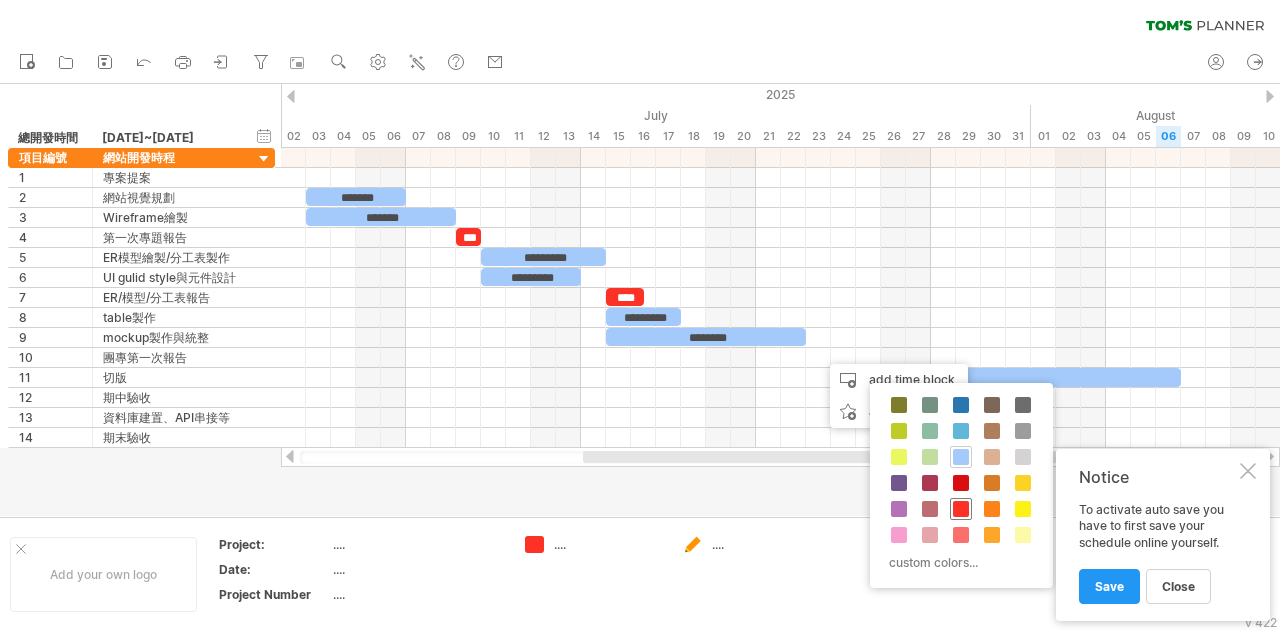 click at bounding box center (961, 509) 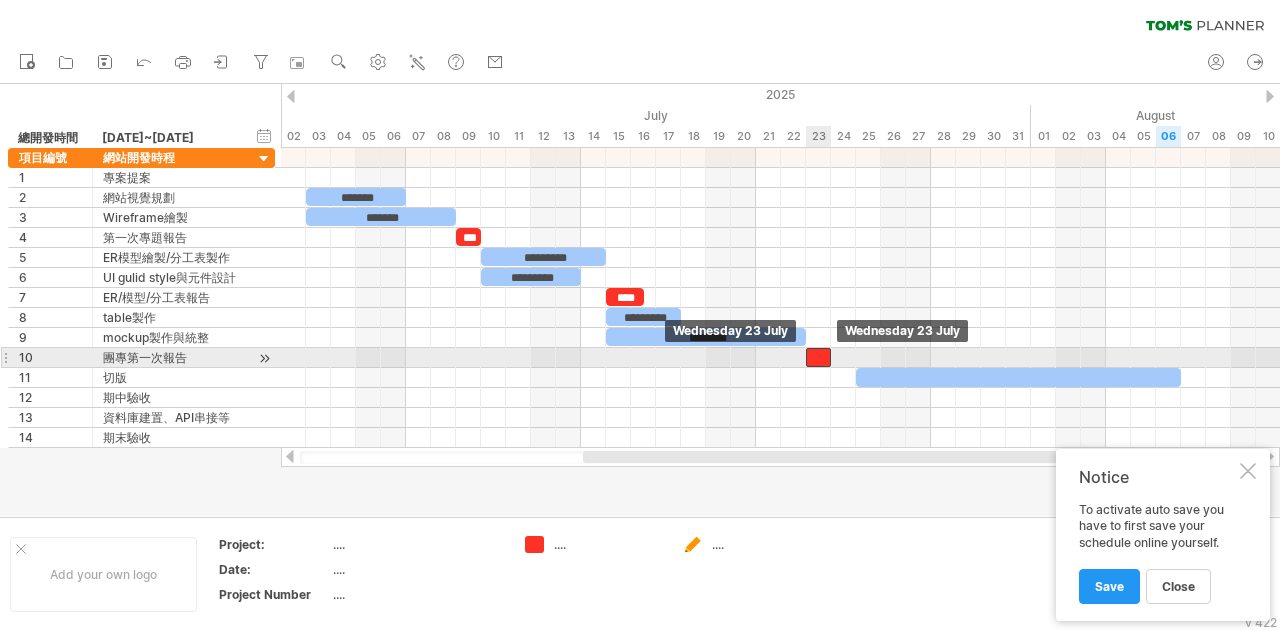 drag, startPoint x: 829, startPoint y: 354, endPoint x: 815, endPoint y: 352, distance: 14.142136 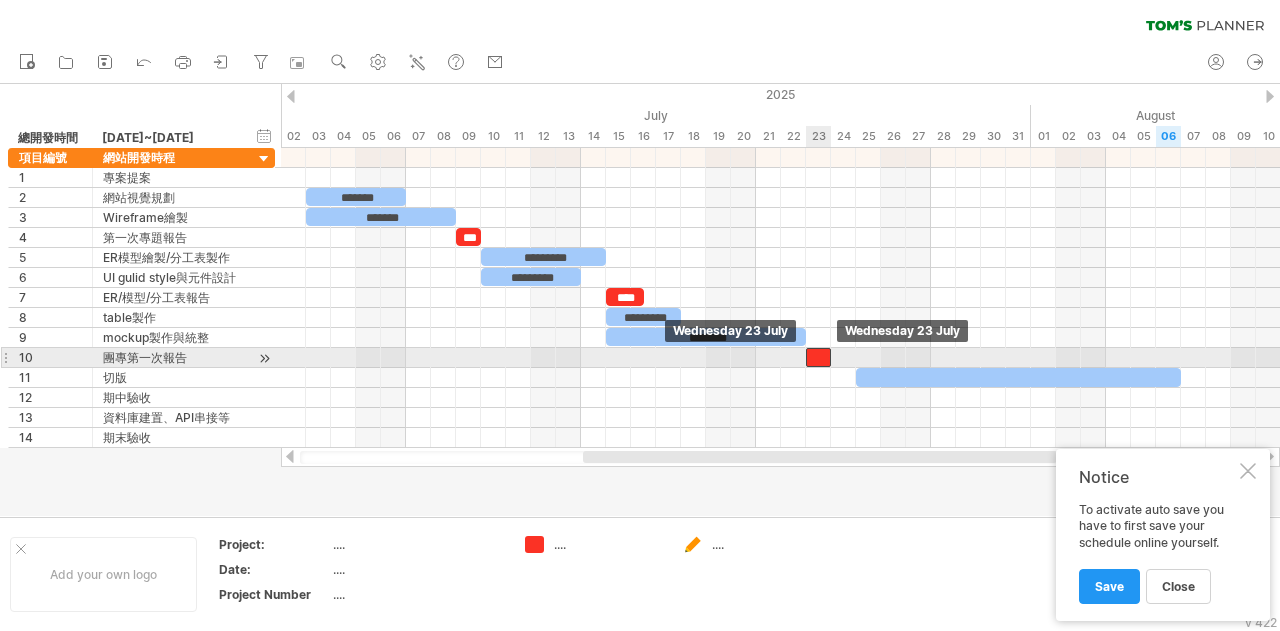 click at bounding box center (818, 357) 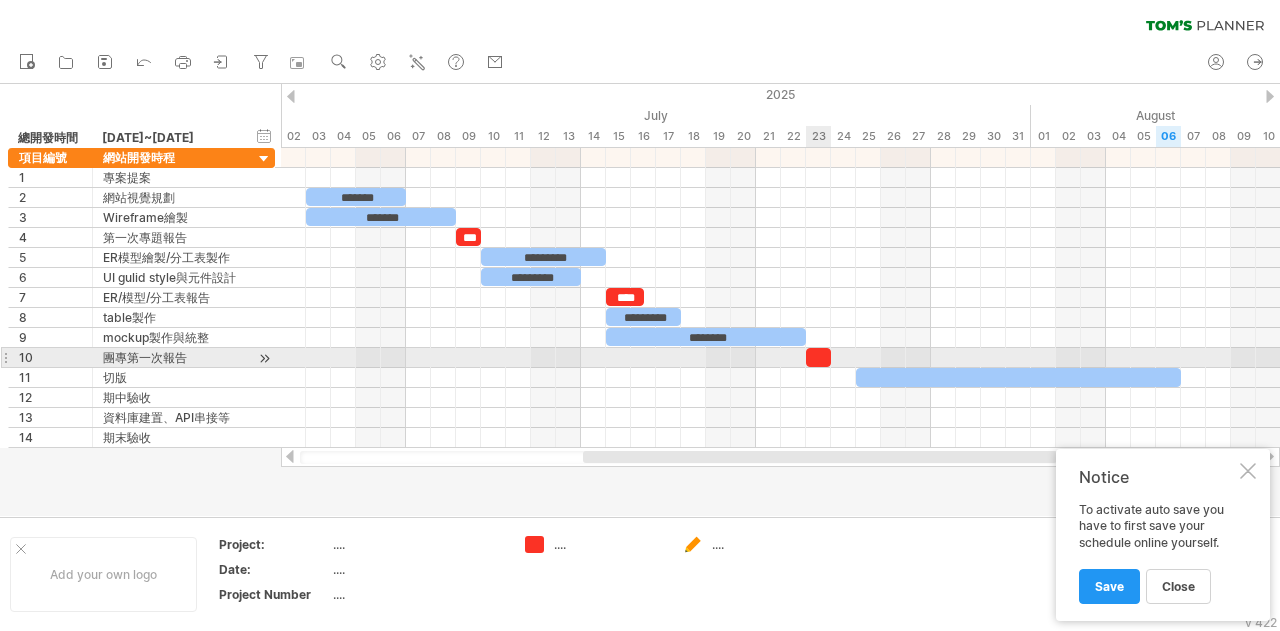 click at bounding box center (818, 357) 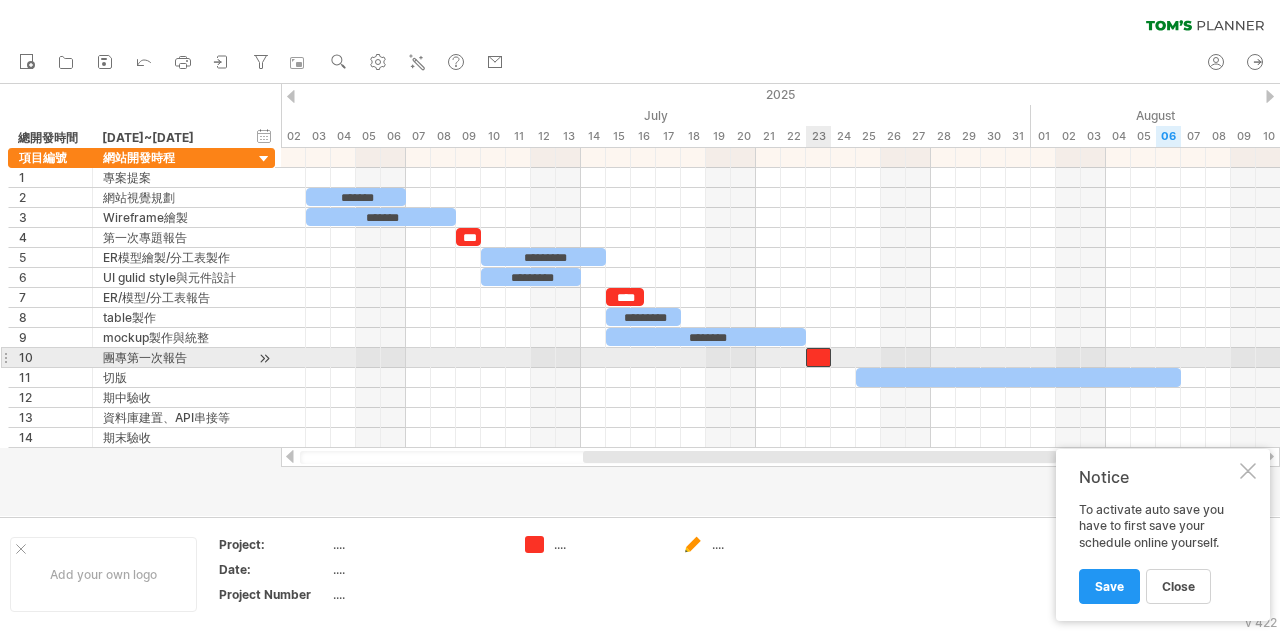 click at bounding box center [818, 357] 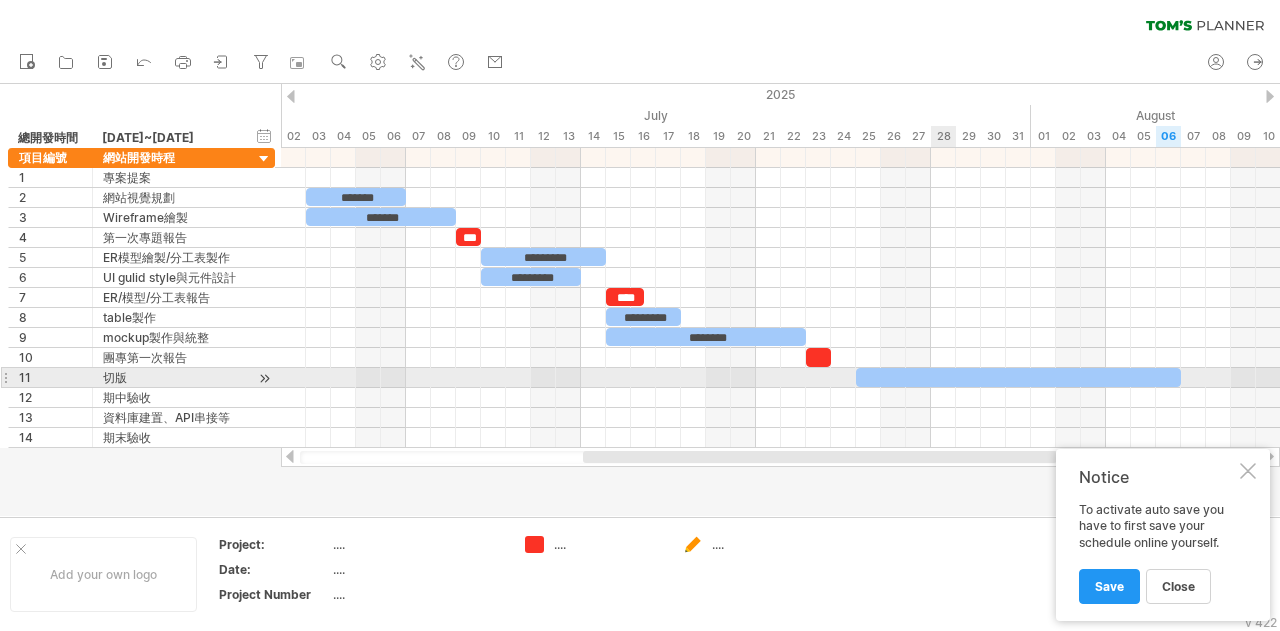 type 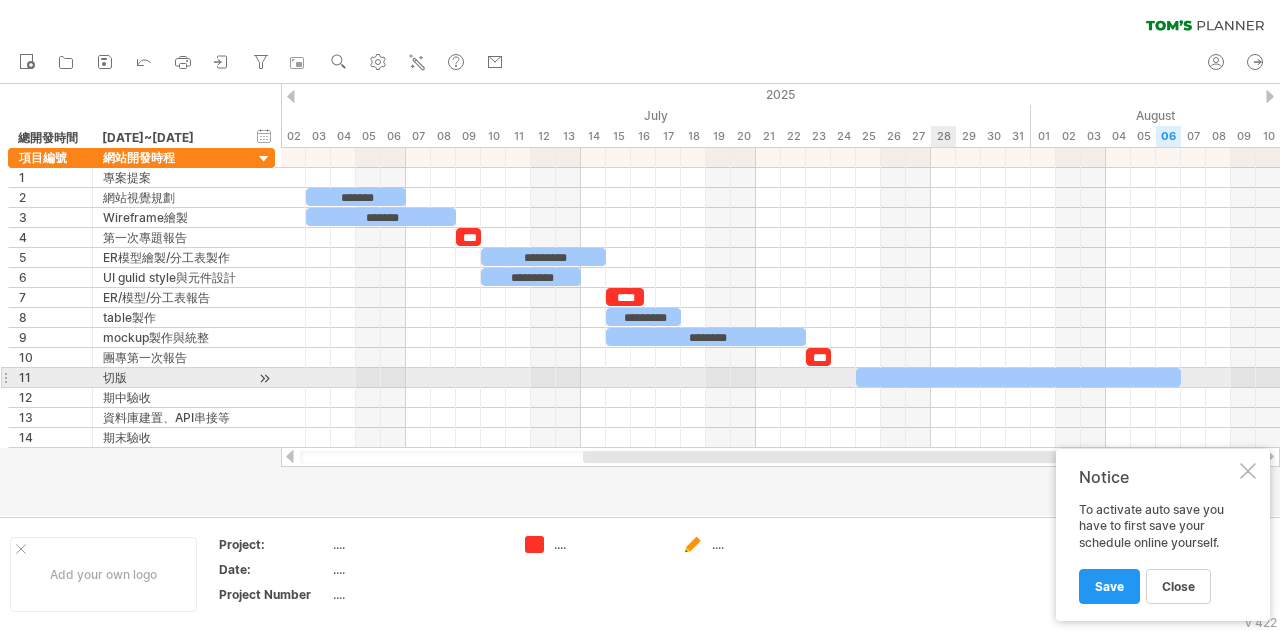 scroll, scrollTop: 0, scrollLeft: 5, axis: horizontal 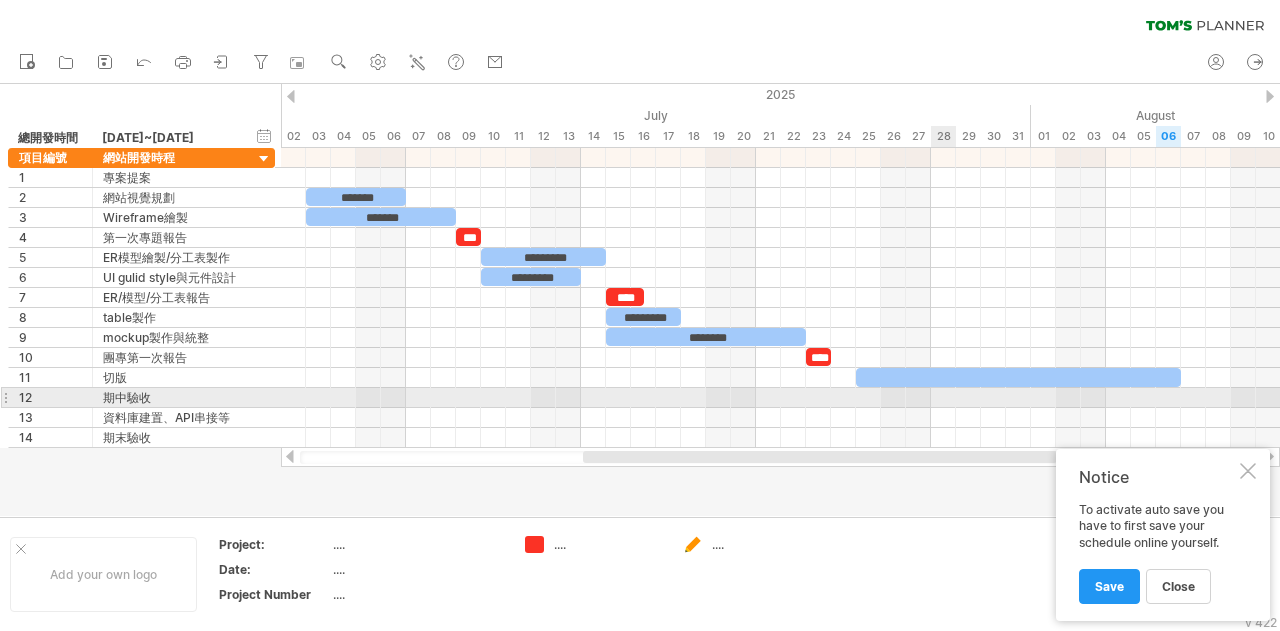 click at bounding box center [780, 418] 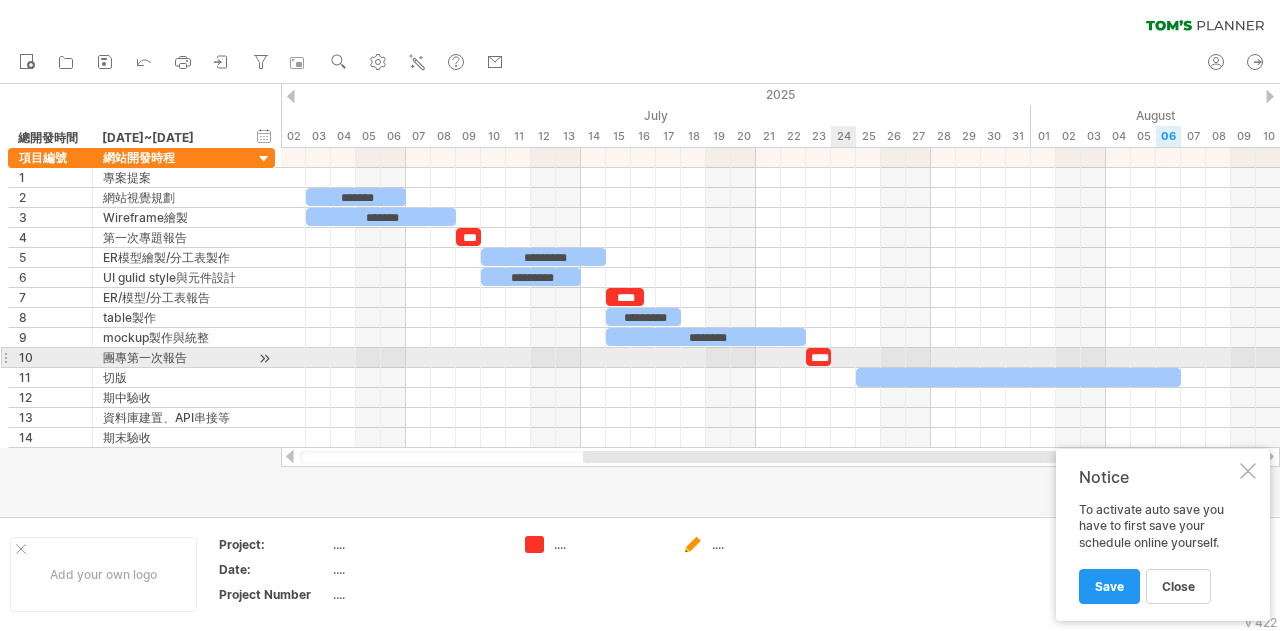 click at bounding box center [831, 357] 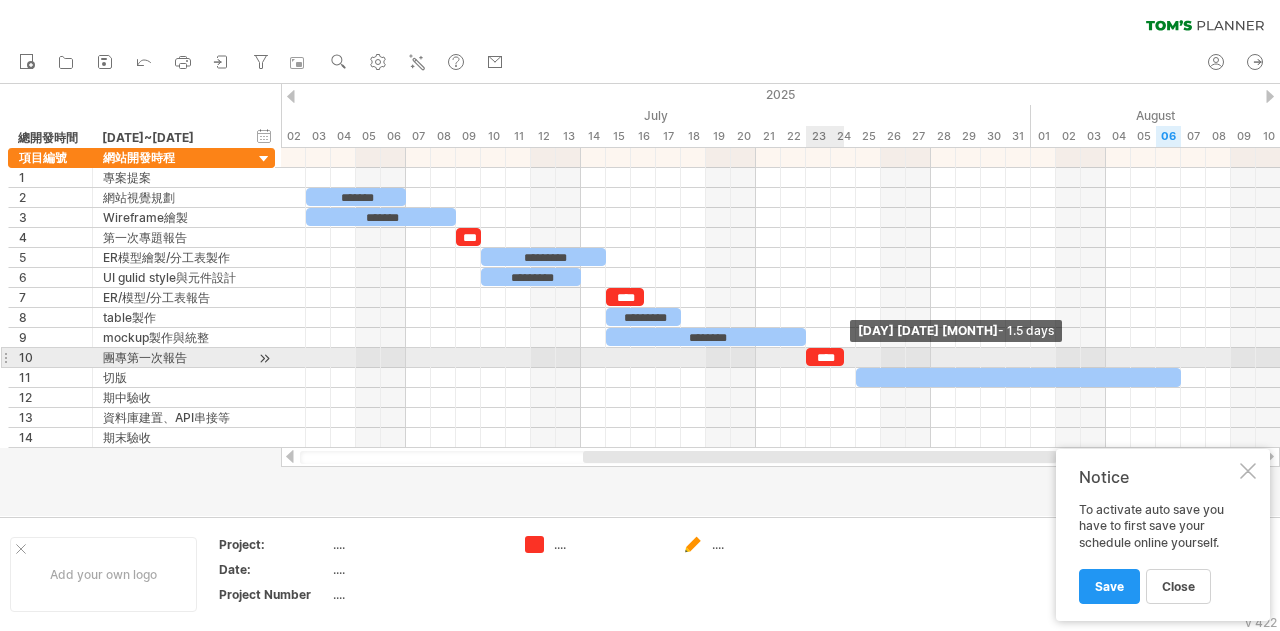 drag, startPoint x: 831, startPoint y: 350, endPoint x: 841, endPoint y: 351, distance: 10.049875 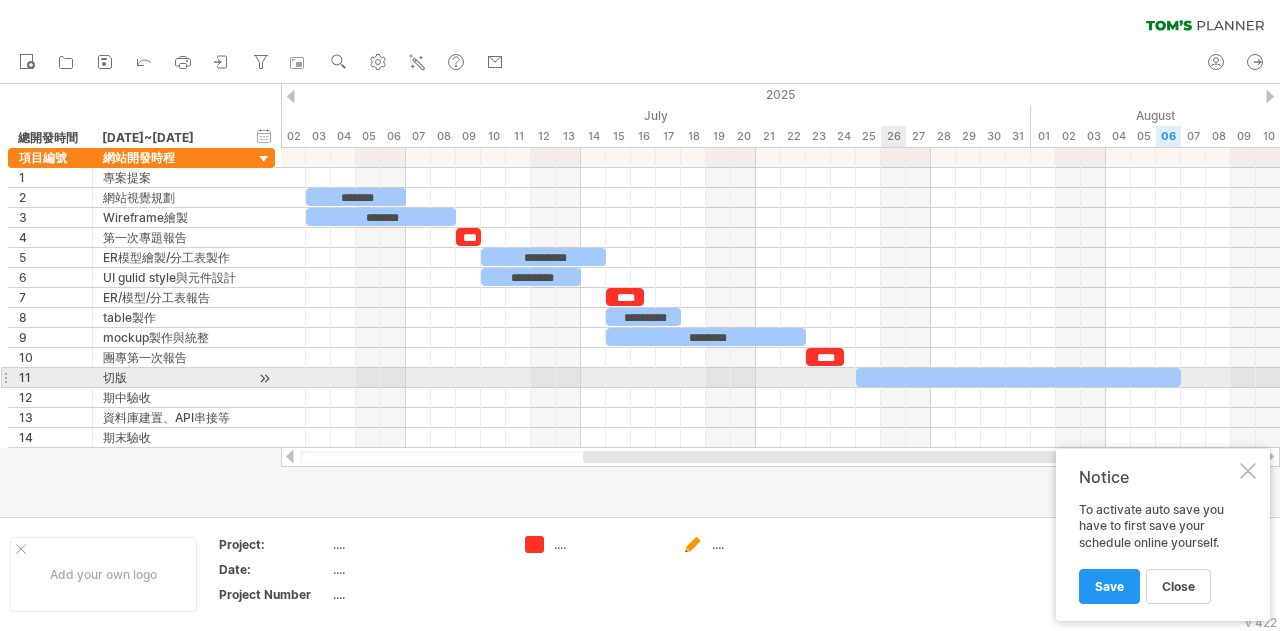 click at bounding box center [1018, 377] 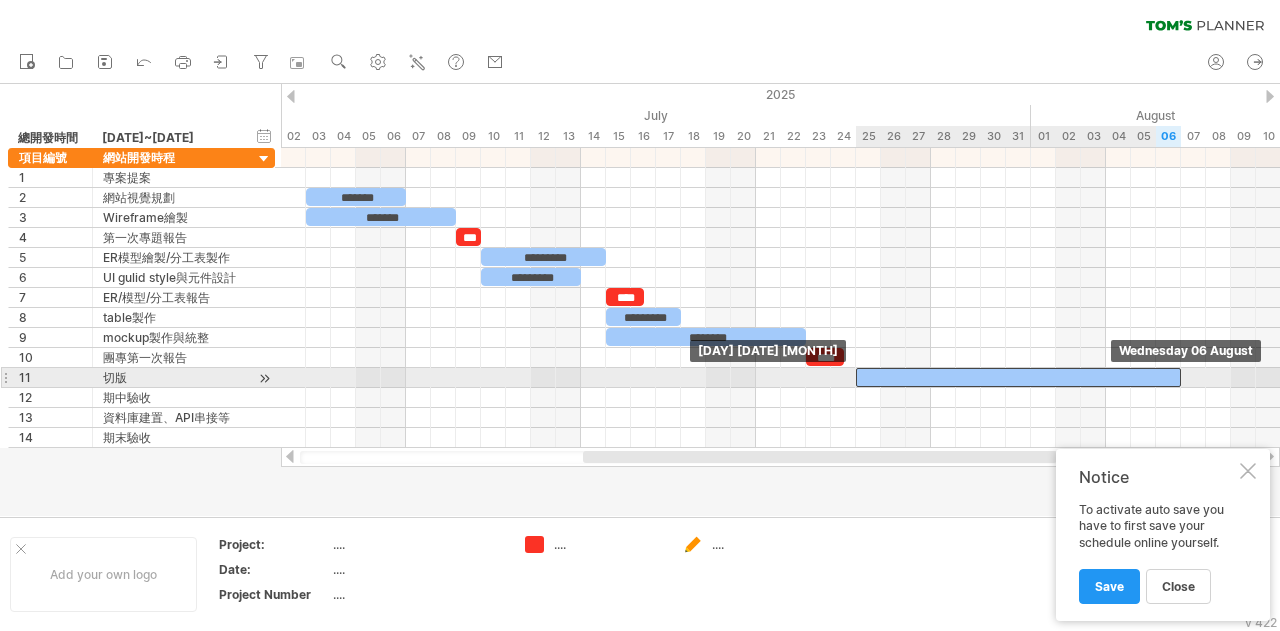 click at bounding box center [1018, 377] 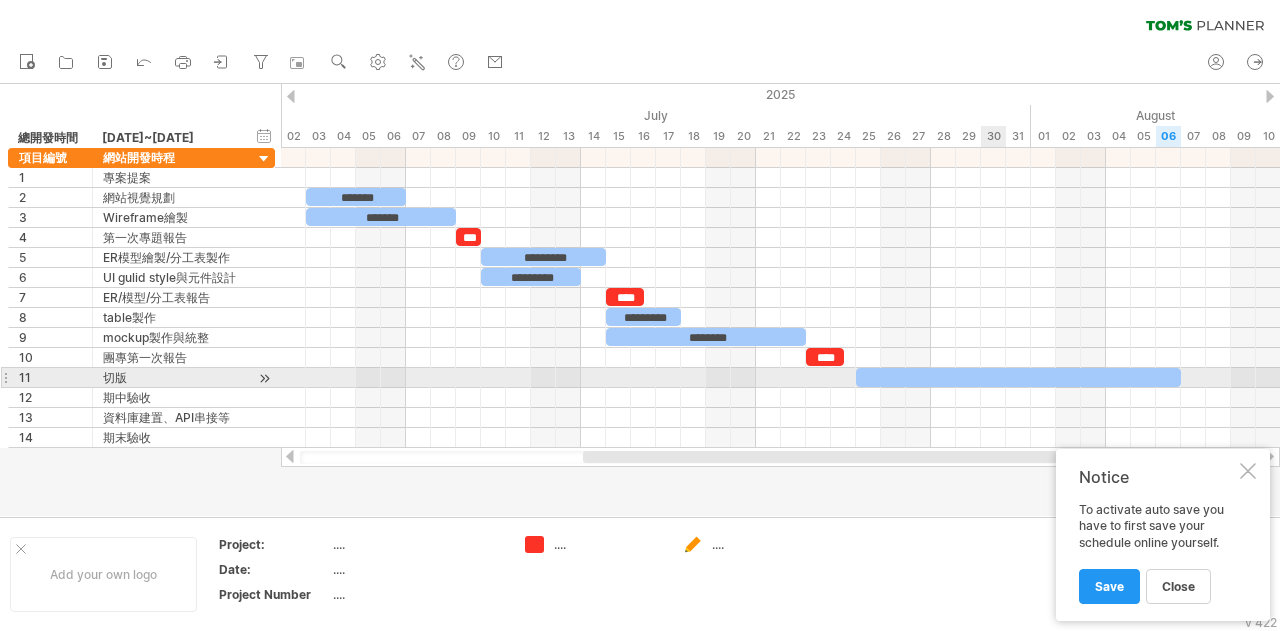 type 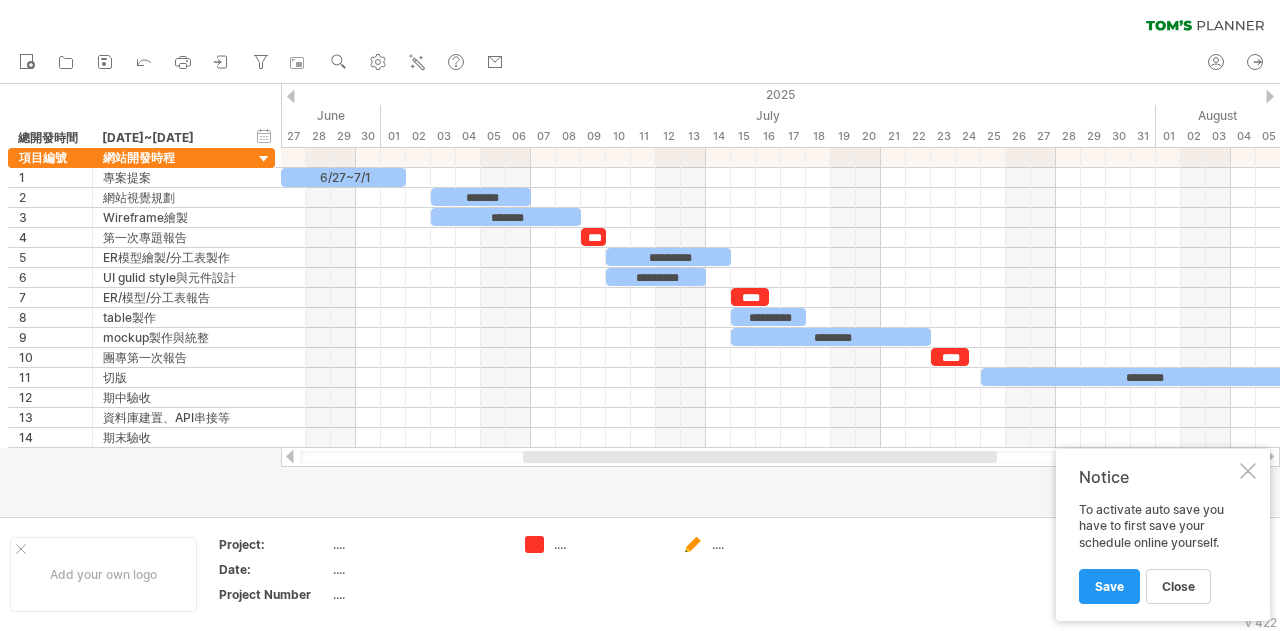 drag, startPoint x: 704, startPoint y: 453, endPoint x: 648, endPoint y: 458, distance: 56.22277 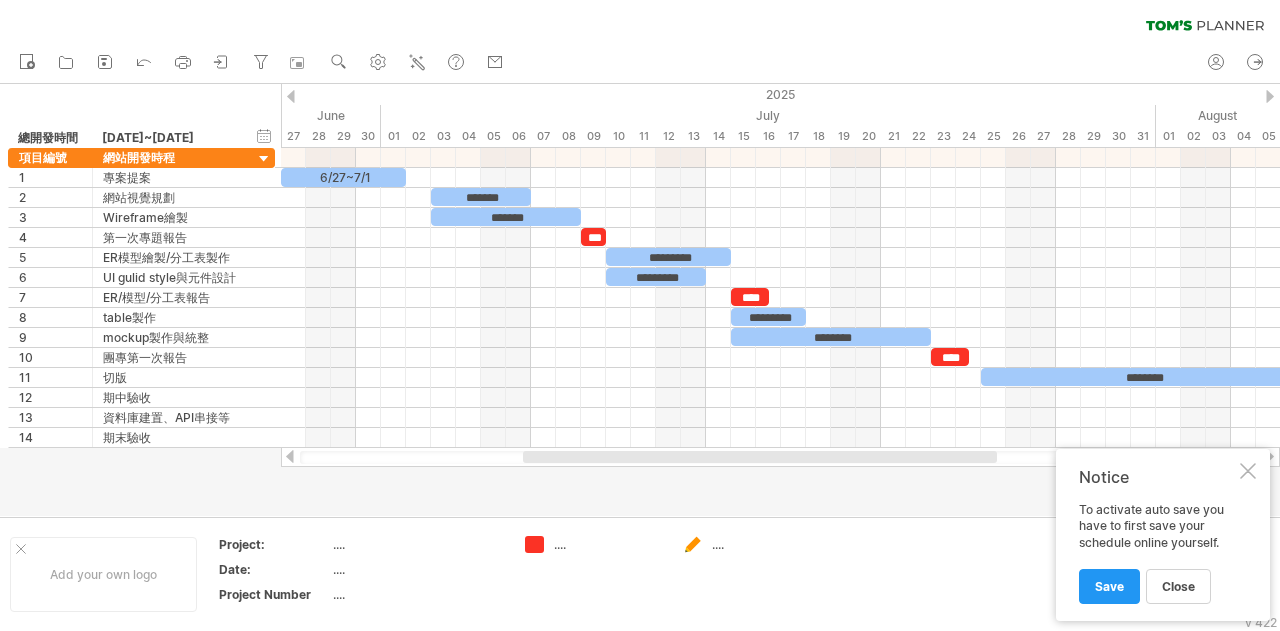 click at bounding box center [760, 457] 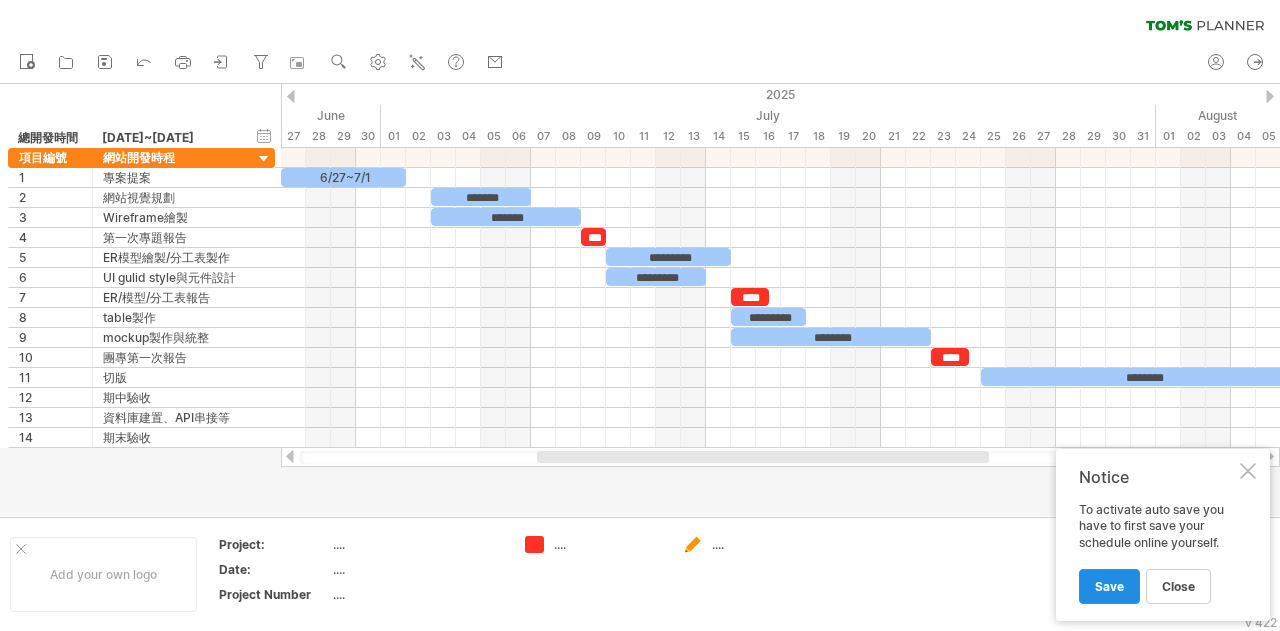 click on "Save" at bounding box center [1109, 586] 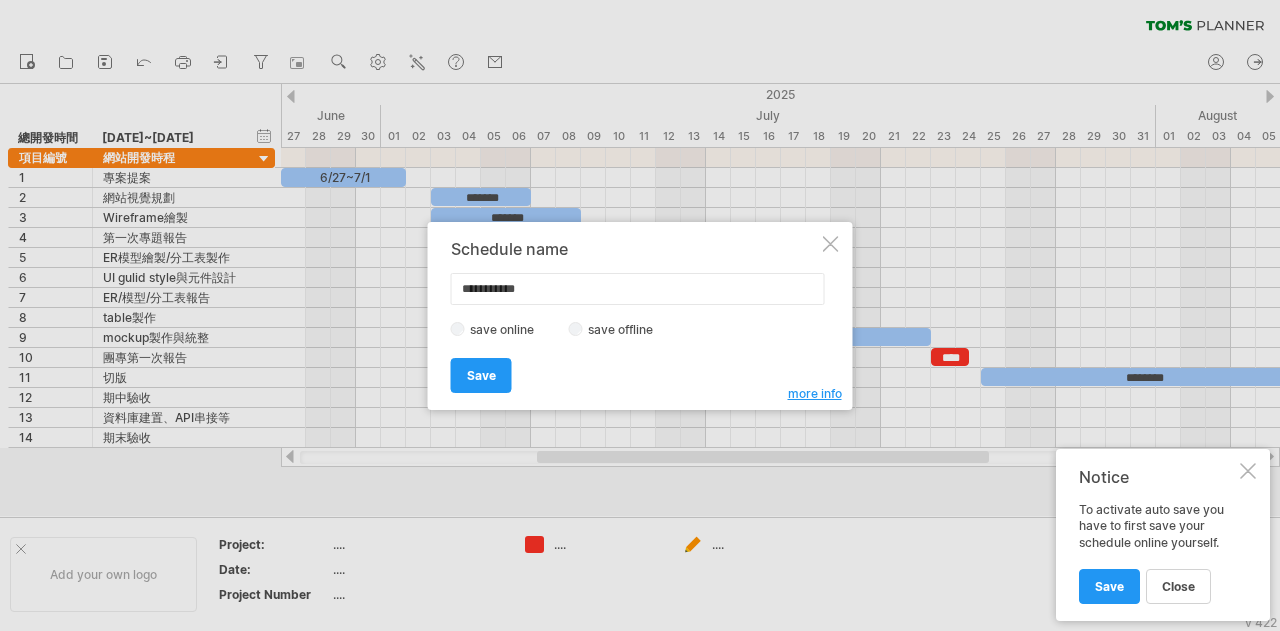 drag, startPoint x: 587, startPoint y: 296, endPoint x: 310, endPoint y: 320, distance: 278.03778 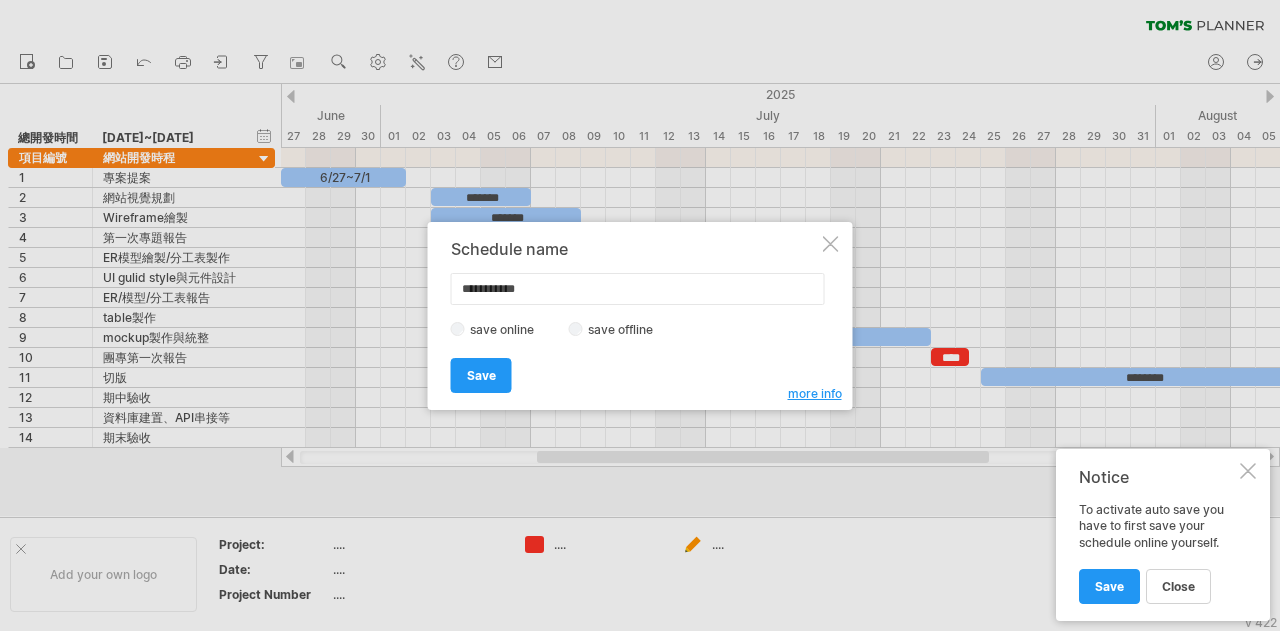 click on "Trying to reach plan.tomsplanner.com
Connected again...
0%
clear filter
new *" at bounding box center [640, 315] 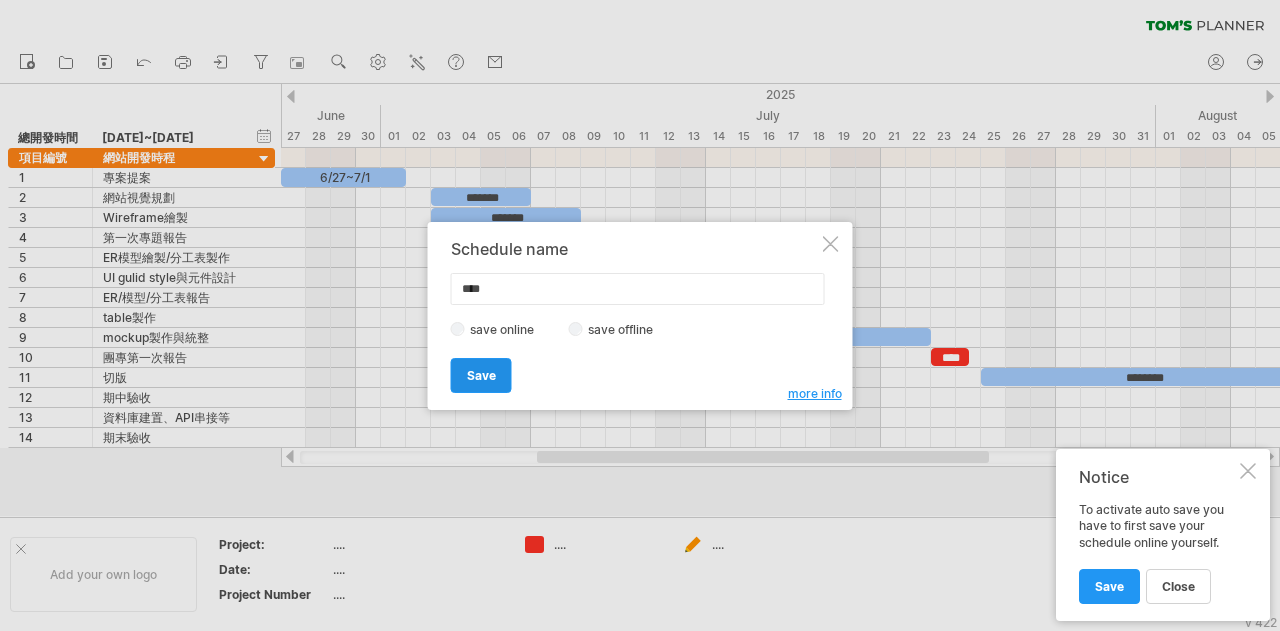type on "****" 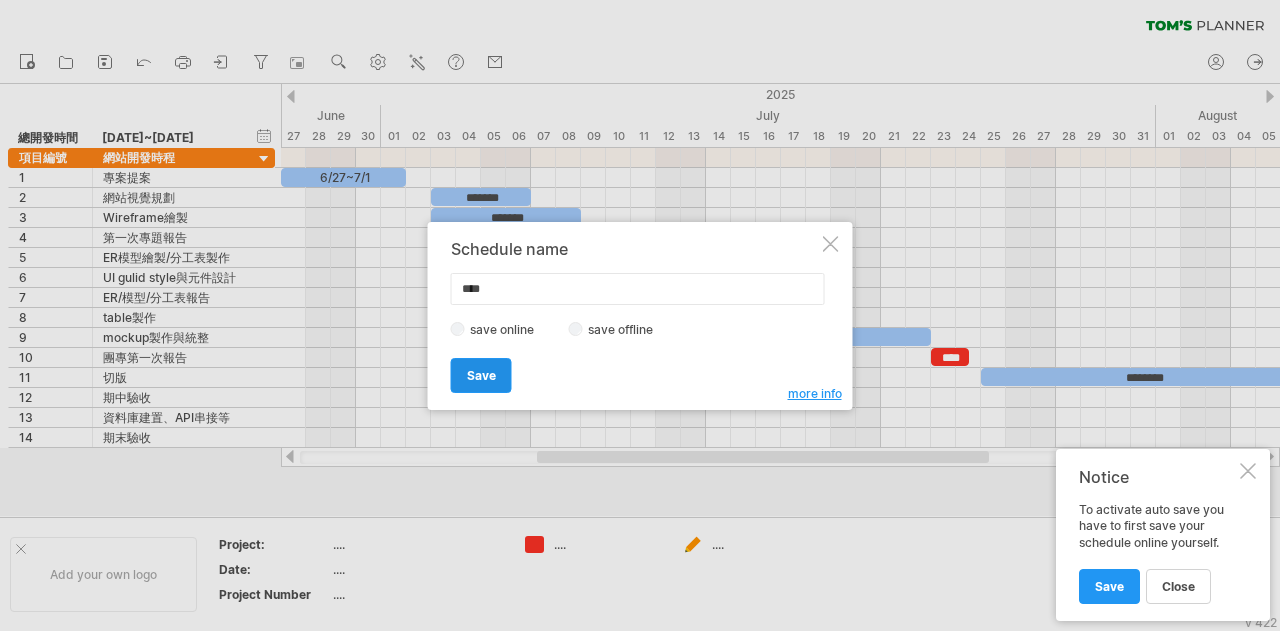 click on "Save" at bounding box center [481, 375] 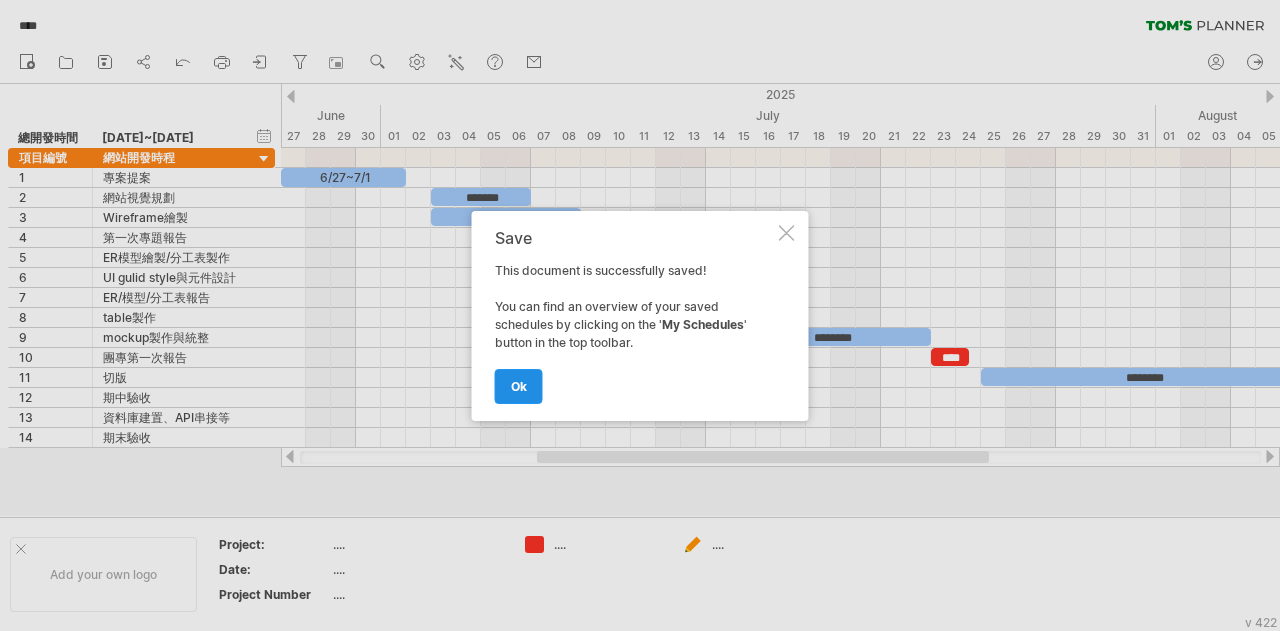 click on "ok" at bounding box center (519, 386) 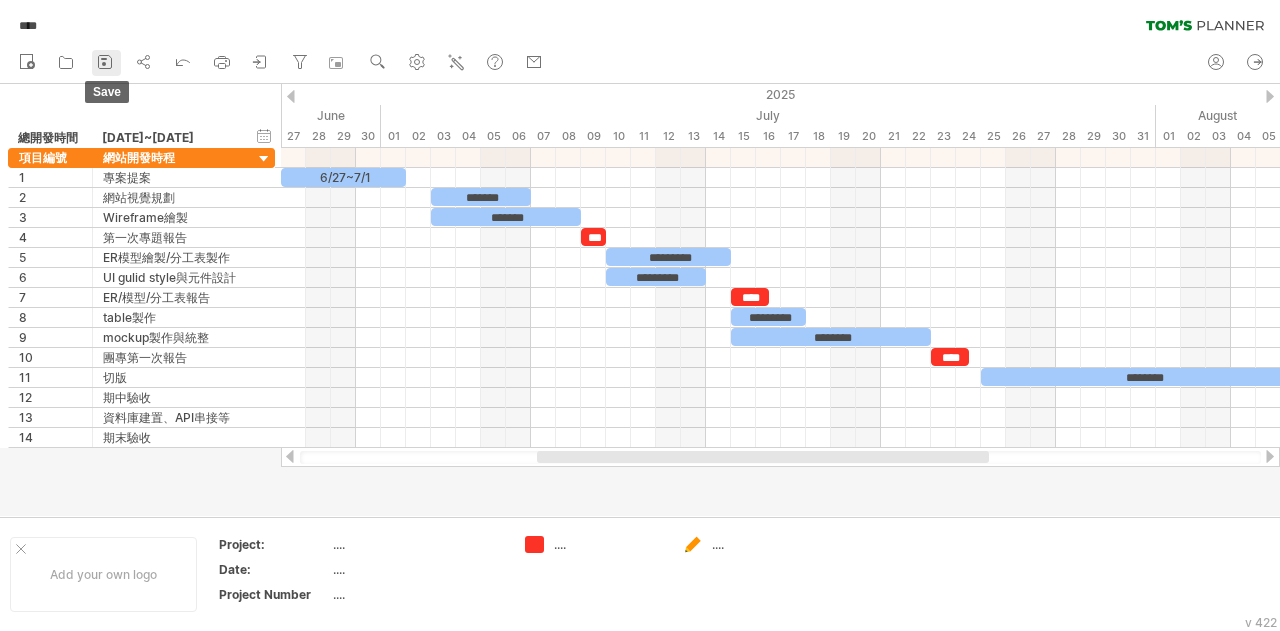 click 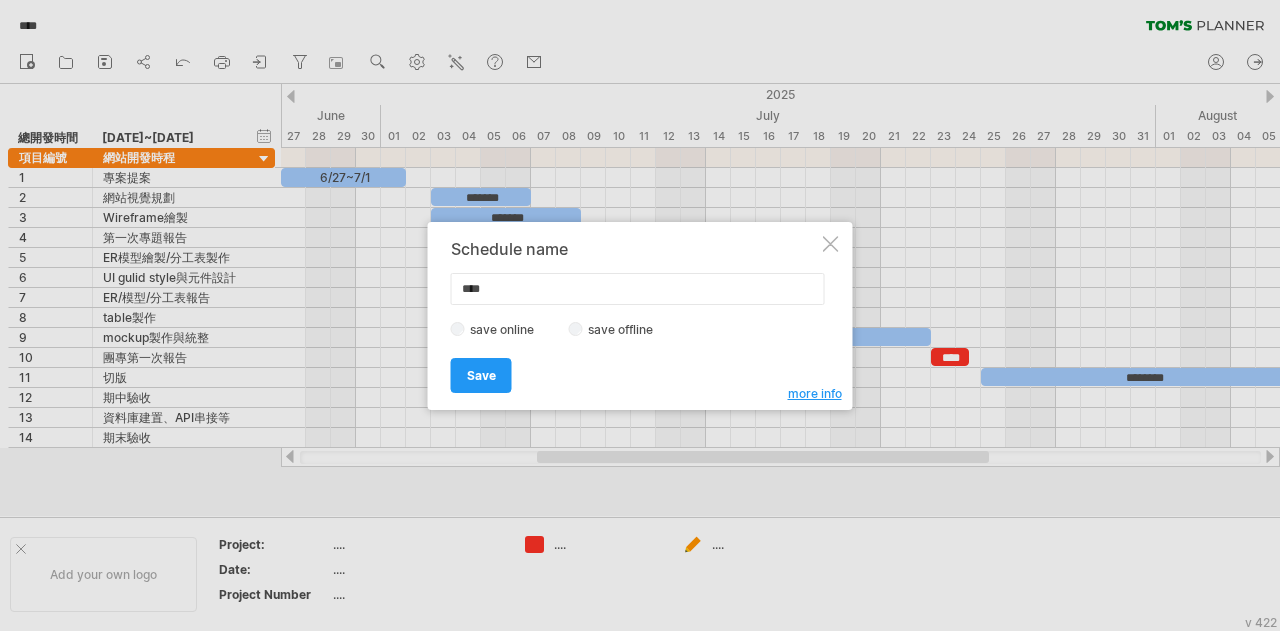click on "save online save offline" at bounding box center (635, 329) 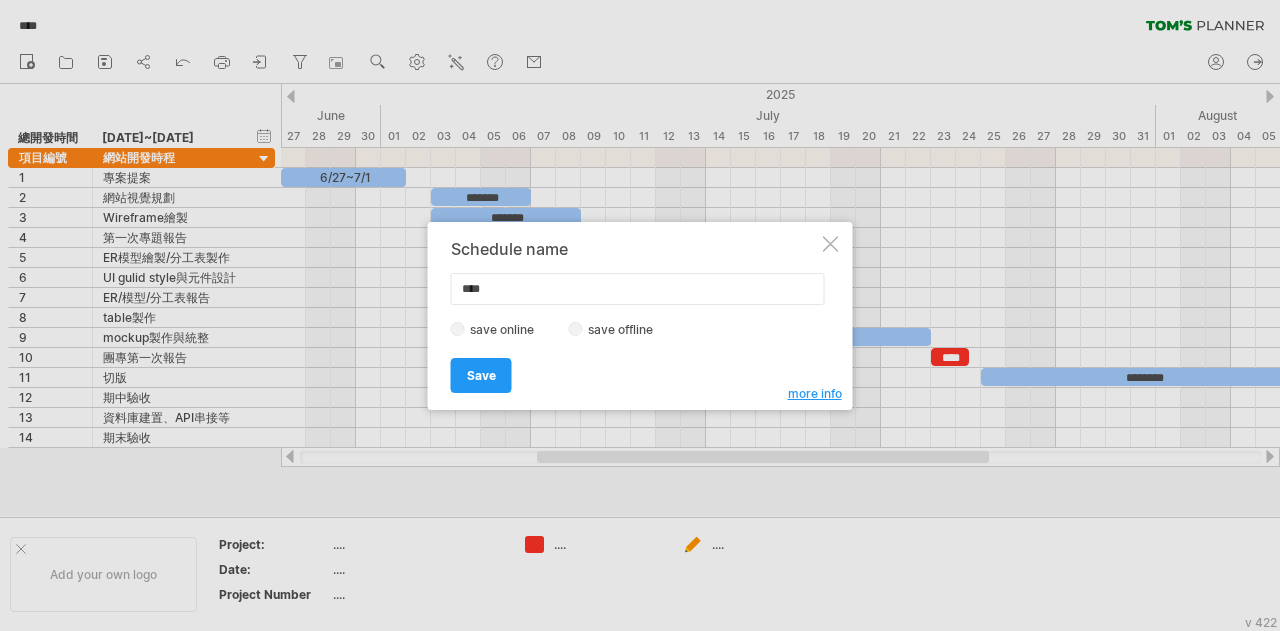 click on "Schedule name **** save online save offline more info Save Save Save schedules online/offline: You can save your schedule offline in a text file on your own computer or you can save your schedule online on one of our servers. Pros offline: If your schedule contains confidential information and you don't feel comfortable storing it on our servers, storing your schedules offline is the best and safest option. Pros online: You'll be able to collaborate with others on the schedule, share it online and access it from any computer with an Internet connection. You'll have all your schedules in one place and auto-save will make sure you'll never lose your work." at bounding box center [635, 316] 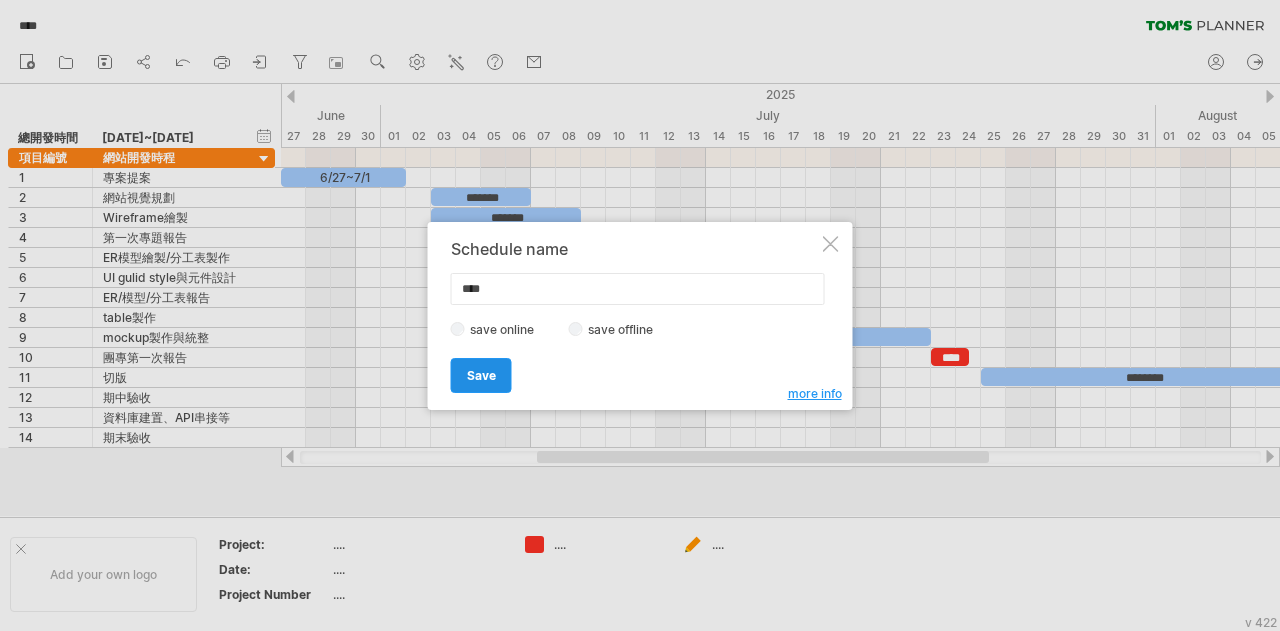 click on "Save" at bounding box center (481, 375) 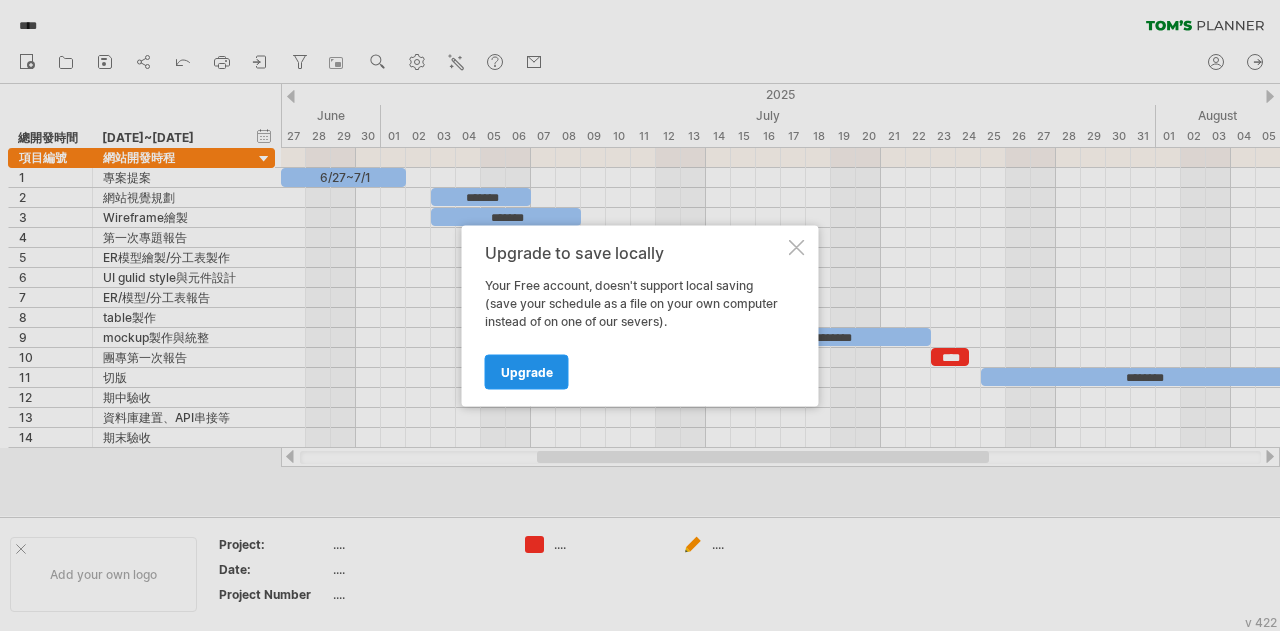 click on "Upgrade" at bounding box center [527, 371] 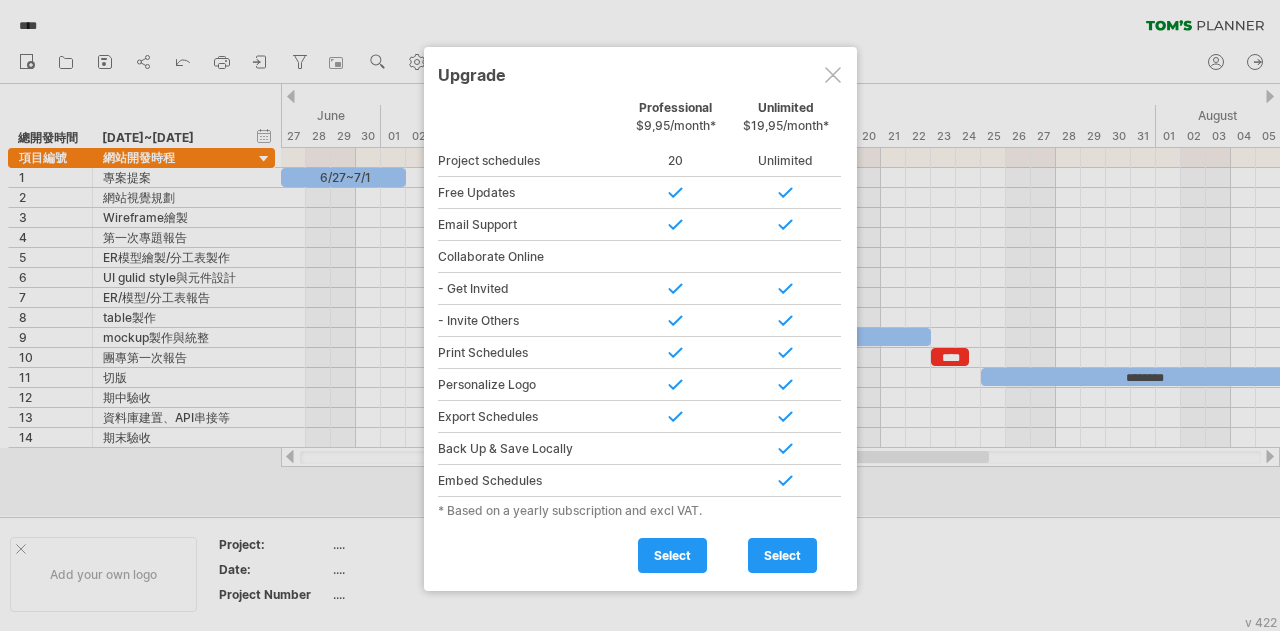 click at bounding box center (833, 75) 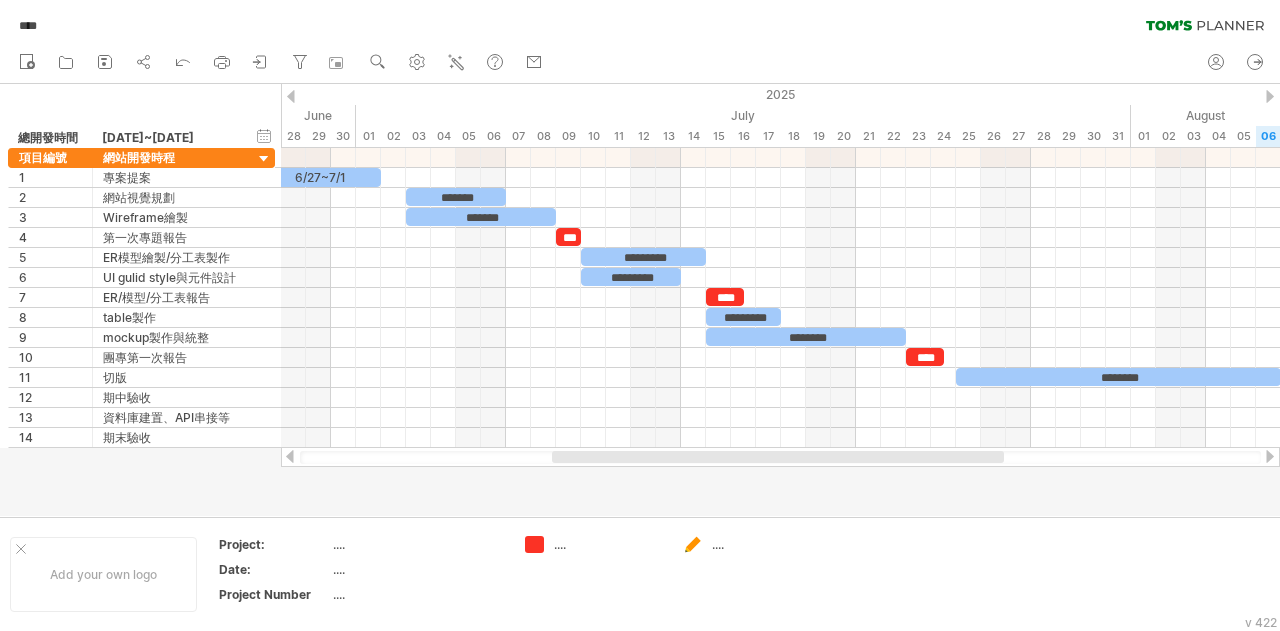 drag, startPoint x: 955, startPoint y: 454, endPoint x: 970, endPoint y: 451, distance: 15.297058 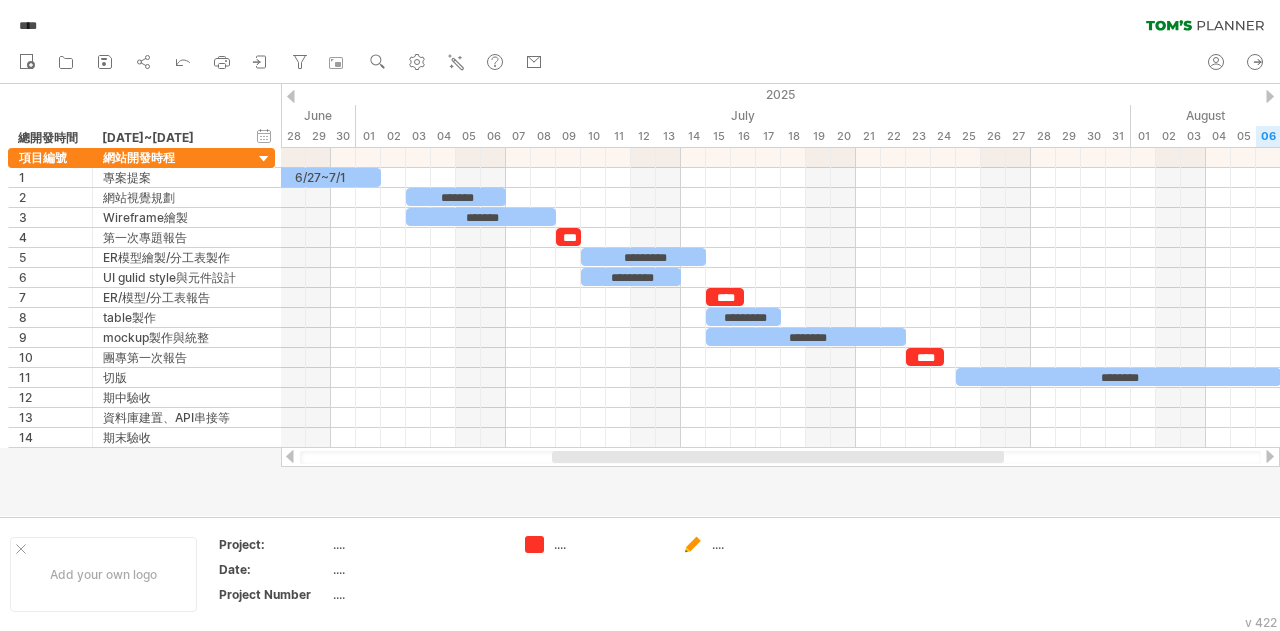 click at bounding box center (778, 457) 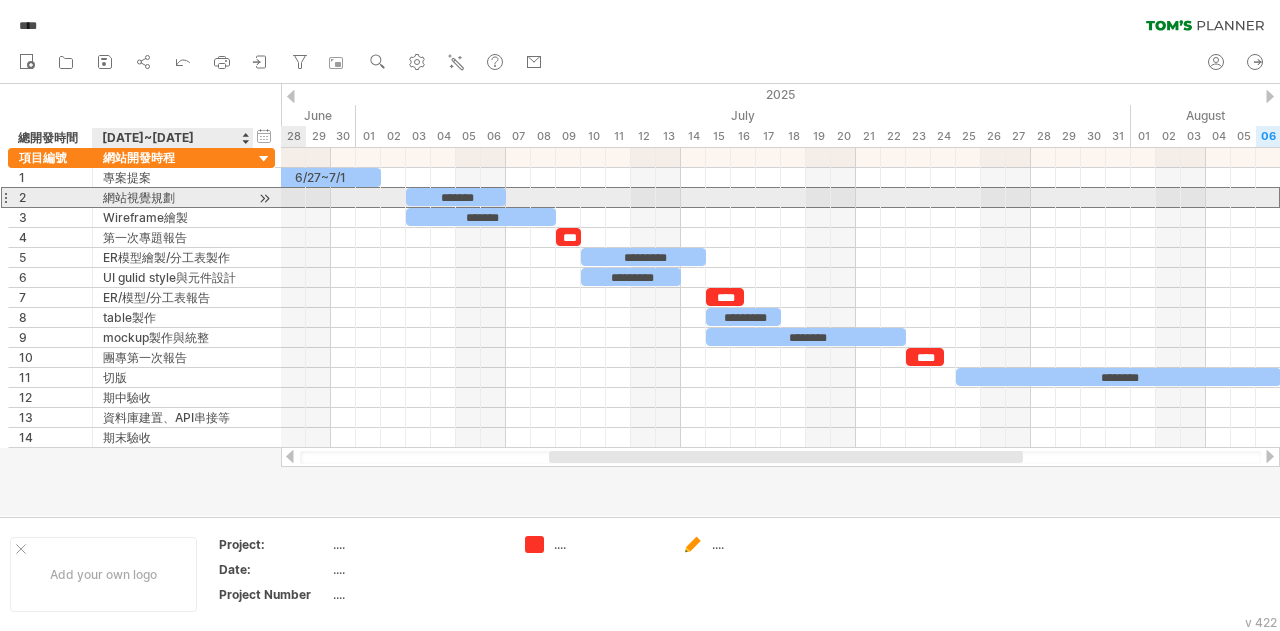 click on "網站視覺規劃" at bounding box center [173, 197] 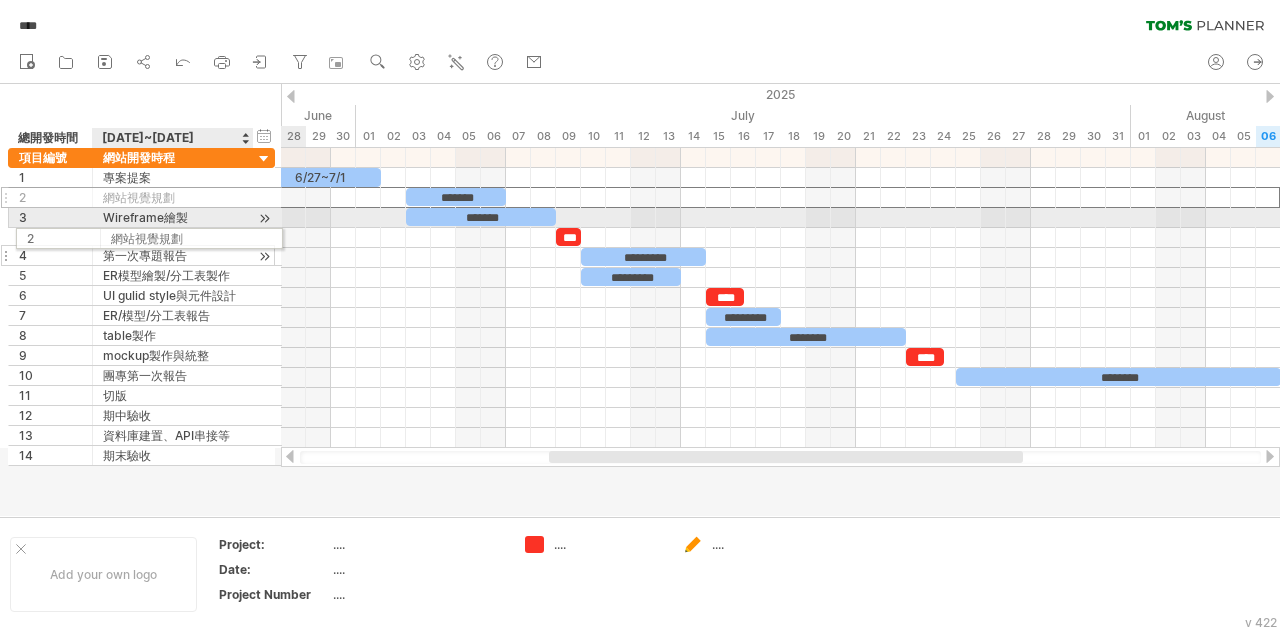 drag, startPoint x: 244, startPoint y: 203, endPoint x: 246, endPoint y: 235, distance: 32.06244 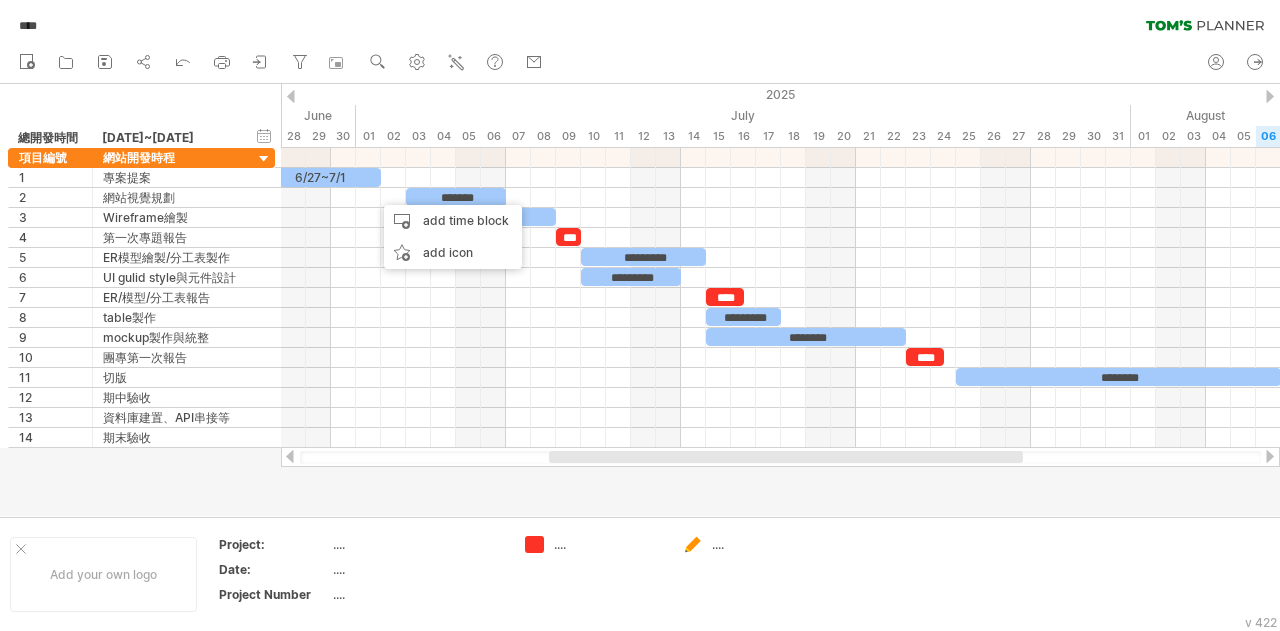 click on "****
clear filter
reapply filter" at bounding box center [640, 21] 